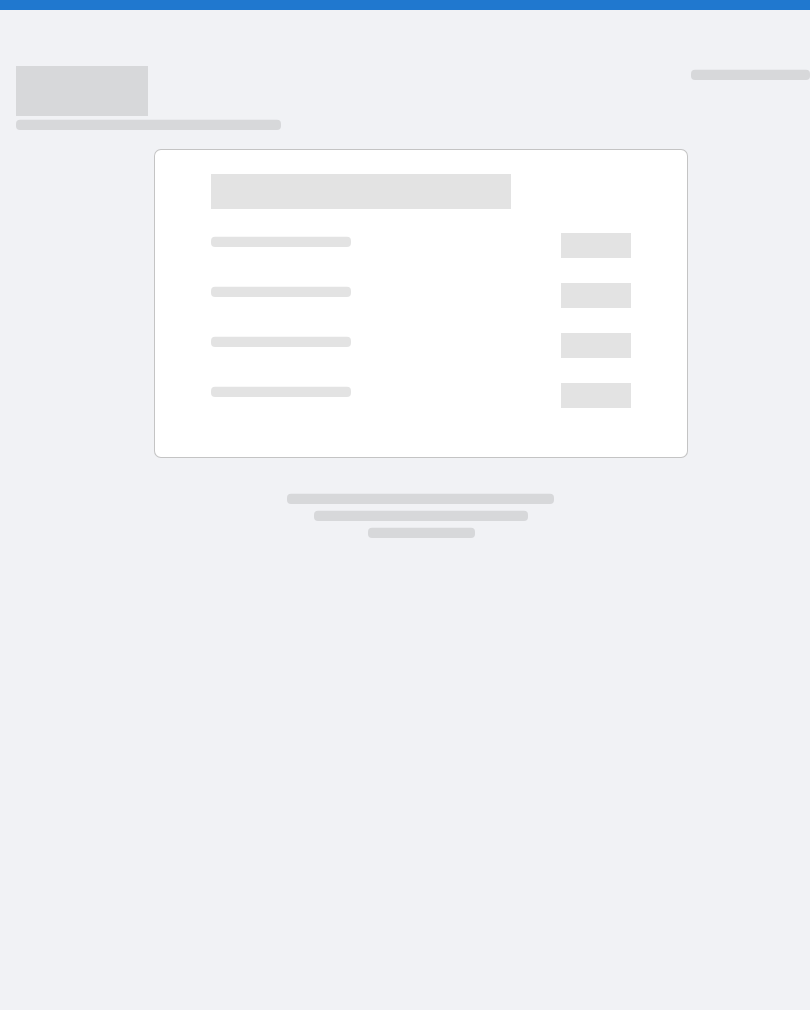 scroll, scrollTop: 0, scrollLeft: 0, axis: both 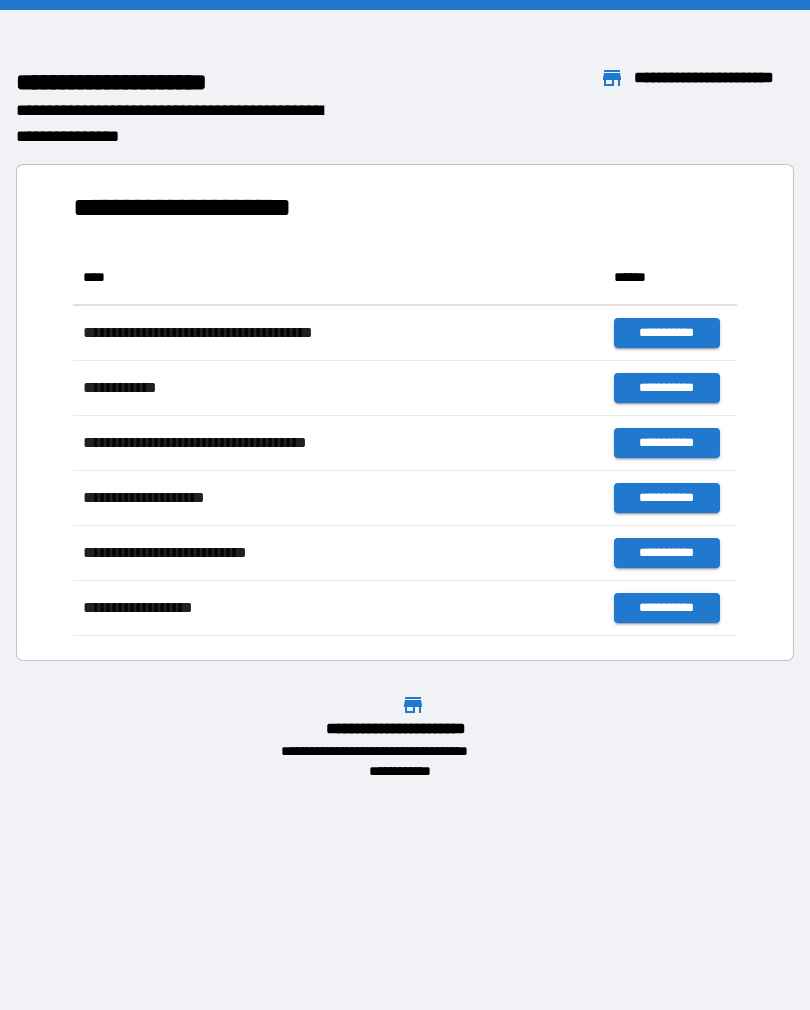 click on "**********" at bounding box center (405, 395) 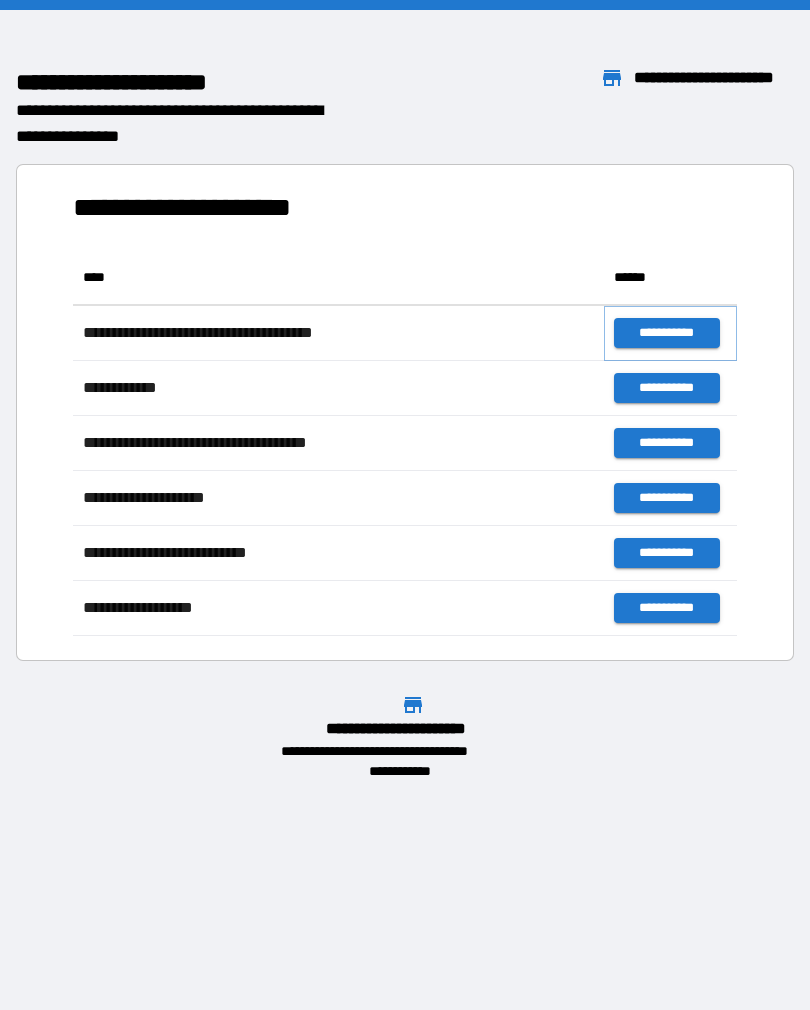click on "**********" at bounding box center [666, 333] 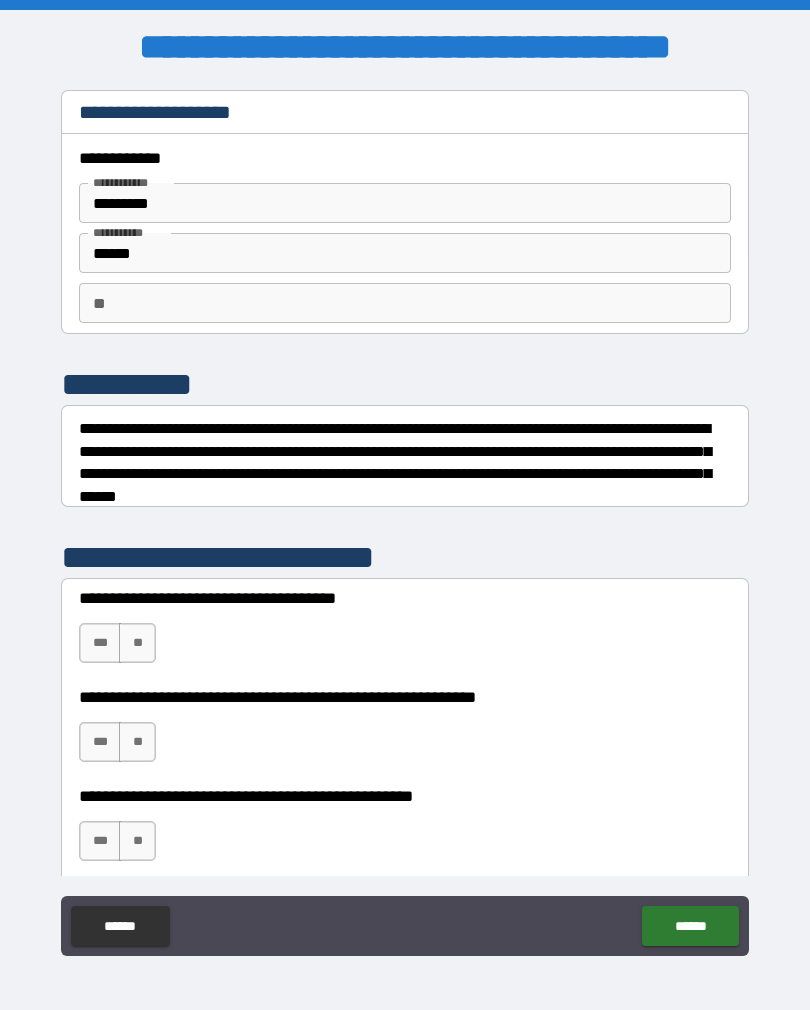 click on "**" at bounding box center [137, 643] 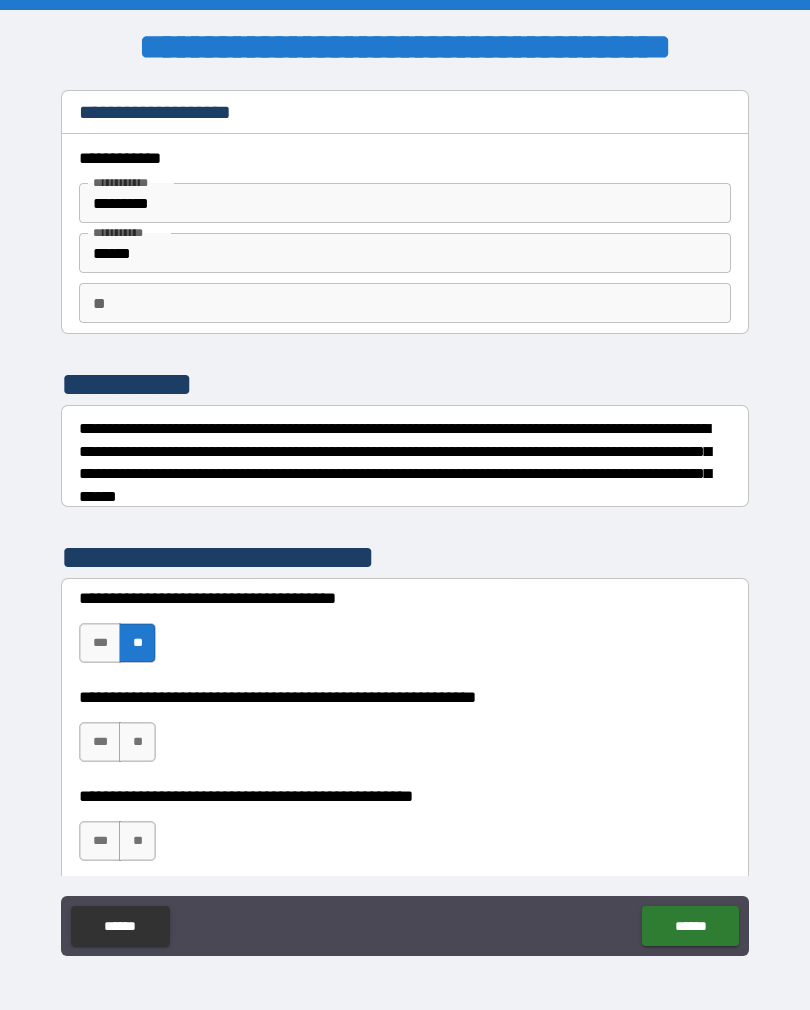 click on "***" at bounding box center [100, 742] 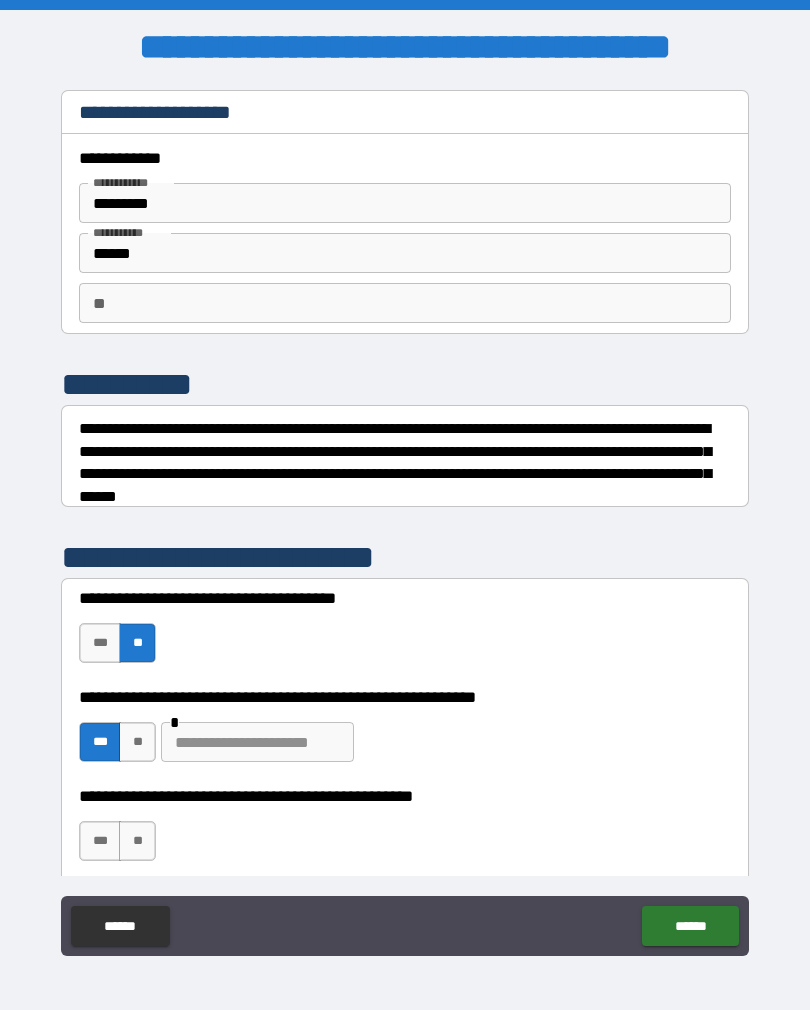 click at bounding box center (257, 742) 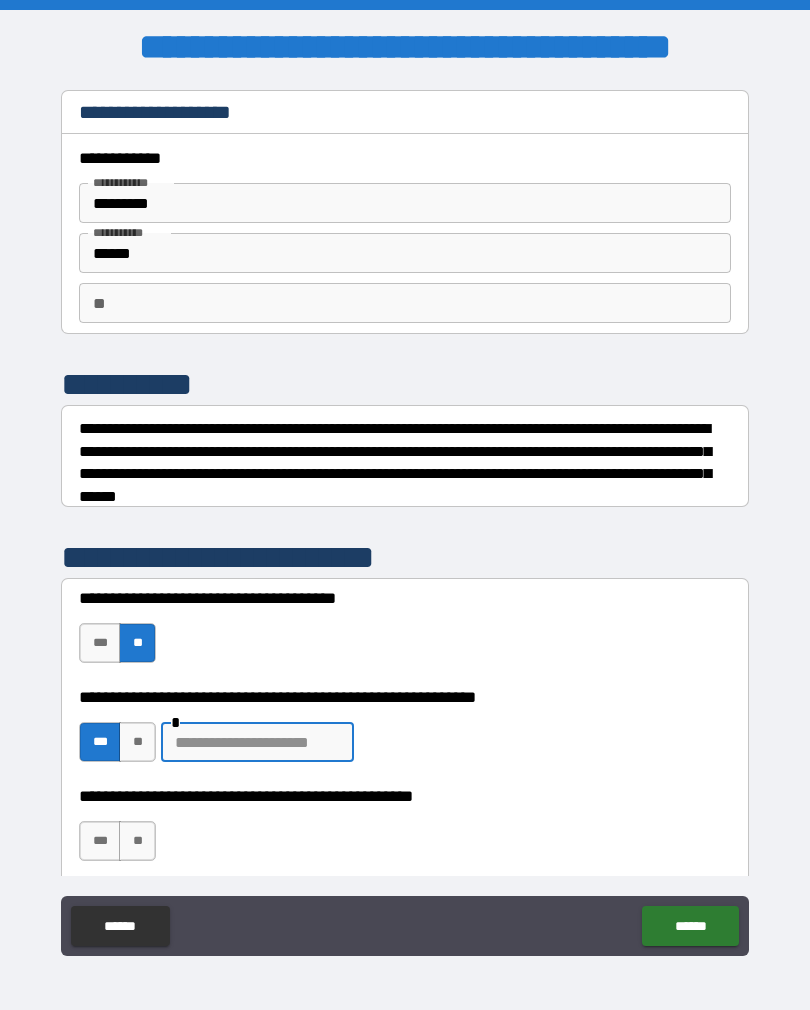 scroll, scrollTop: 31, scrollLeft: 0, axis: vertical 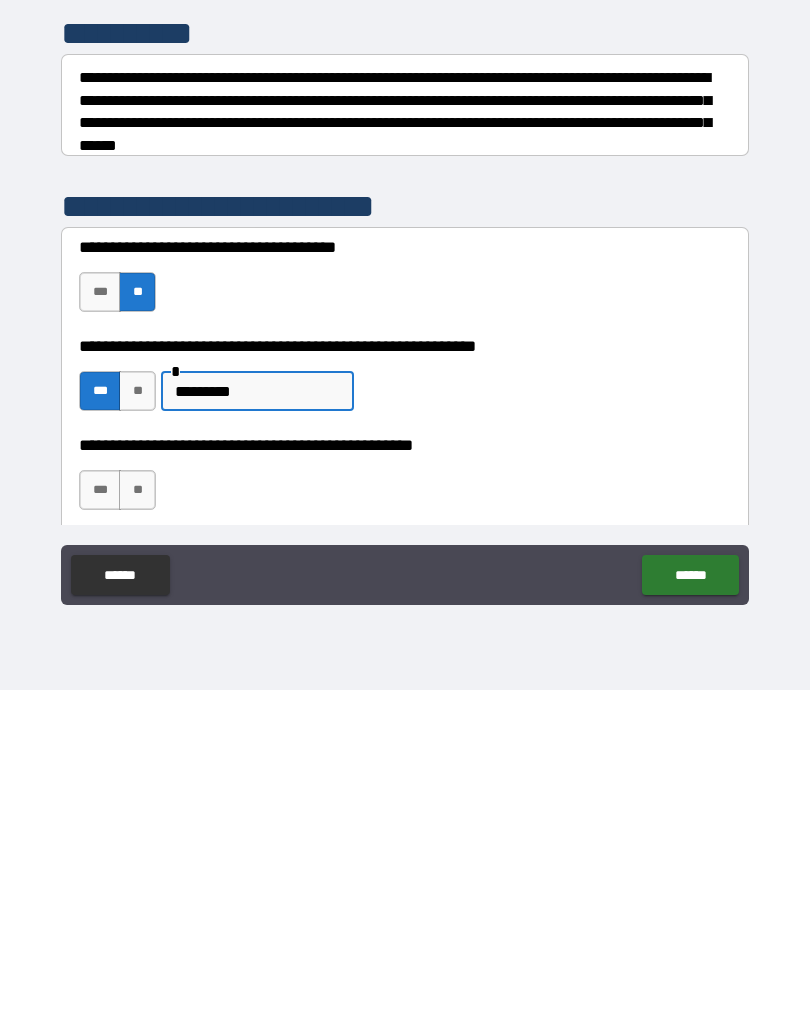 type on "*********" 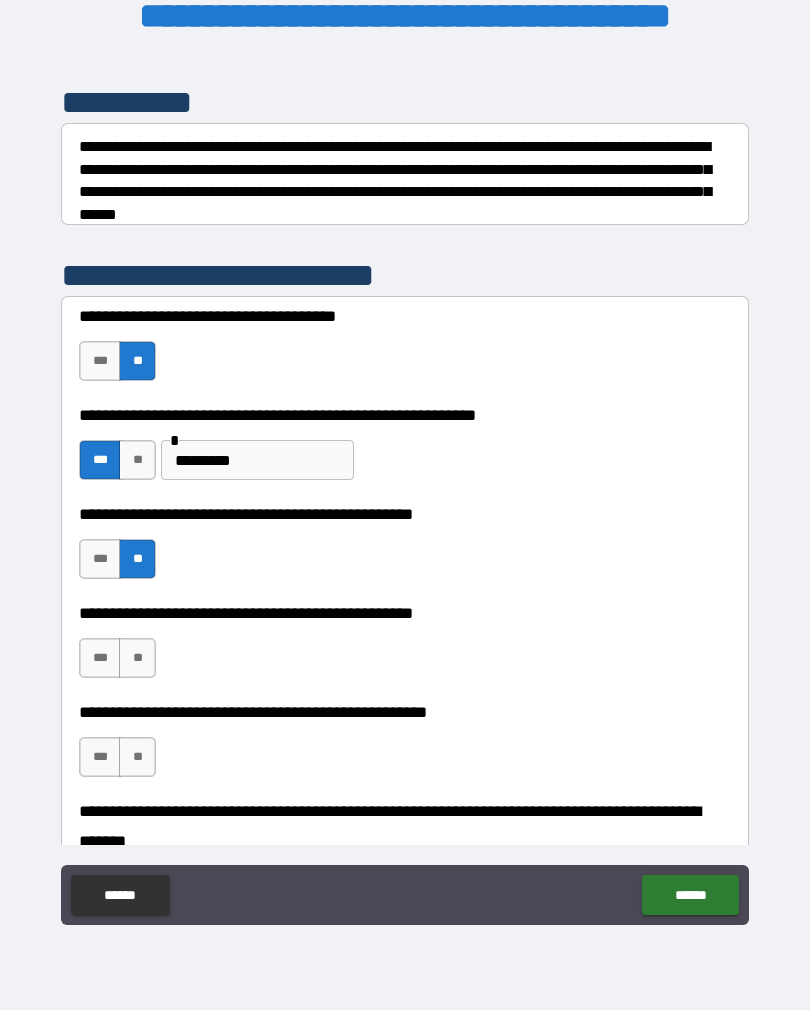 scroll, scrollTop: 252, scrollLeft: 0, axis: vertical 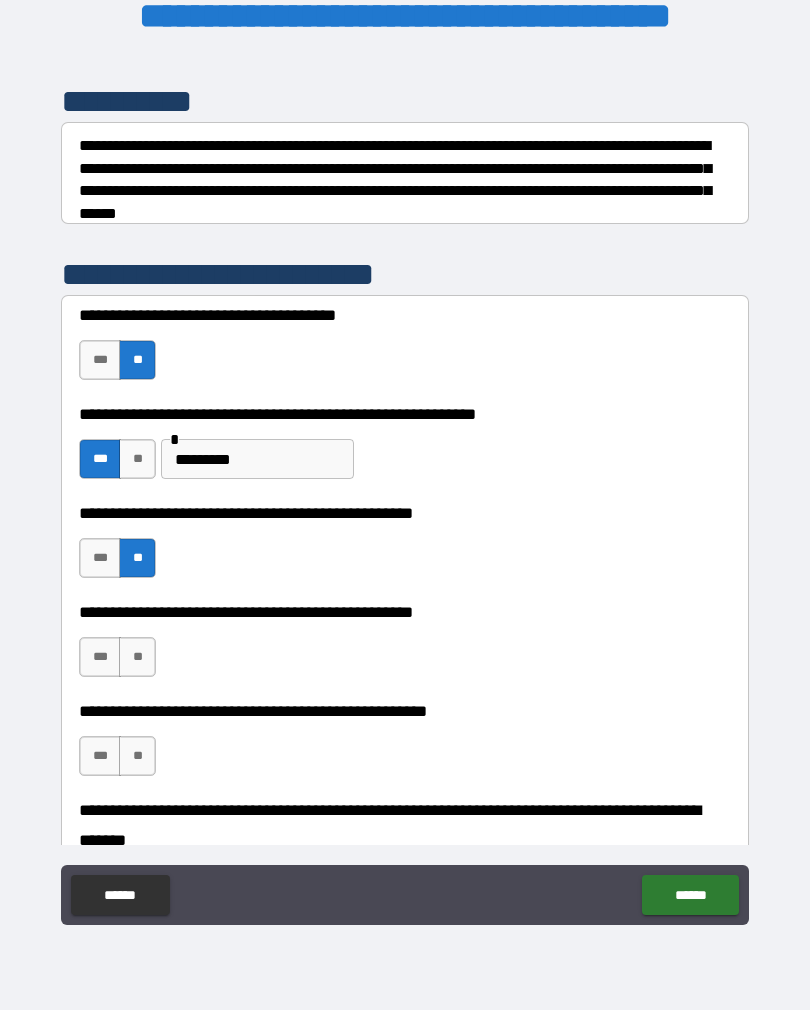 click on "**" at bounding box center (137, 657) 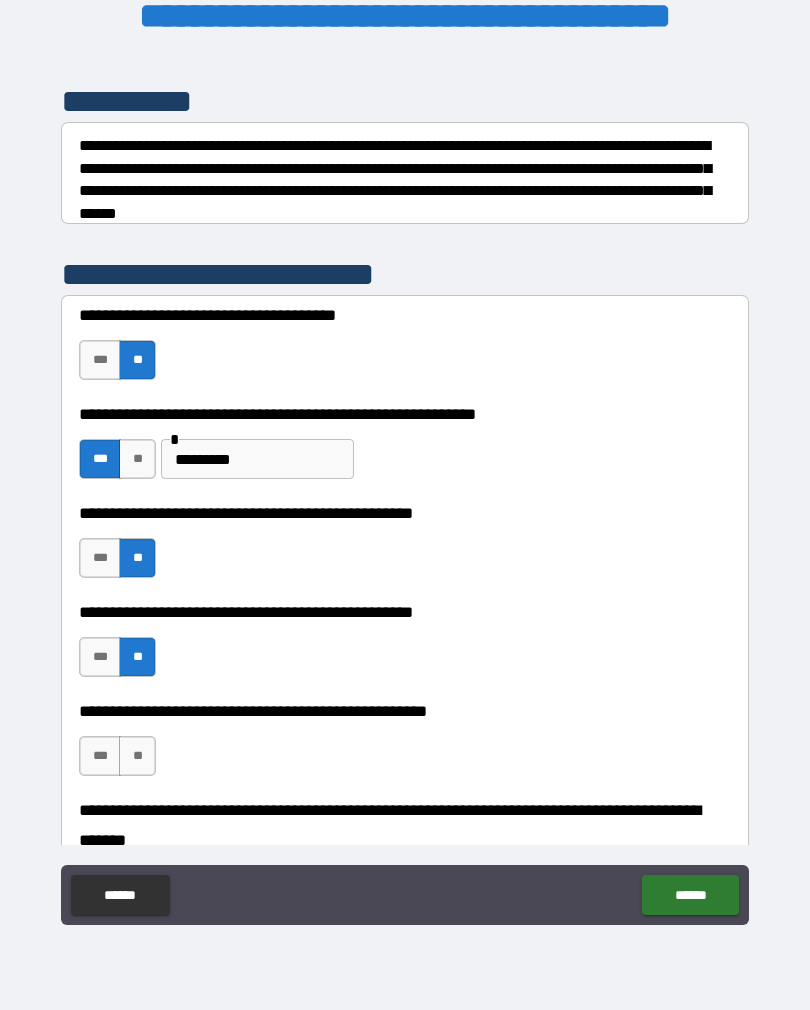 click on "**" at bounding box center [137, 756] 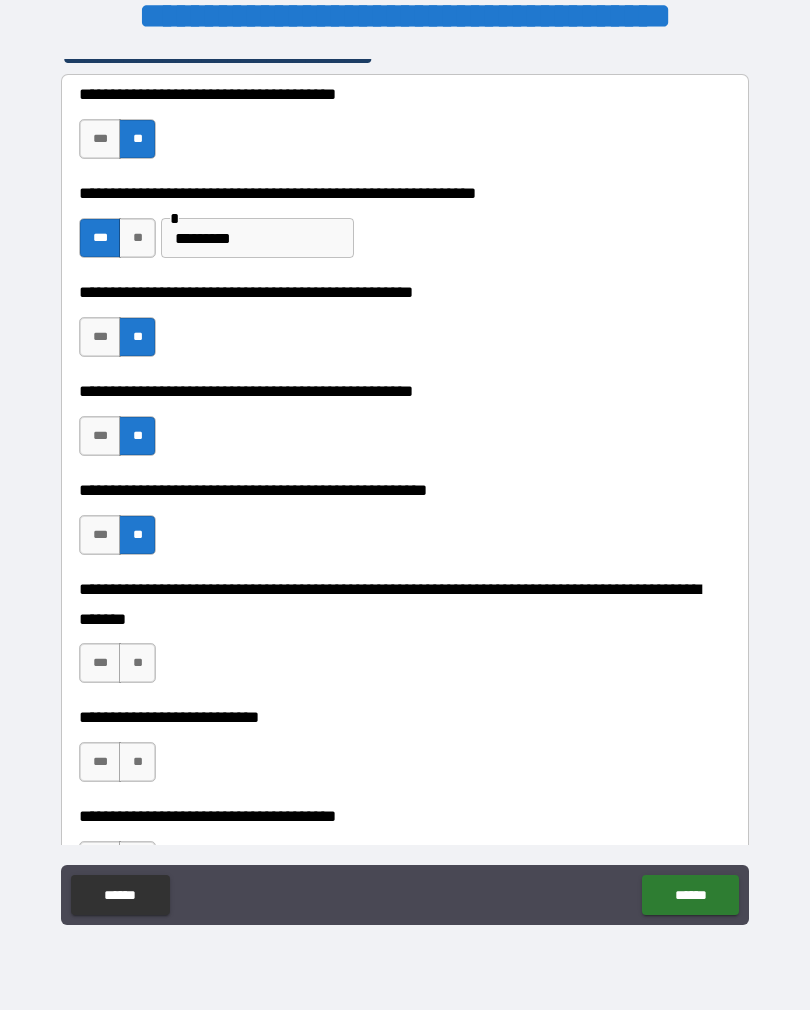 scroll, scrollTop: 470, scrollLeft: 0, axis: vertical 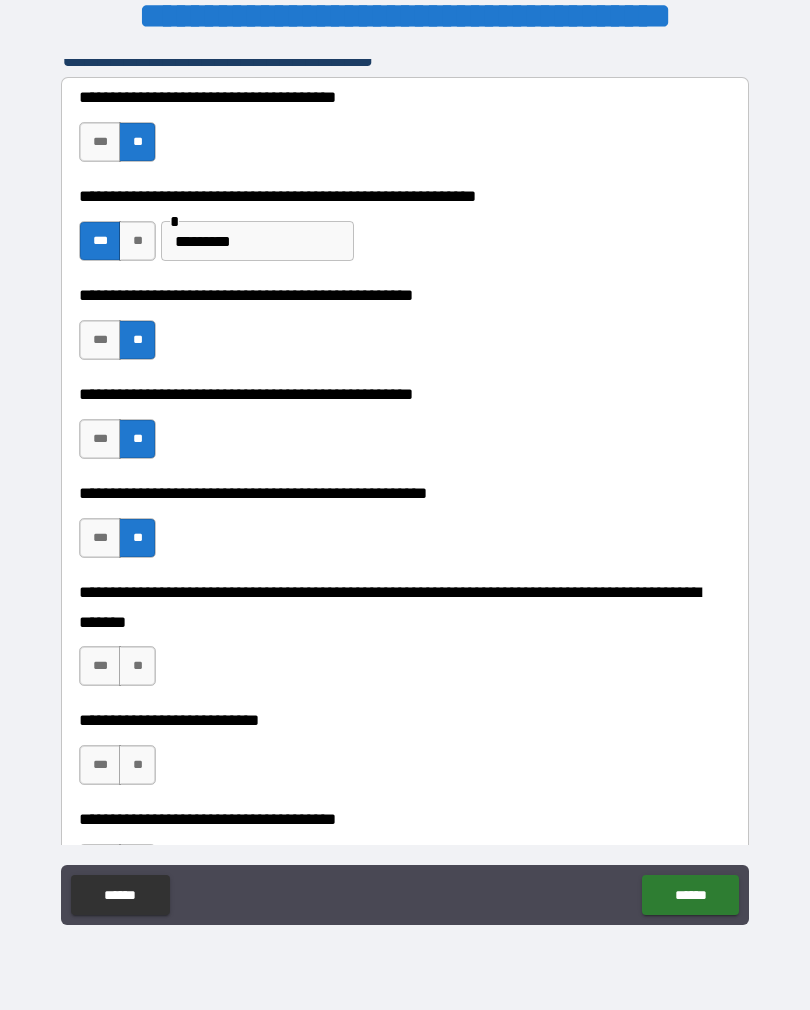 click on "**" at bounding box center [137, 666] 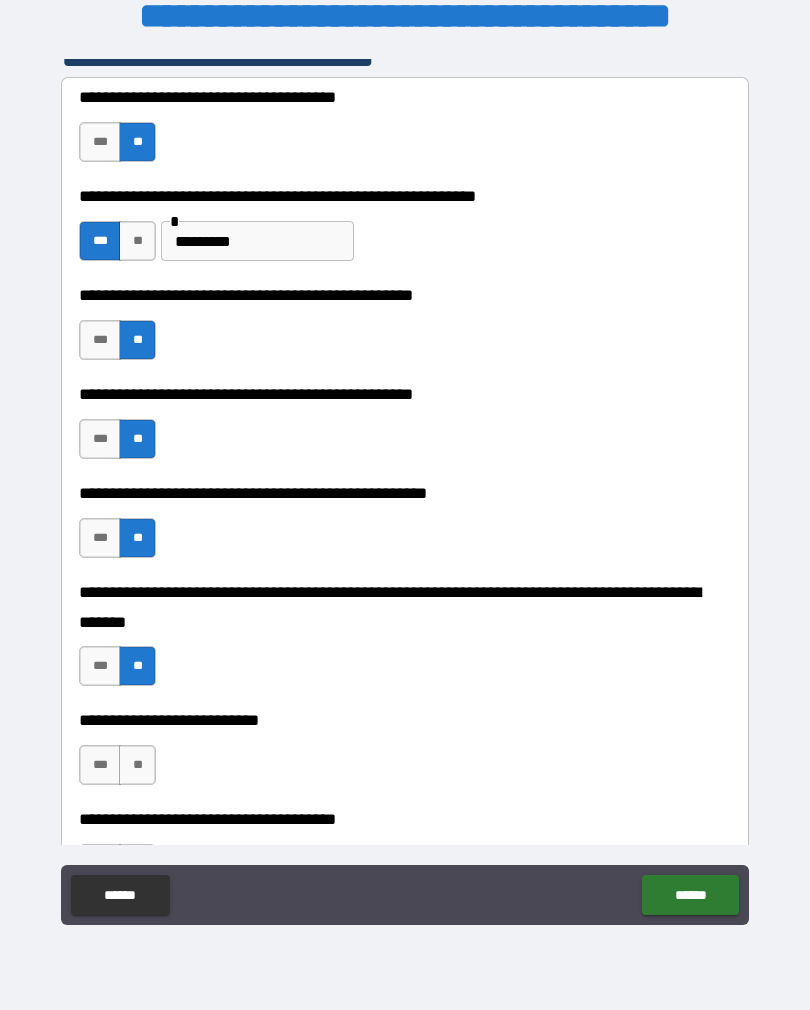 click on "**" at bounding box center [137, 765] 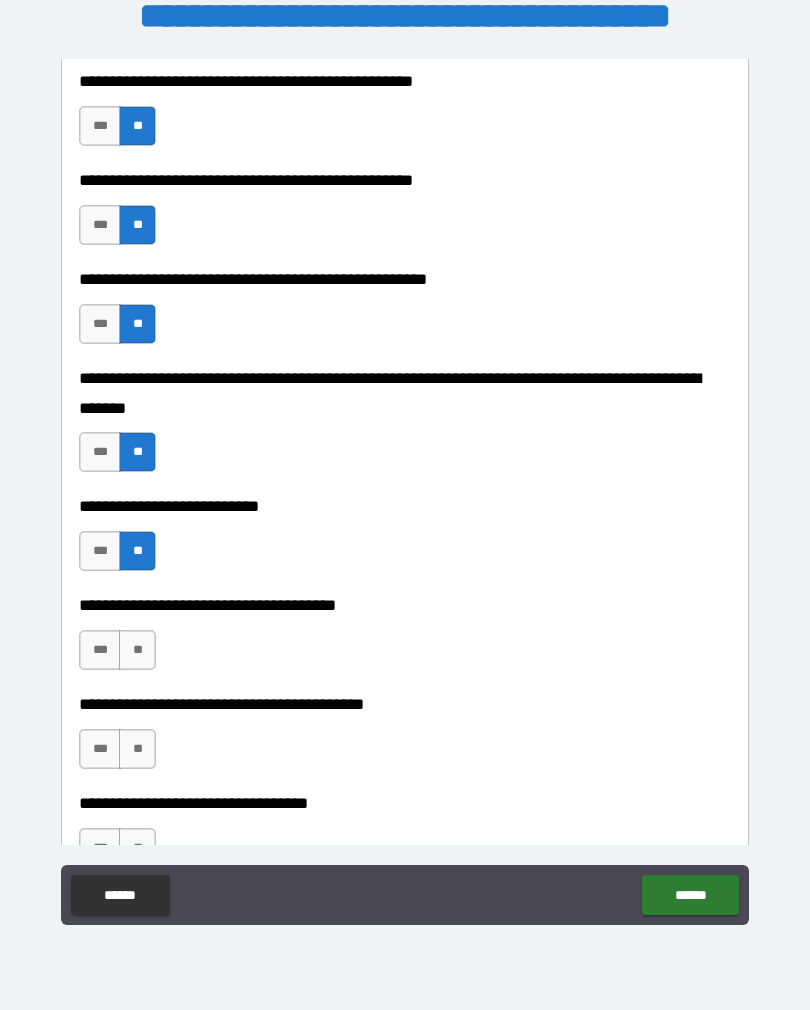 scroll, scrollTop: 680, scrollLeft: 0, axis: vertical 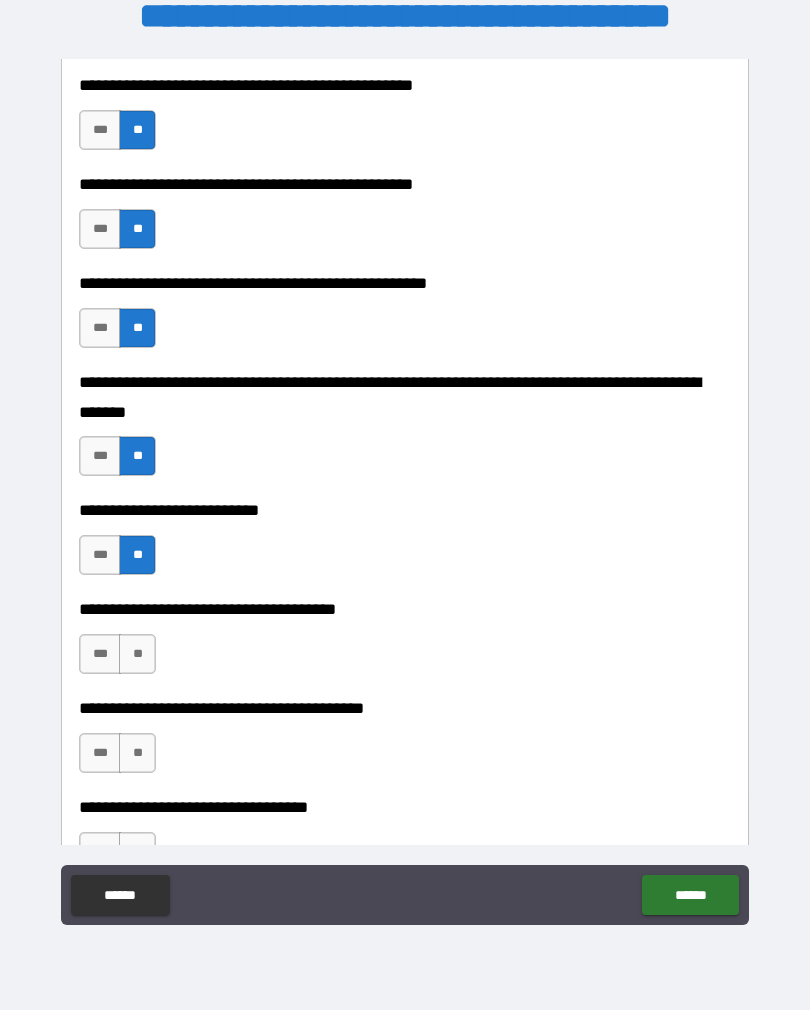 click on "**" at bounding box center (137, 654) 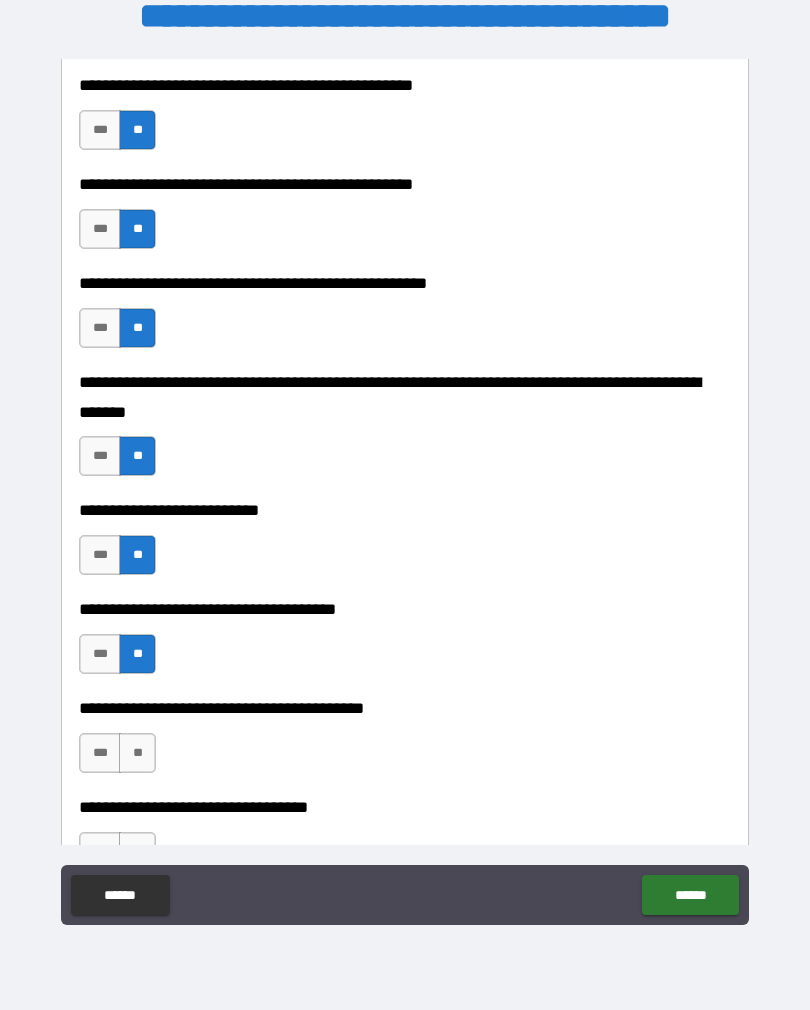 click on "**" at bounding box center [137, 753] 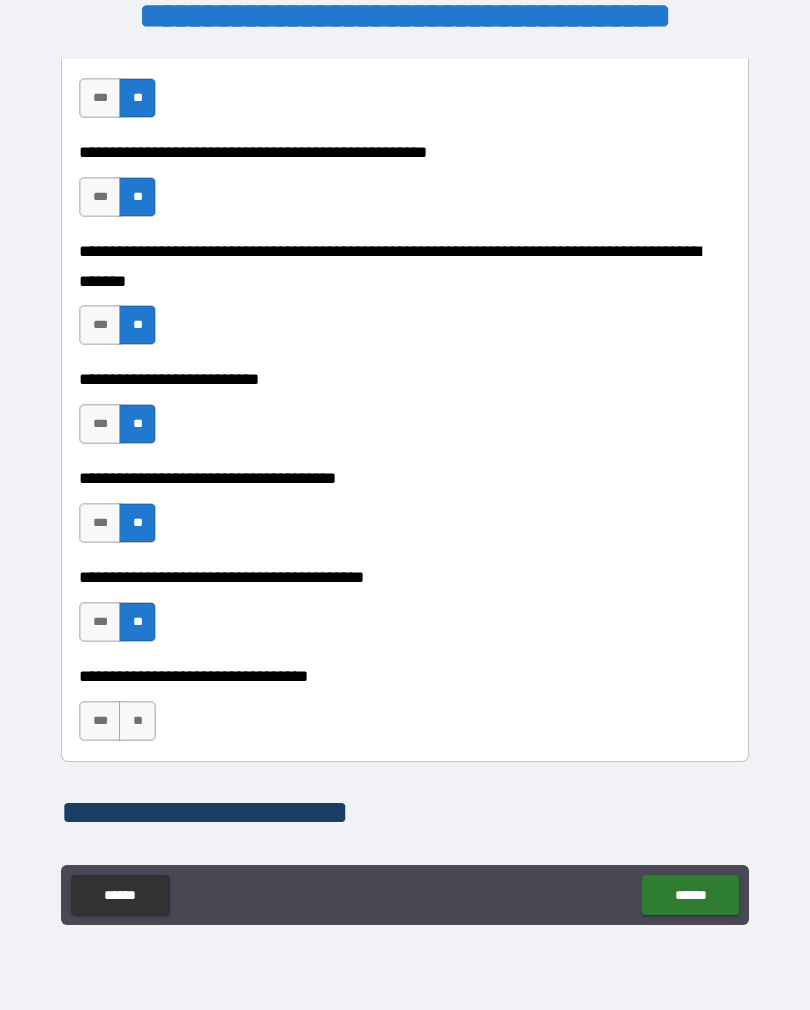 scroll, scrollTop: 810, scrollLeft: 0, axis: vertical 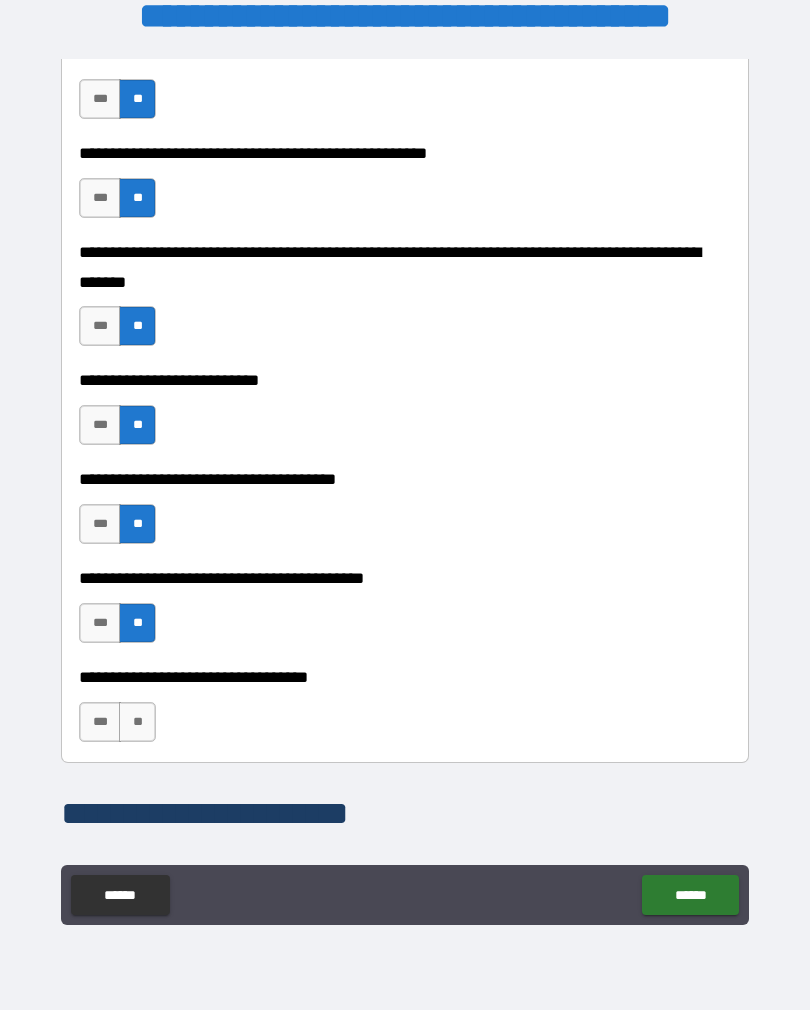 click on "**" at bounding box center (137, 722) 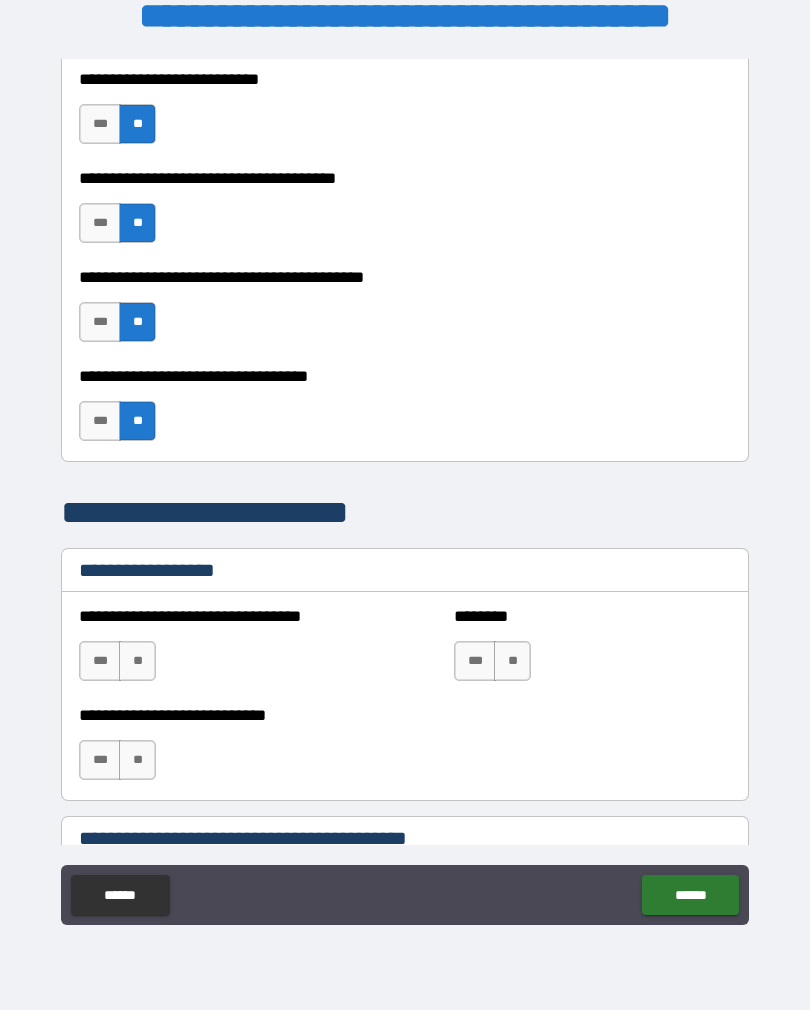 scroll, scrollTop: 1109, scrollLeft: 0, axis: vertical 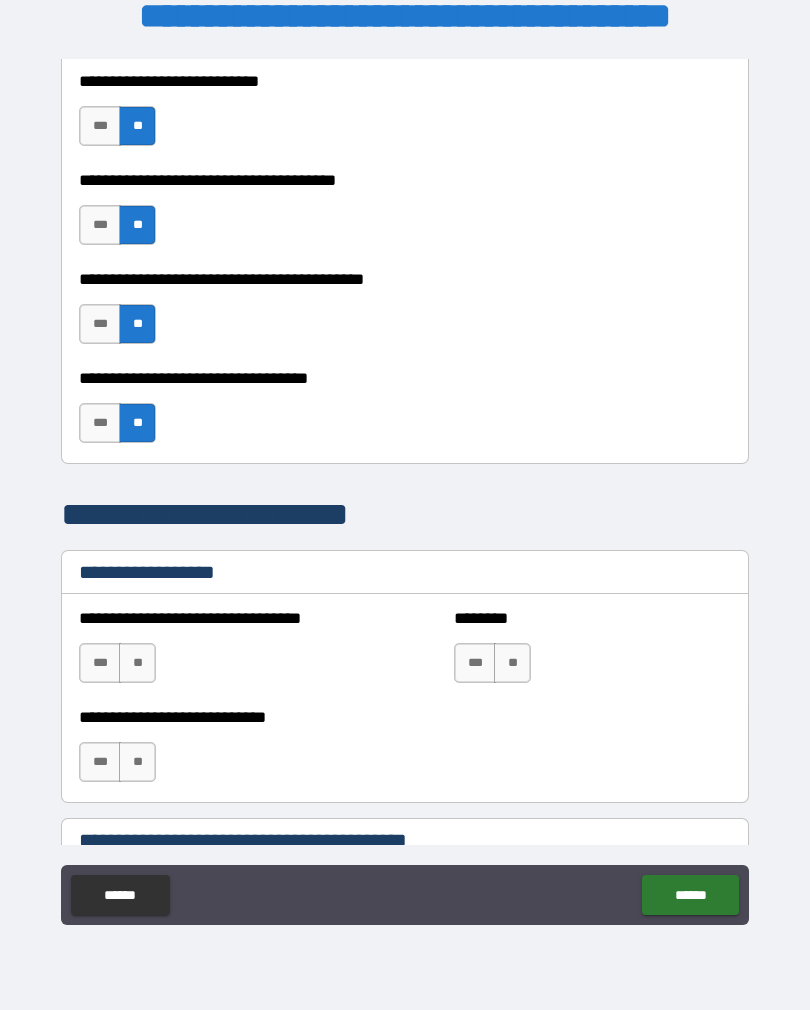 click on "**" at bounding box center [137, 663] 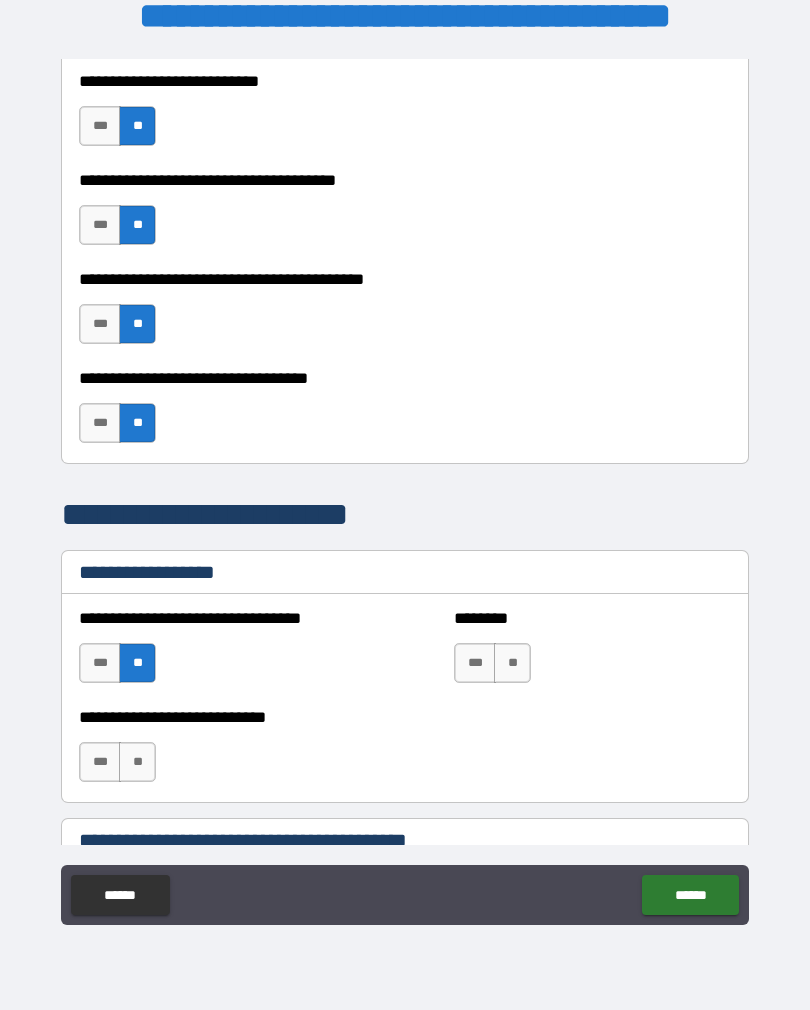 click on "***" at bounding box center (475, 663) 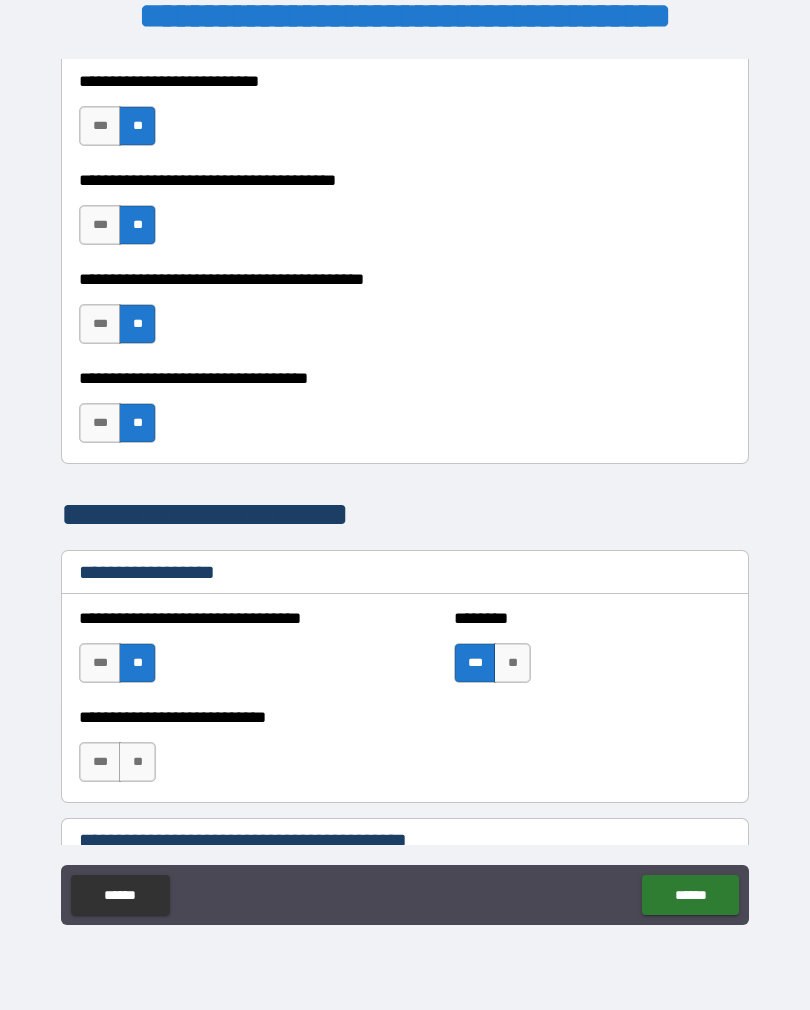 click on "**" at bounding box center (137, 762) 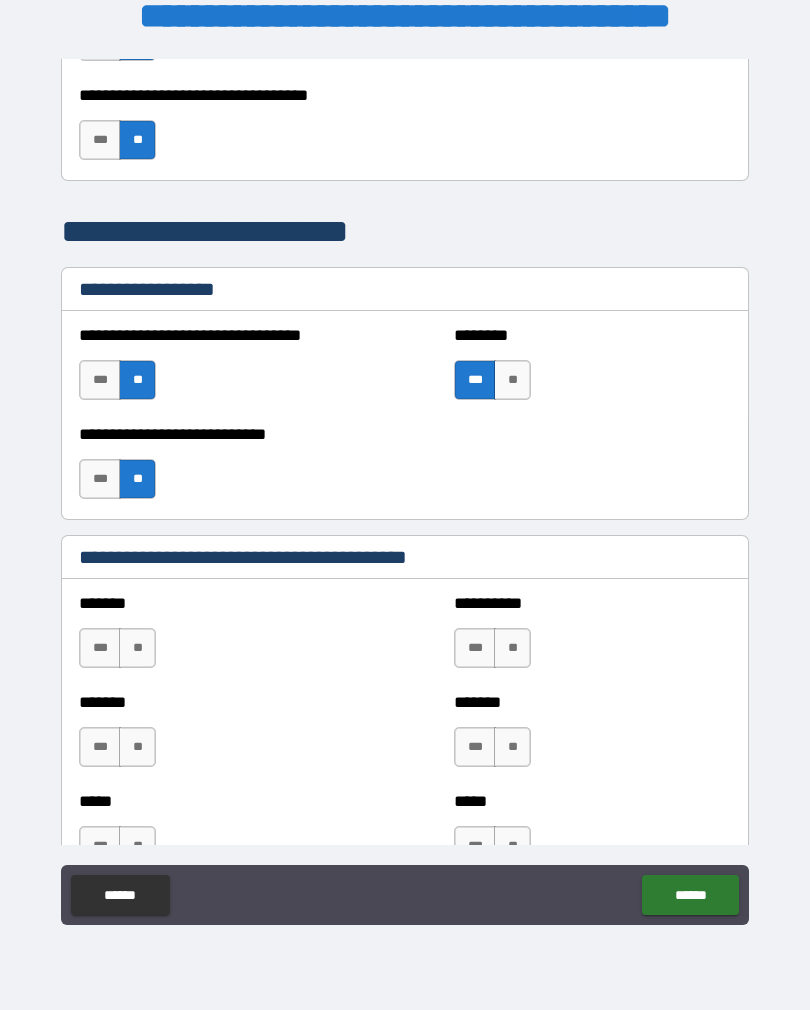scroll, scrollTop: 1390, scrollLeft: 0, axis: vertical 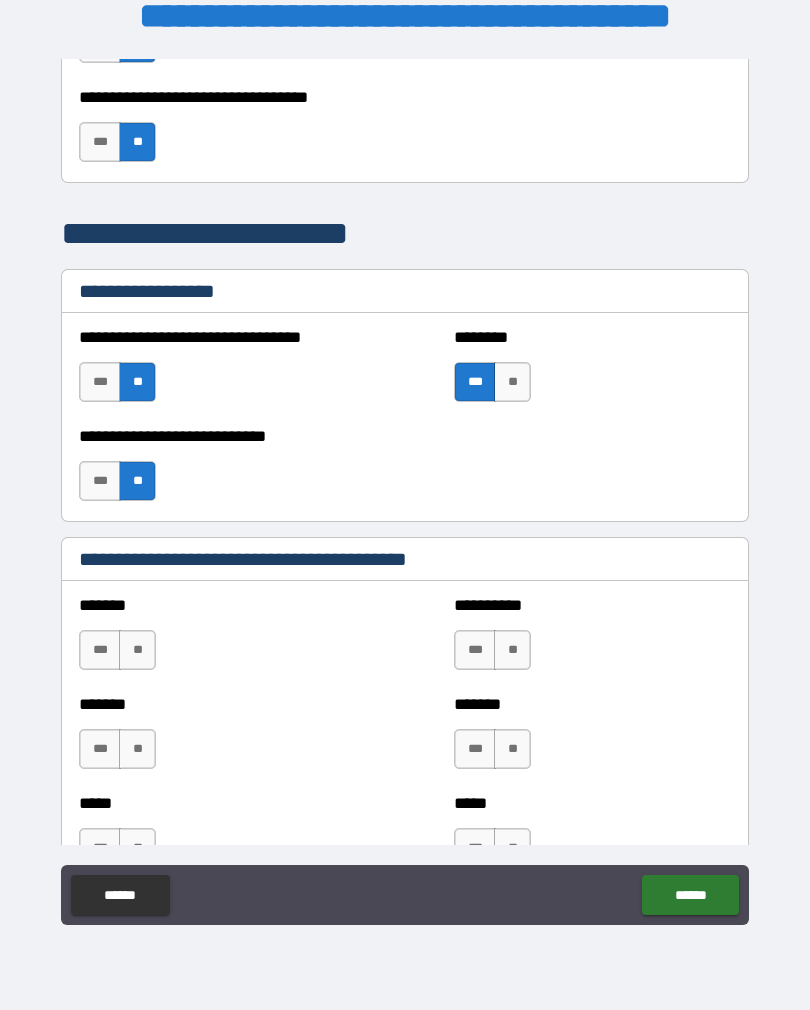 click on "**" at bounding box center (137, 650) 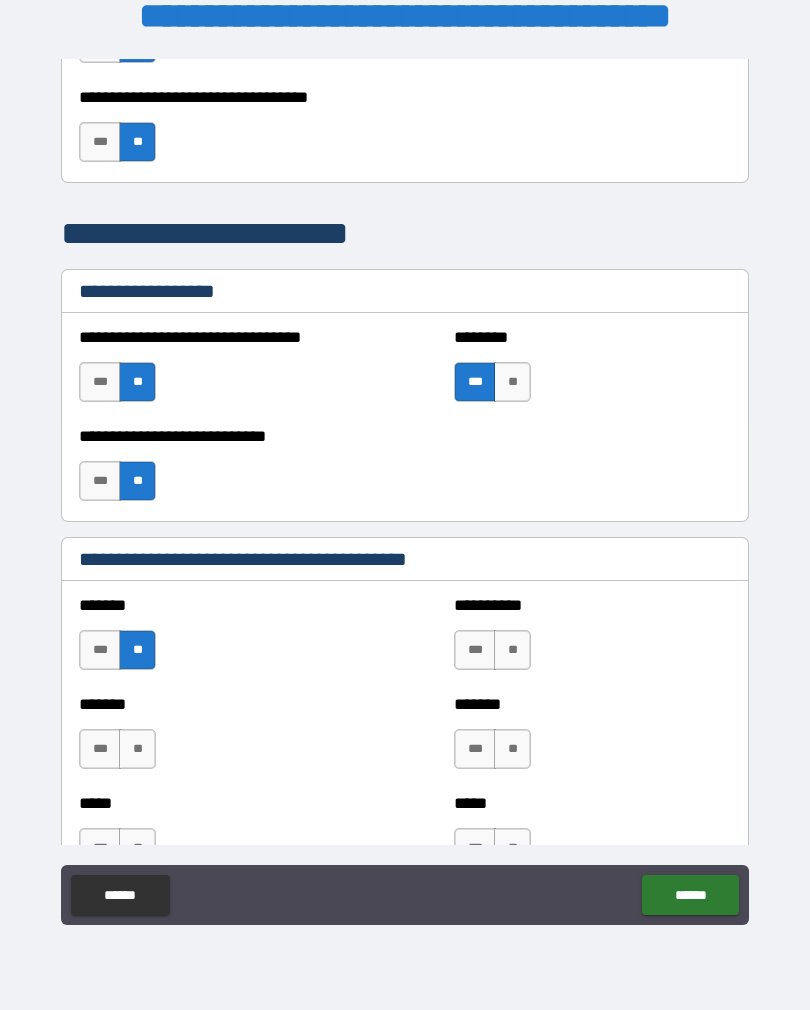click on "**" at bounding box center (512, 650) 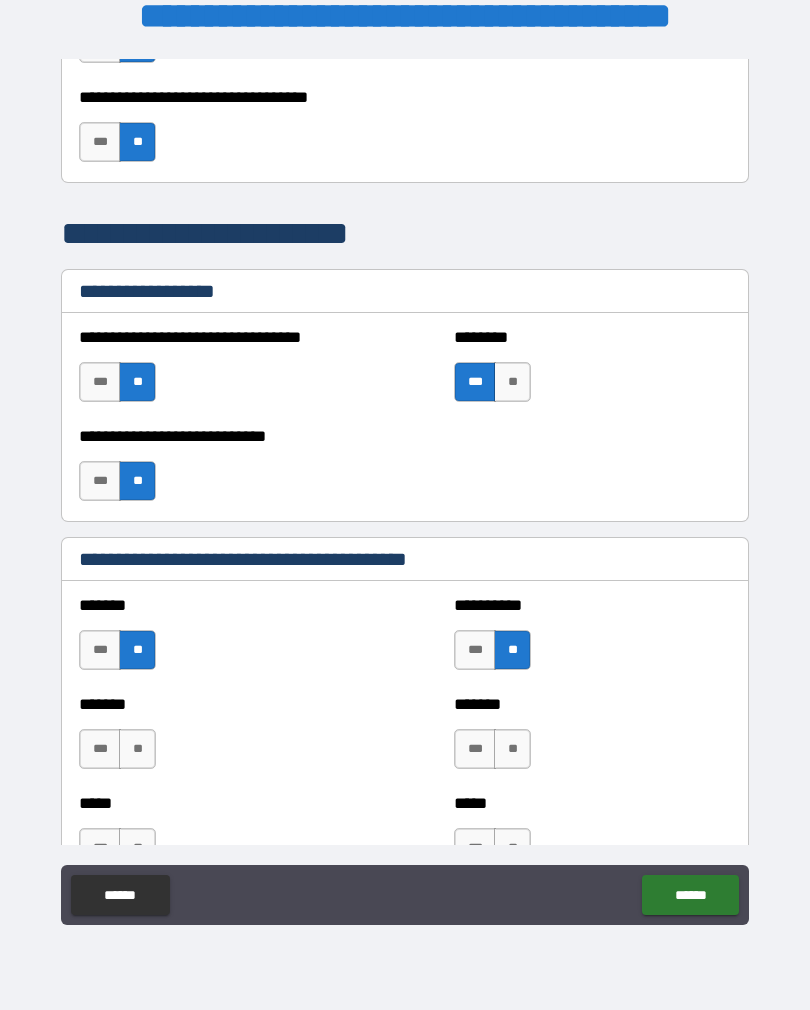 click on "**" at bounding box center [137, 749] 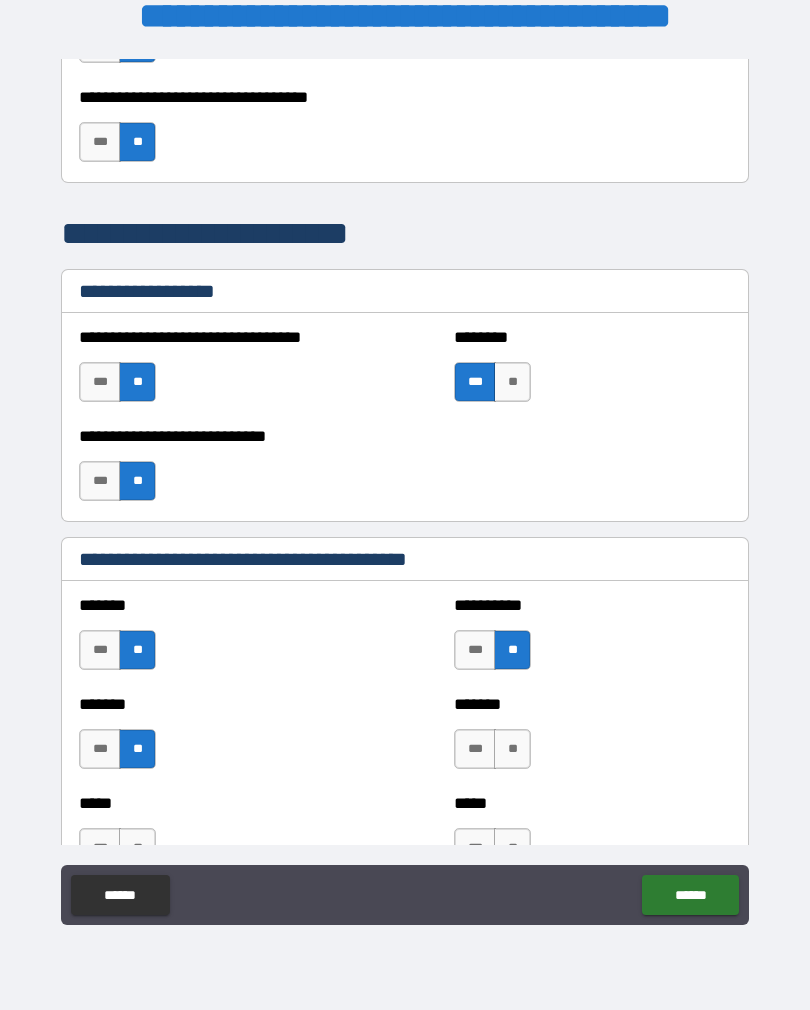 click on "**" at bounding box center (512, 749) 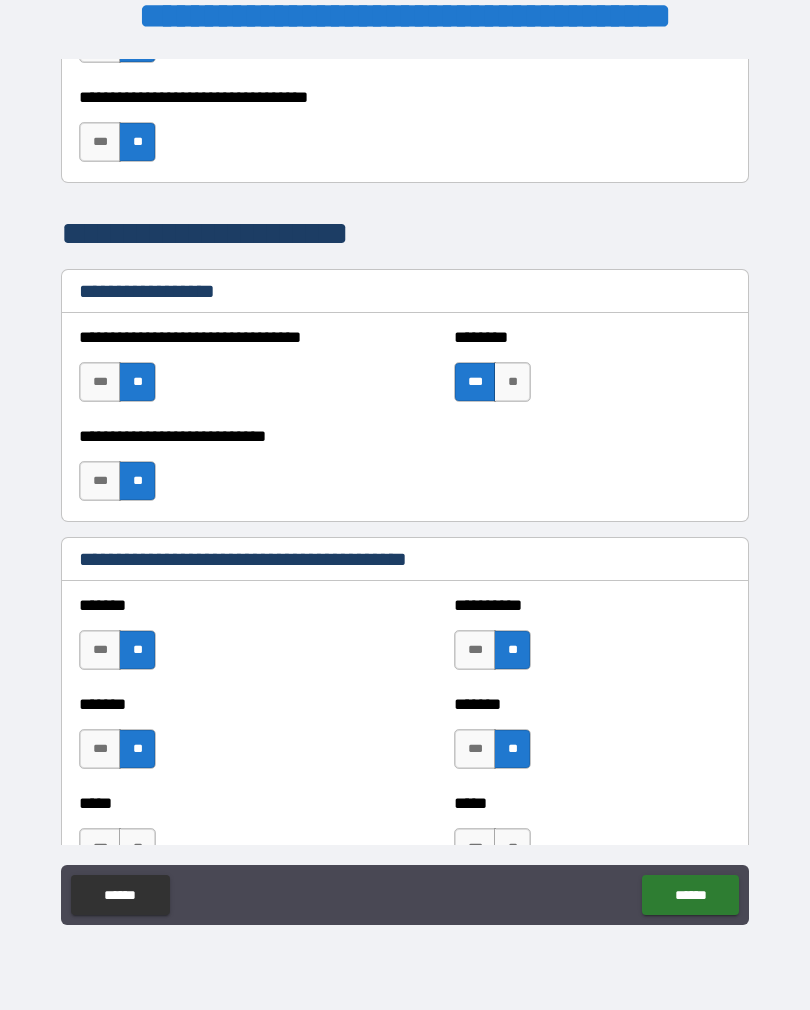 click on "***" at bounding box center [100, 749] 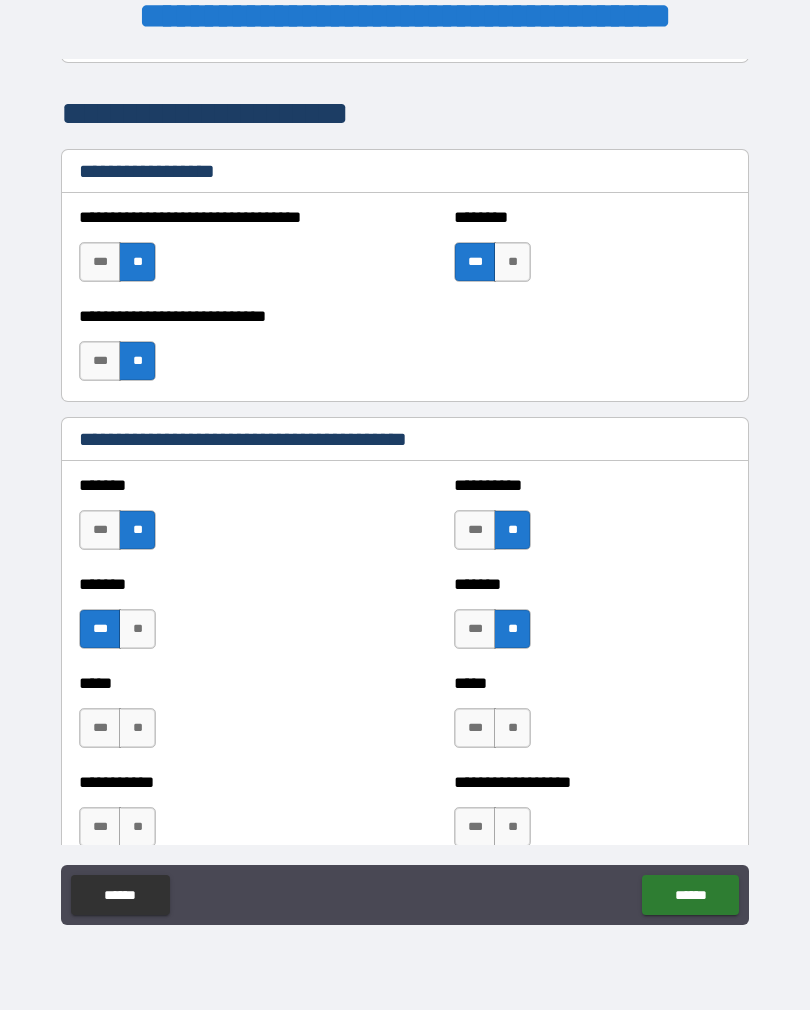 scroll, scrollTop: 1509, scrollLeft: 0, axis: vertical 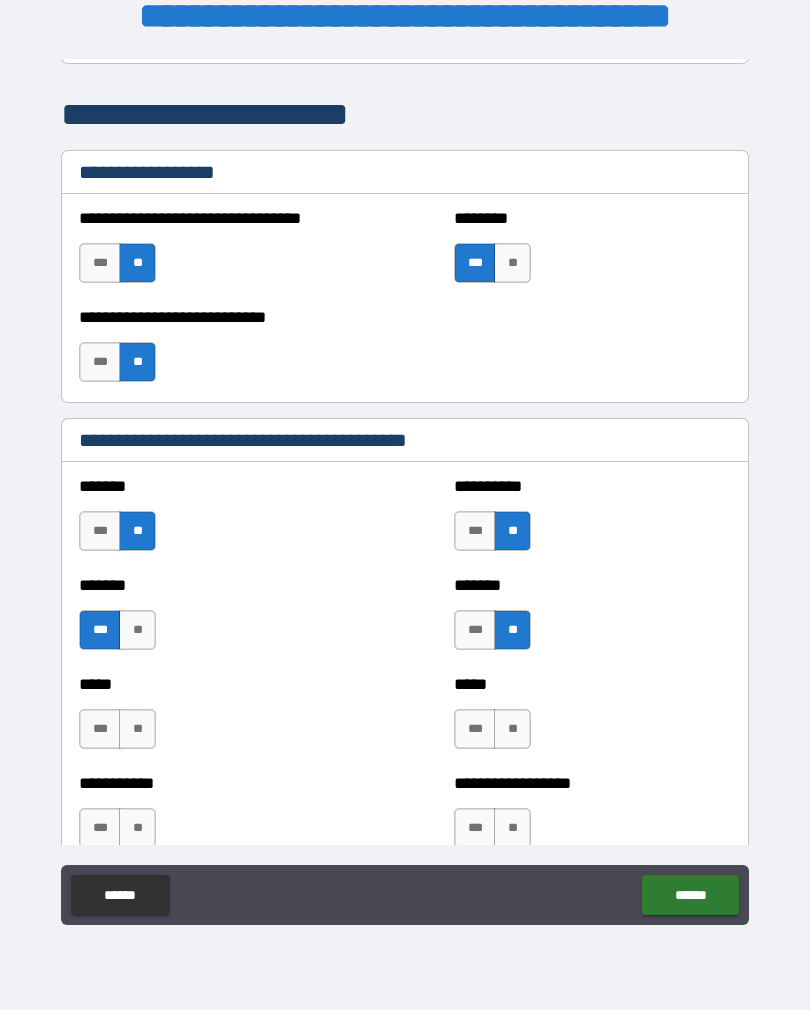 click on "**" at bounding box center (137, 630) 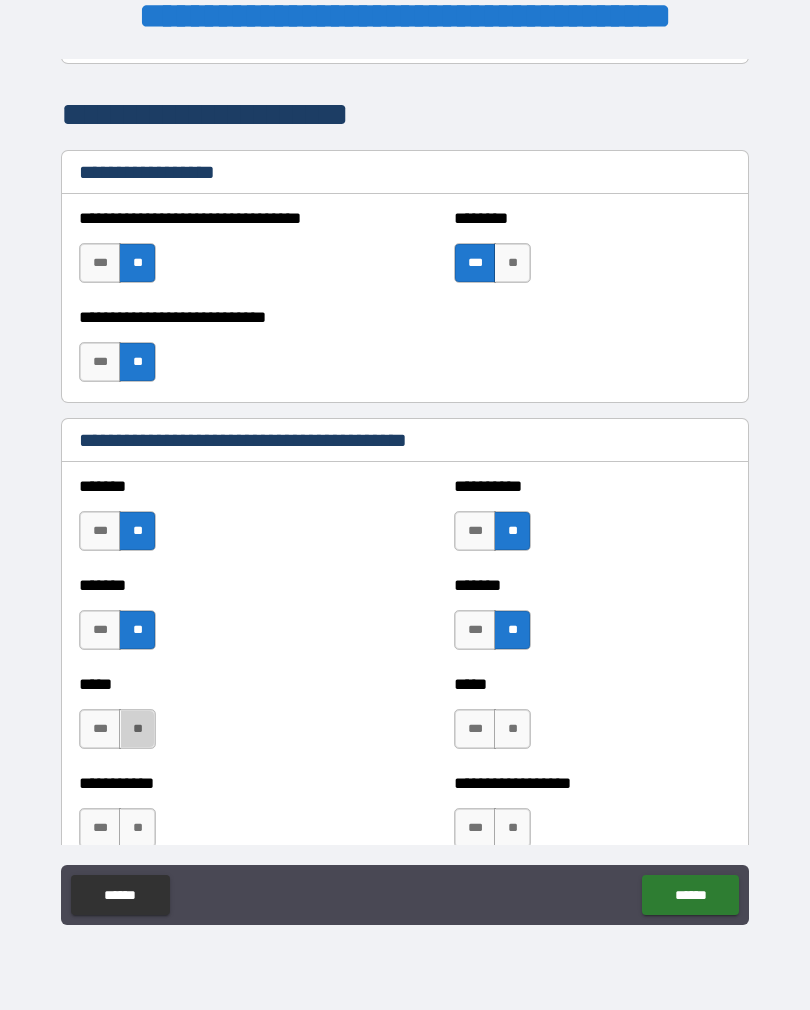 click on "**" at bounding box center [137, 729] 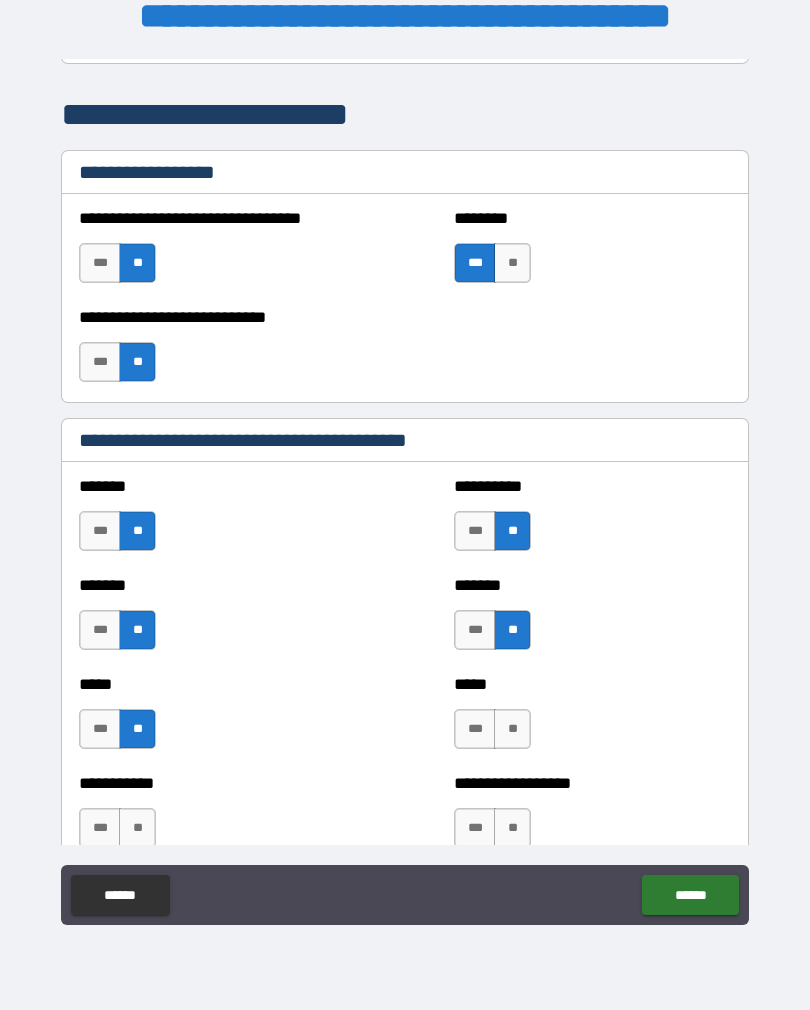 click on "**" at bounding box center [512, 729] 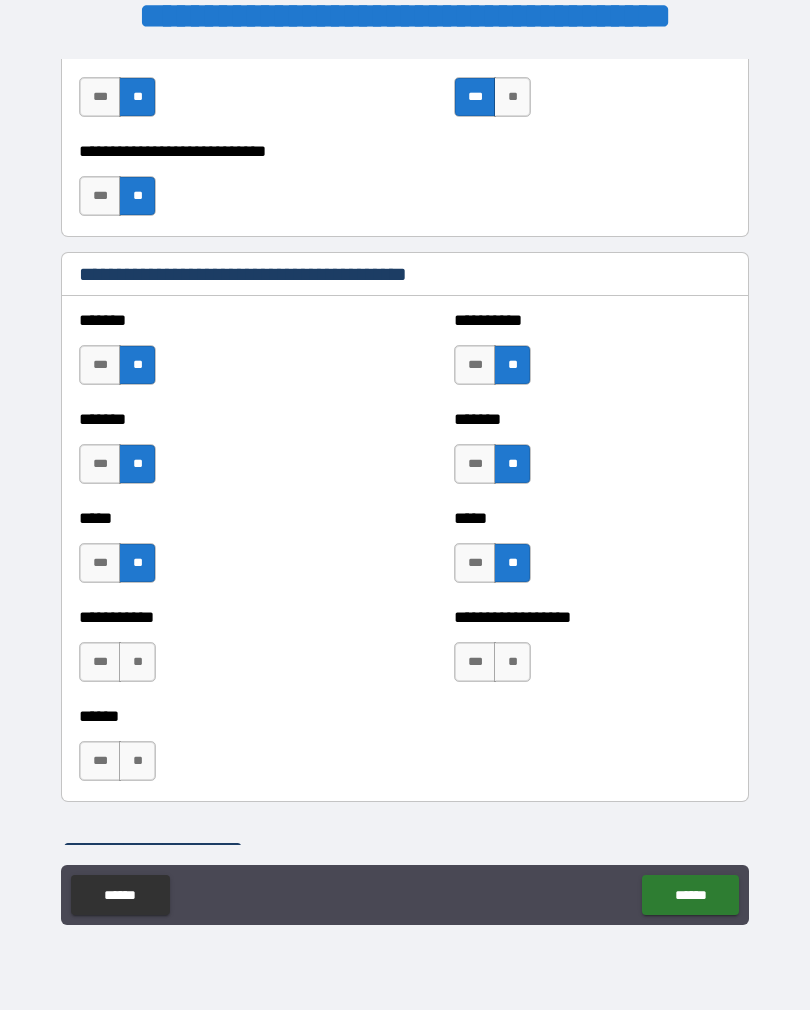 scroll, scrollTop: 1673, scrollLeft: 0, axis: vertical 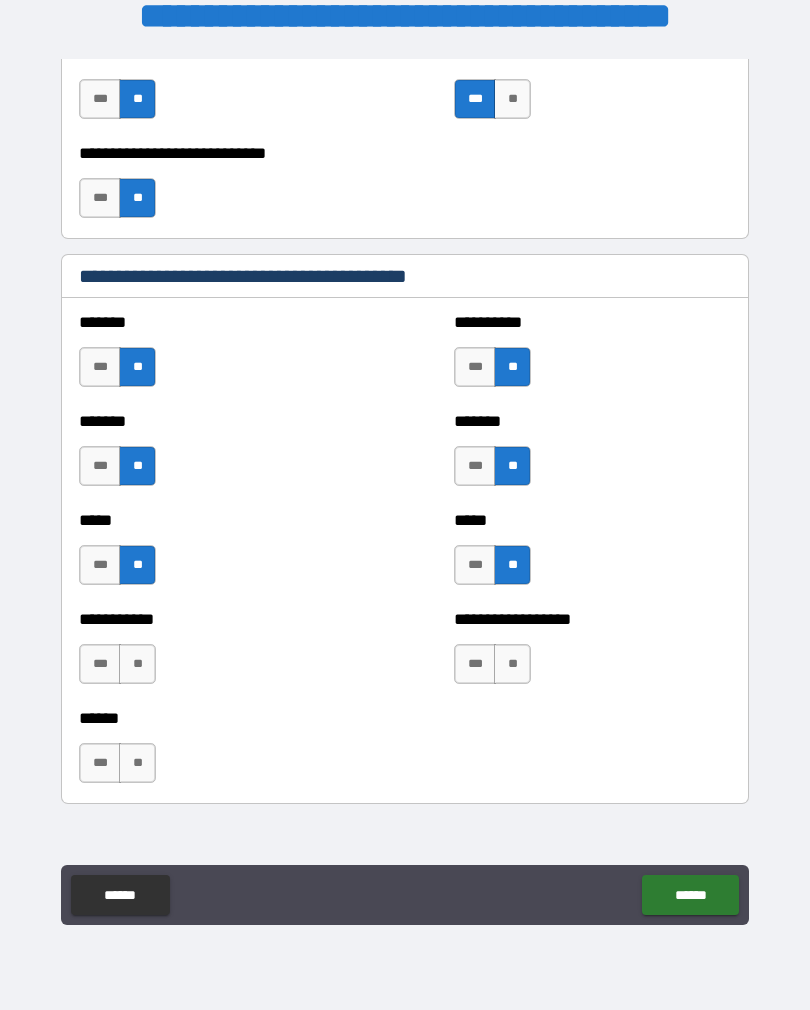 click on "**" at bounding box center [137, 664] 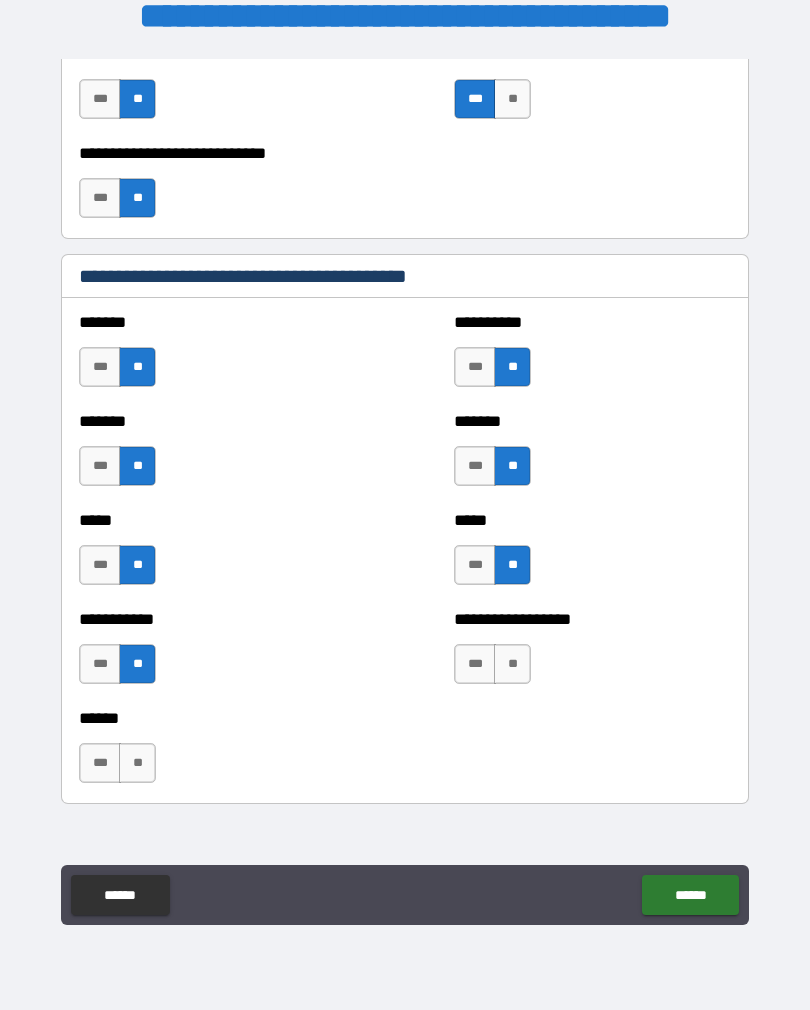 click on "**" at bounding box center [512, 664] 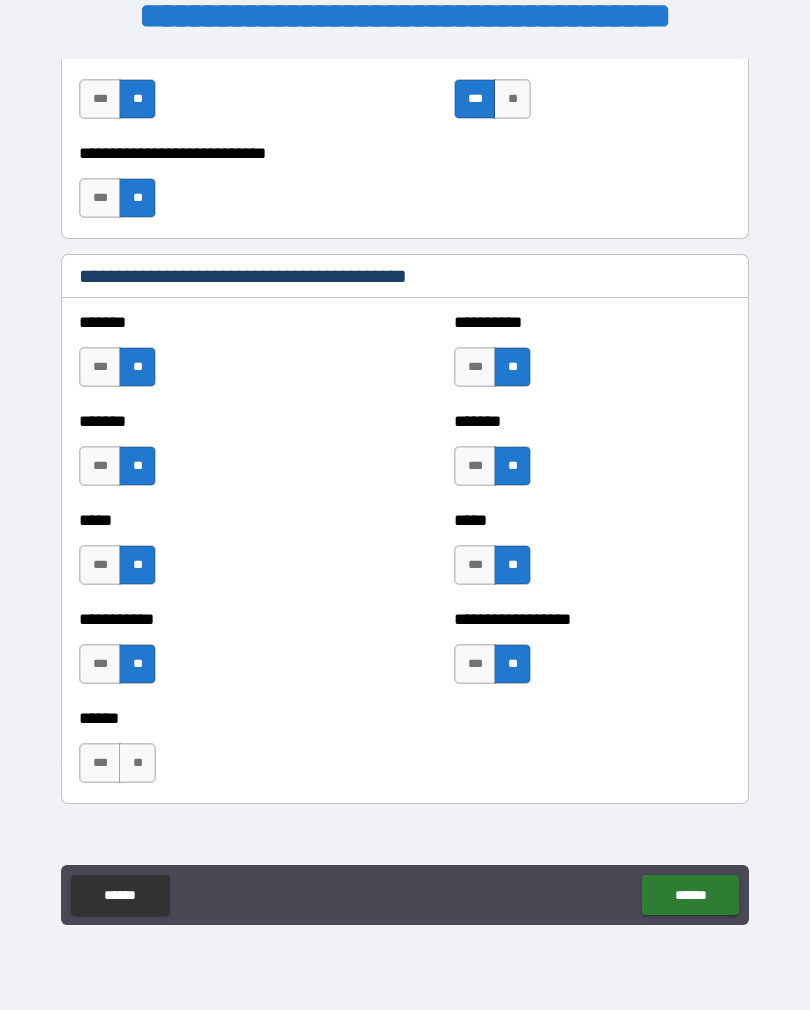 click on "**" at bounding box center [137, 763] 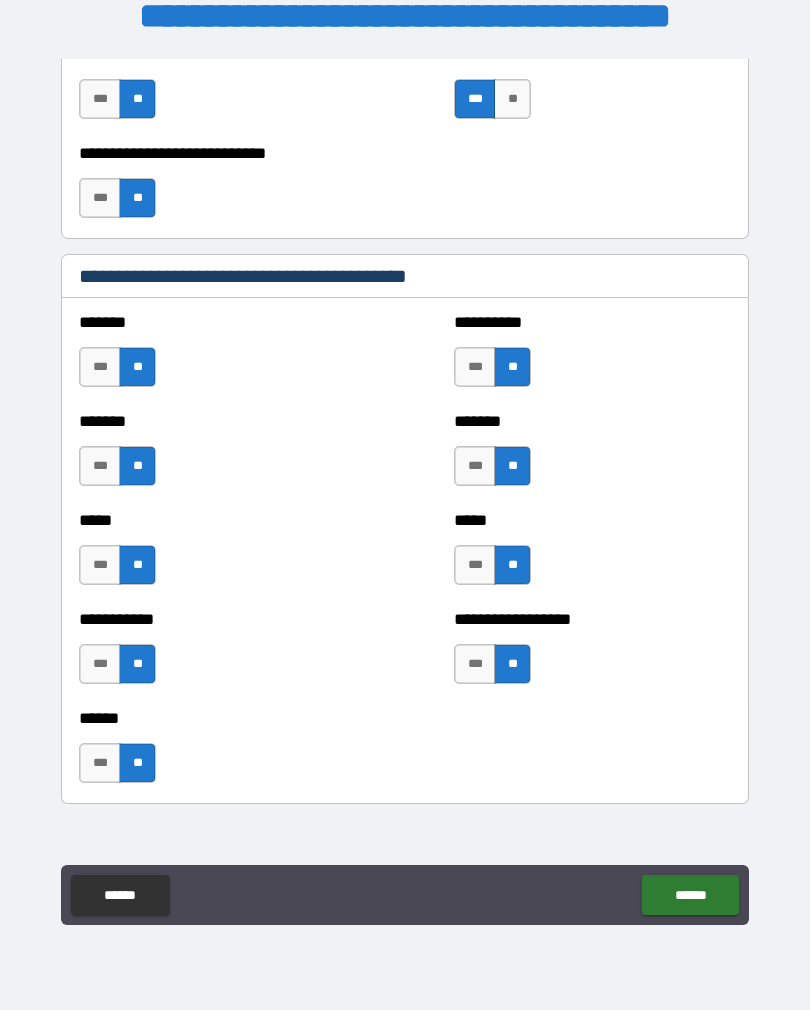 click on "****** *** **" at bounding box center (405, 753) 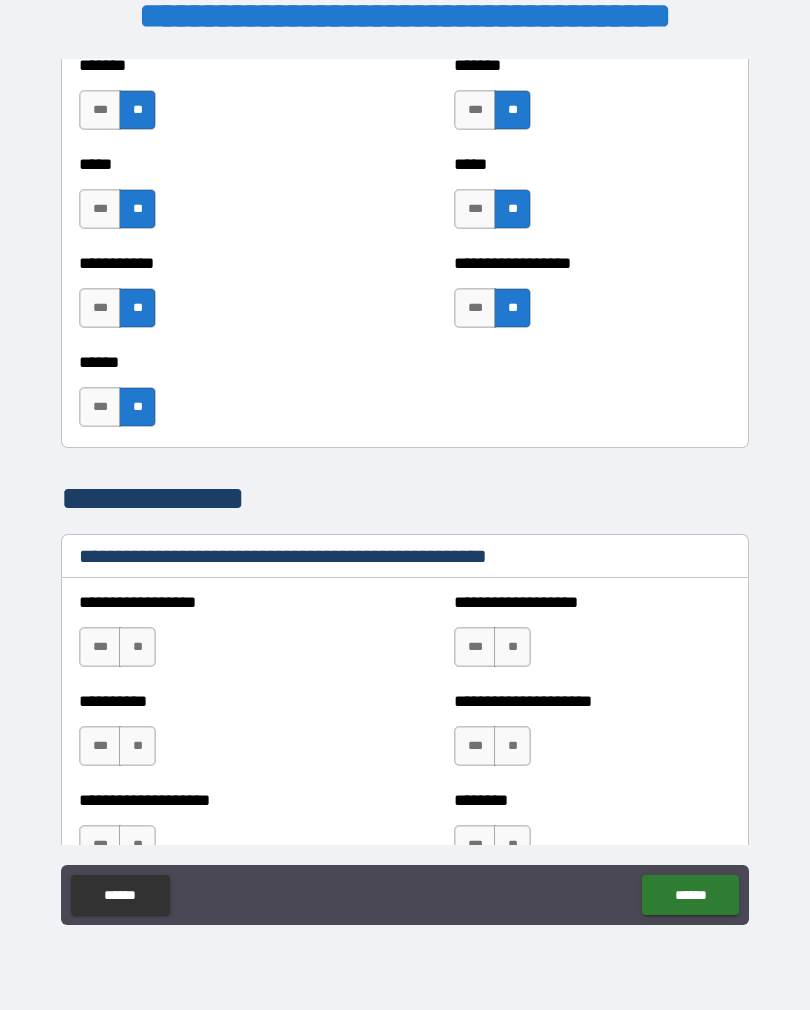 scroll, scrollTop: 2027, scrollLeft: 0, axis: vertical 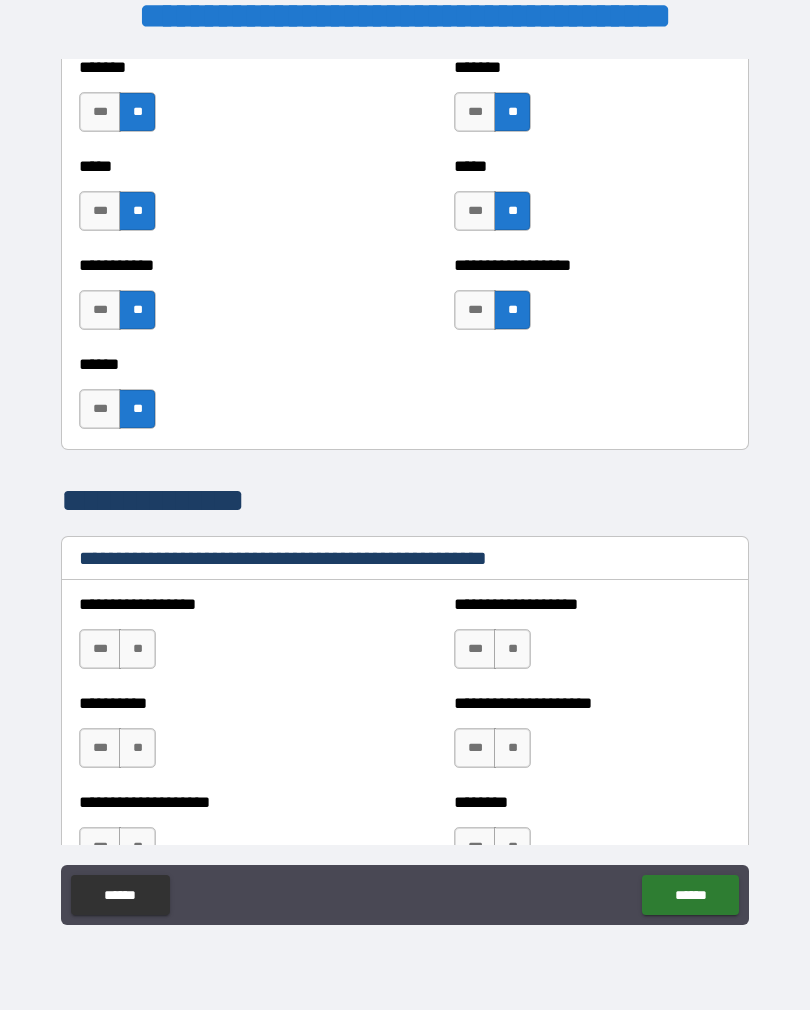 click on "**" at bounding box center (137, 649) 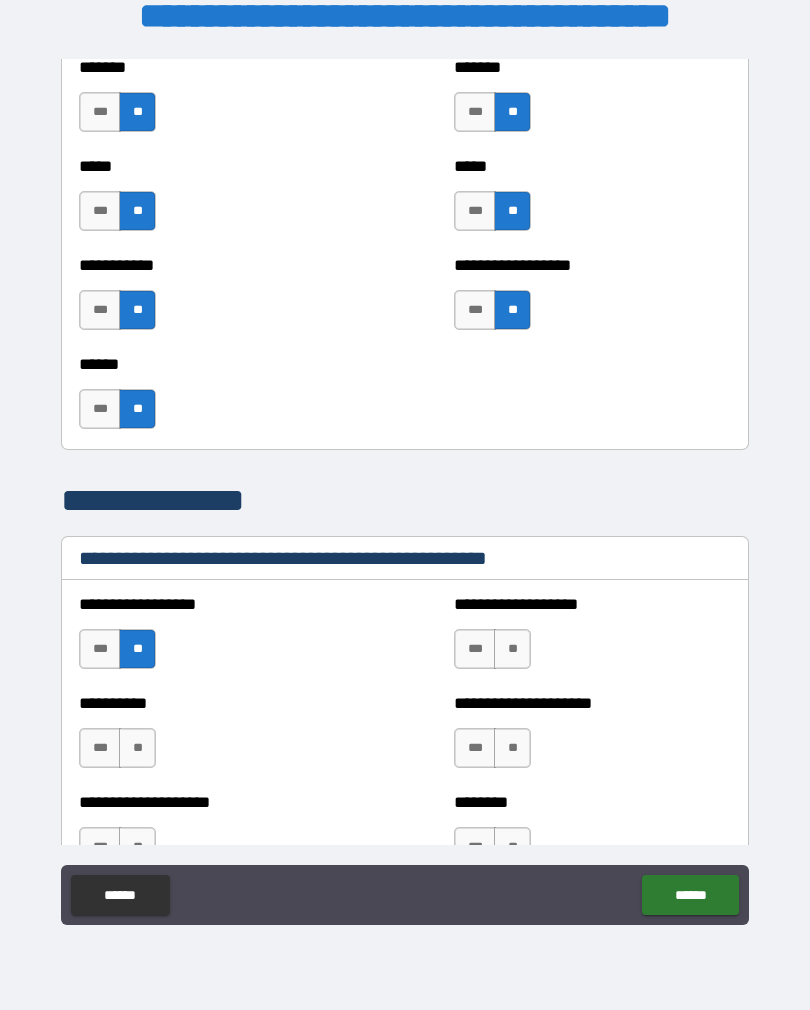 click on "**" at bounding box center [512, 649] 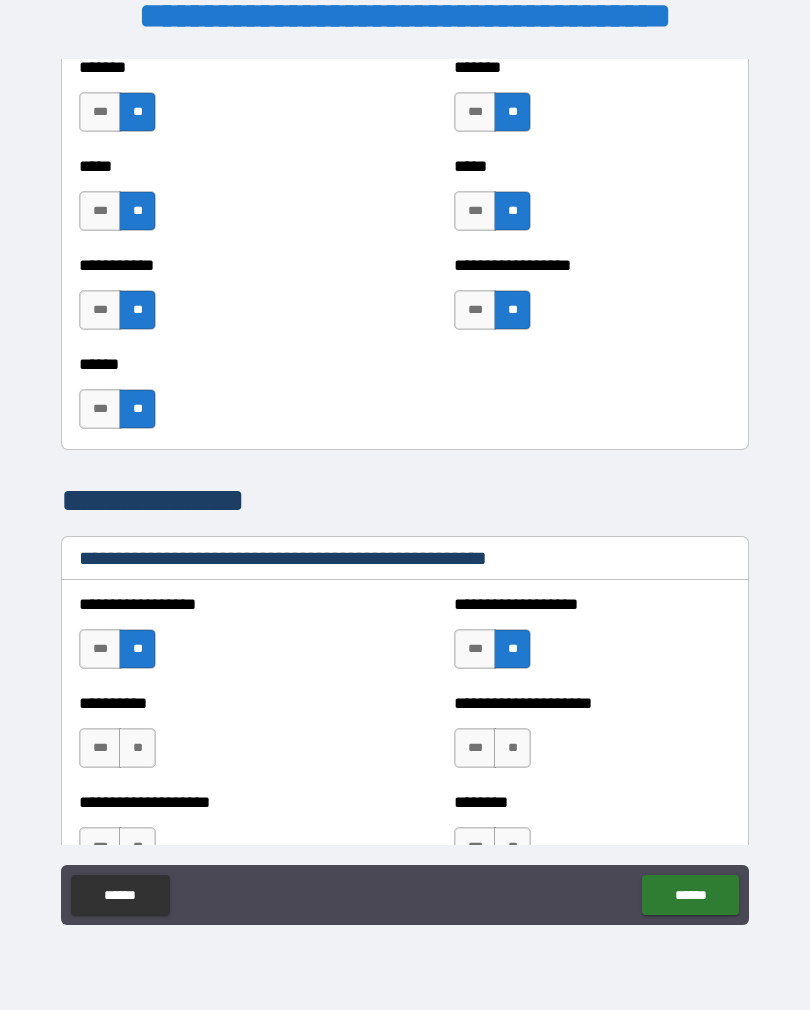 click on "**" at bounding box center [512, 748] 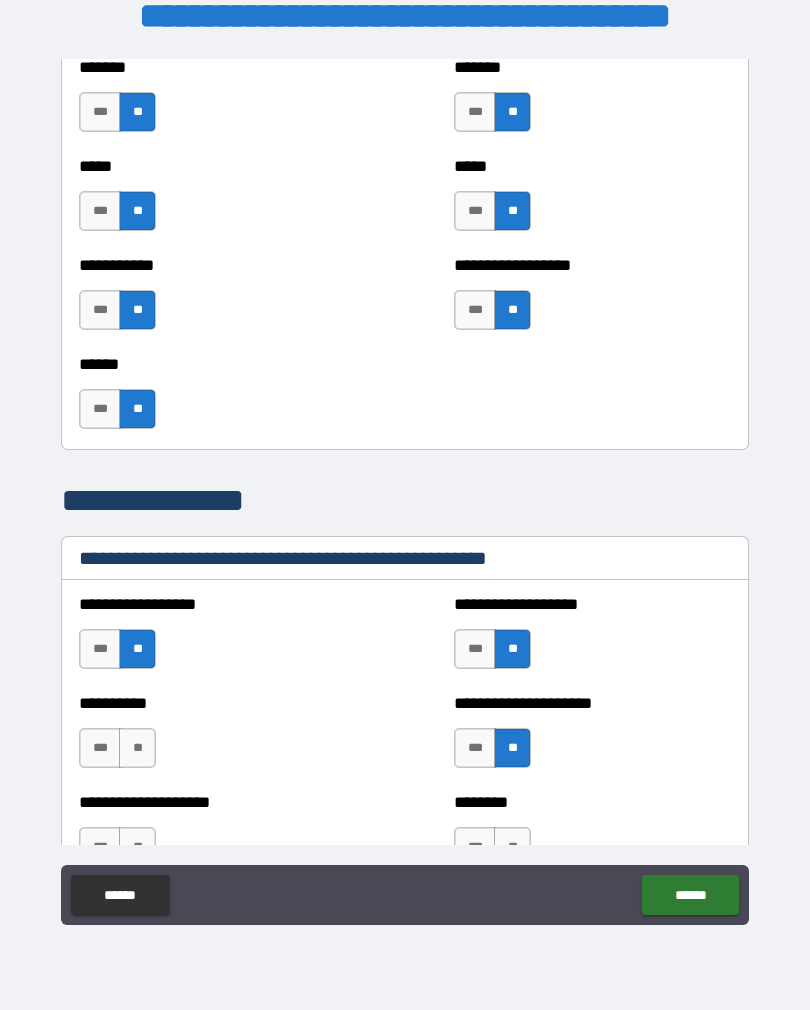 click on "**" at bounding box center [137, 748] 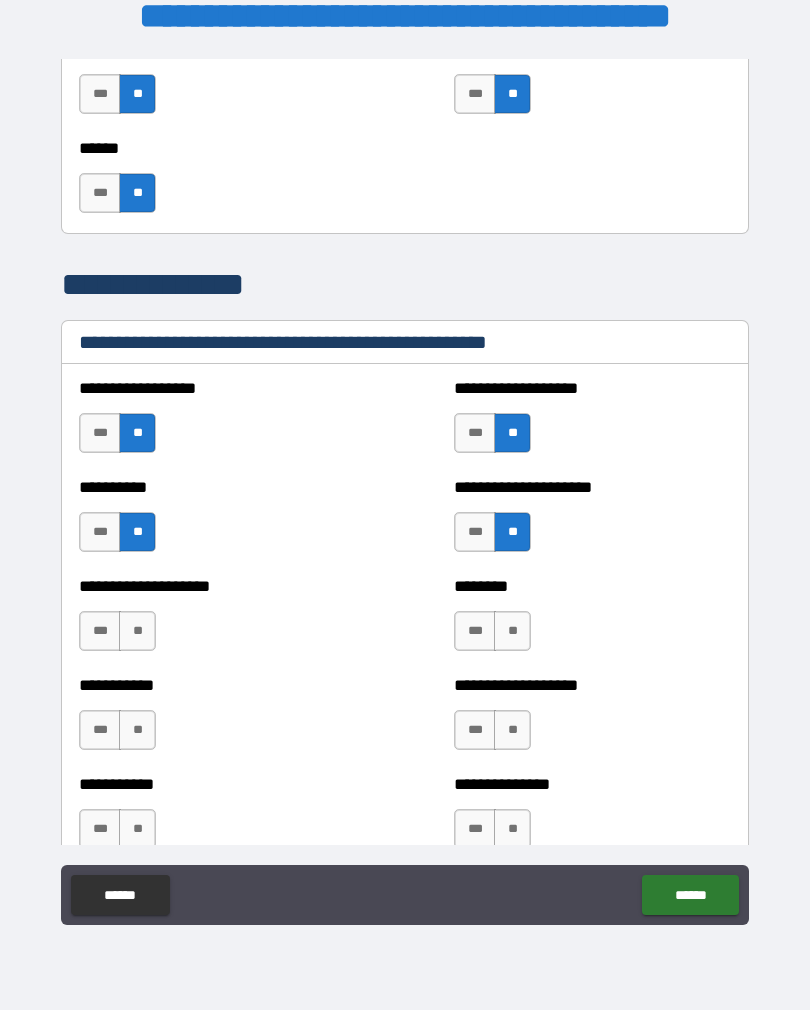 scroll, scrollTop: 2237, scrollLeft: 0, axis: vertical 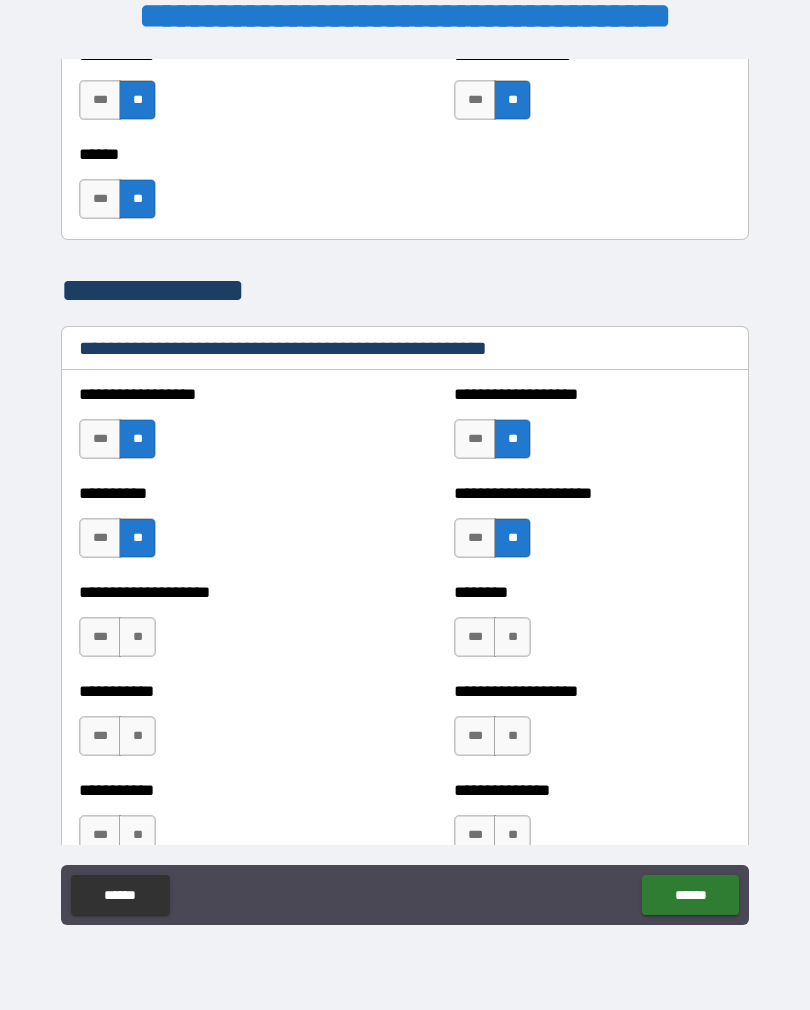 click on "**" at bounding box center (137, 637) 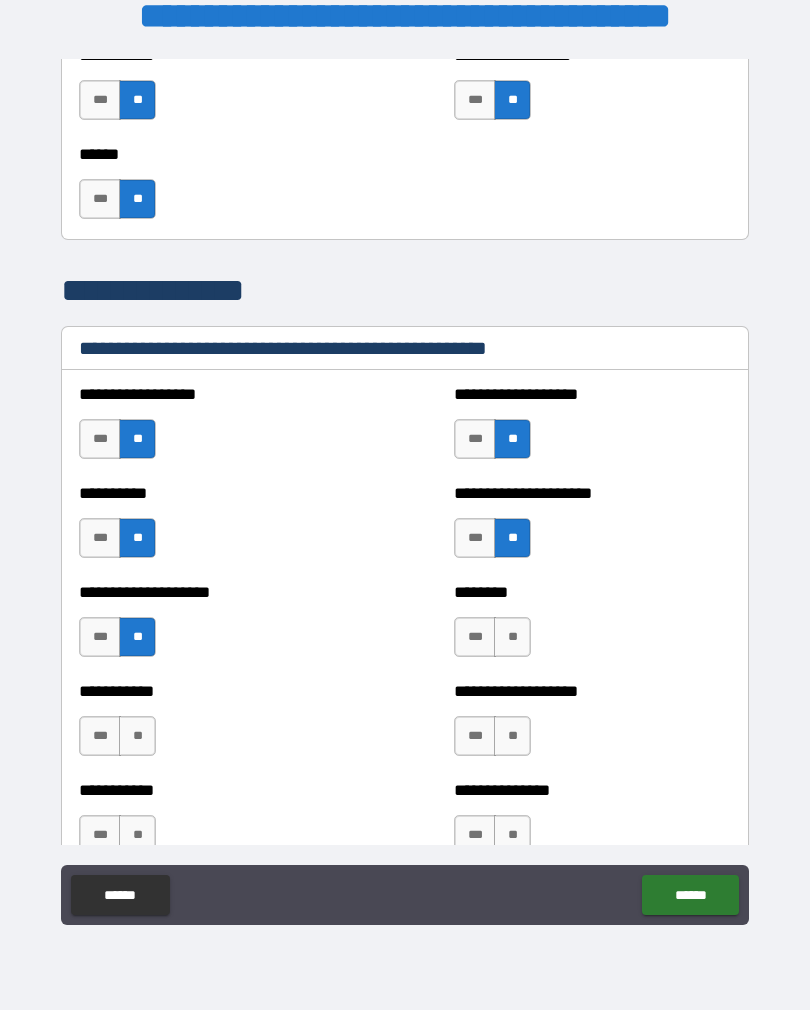 click on "**" at bounding box center [512, 637] 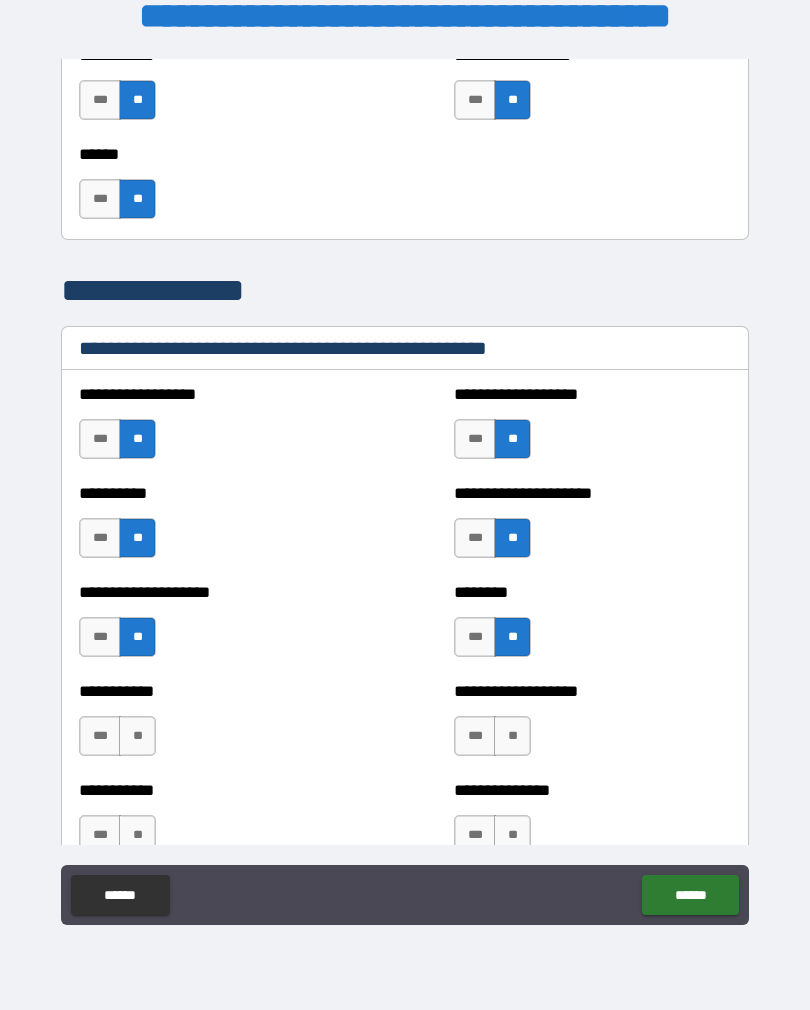 click on "**" at bounding box center (137, 736) 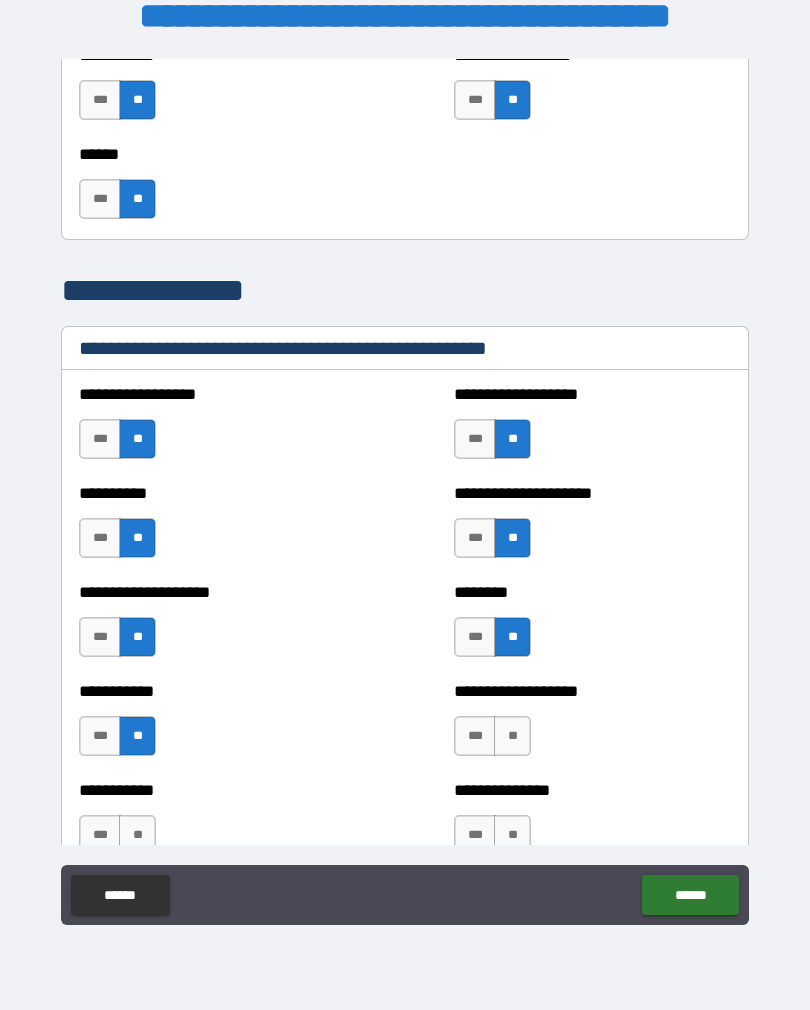 click on "**" at bounding box center [512, 736] 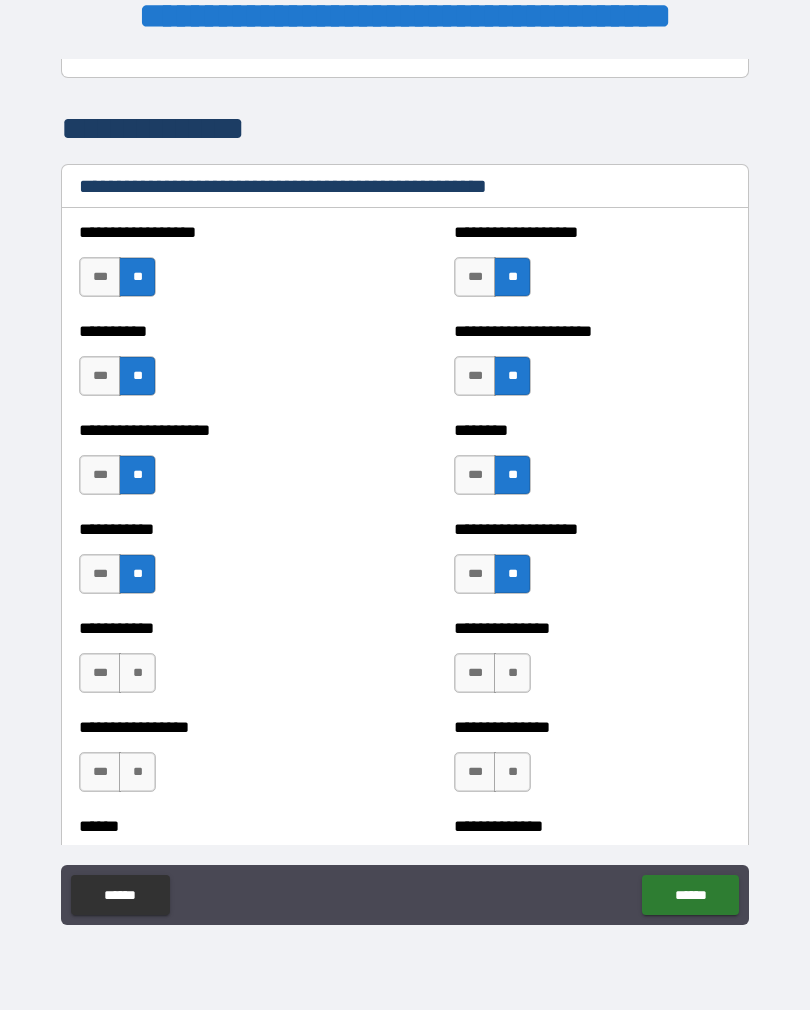 scroll, scrollTop: 2398, scrollLeft: 0, axis: vertical 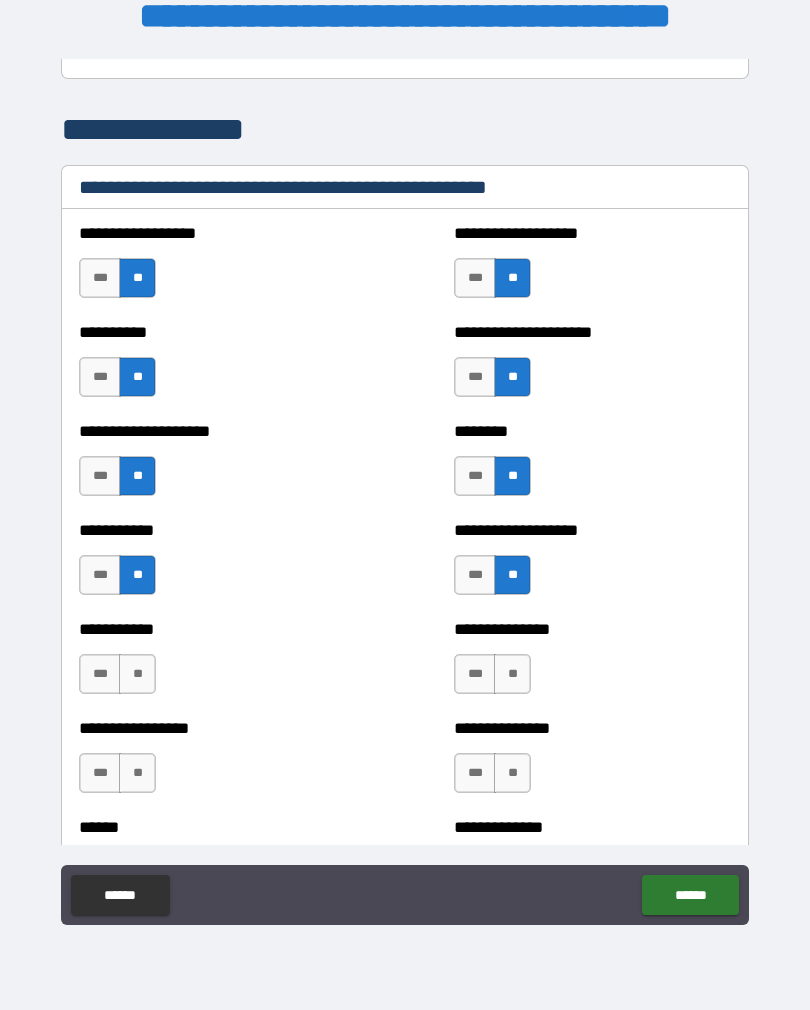 click on "**" at bounding box center [137, 674] 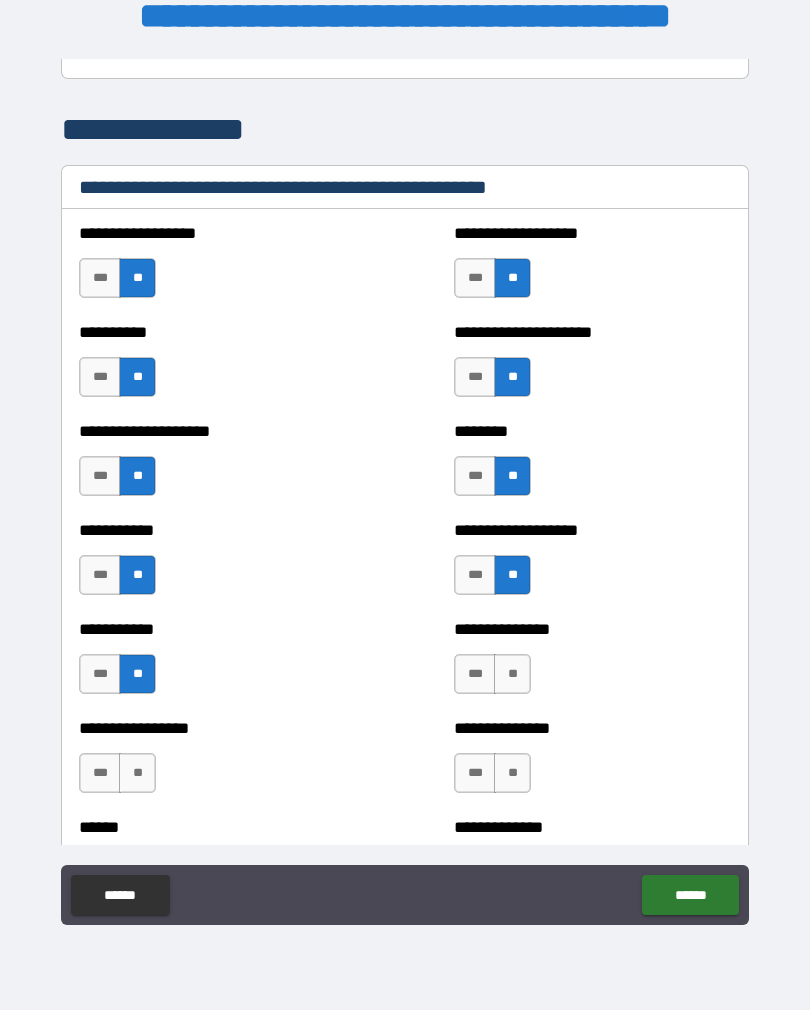 click on "**" at bounding box center [512, 674] 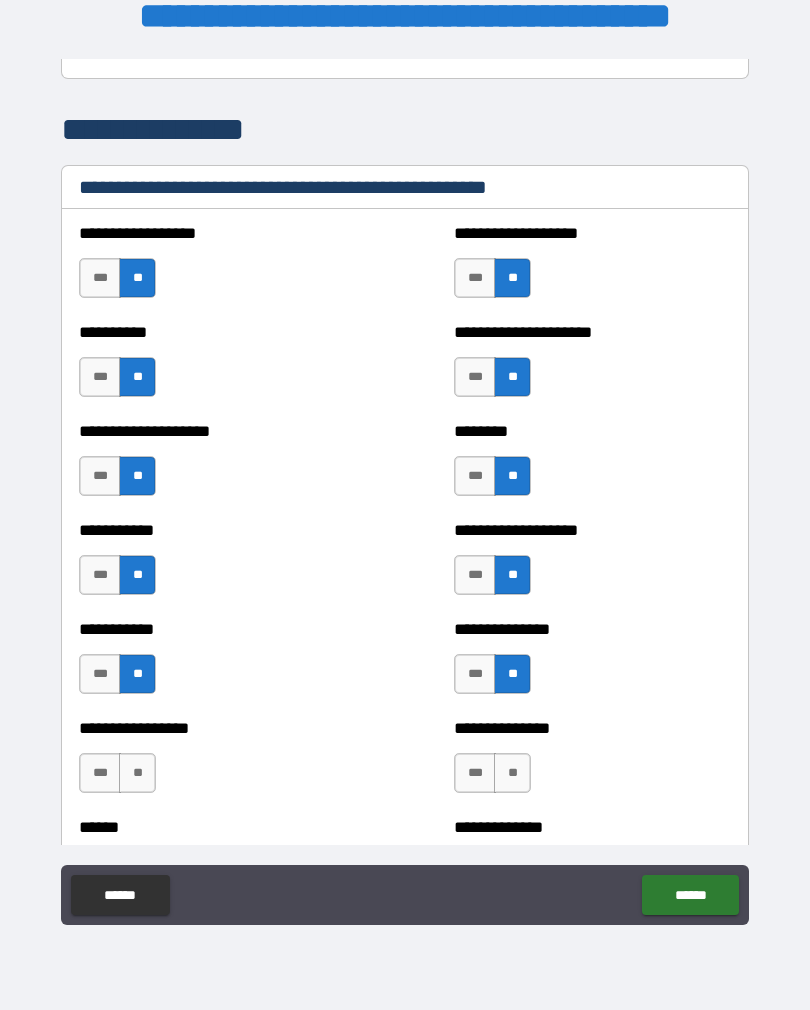 click on "**" at bounding box center (137, 773) 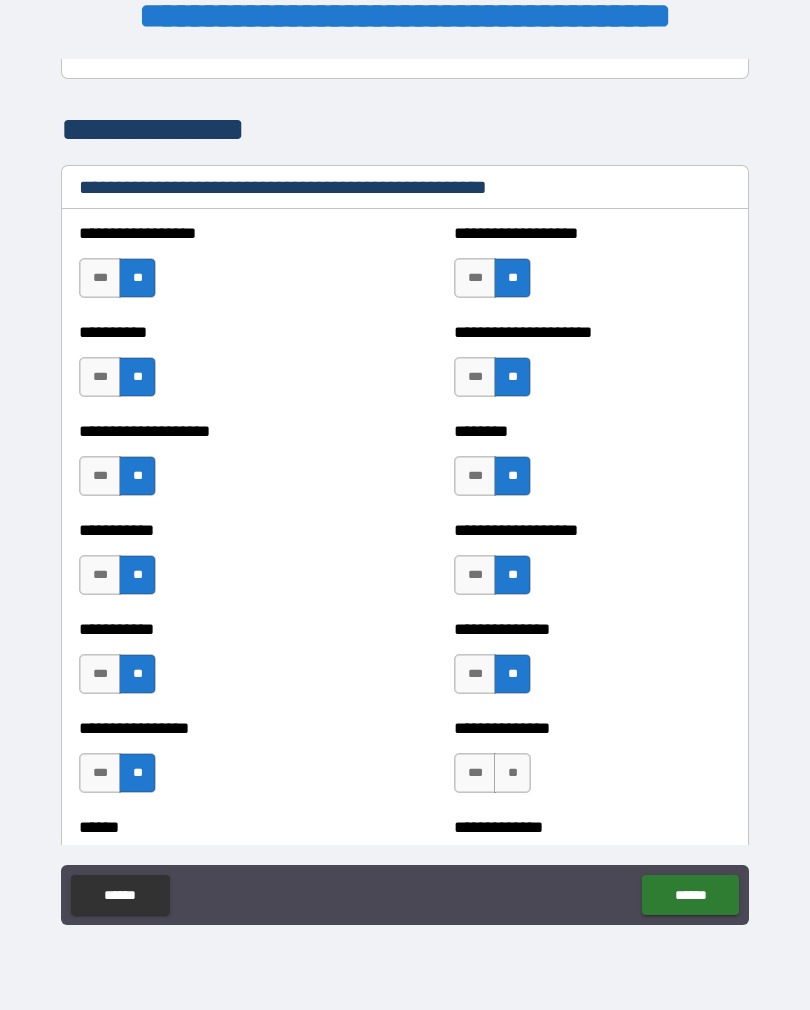 click on "**" at bounding box center [512, 773] 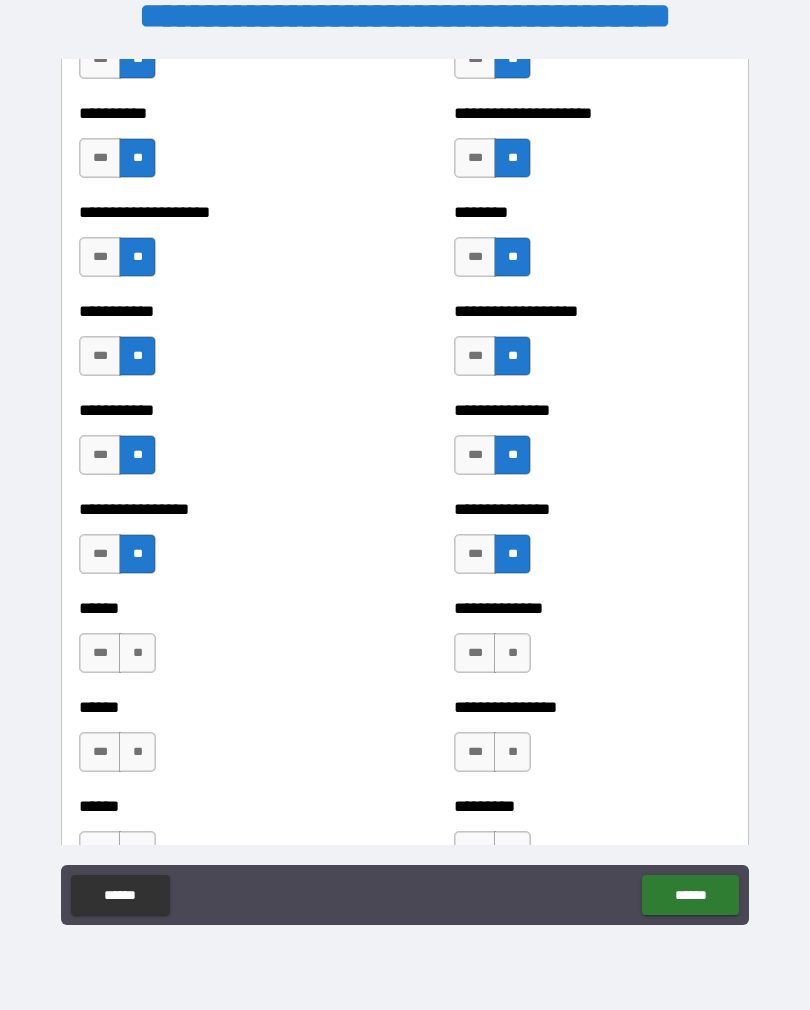scroll, scrollTop: 2615, scrollLeft: 0, axis: vertical 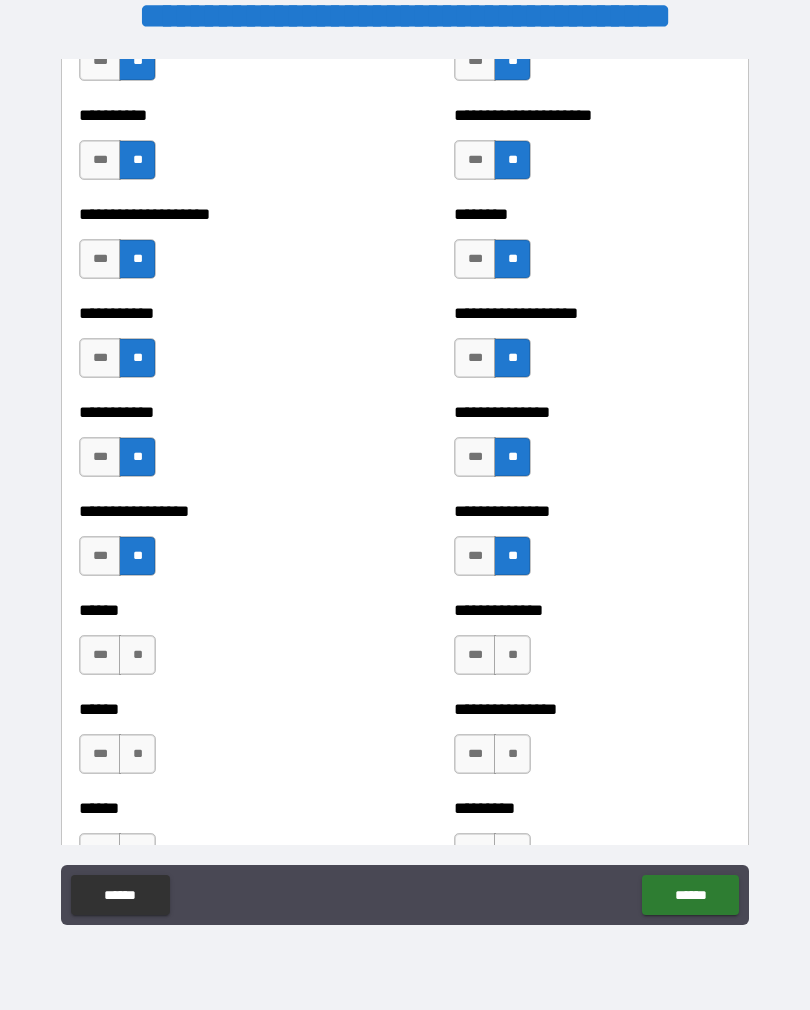 click on "**" at bounding box center [137, 655] 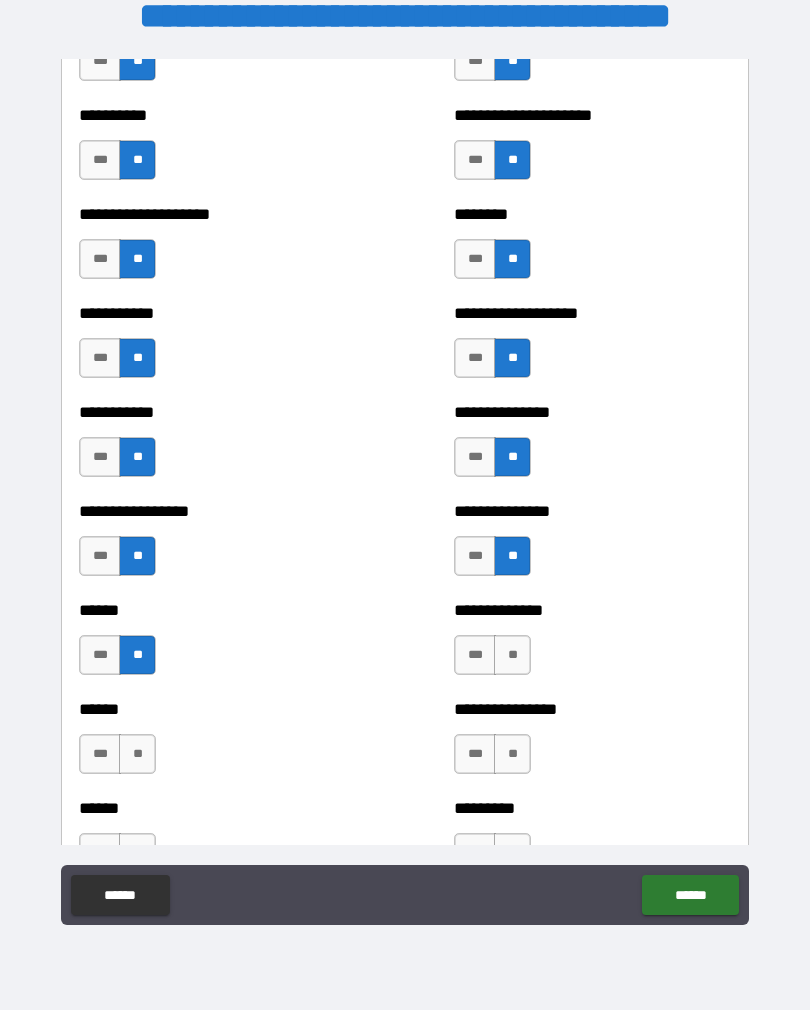 click on "**" at bounding box center (512, 655) 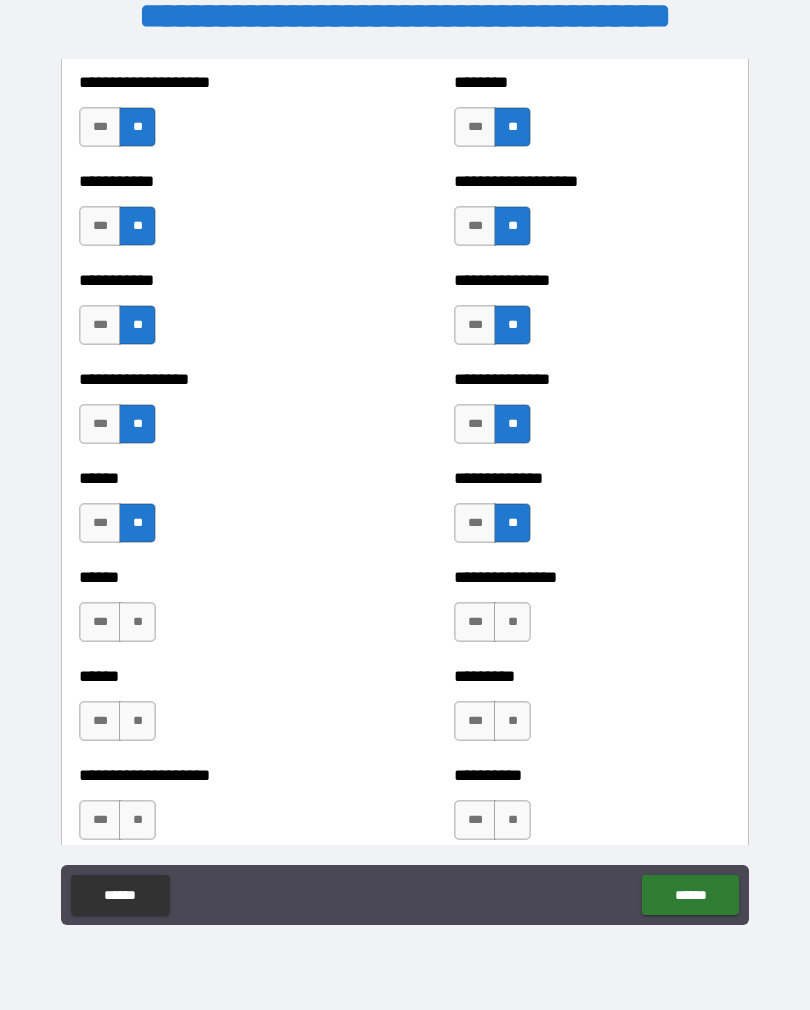 scroll, scrollTop: 2746, scrollLeft: 0, axis: vertical 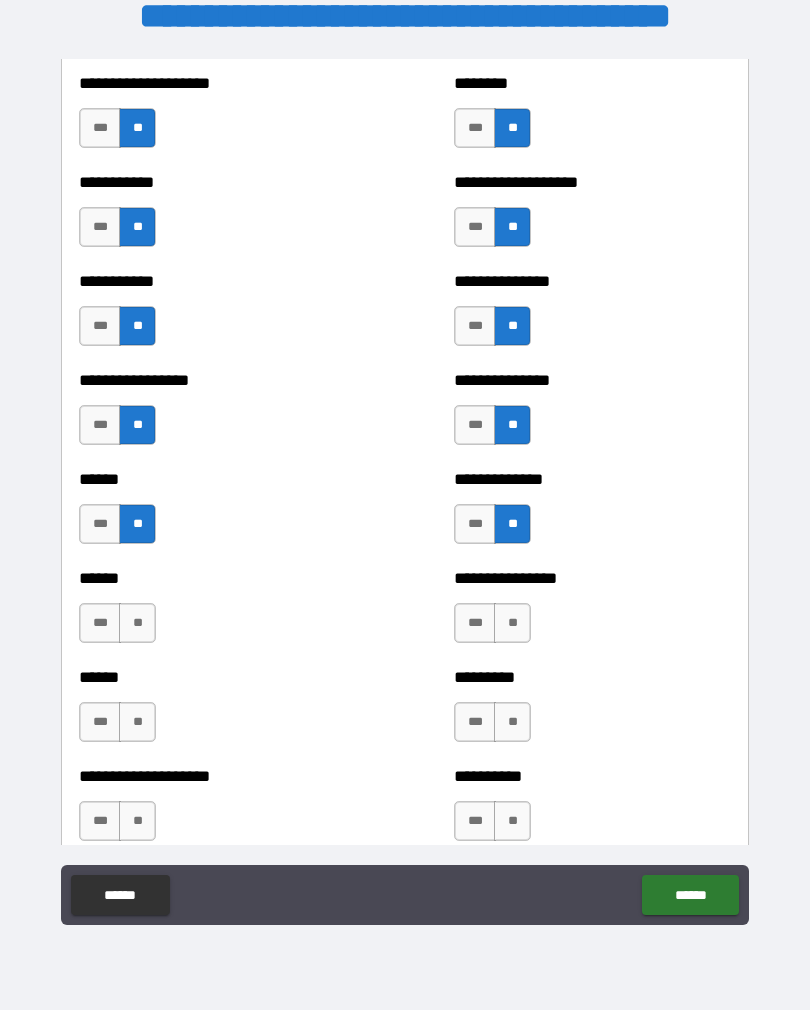 click on "**" at bounding box center [137, 623] 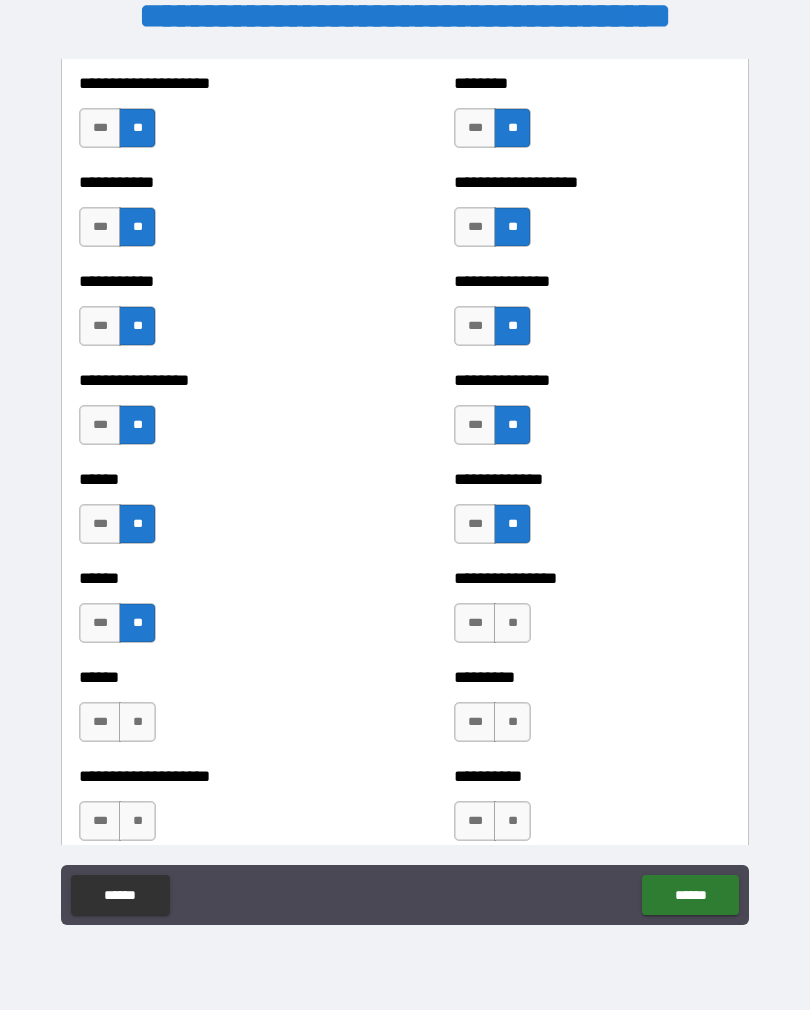 click on "**" at bounding box center [512, 623] 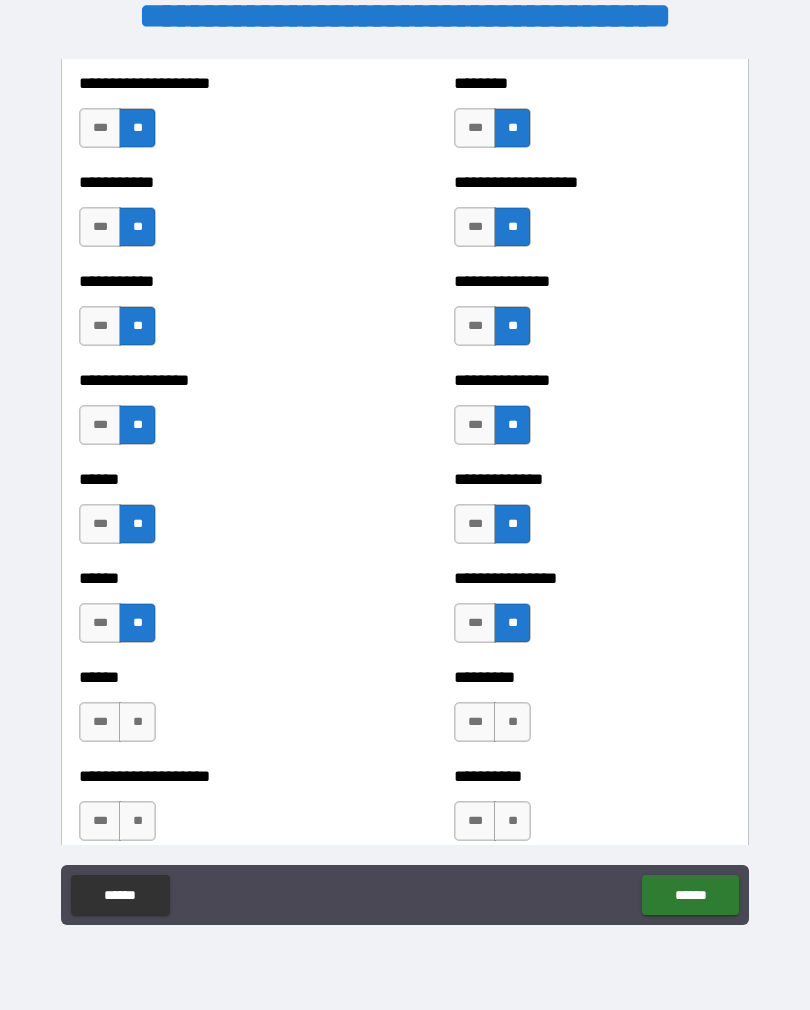 click on "**" at bounding box center [512, 722] 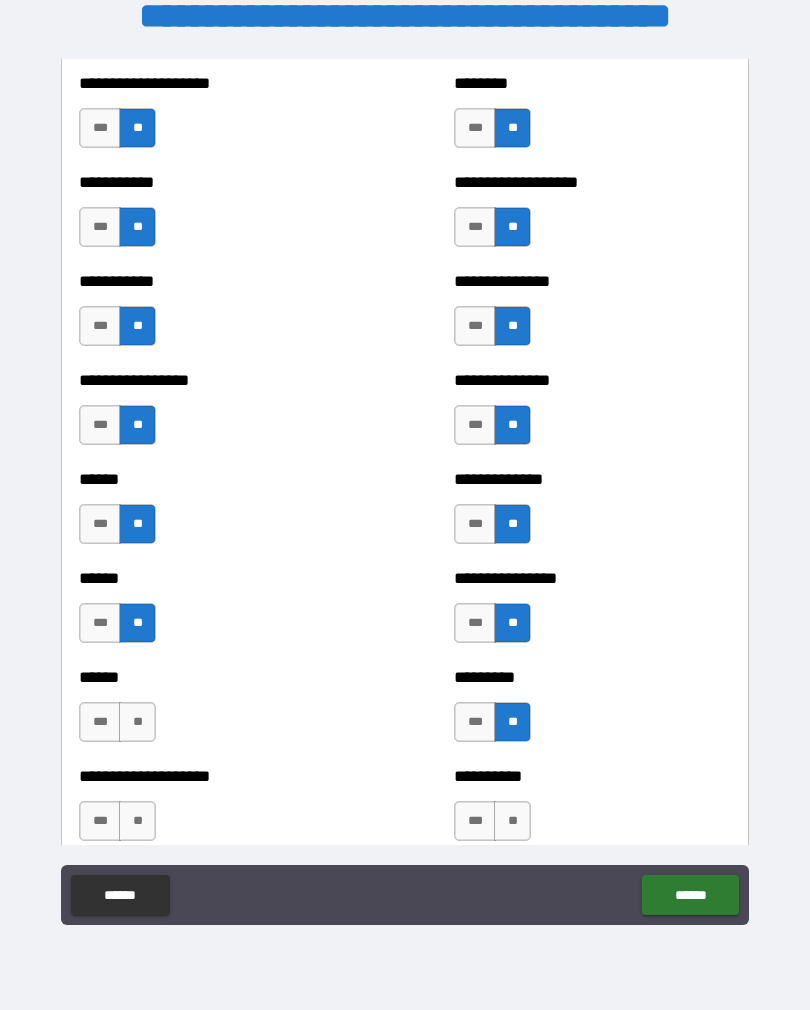 click on "**" at bounding box center (137, 722) 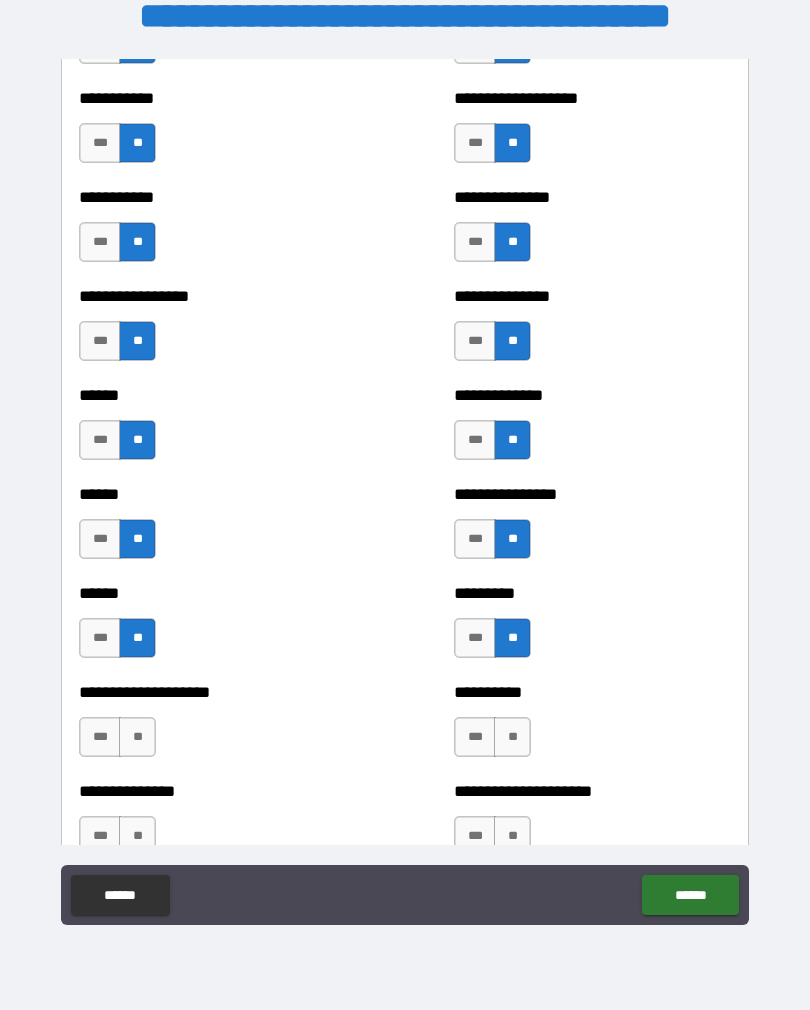 scroll, scrollTop: 2856, scrollLeft: 0, axis: vertical 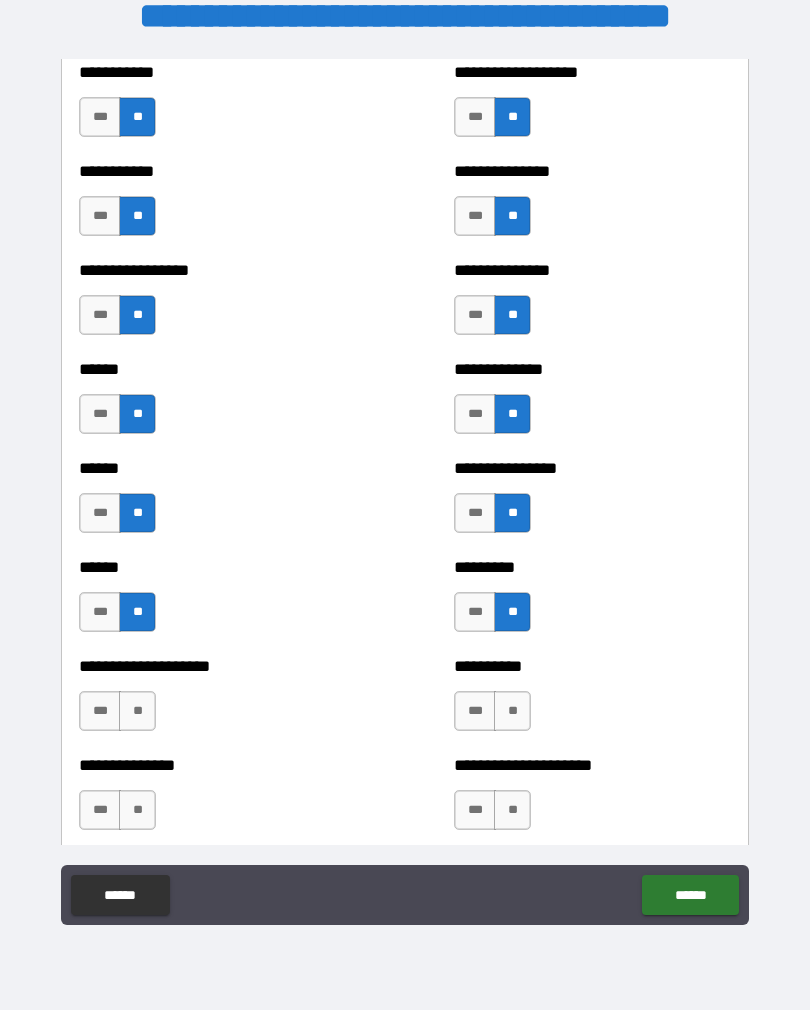 click on "**" at bounding box center (137, 711) 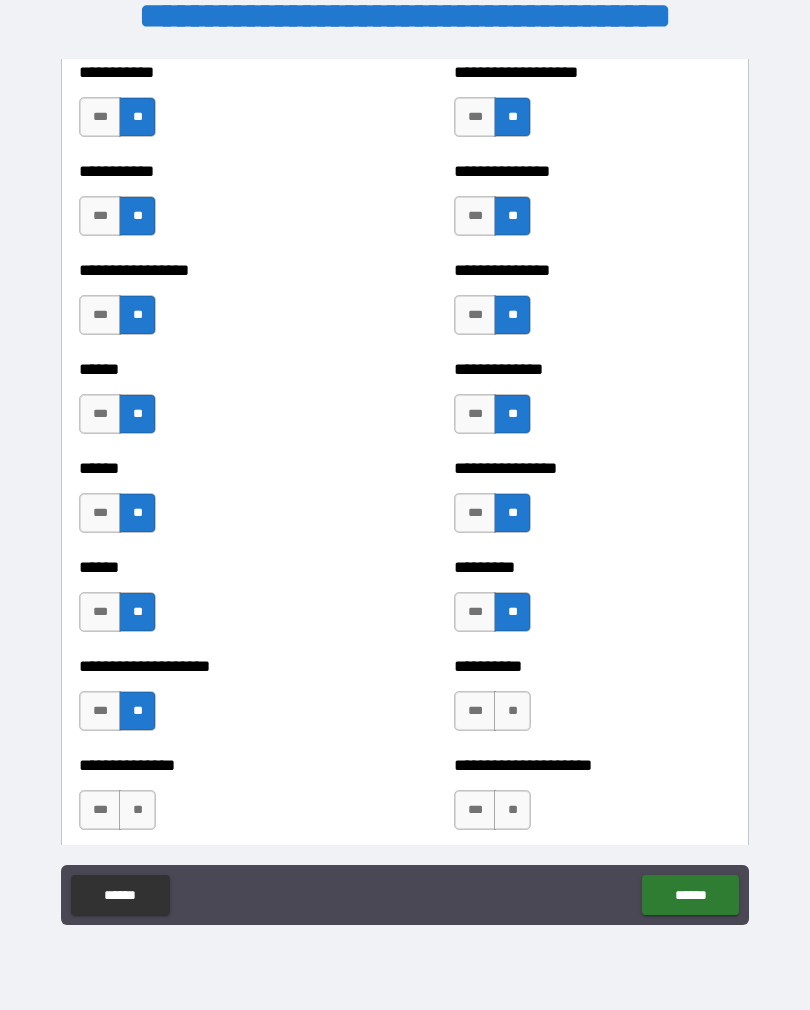 click on "**" at bounding box center (512, 711) 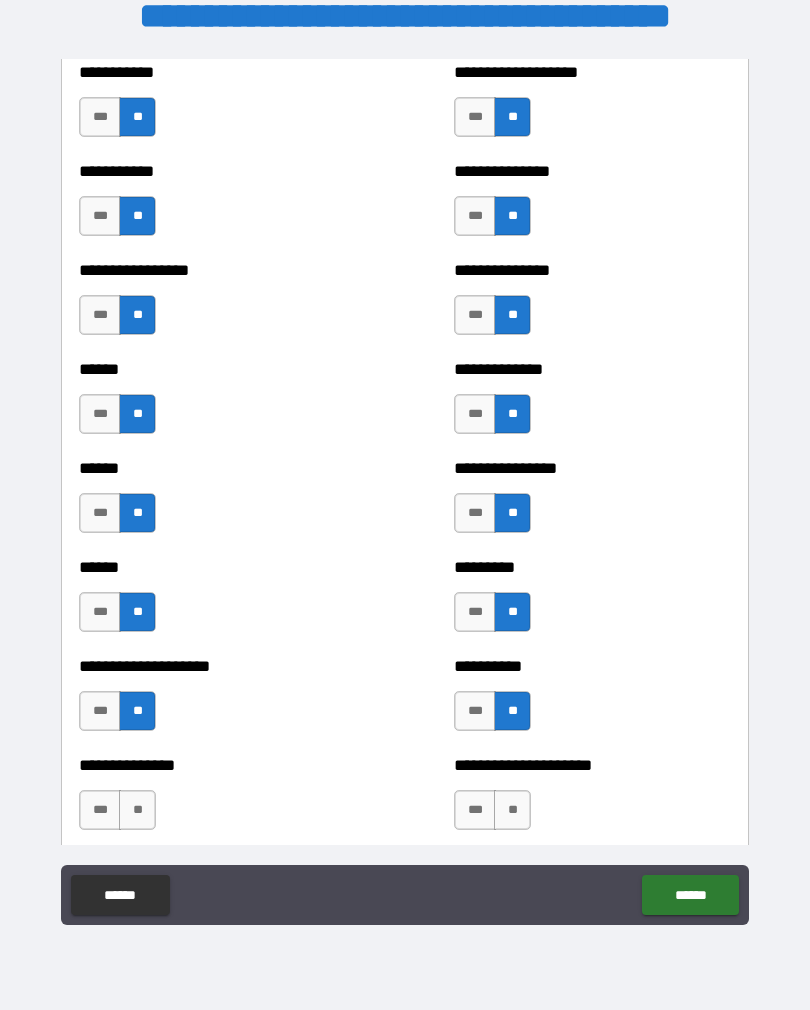 click on "**" at bounding box center [512, 810] 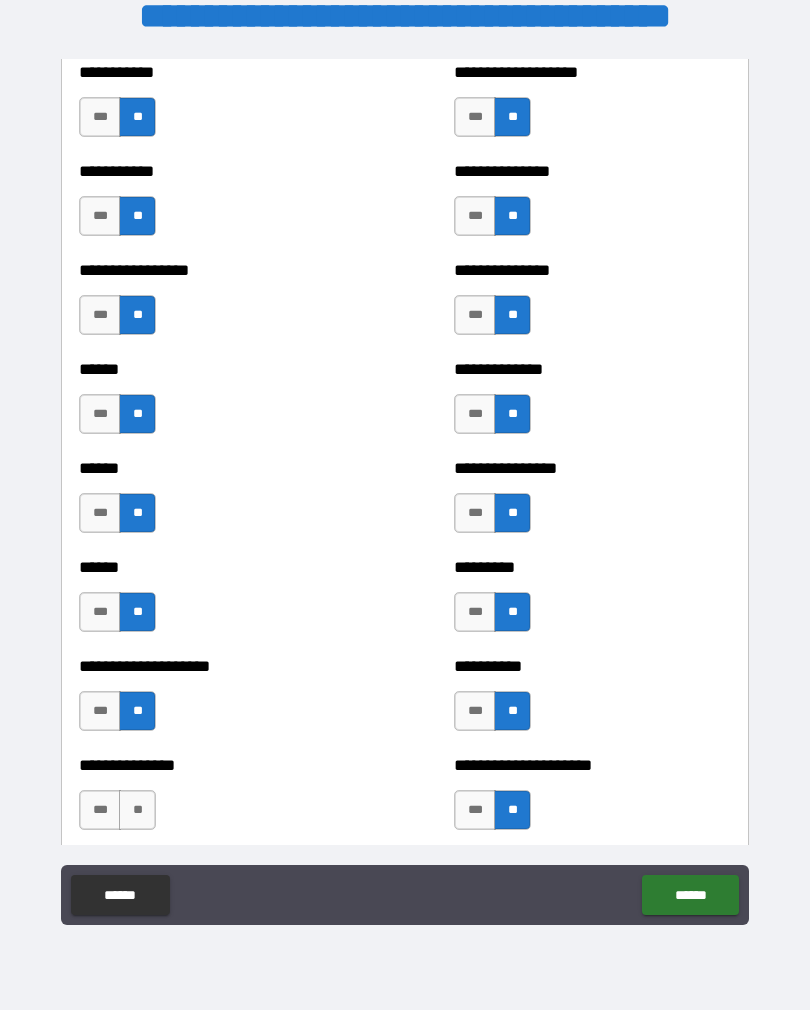 click on "**" at bounding box center (137, 810) 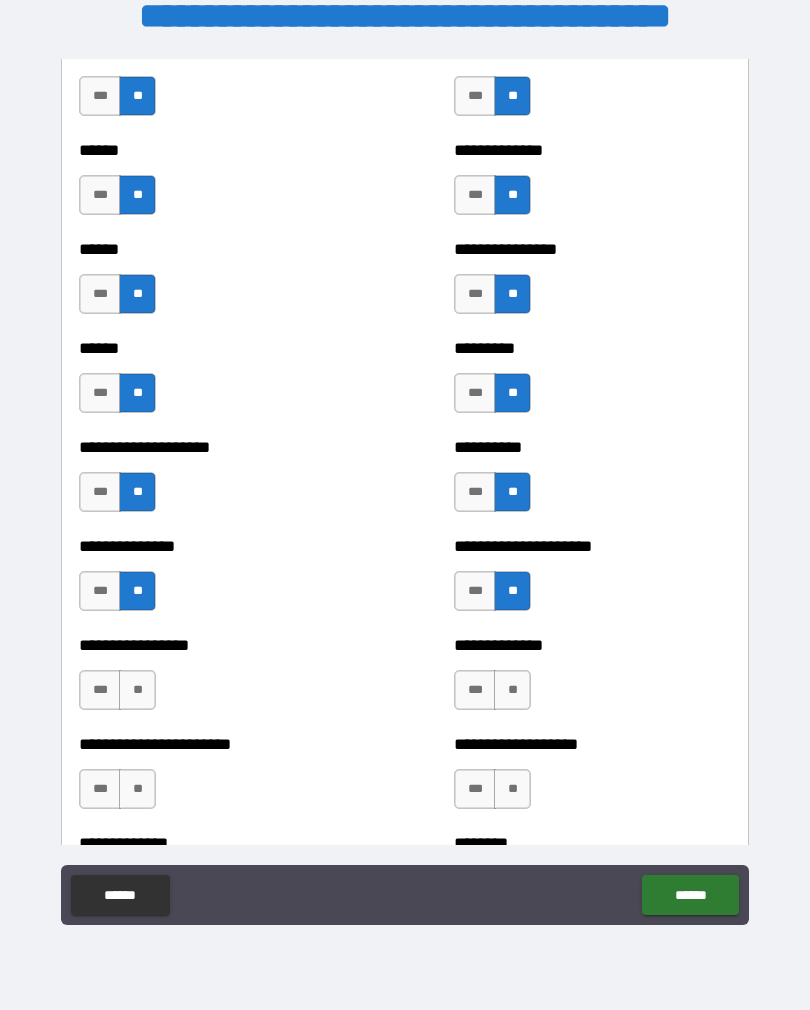 scroll, scrollTop: 3071, scrollLeft: 0, axis: vertical 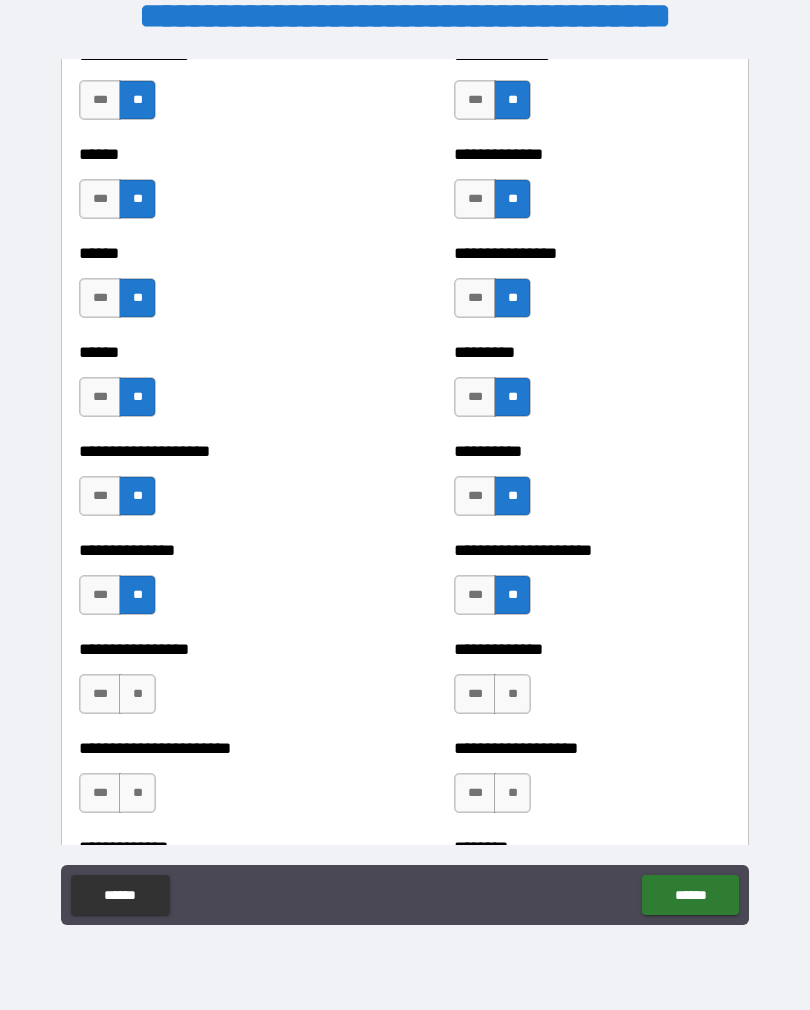 click on "**" at bounding box center (137, 694) 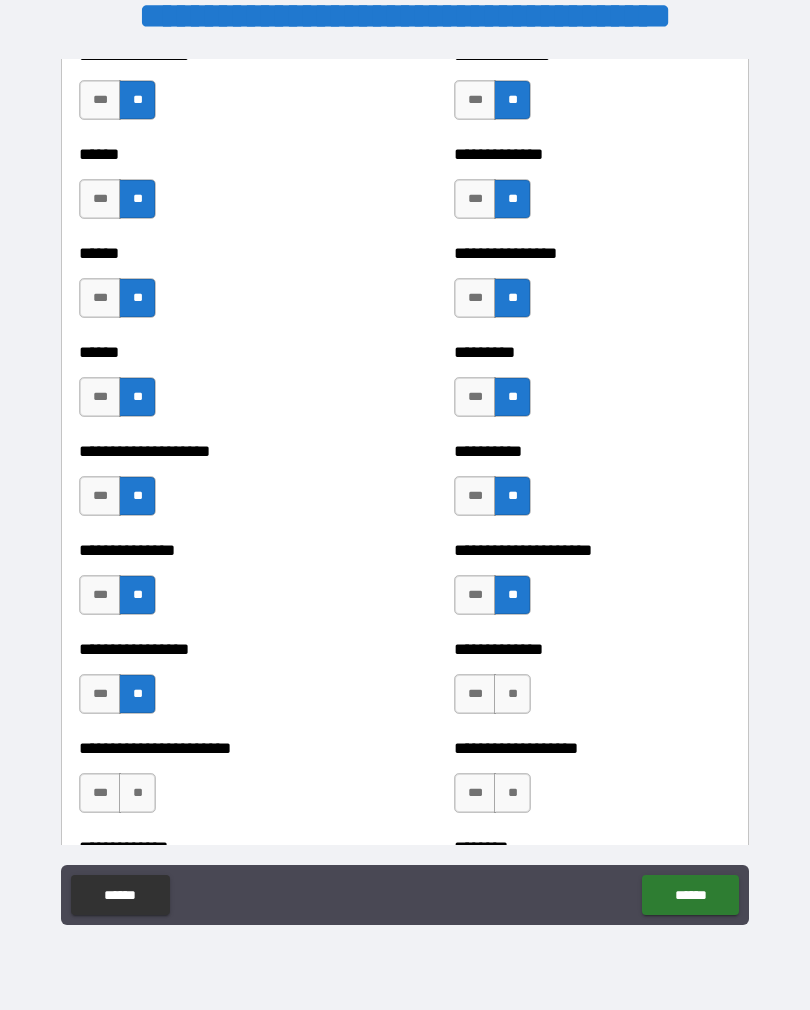 click on "**" at bounding box center (512, 694) 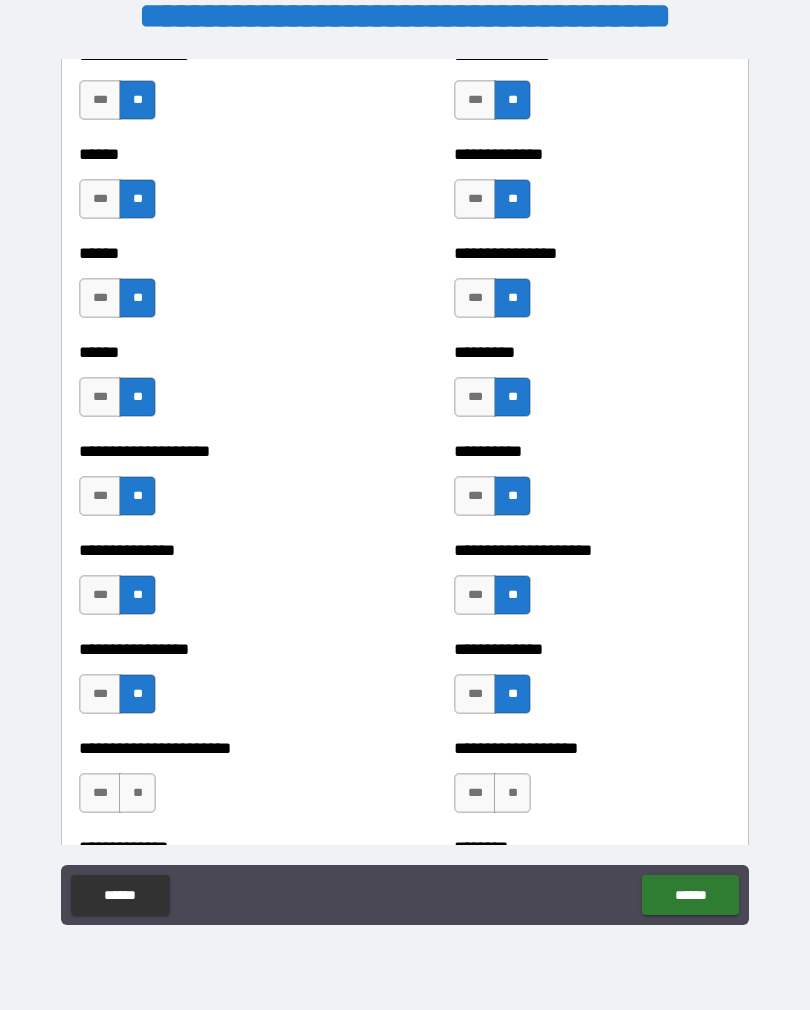 click on "**" at bounding box center (512, 793) 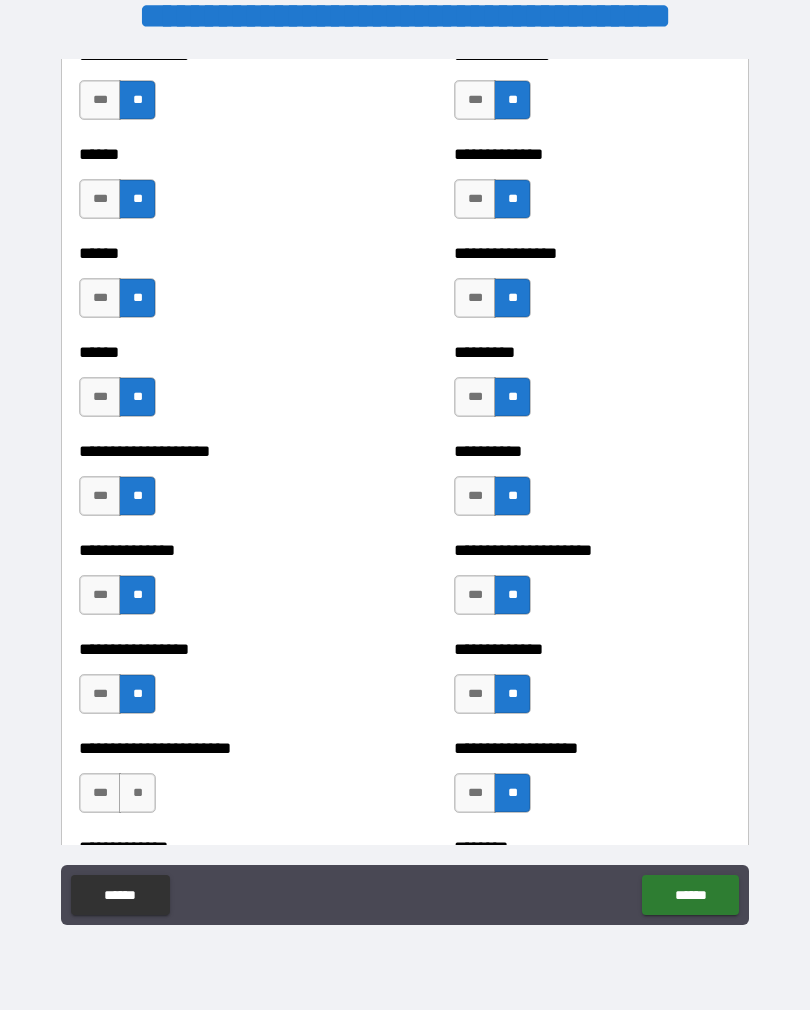 click on "**" at bounding box center (137, 793) 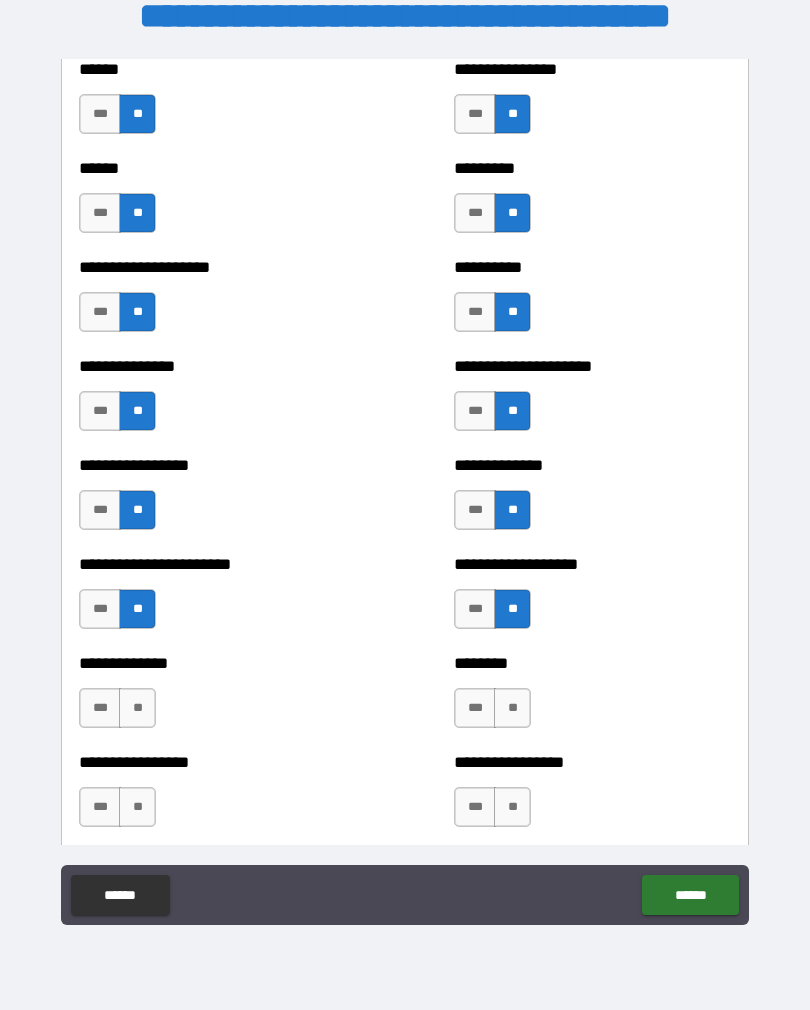 scroll, scrollTop: 3252, scrollLeft: 0, axis: vertical 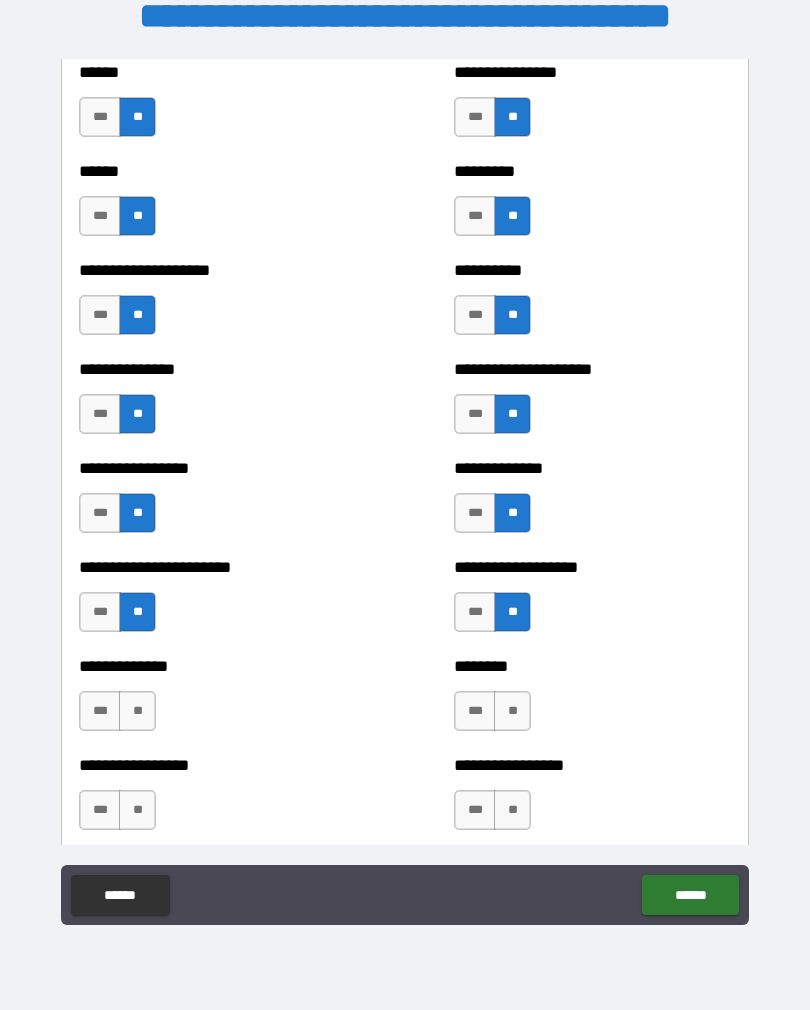 click on "**" at bounding box center [137, 711] 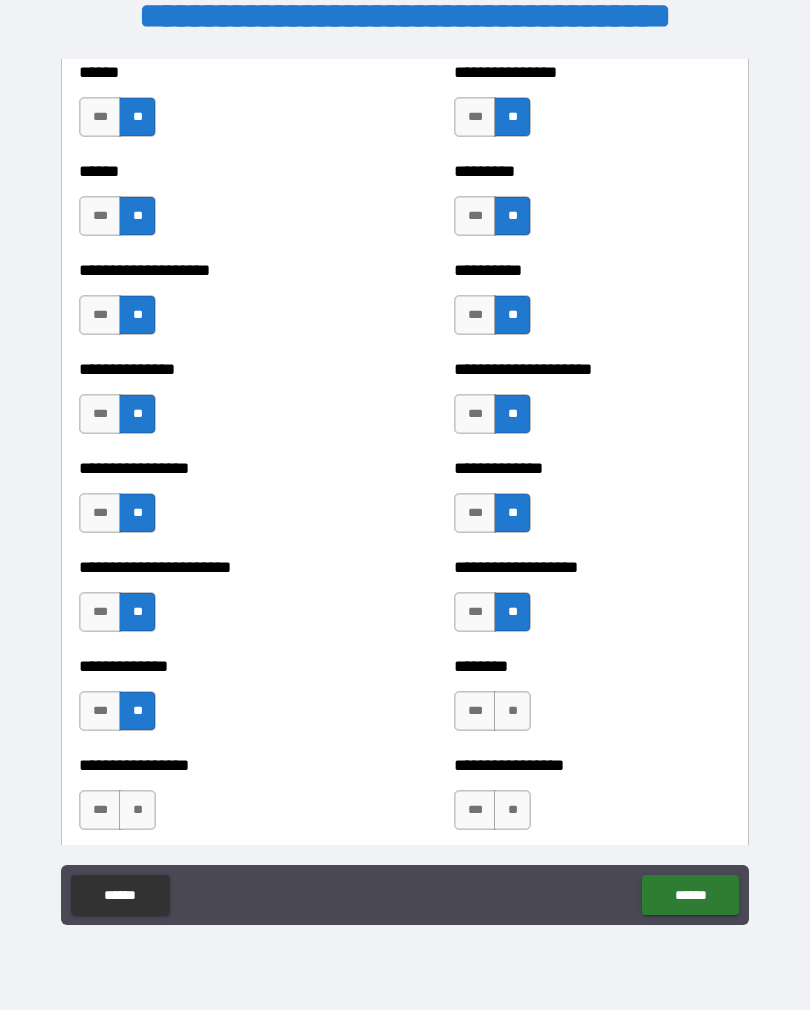 click on "**" at bounding box center [512, 711] 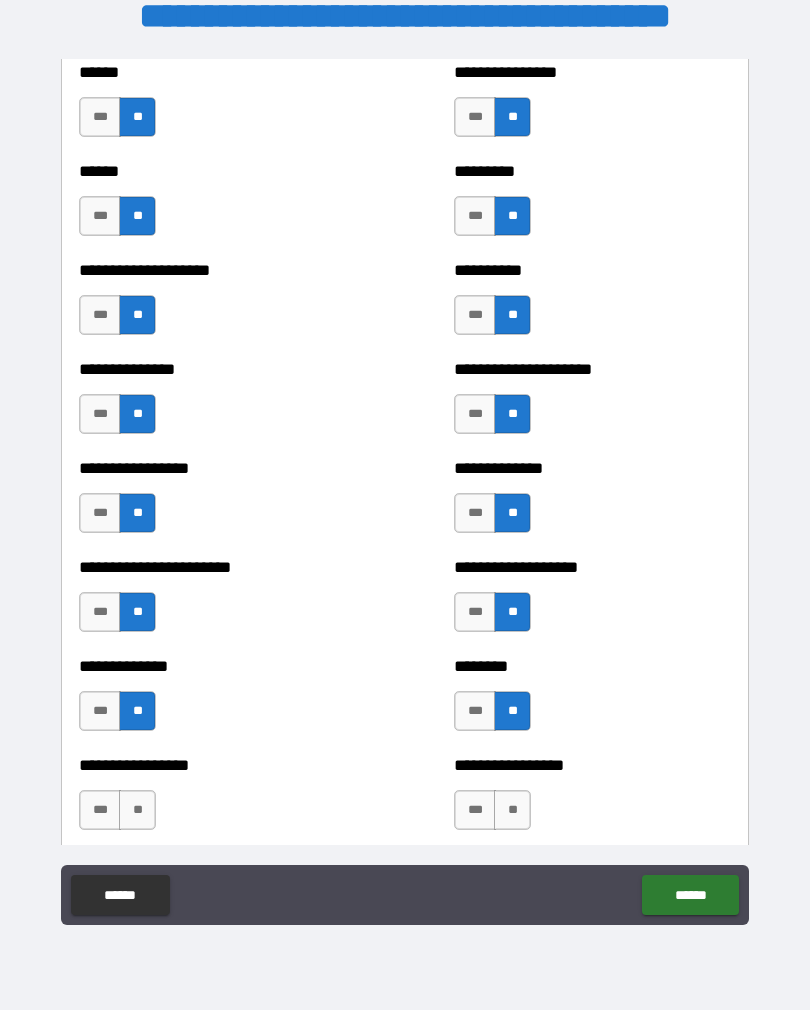 click on "**" at bounding box center [512, 810] 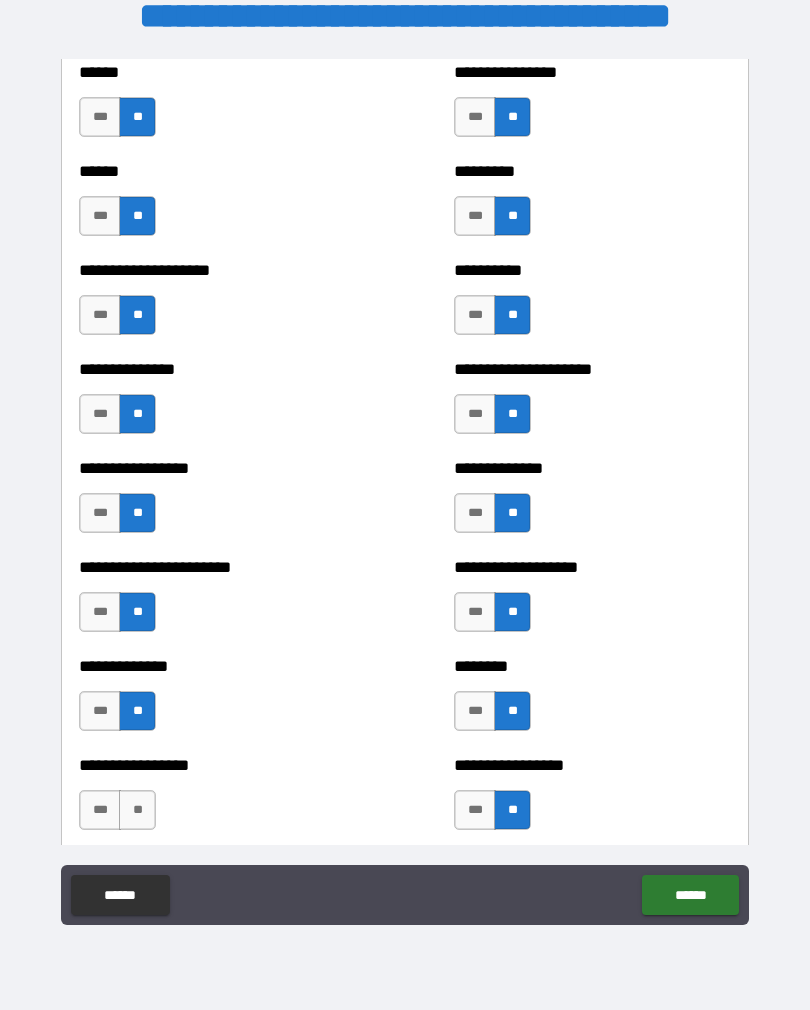 click on "**" at bounding box center (137, 810) 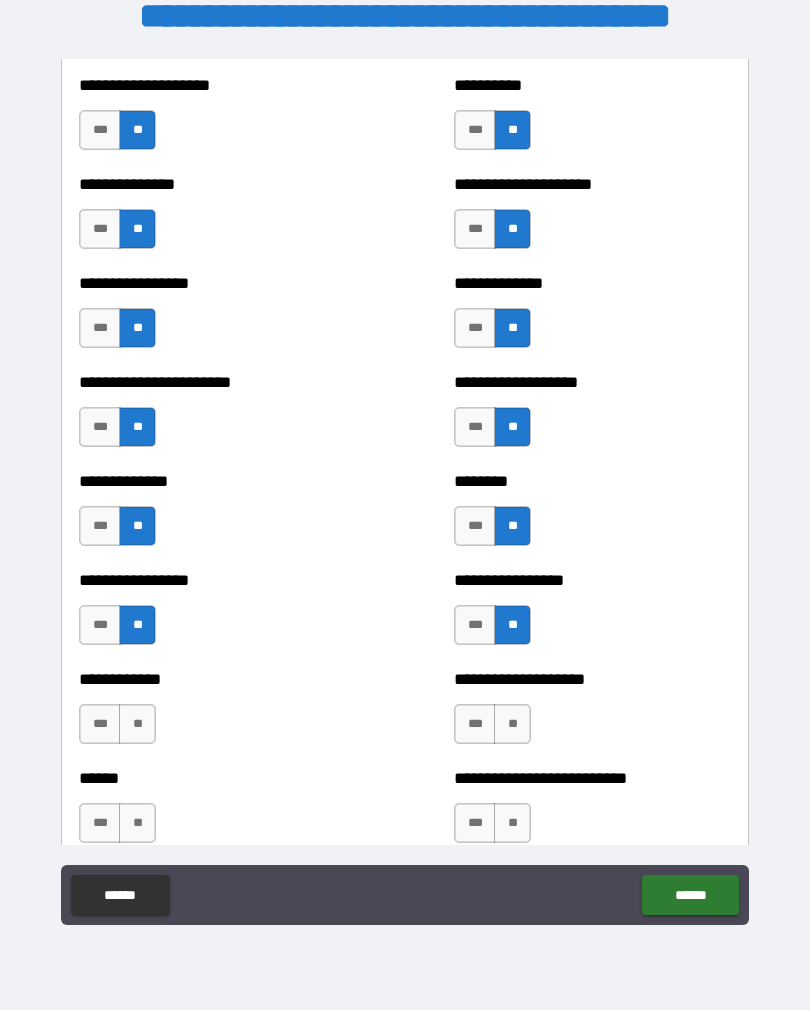 scroll, scrollTop: 3435, scrollLeft: 0, axis: vertical 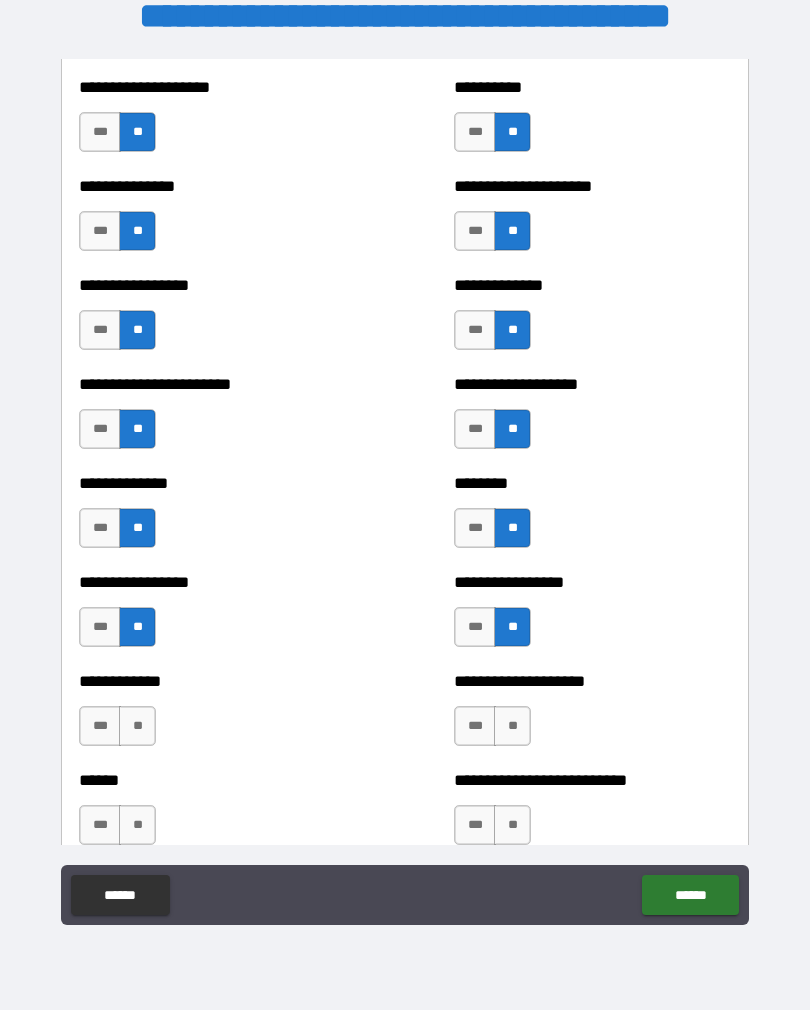 click on "**" at bounding box center [137, 726] 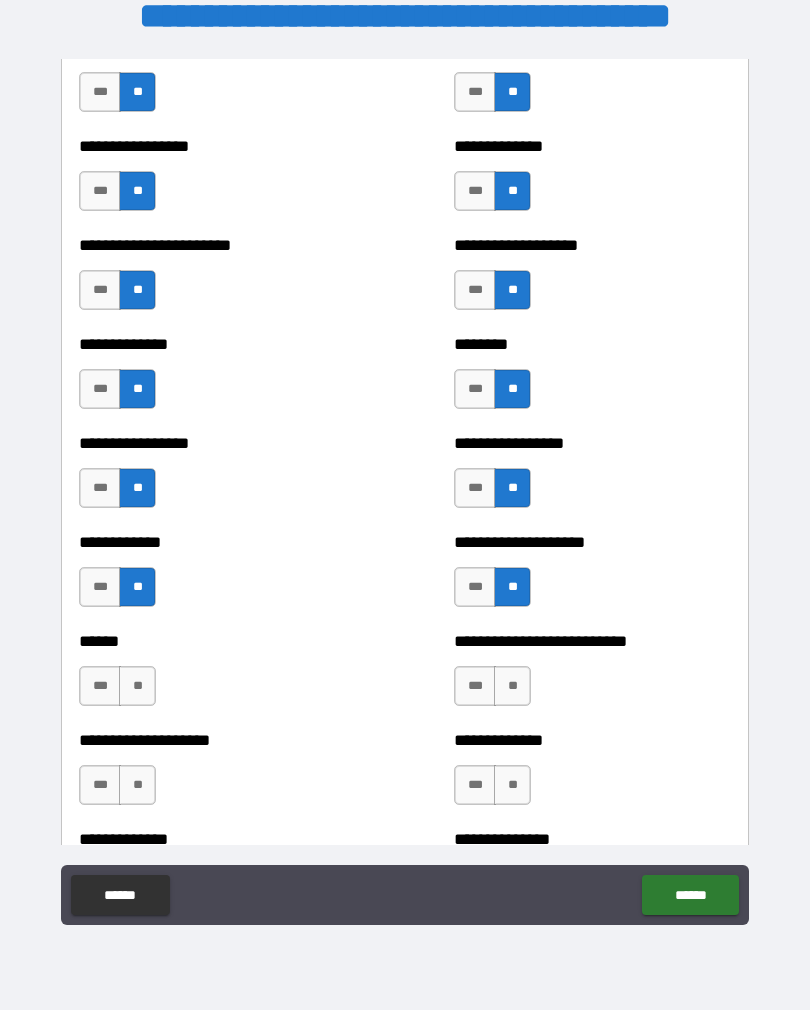 scroll, scrollTop: 3572, scrollLeft: 0, axis: vertical 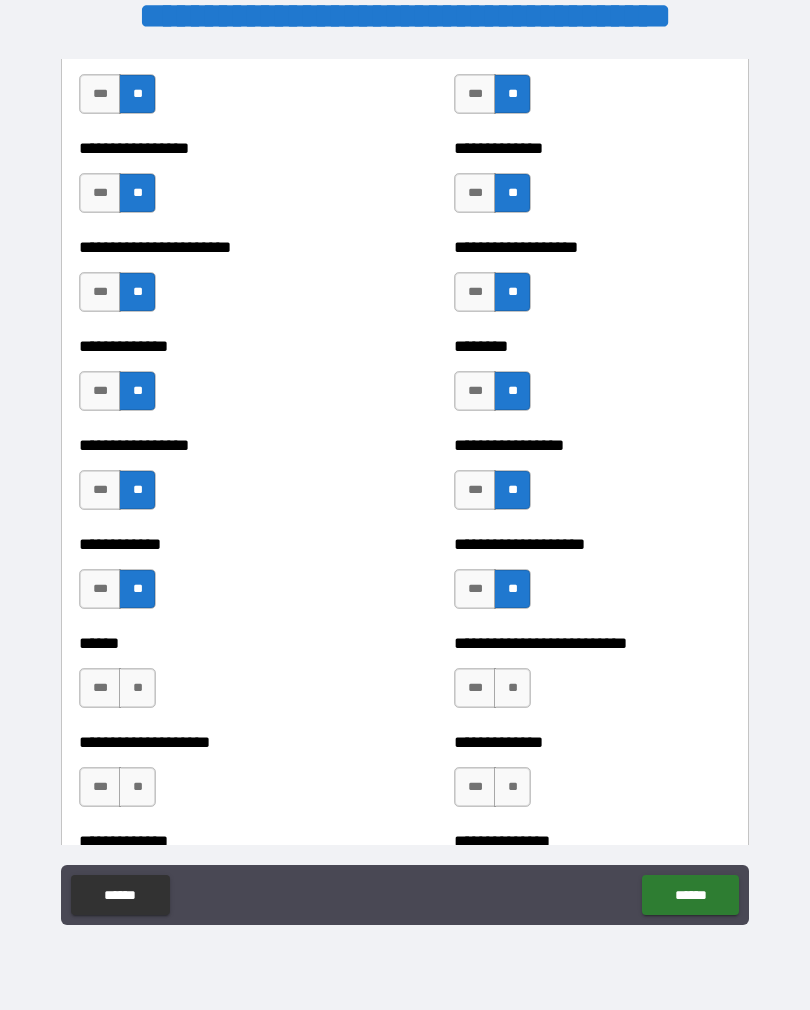 click on "**" at bounding box center [137, 688] 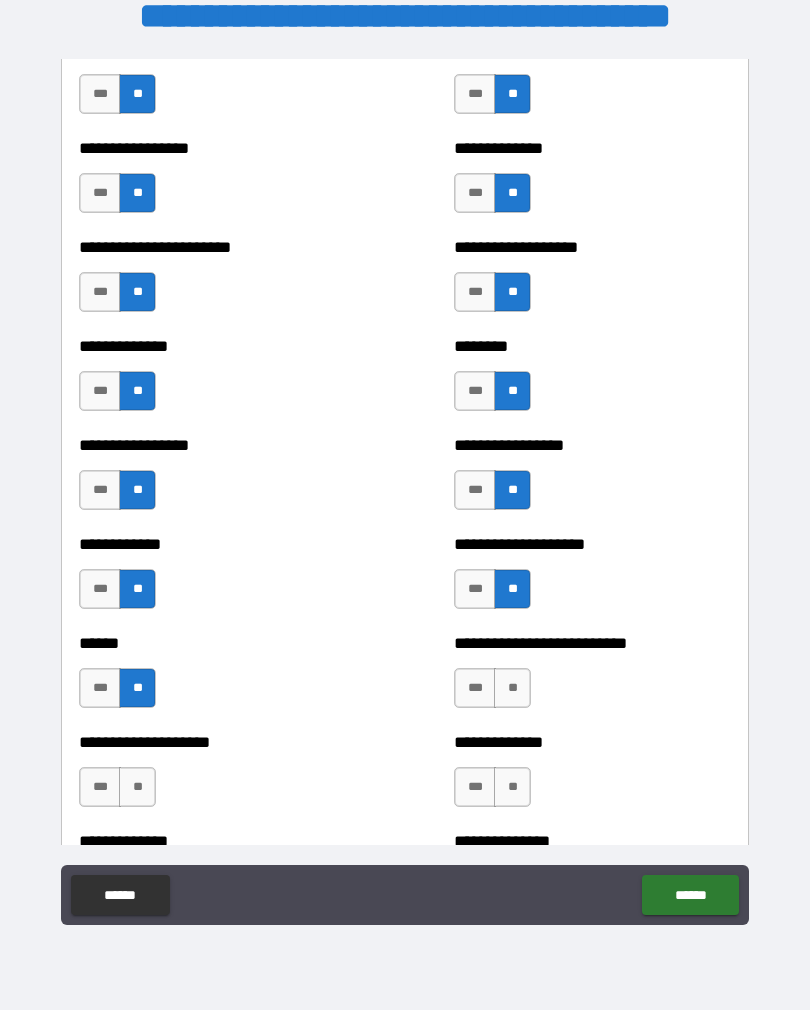 click on "**" at bounding box center [512, 688] 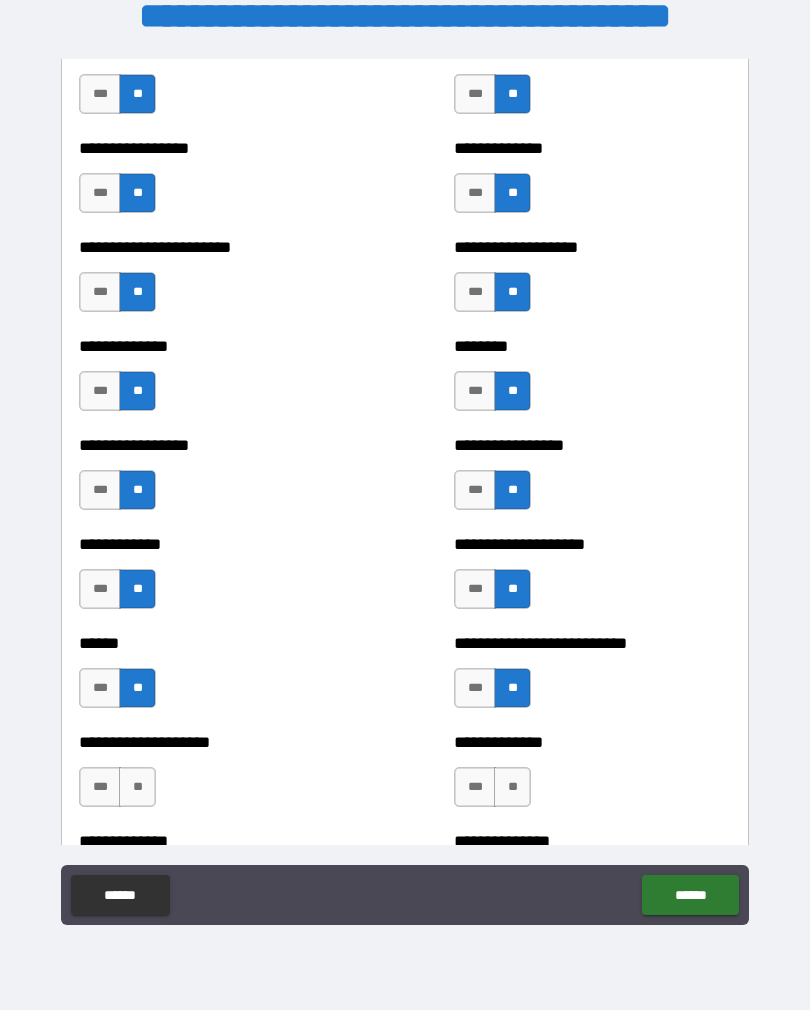 click on "**" at bounding box center [512, 787] 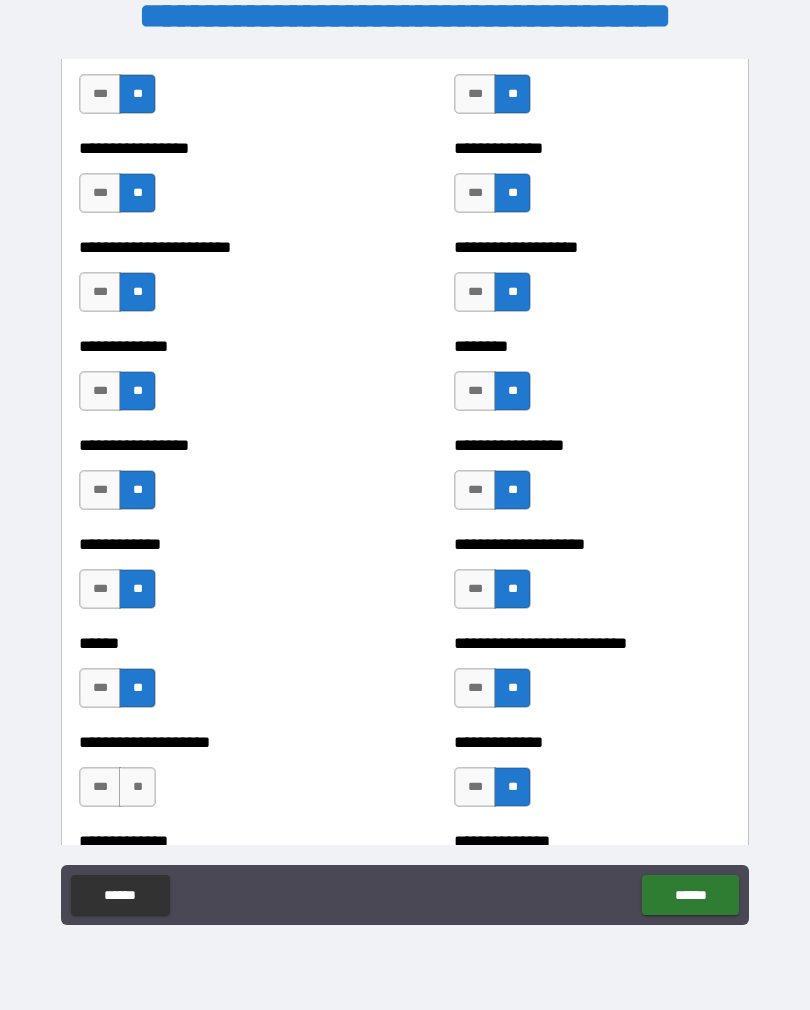 click on "**" at bounding box center (137, 787) 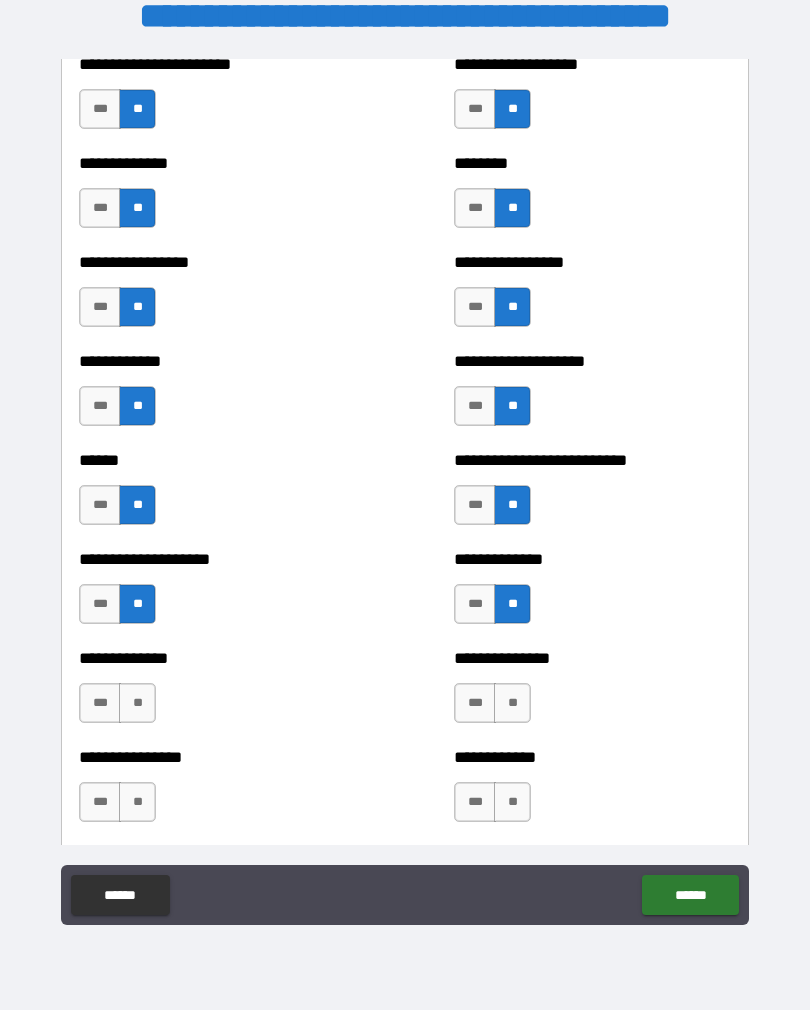 scroll, scrollTop: 3756, scrollLeft: 0, axis: vertical 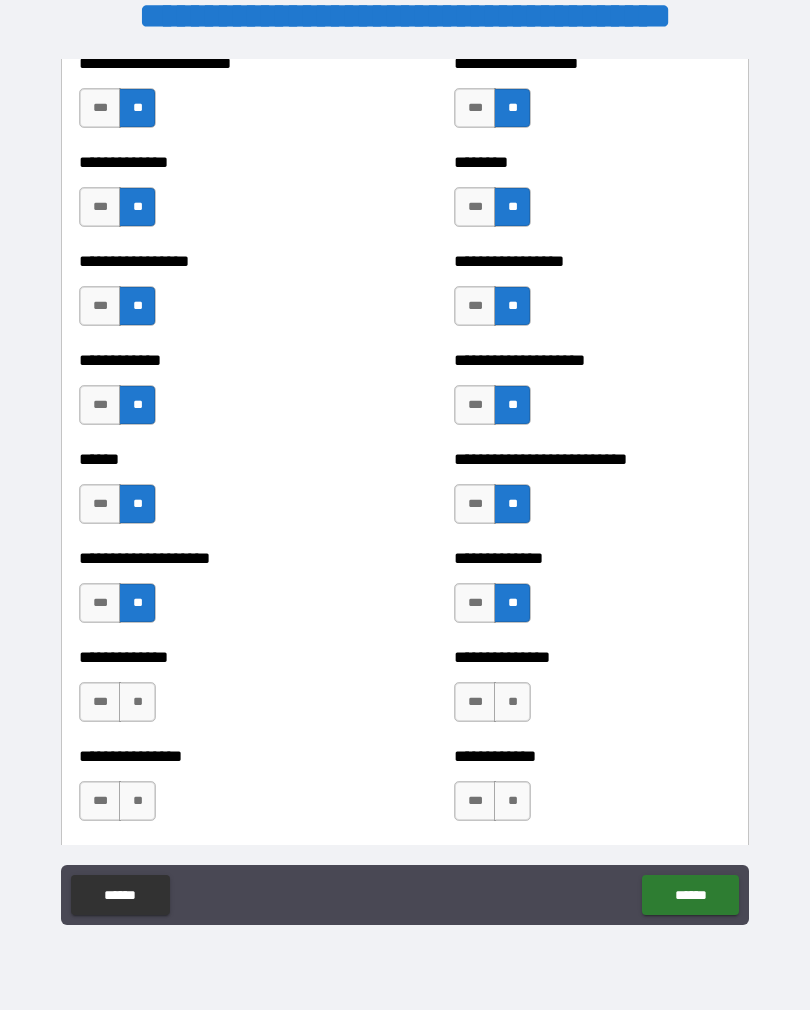 click on "**" at bounding box center (137, 702) 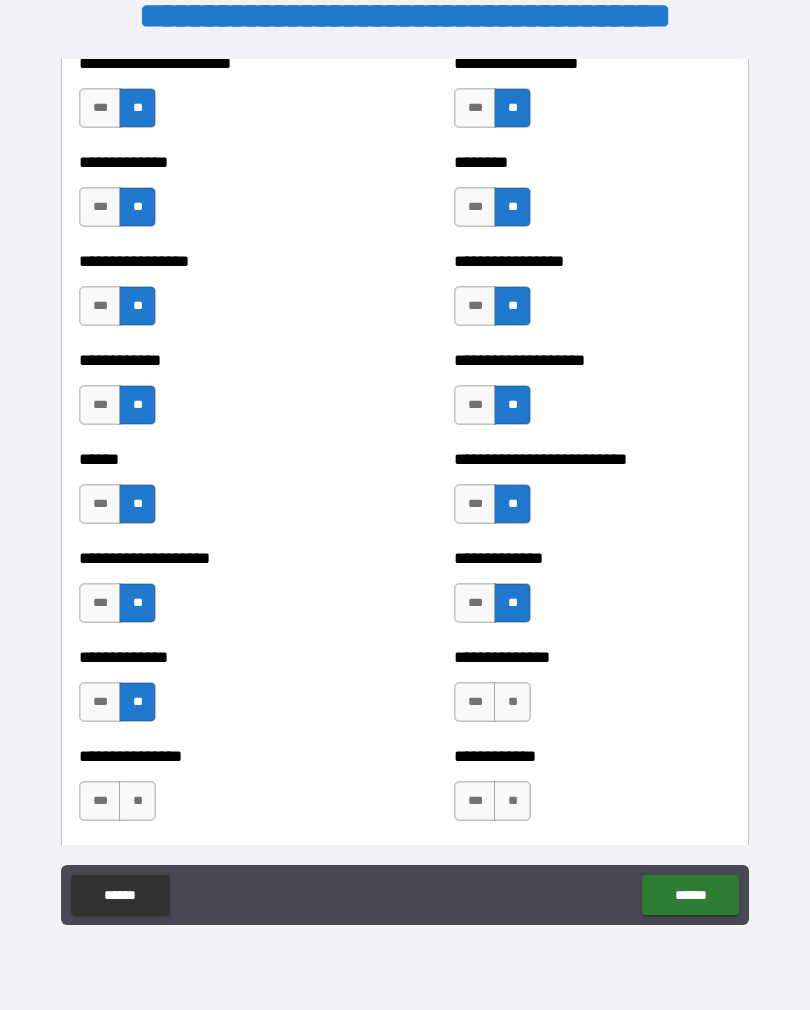 click on "**" at bounding box center (512, 702) 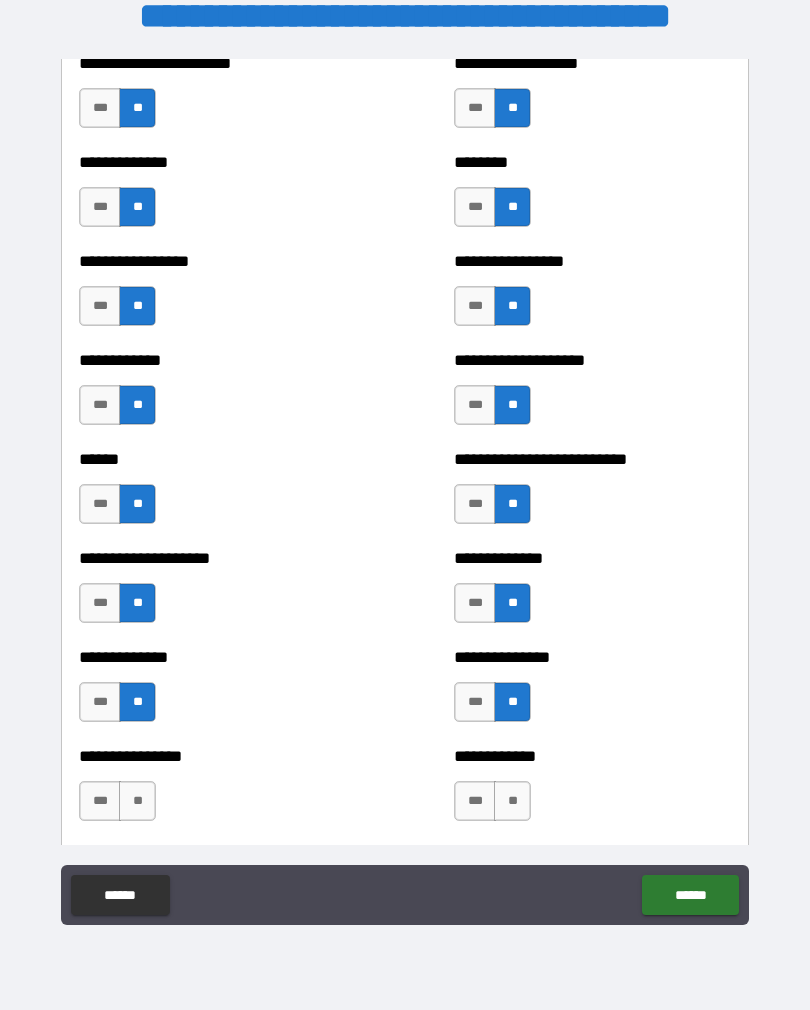 click on "**" at bounding box center (512, 801) 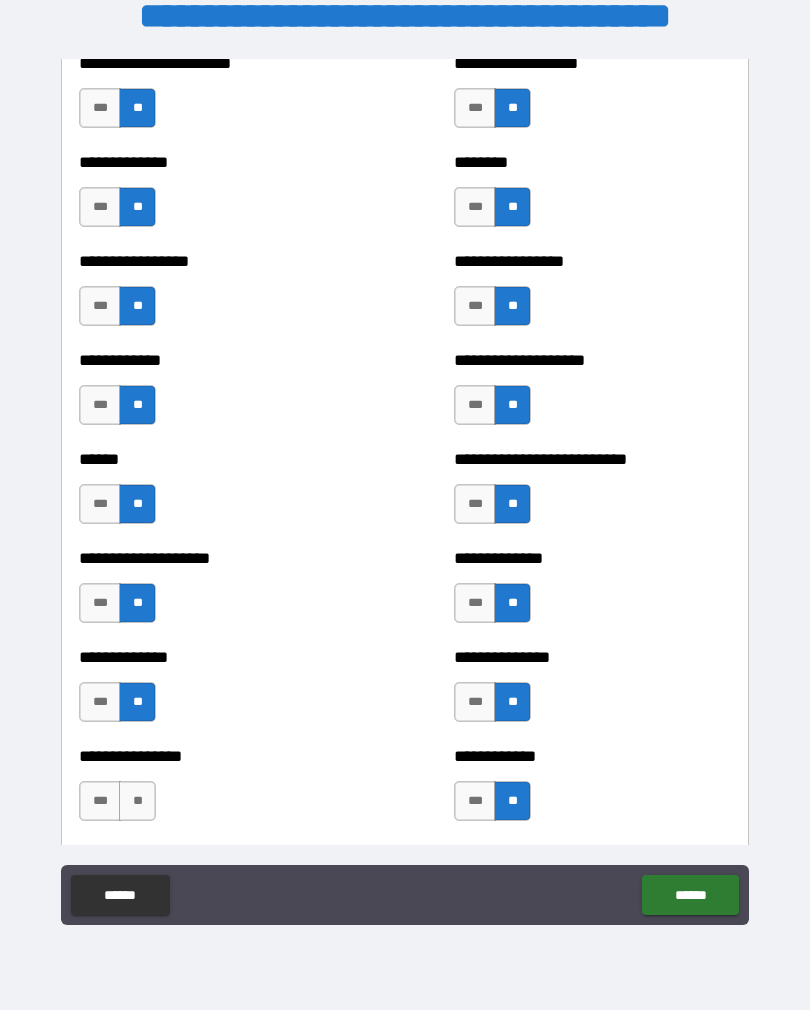 click on "**" at bounding box center [137, 801] 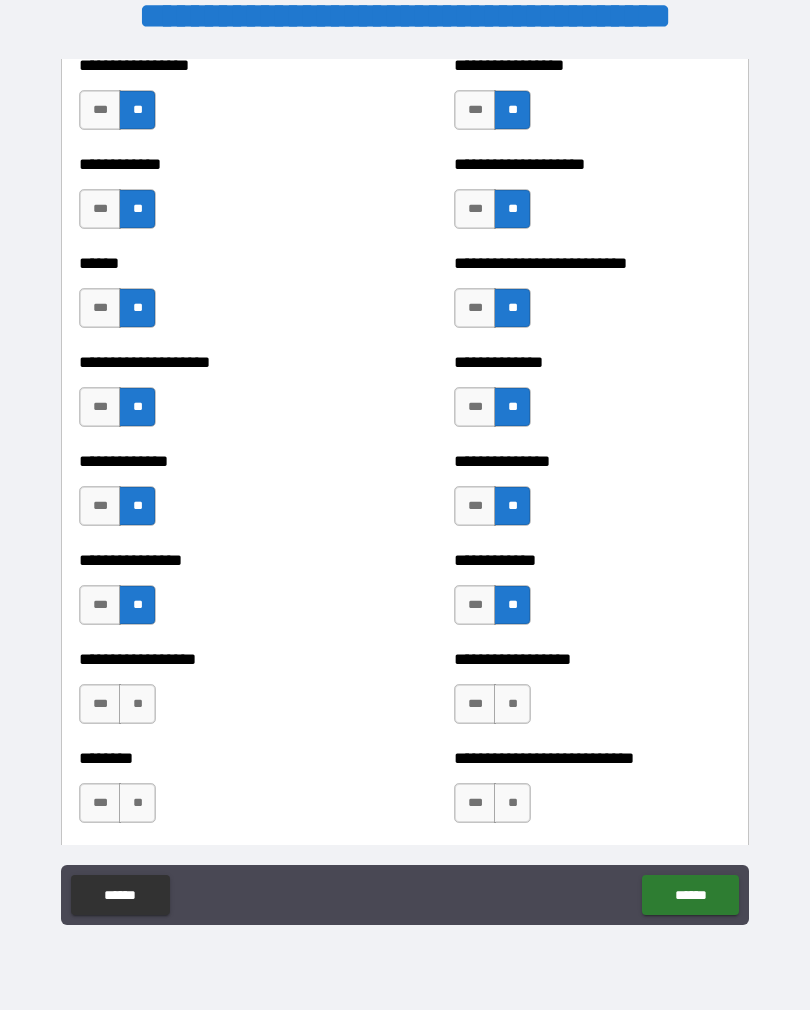 scroll, scrollTop: 3951, scrollLeft: 0, axis: vertical 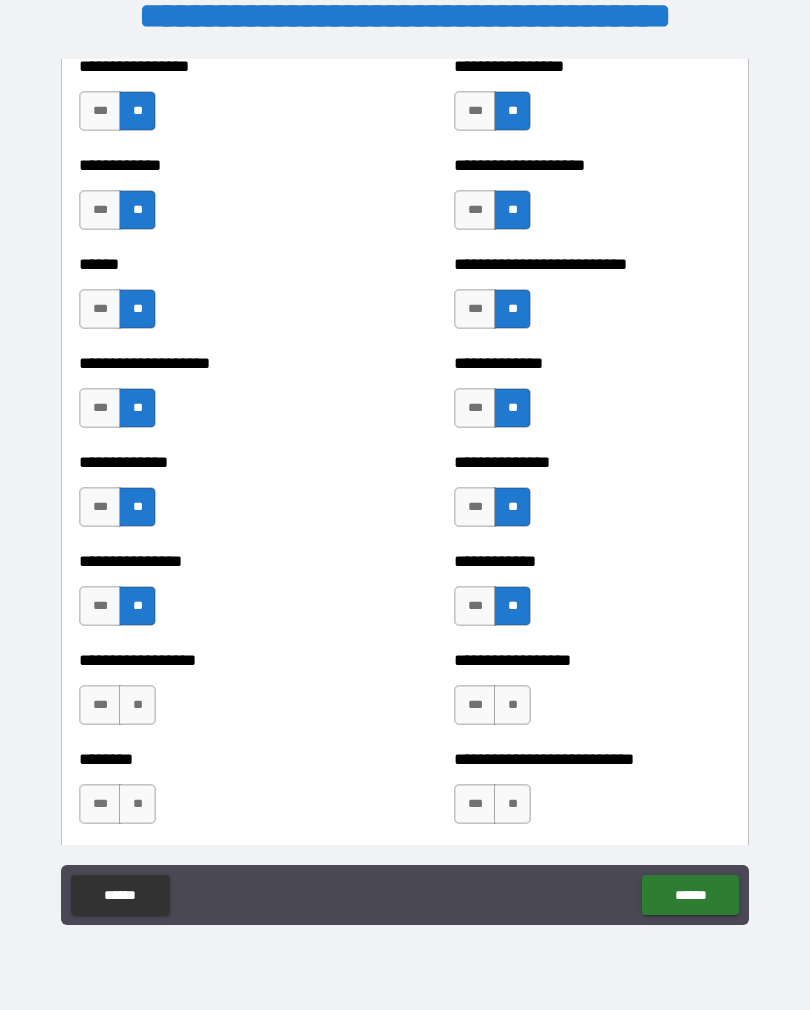 click on "**" at bounding box center [137, 705] 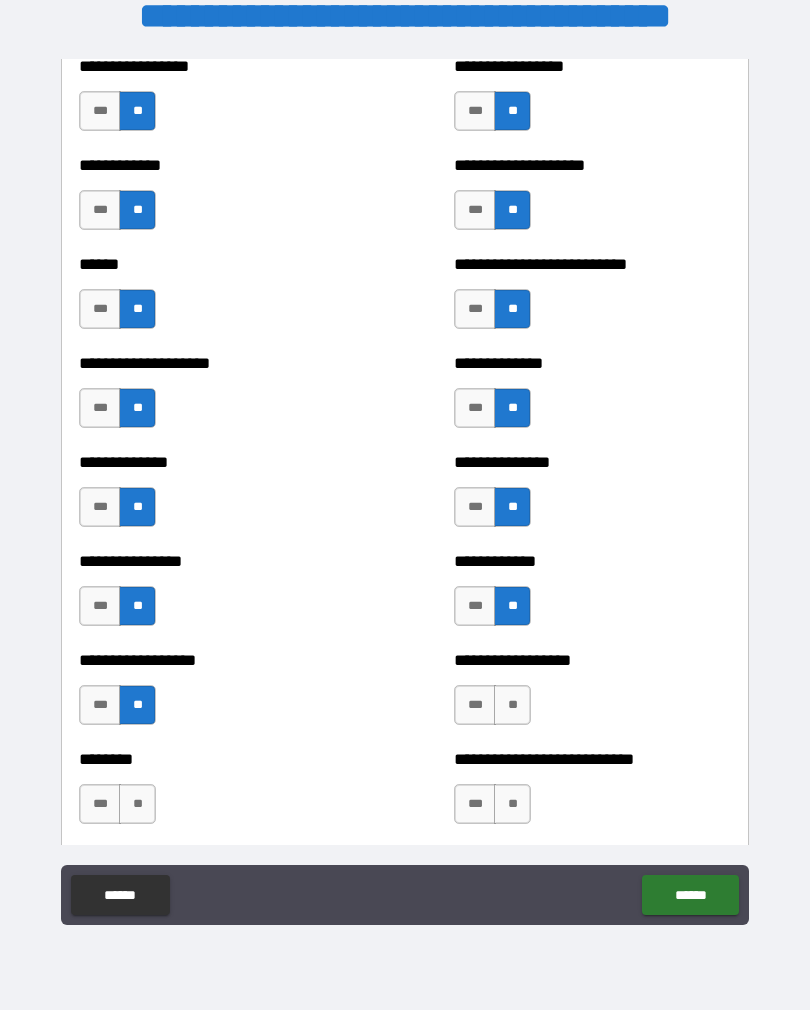 click on "**" at bounding box center (512, 705) 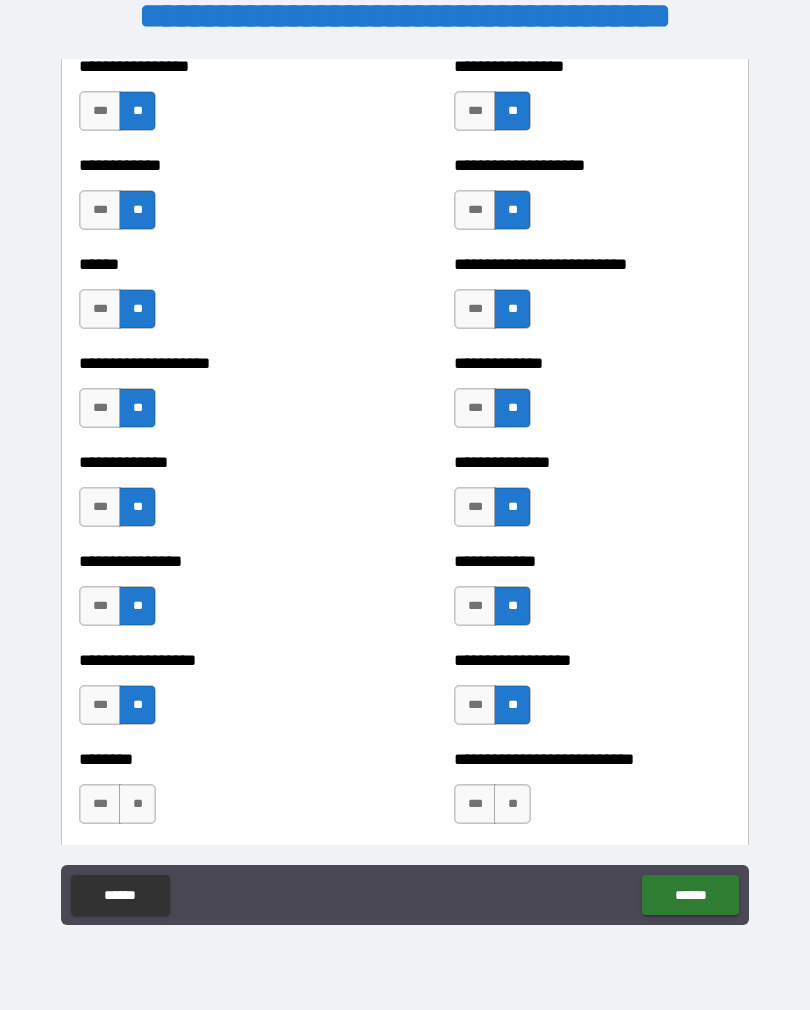 click on "**" at bounding box center (512, 804) 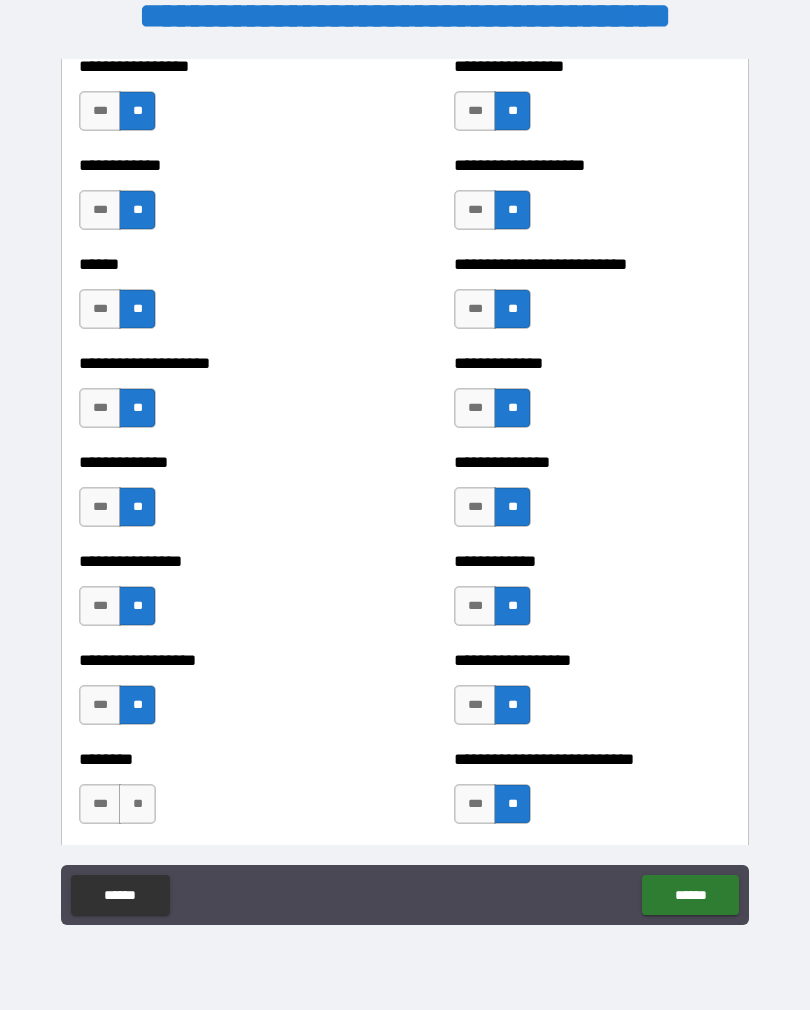 click on "**" at bounding box center [137, 804] 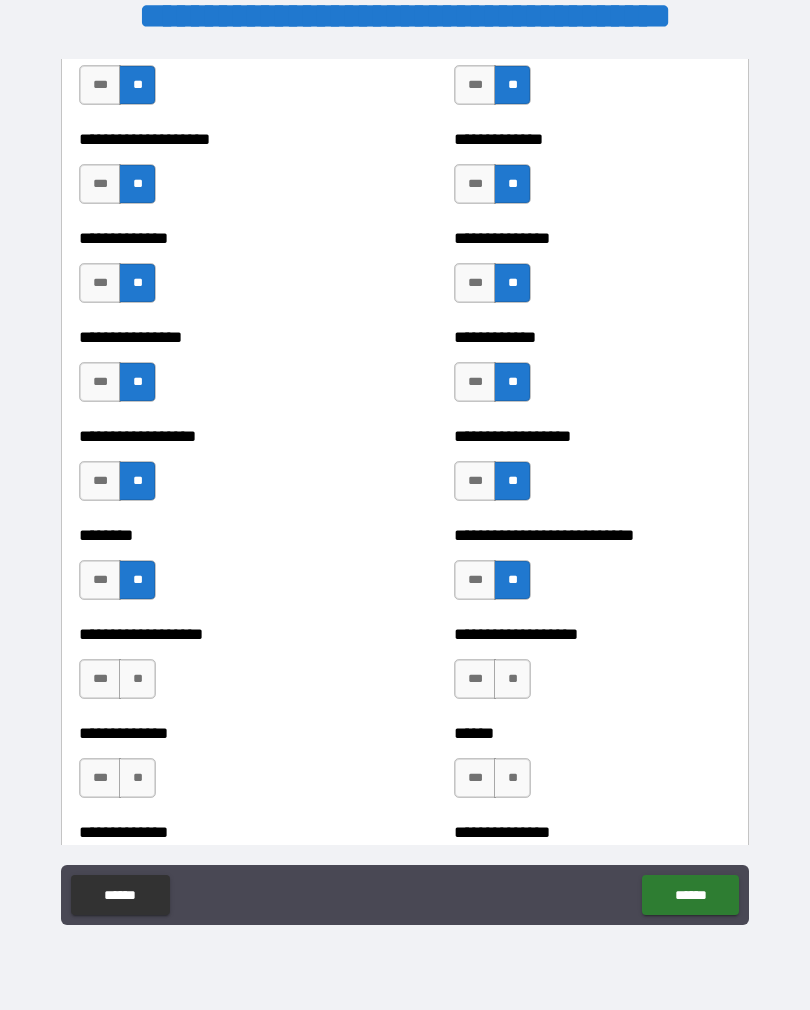scroll, scrollTop: 4174, scrollLeft: 0, axis: vertical 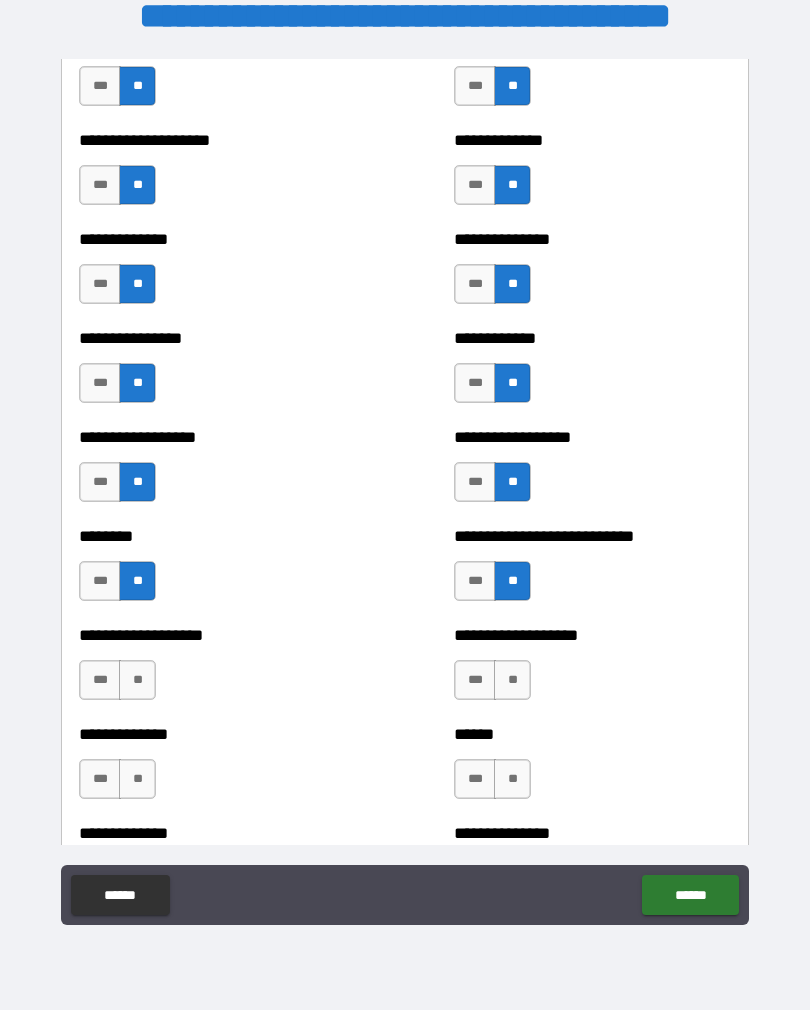 click on "**" at bounding box center (137, 680) 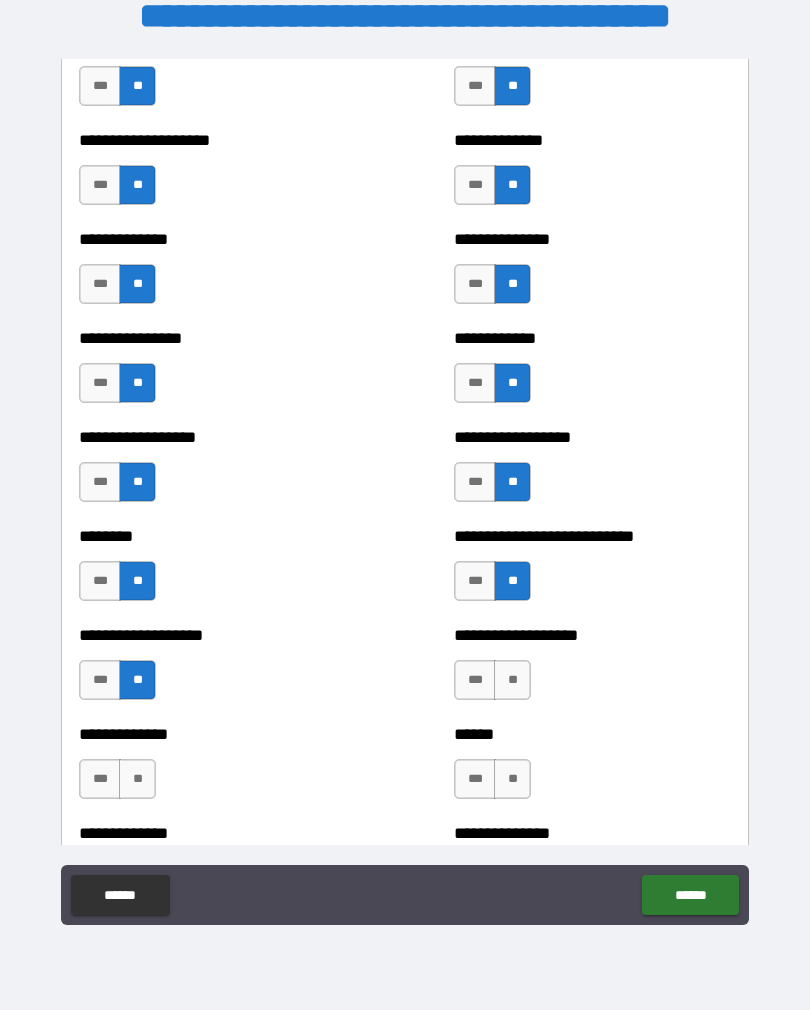 click on "**" at bounding box center [512, 680] 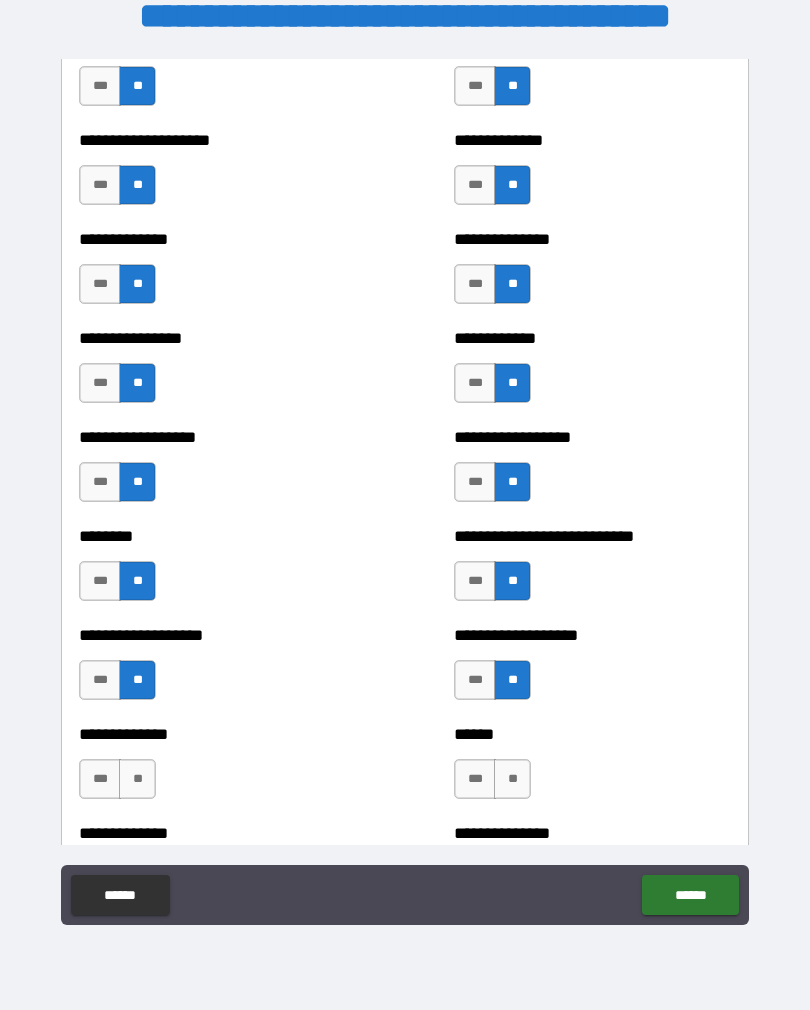 click on "**" at bounding box center (512, 779) 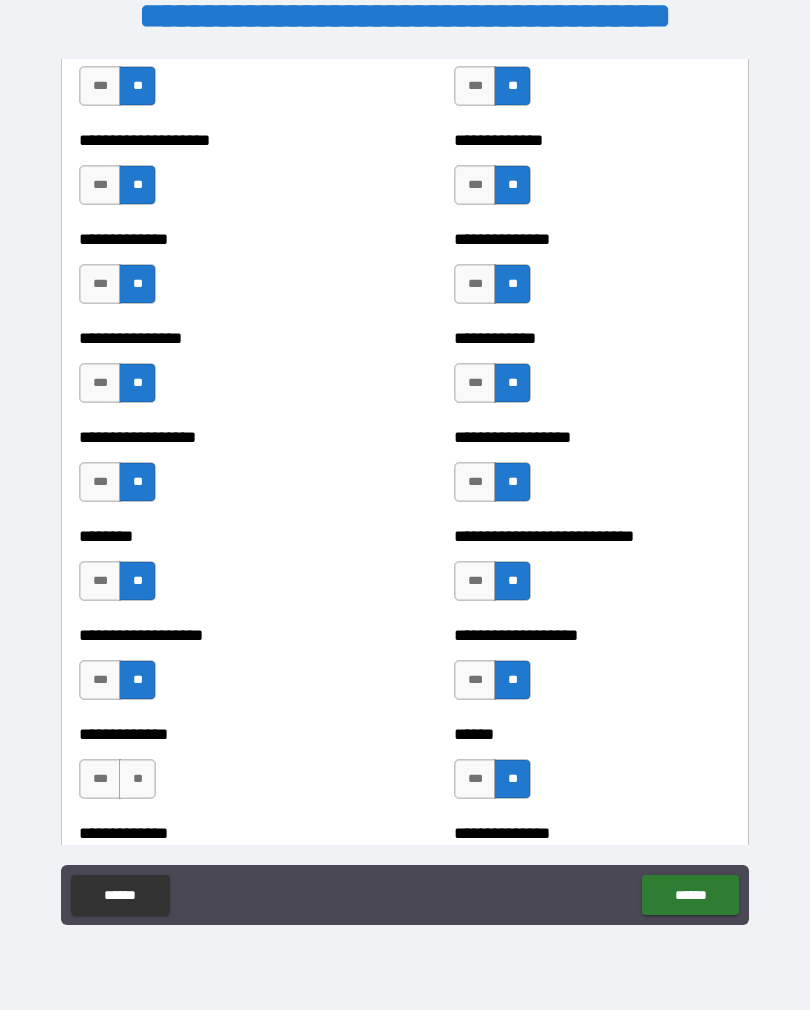 click on "**" at bounding box center [137, 779] 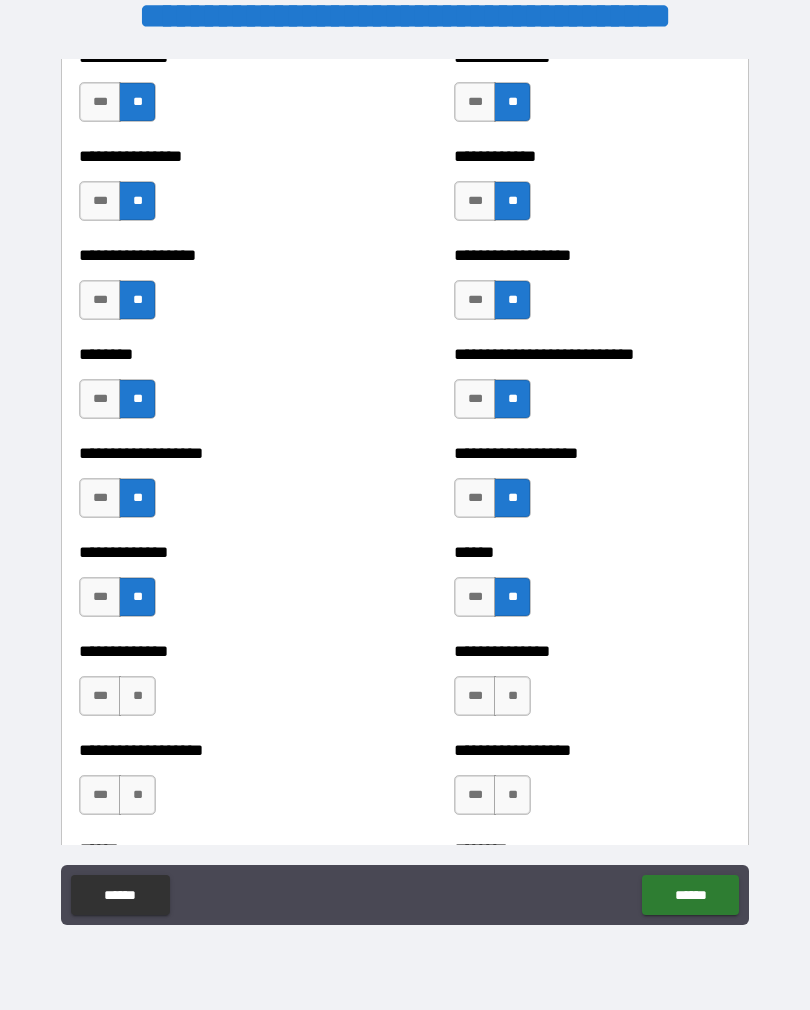 scroll, scrollTop: 4355, scrollLeft: 0, axis: vertical 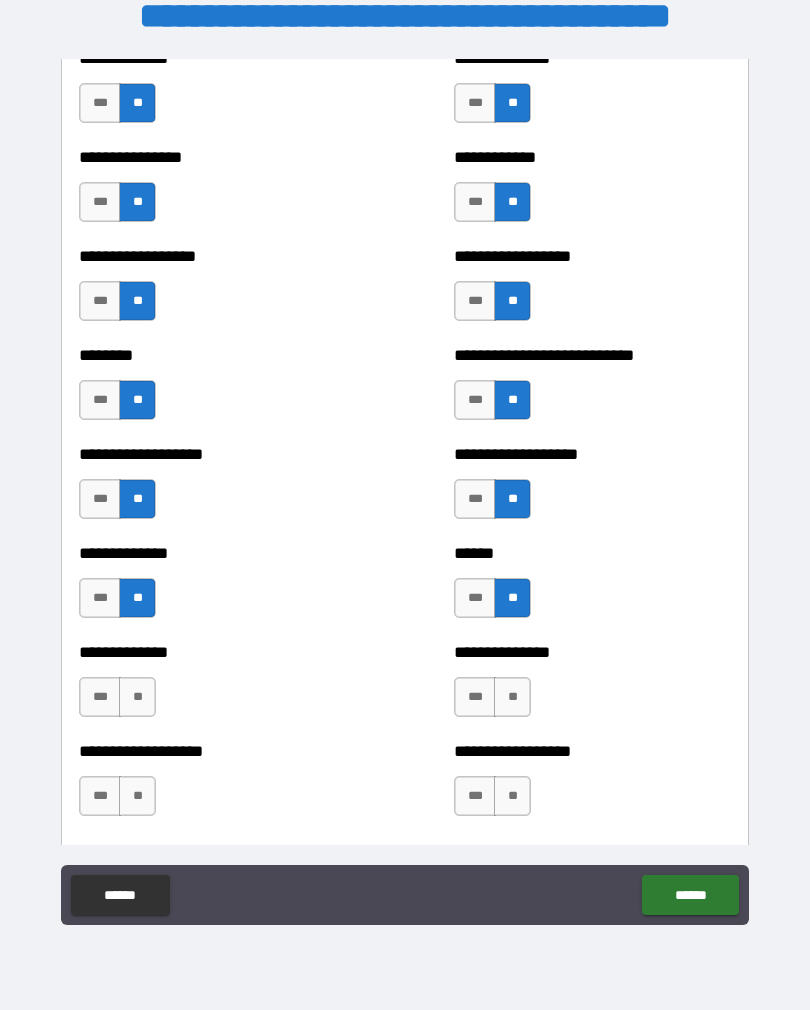 click on "**" at bounding box center (137, 697) 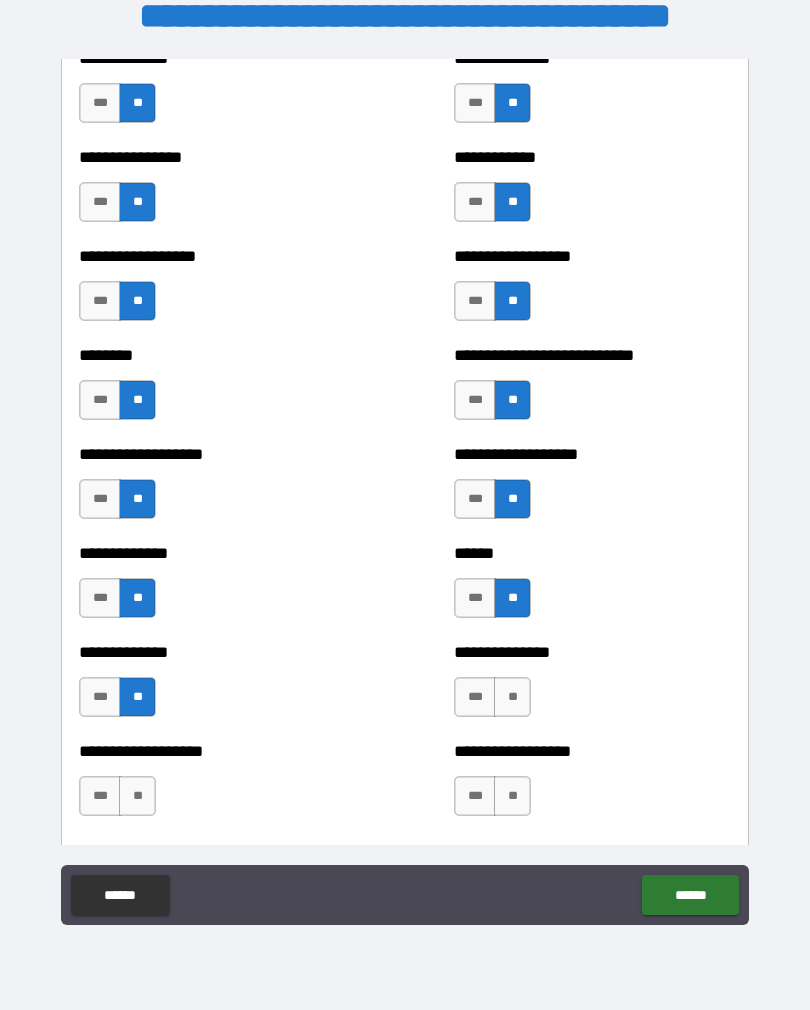 click on "**" at bounding box center [512, 697] 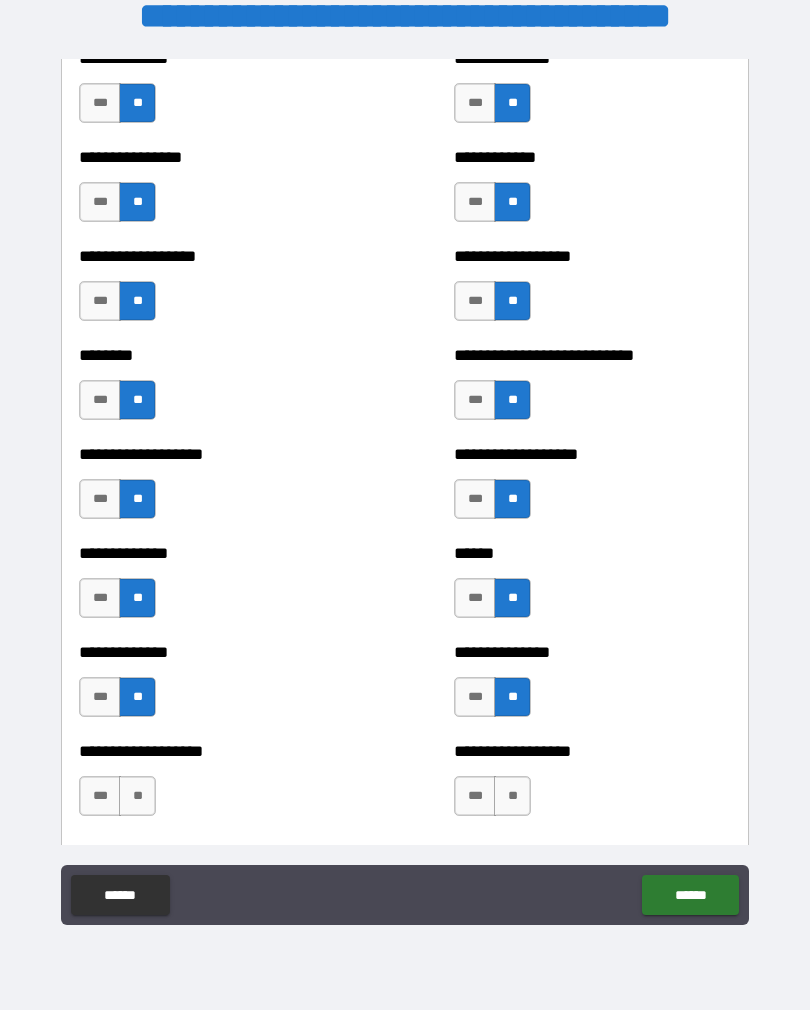 click on "**" at bounding box center (512, 796) 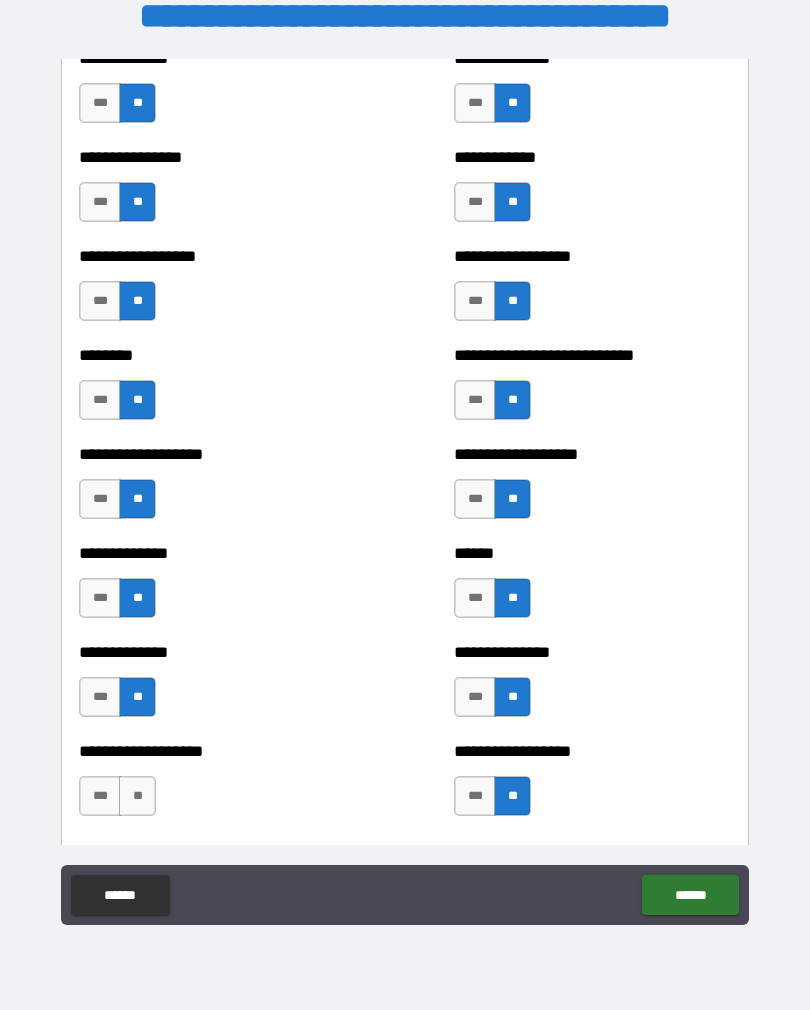 click on "**" at bounding box center (137, 796) 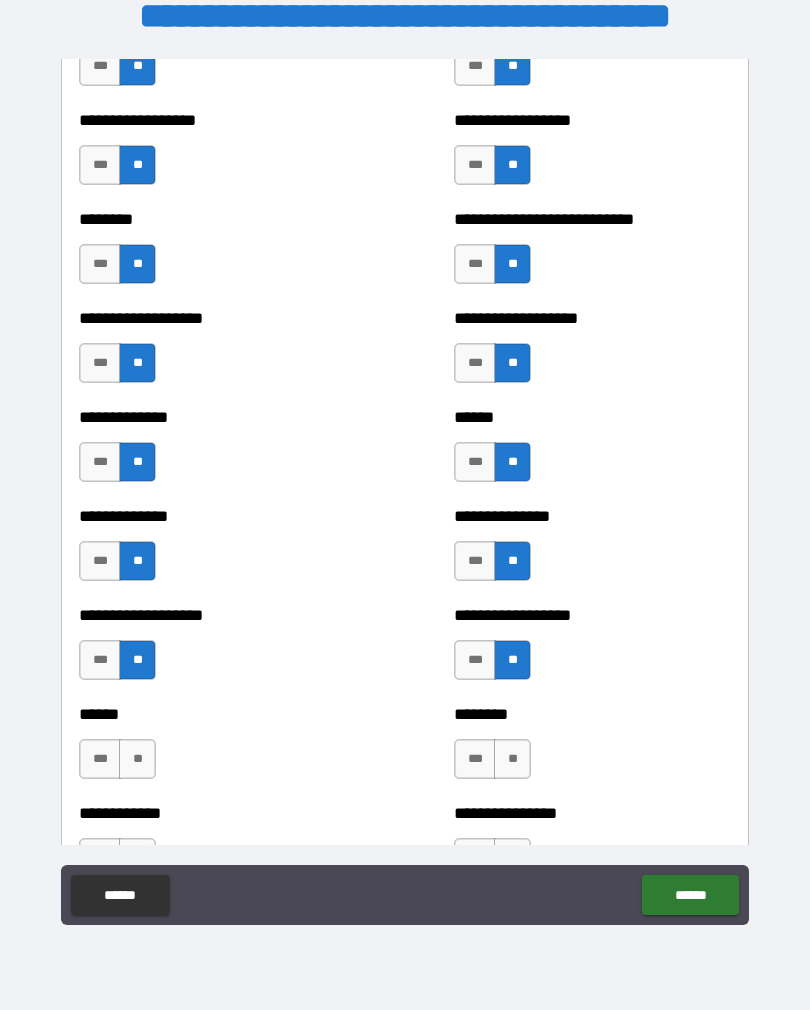 scroll, scrollTop: 4490, scrollLeft: 0, axis: vertical 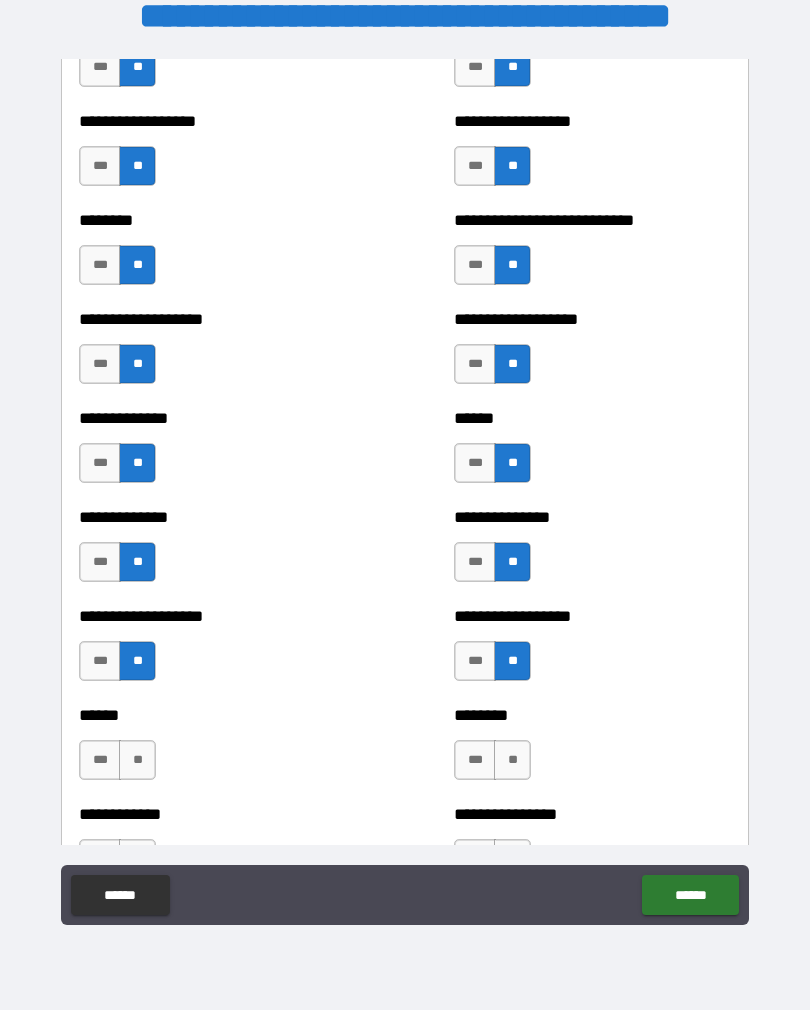 click on "**" at bounding box center [137, 760] 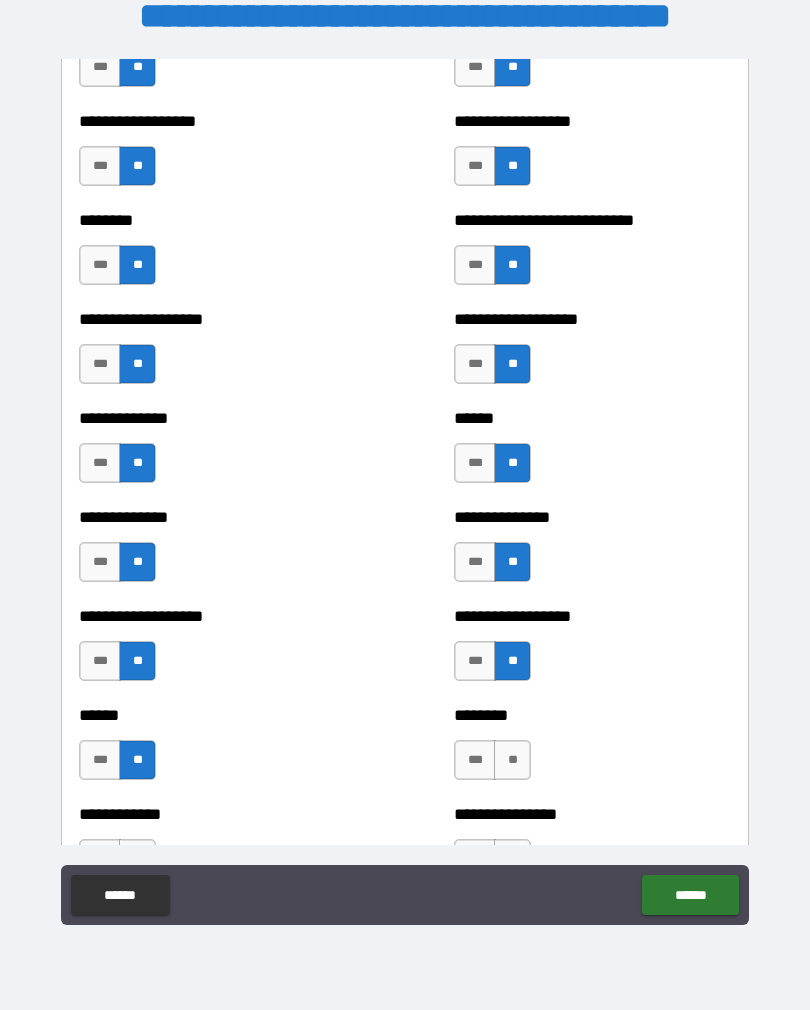 click on "**" at bounding box center [512, 760] 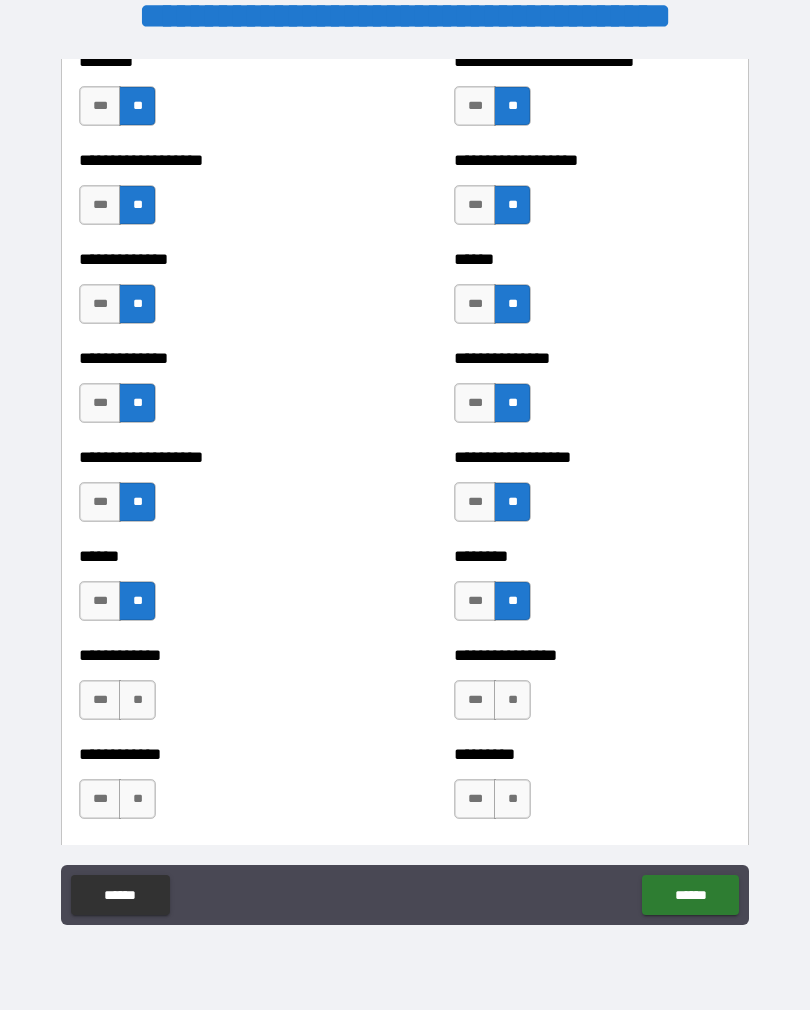 scroll, scrollTop: 4647, scrollLeft: 0, axis: vertical 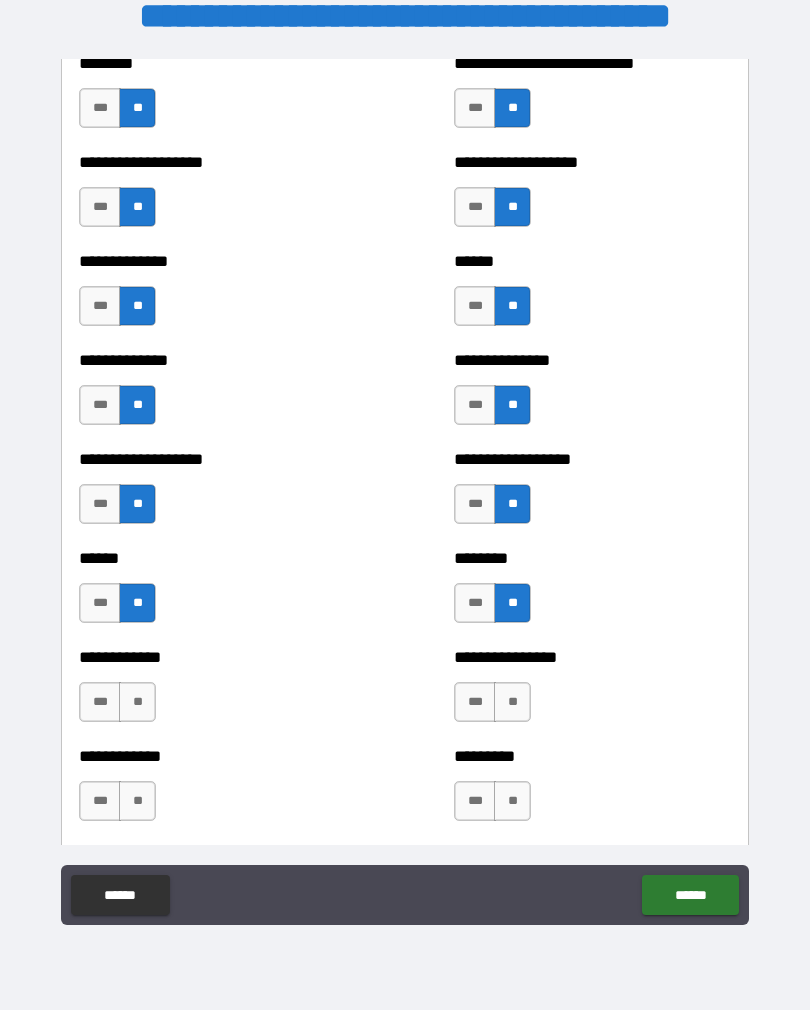 click on "**" at bounding box center (512, 702) 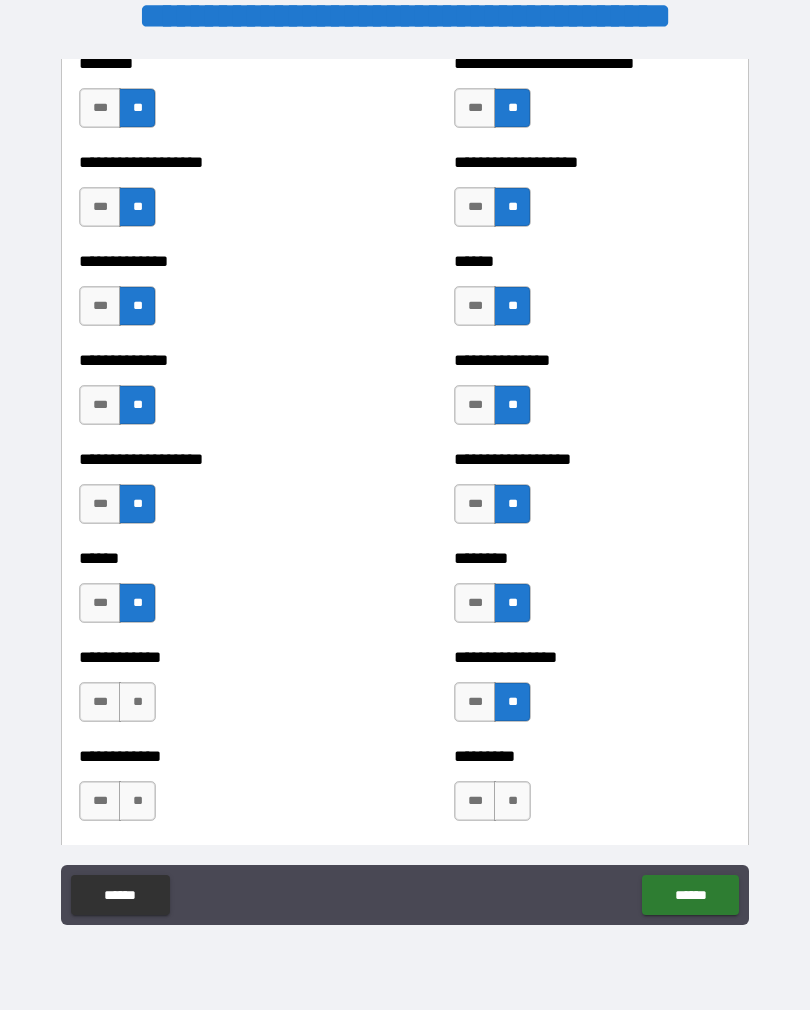 click on "**" at bounding box center (137, 702) 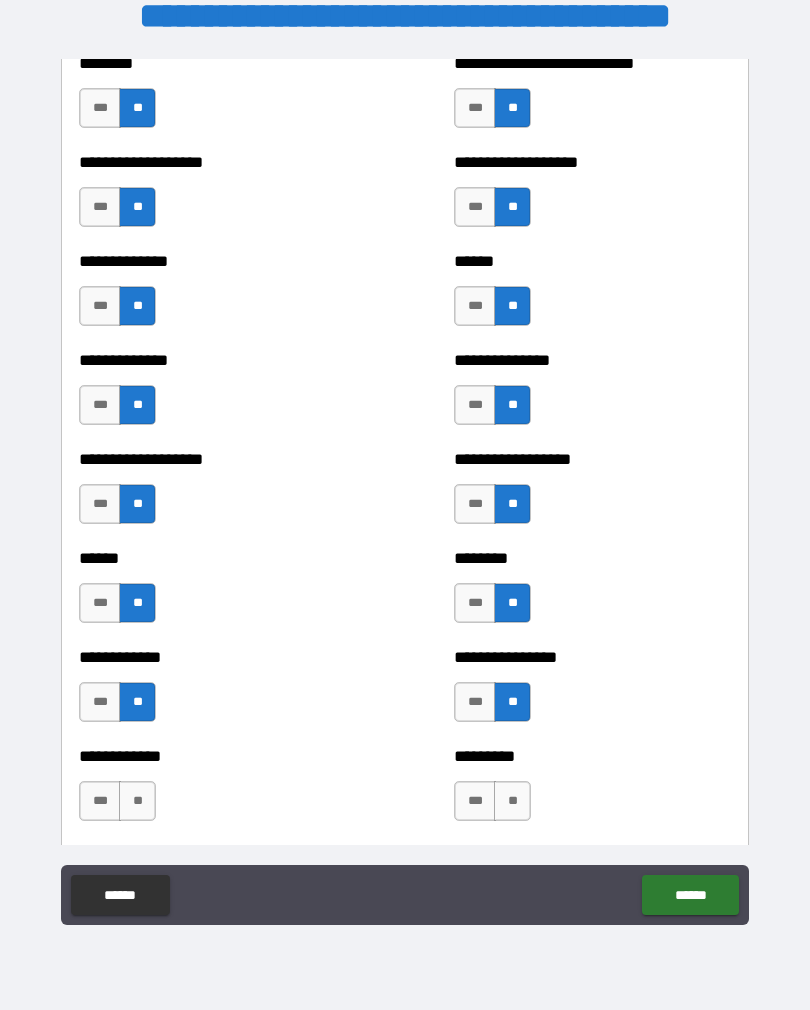 click on "**" at bounding box center [512, 801] 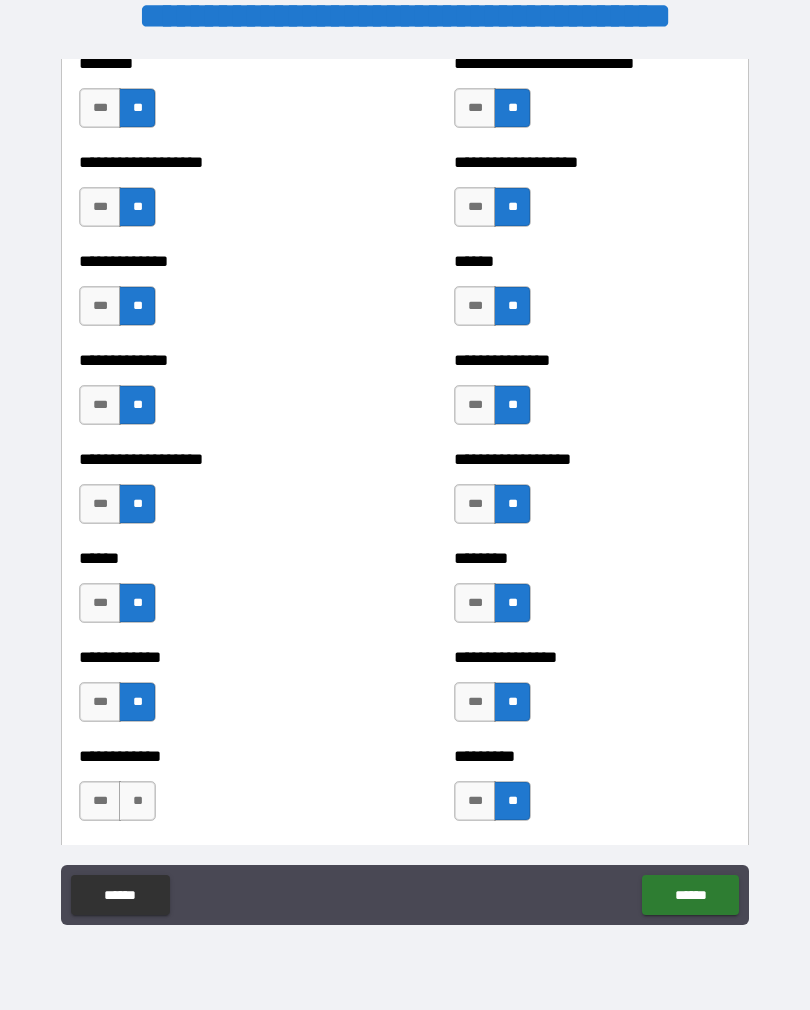 click on "**" at bounding box center [137, 801] 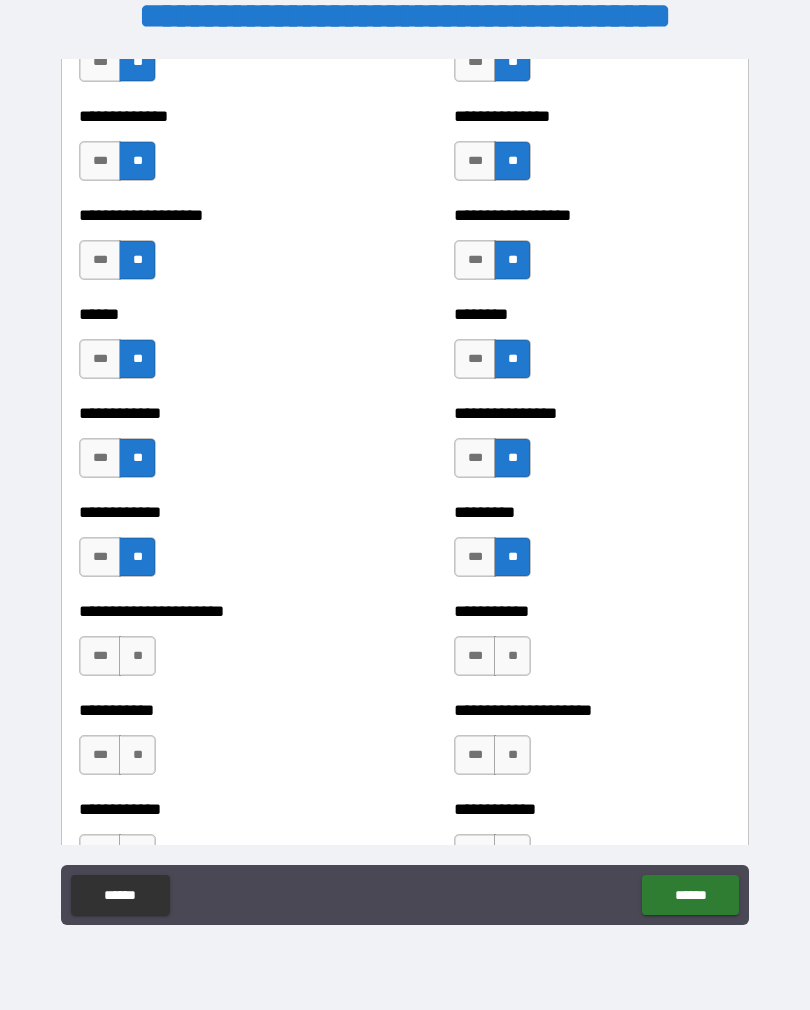 scroll, scrollTop: 4888, scrollLeft: 0, axis: vertical 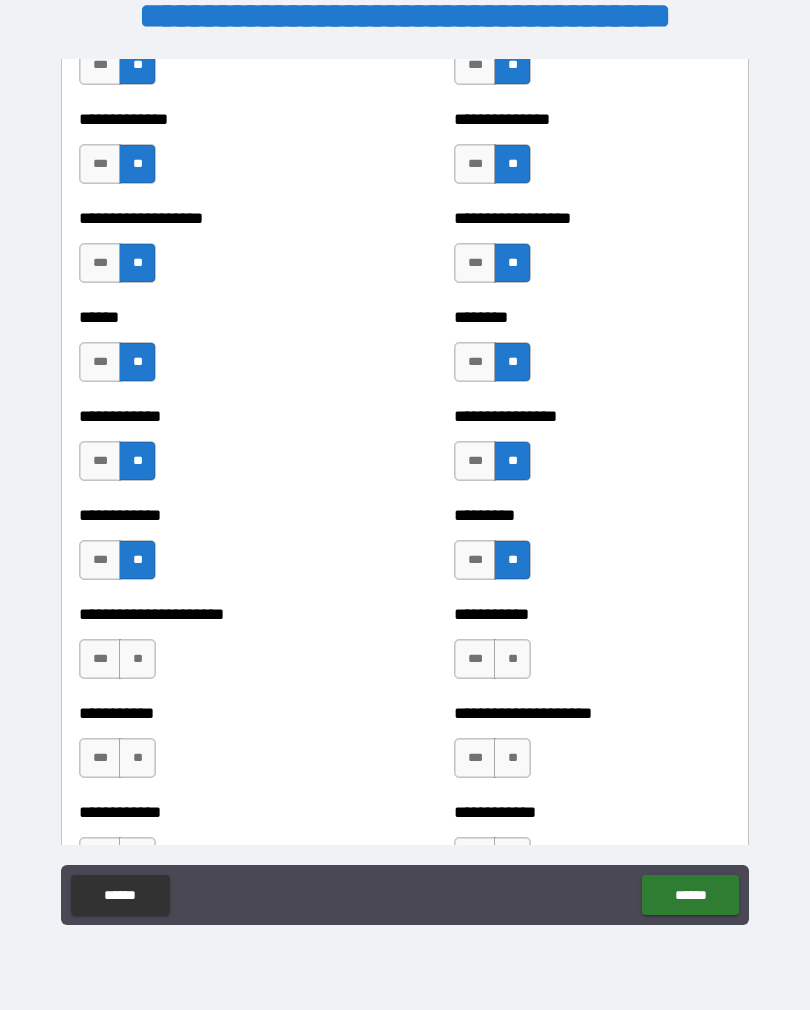 click on "**********" at bounding box center (217, 649) 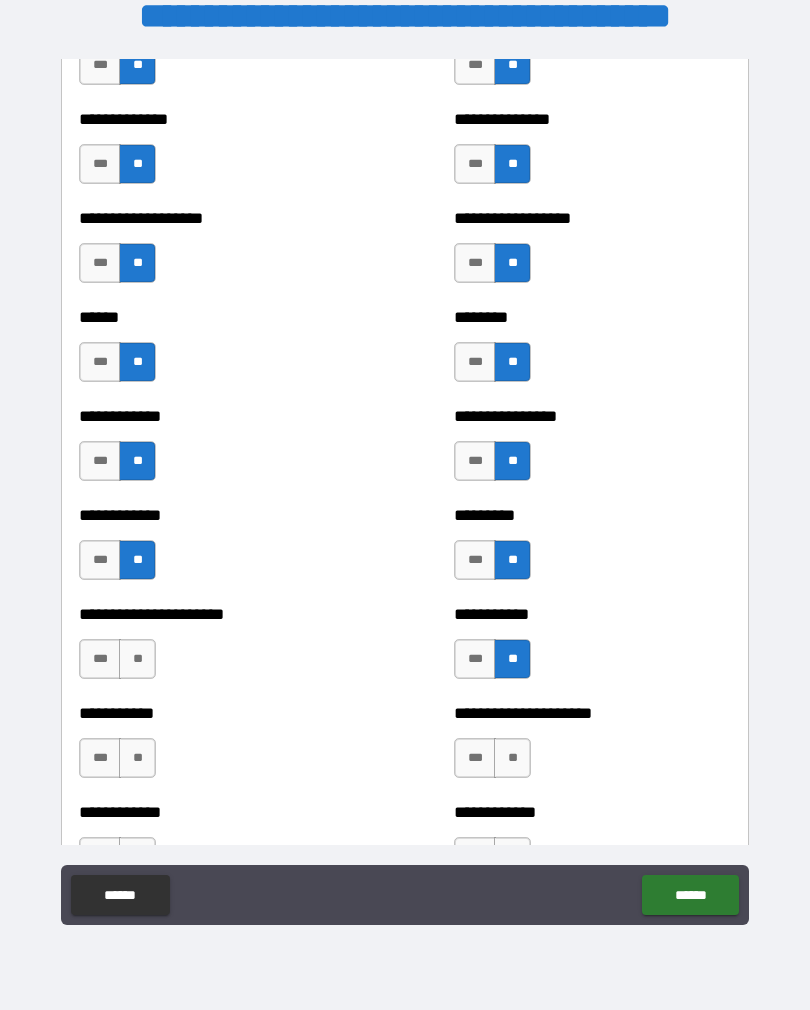 click on "**" at bounding box center (512, 758) 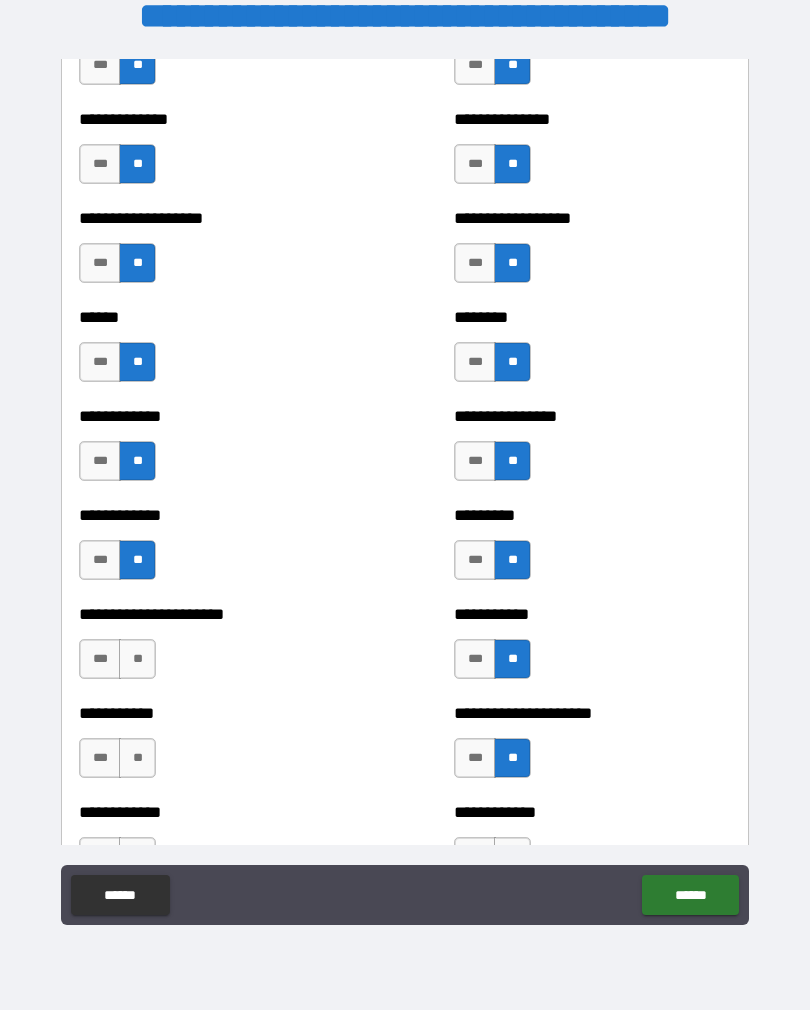 click on "**" at bounding box center [137, 758] 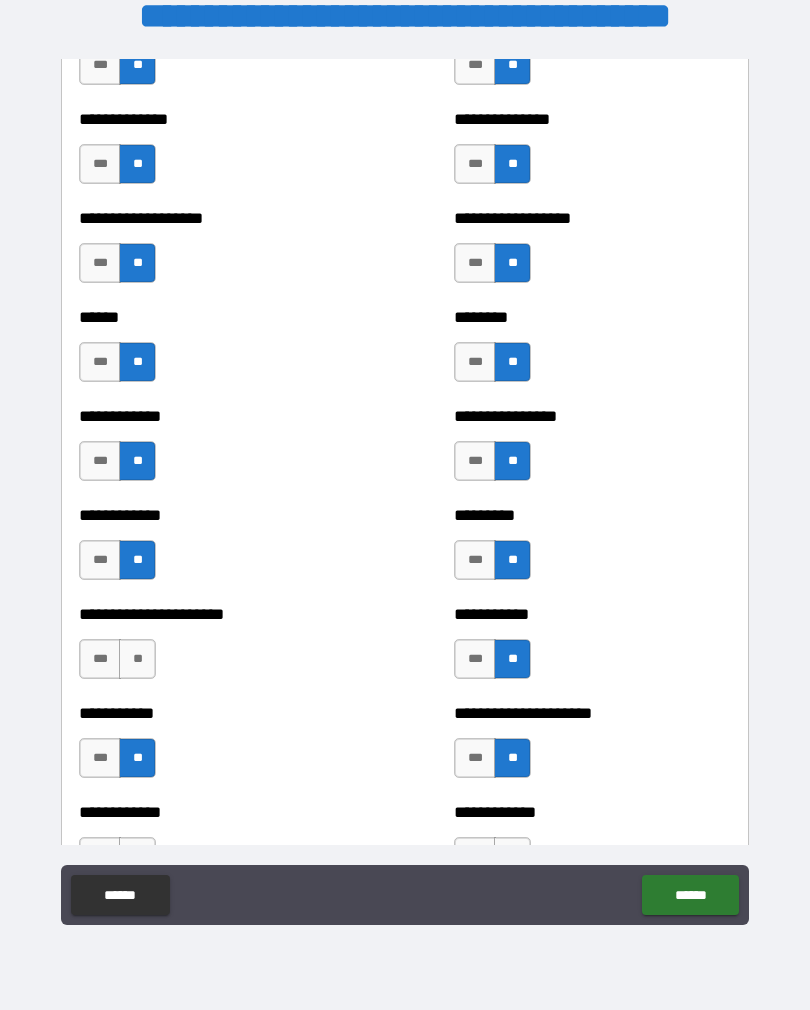 click on "**" at bounding box center [137, 659] 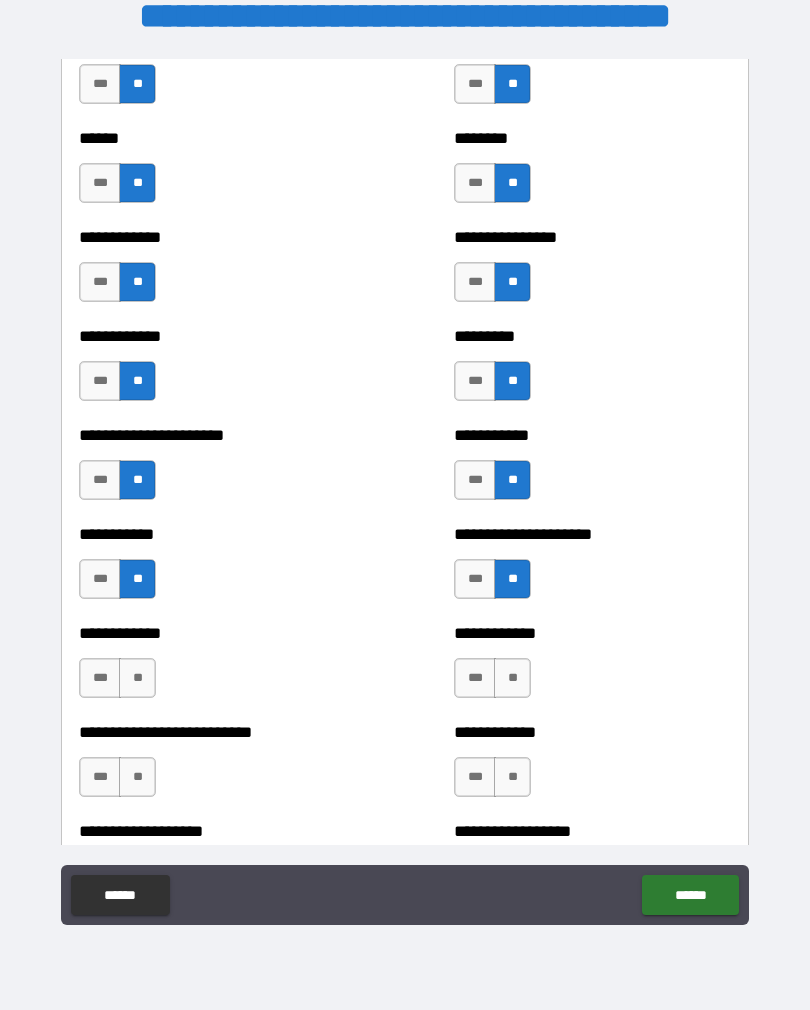 scroll, scrollTop: 5066, scrollLeft: 0, axis: vertical 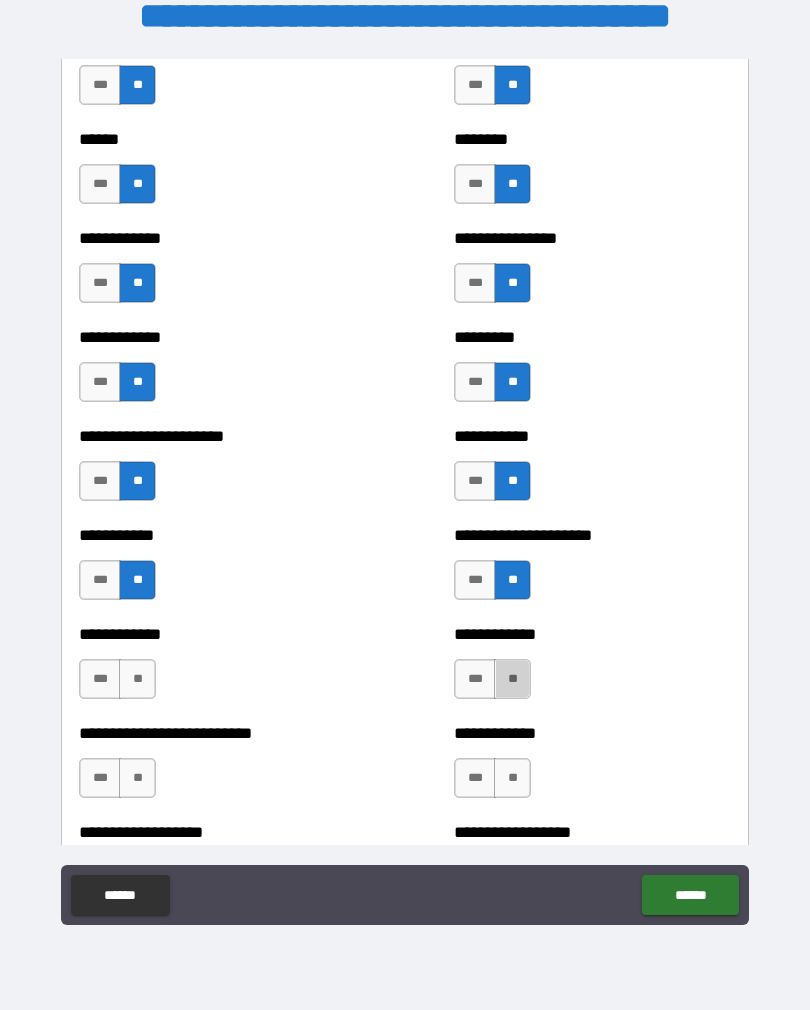 click on "**" at bounding box center (512, 679) 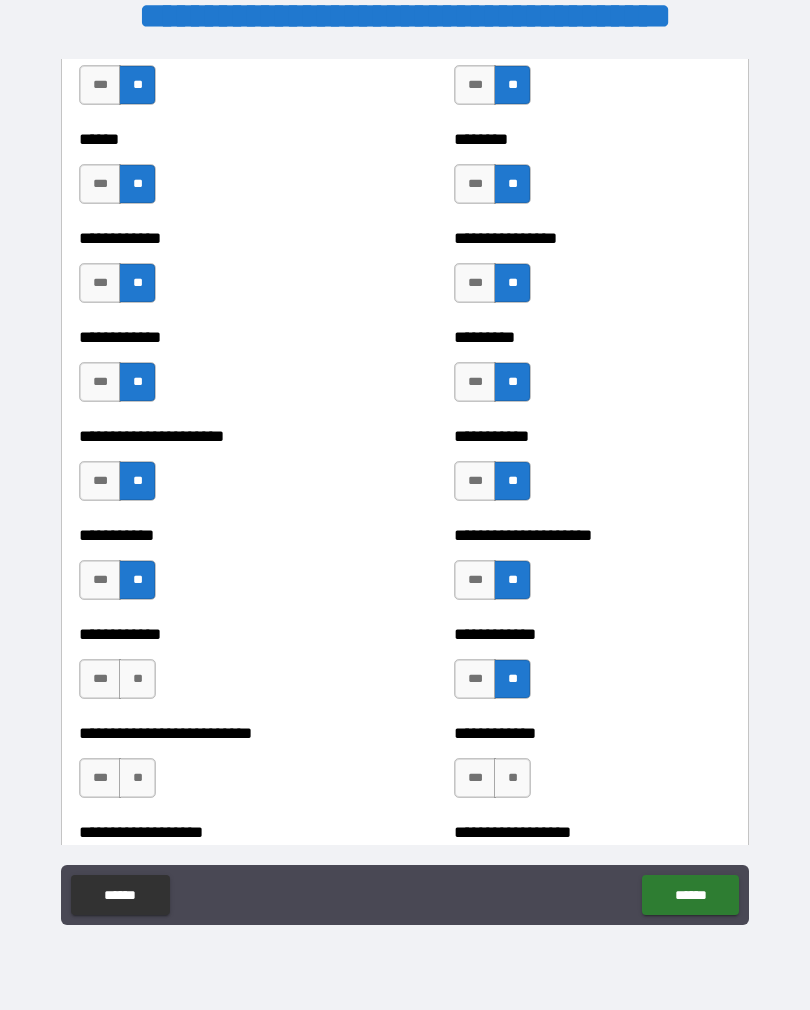 click on "**********" at bounding box center [217, 669] 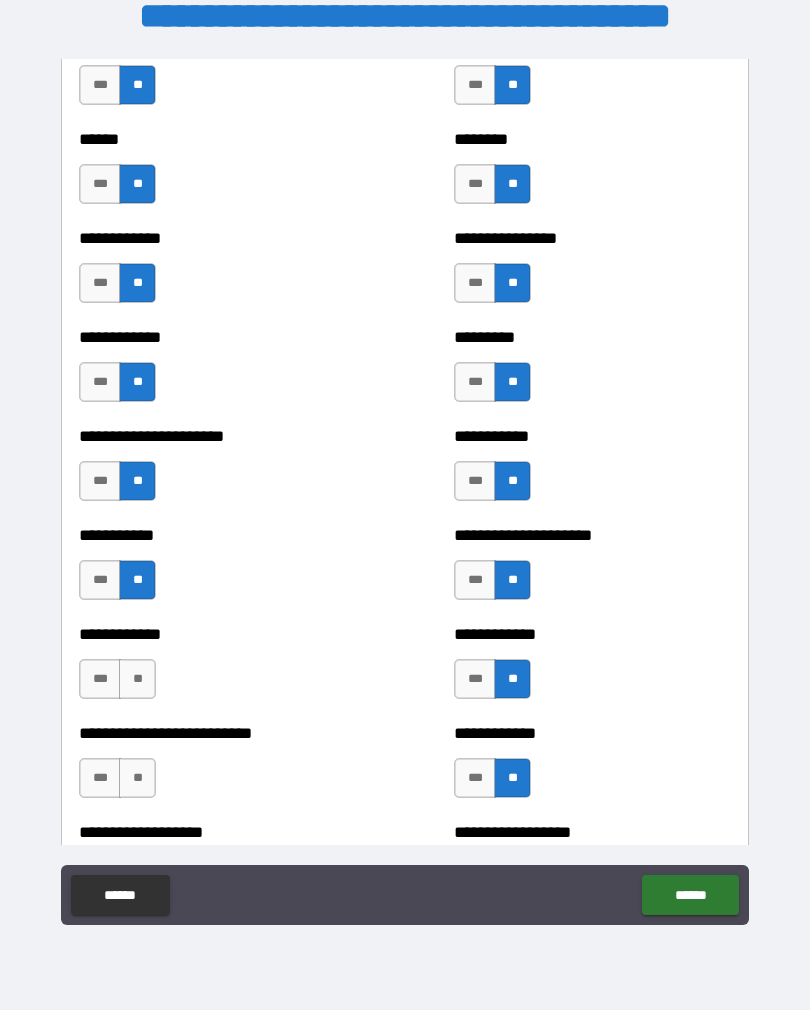 click on "**" at bounding box center (137, 778) 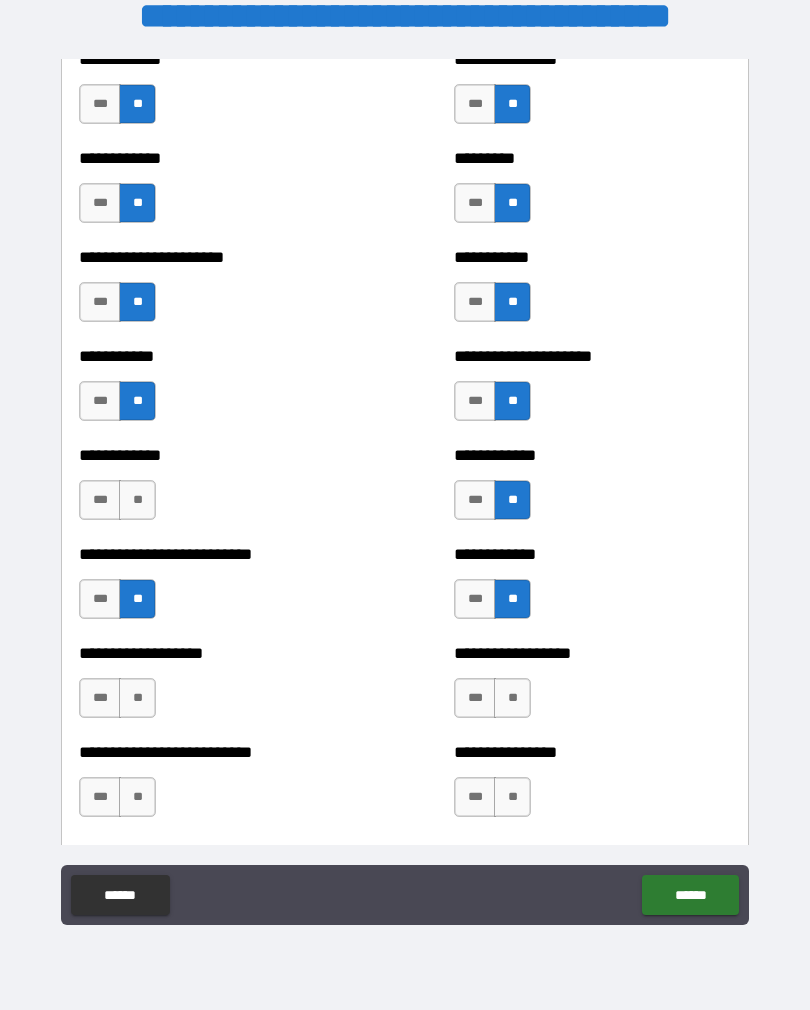 scroll, scrollTop: 5246, scrollLeft: 0, axis: vertical 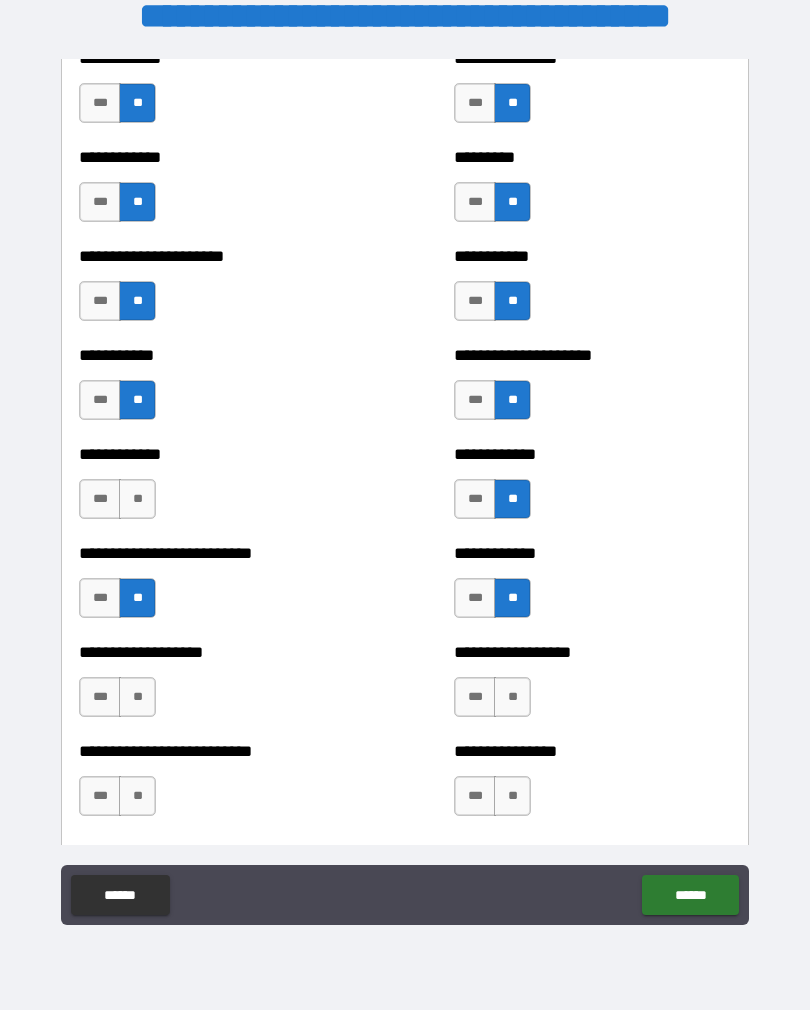 click on "**" at bounding box center [137, 697] 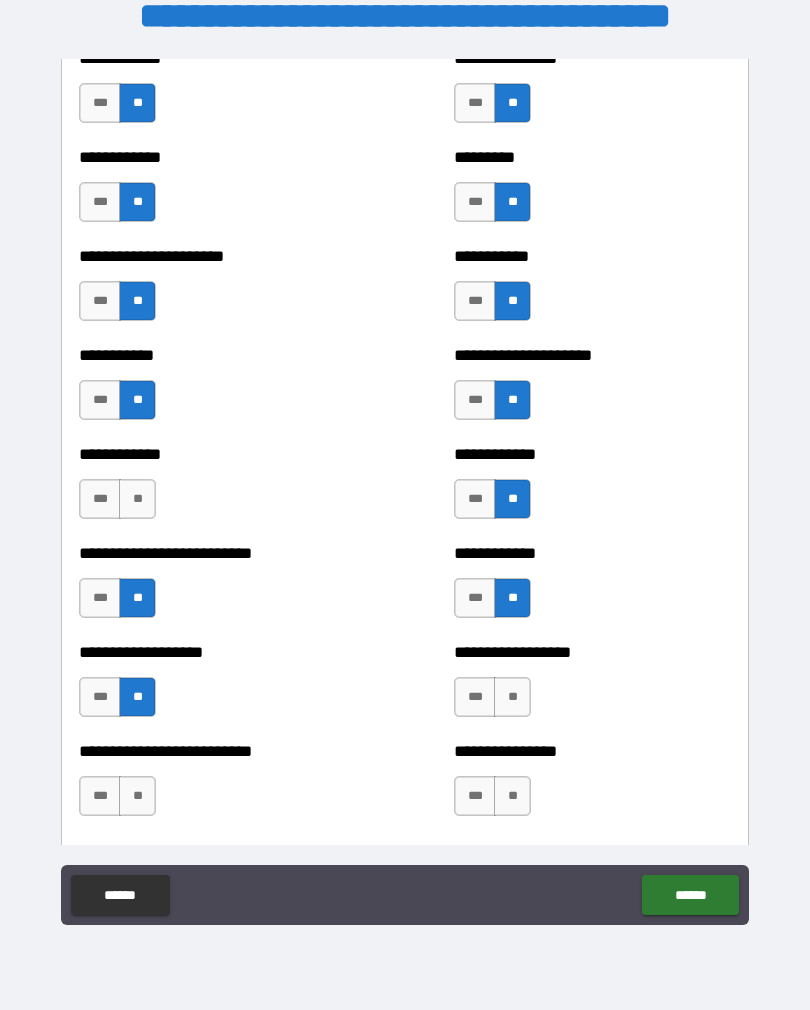 click on "**" at bounding box center (512, 697) 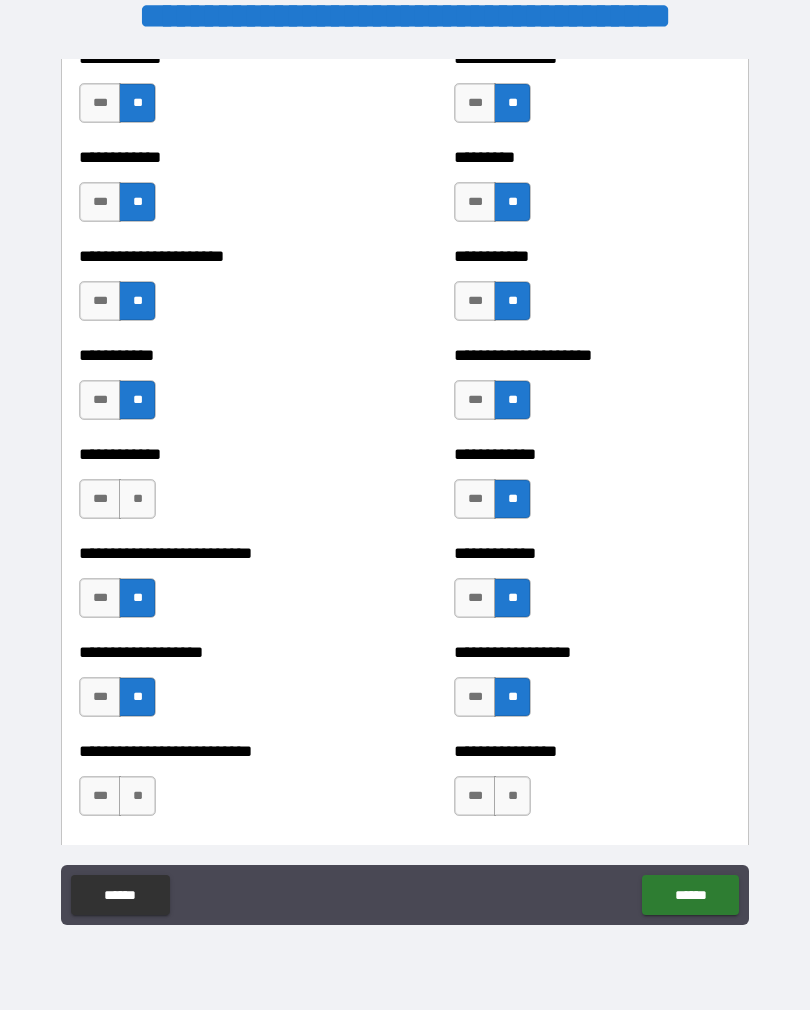 click on "**" at bounding box center [512, 796] 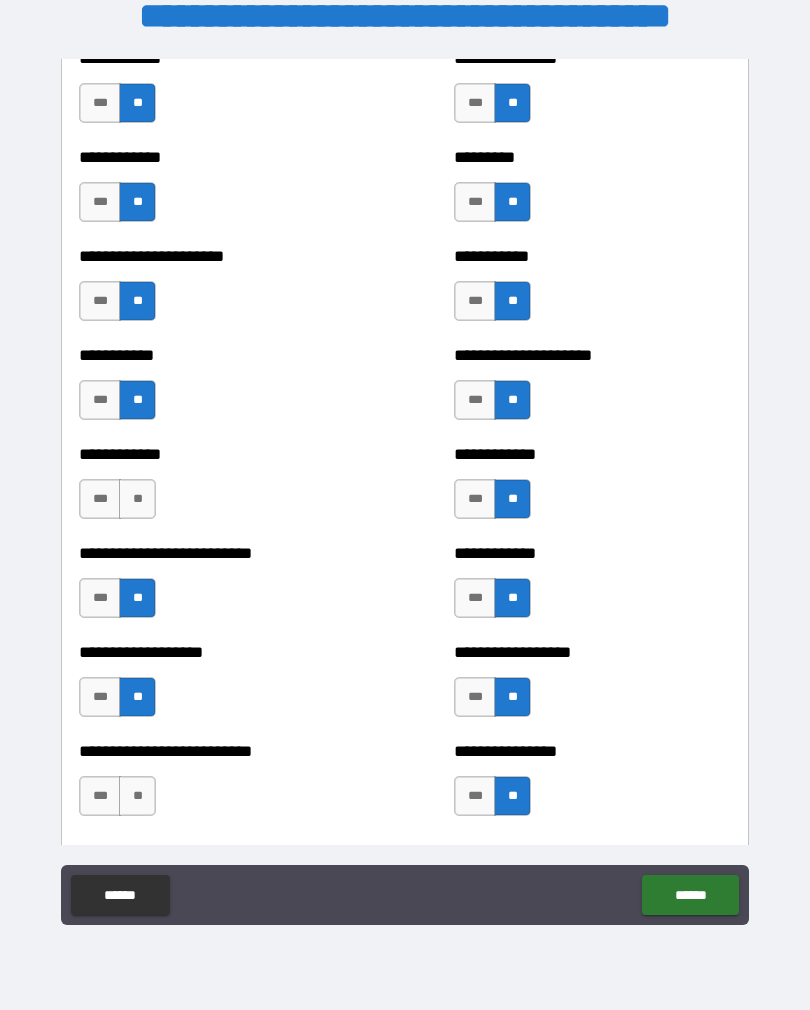 click on "**" at bounding box center [137, 796] 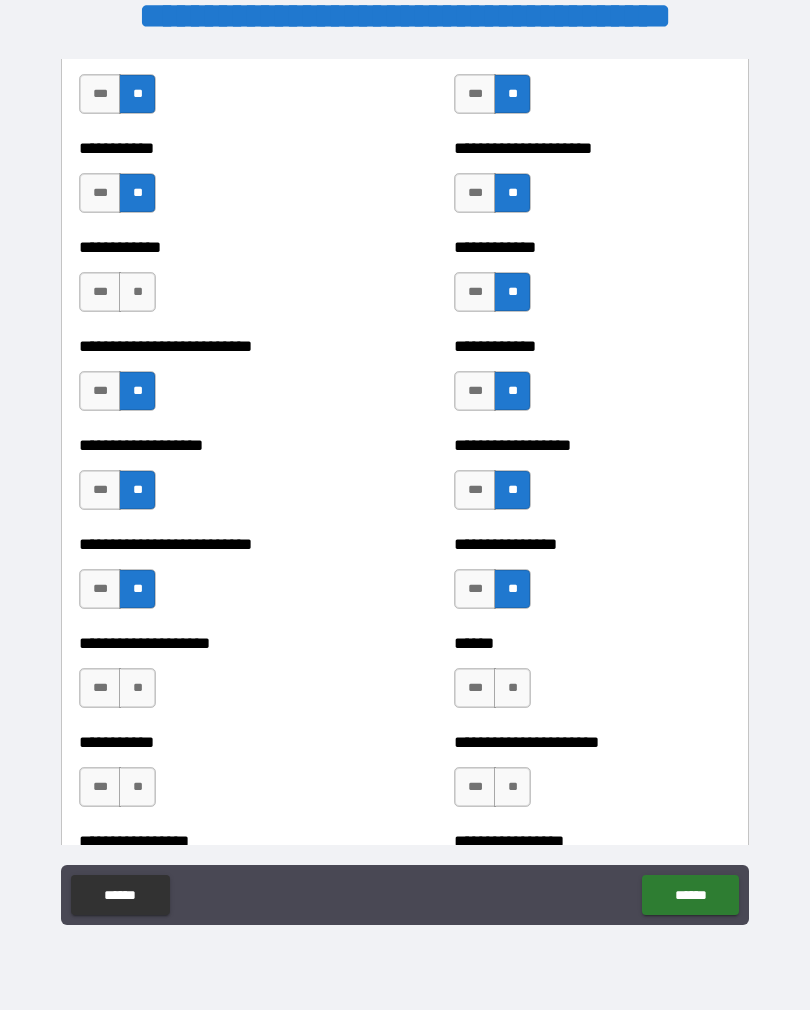 scroll, scrollTop: 5449, scrollLeft: 0, axis: vertical 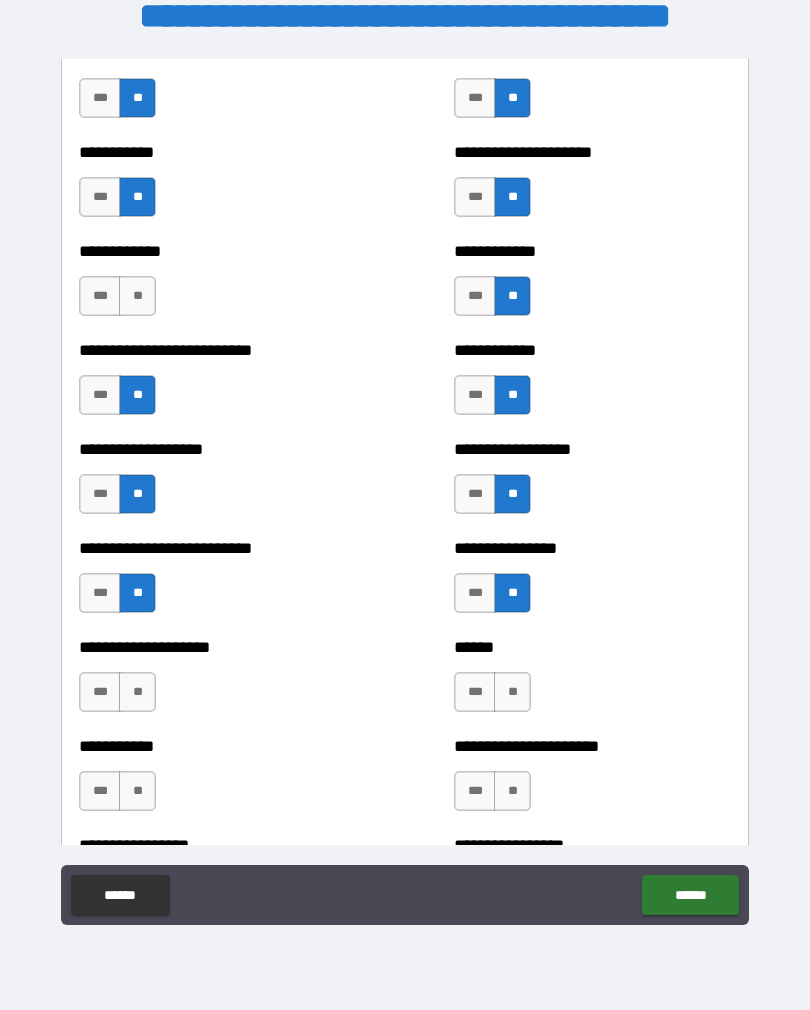 click on "**" at bounding box center (137, 692) 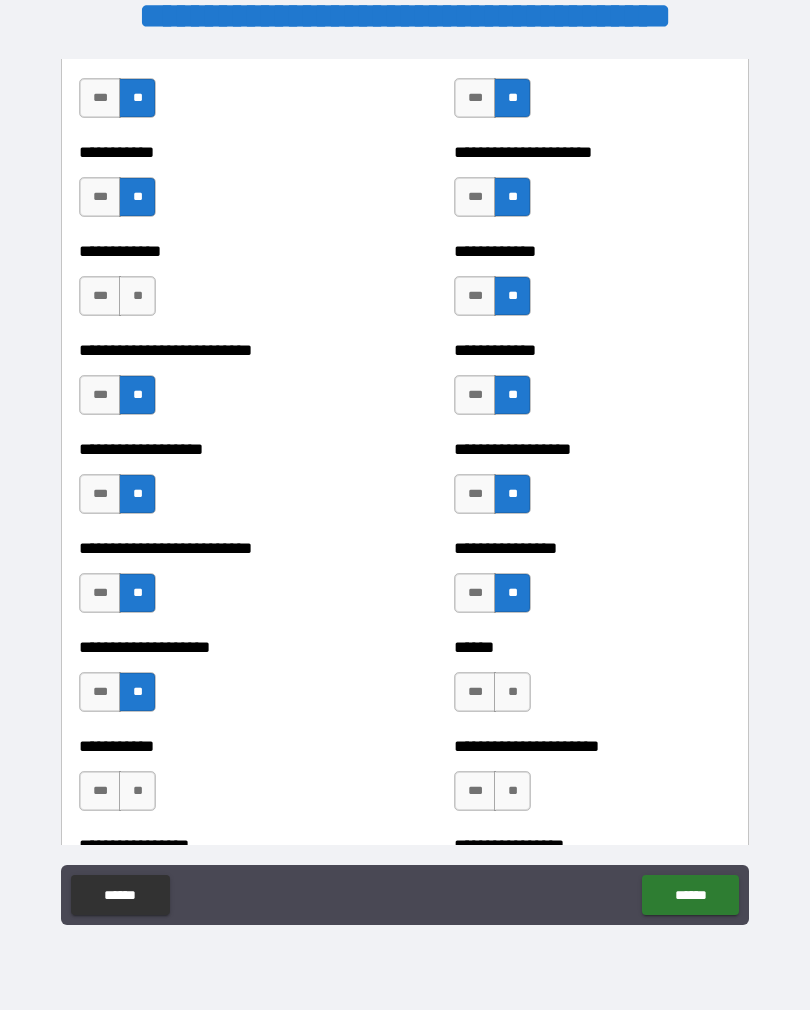 click on "**" at bounding box center [512, 692] 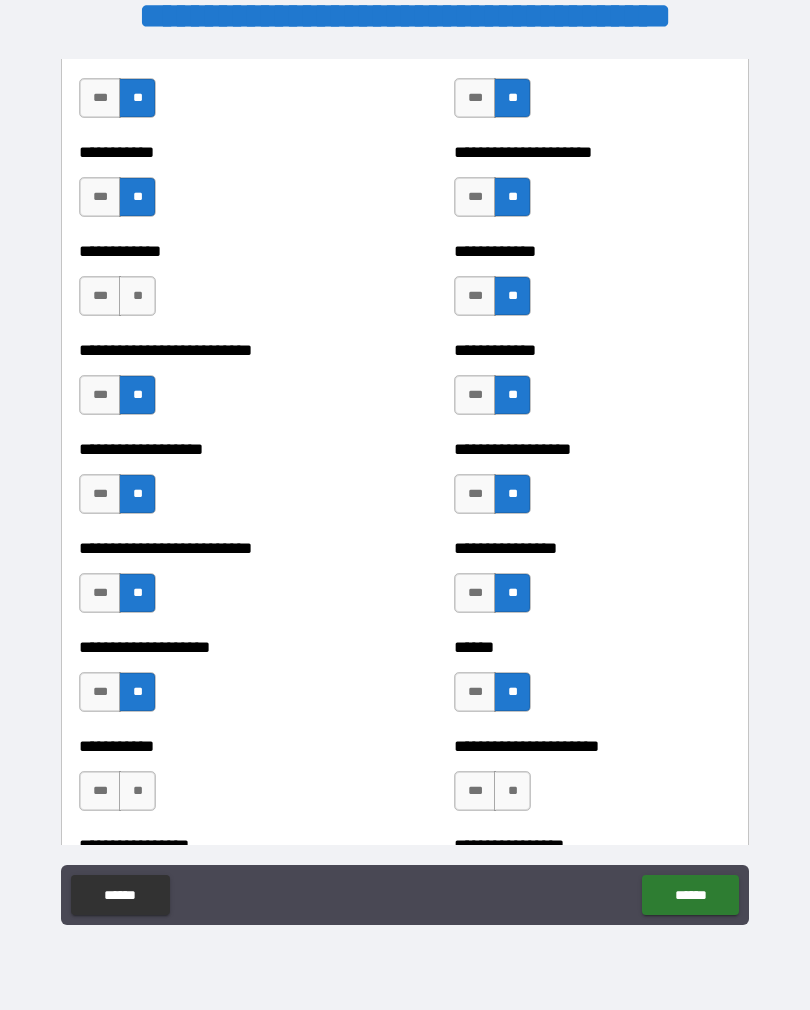 click on "**" at bounding box center (512, 791) 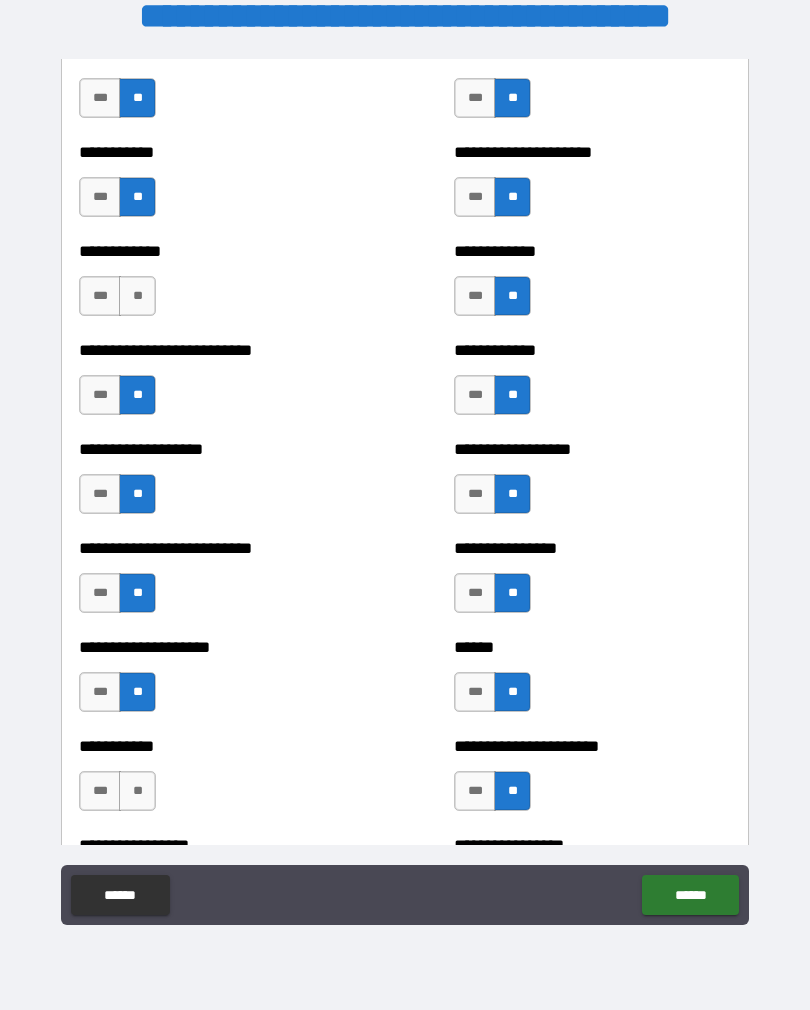 click on "**" at bounding box center [137, 791] 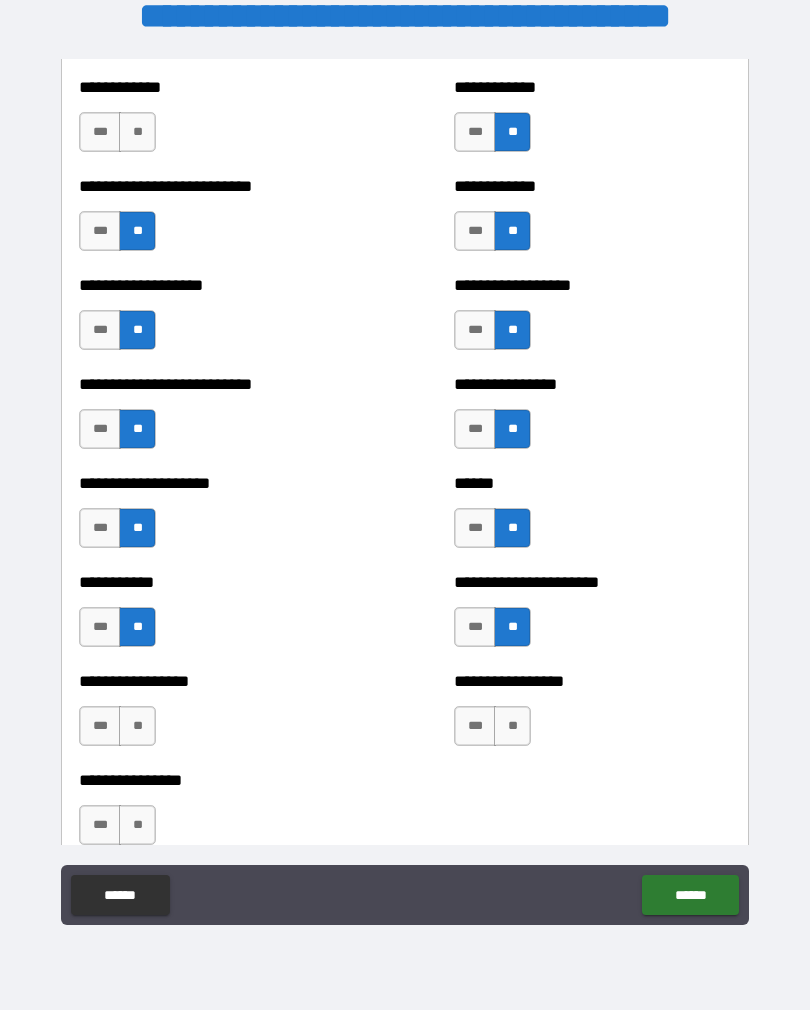 scroll, scrollTop: 5610, scrollLeft: 0, axis: vertical 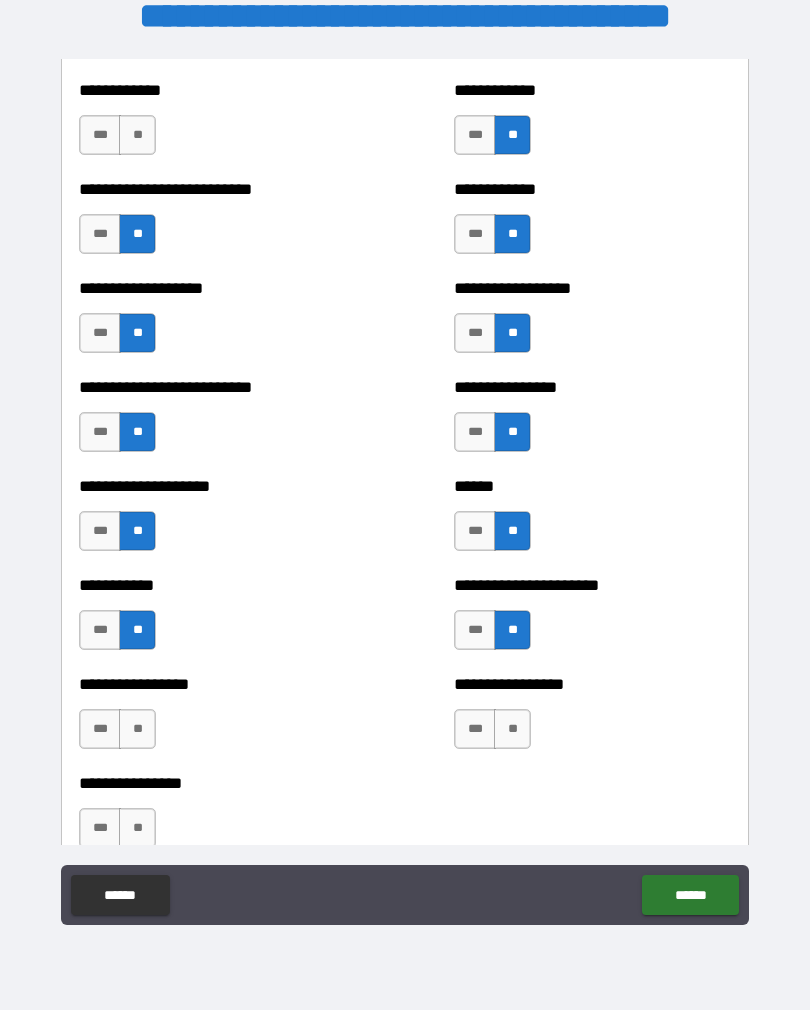 click on "**" at bounding box center (137, 729) 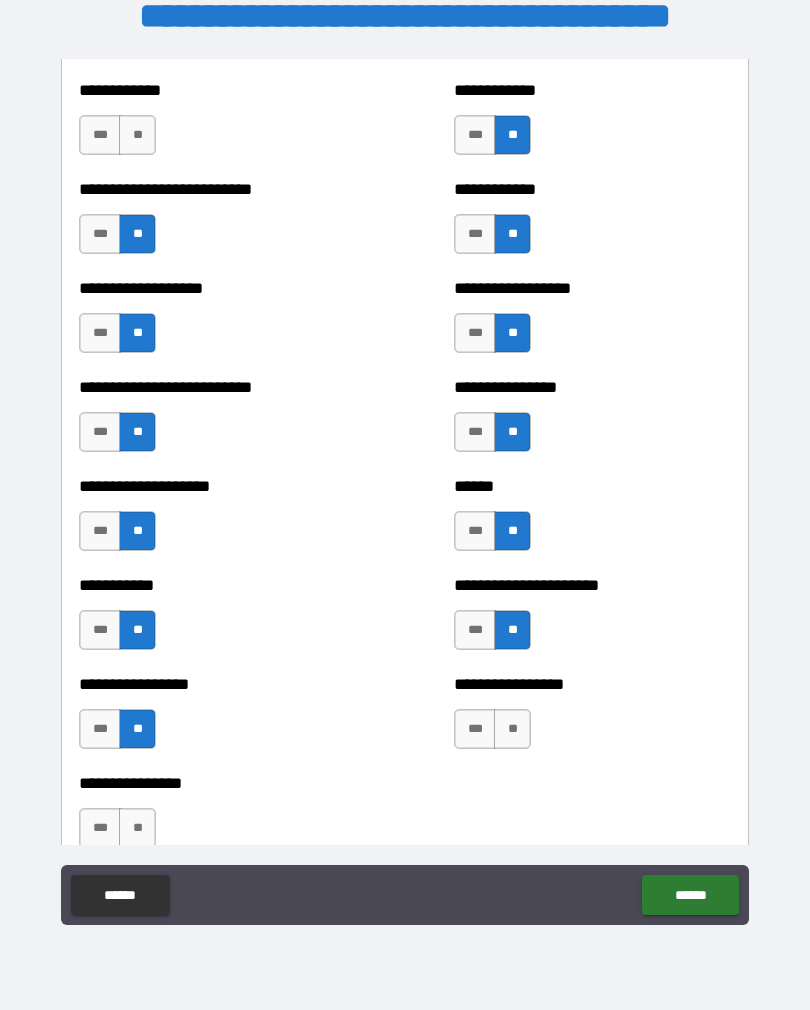 click on "**" at bounding box center (512, 729) 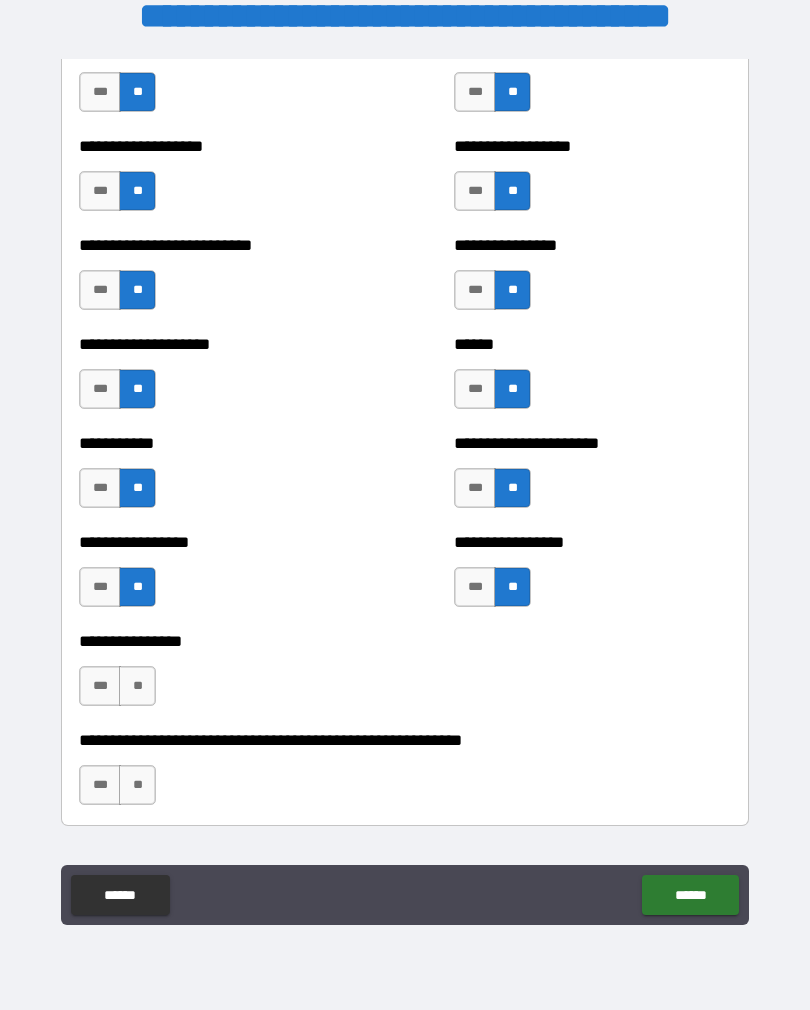 scroll, scrollTop: 5748, scrollLeft: 0, axis: vertical 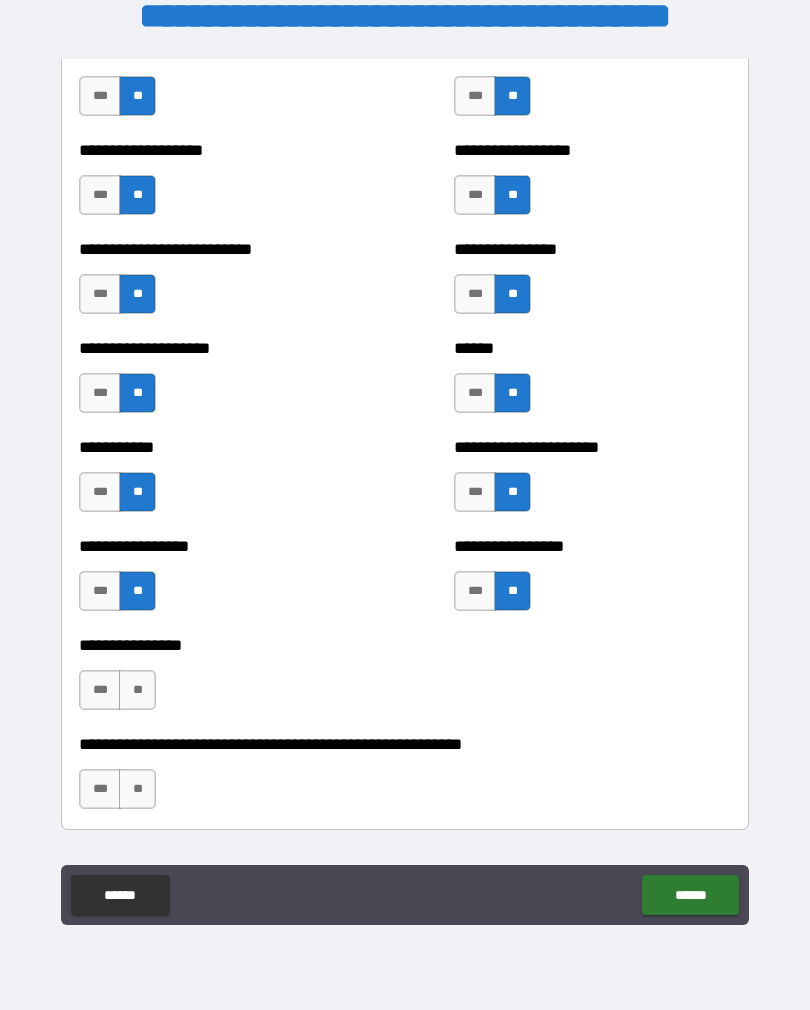 click on "**" at bounding box center (137, 690) 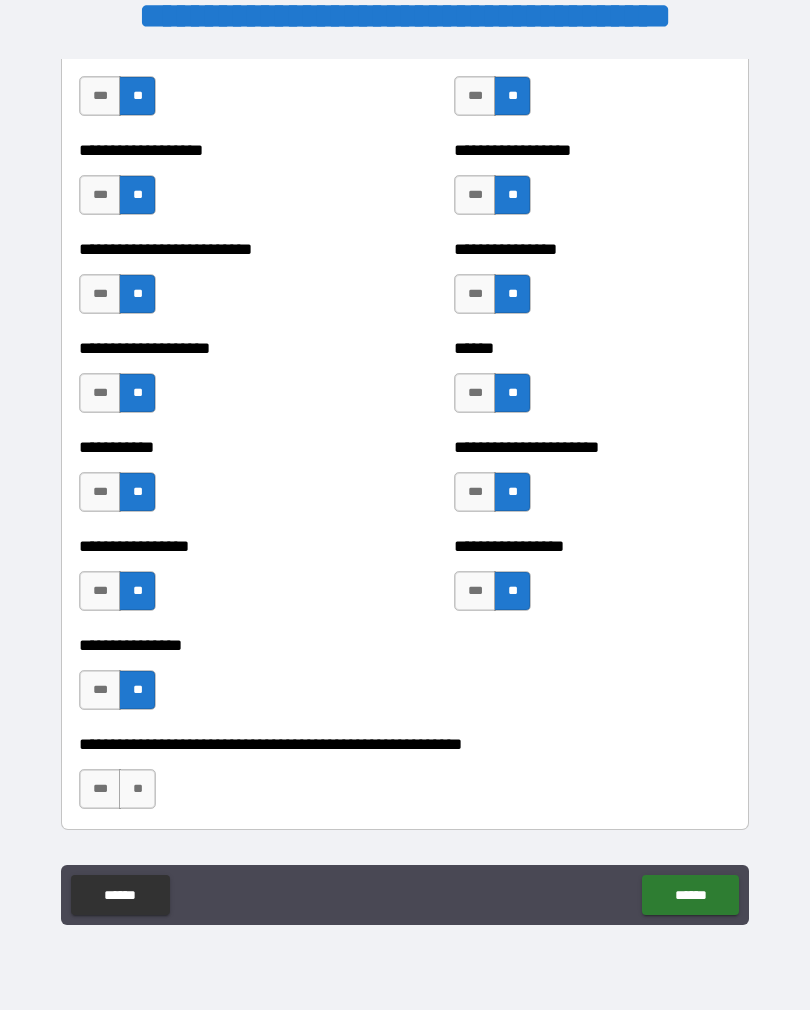 click on "**" at bounding box center [137, 789] 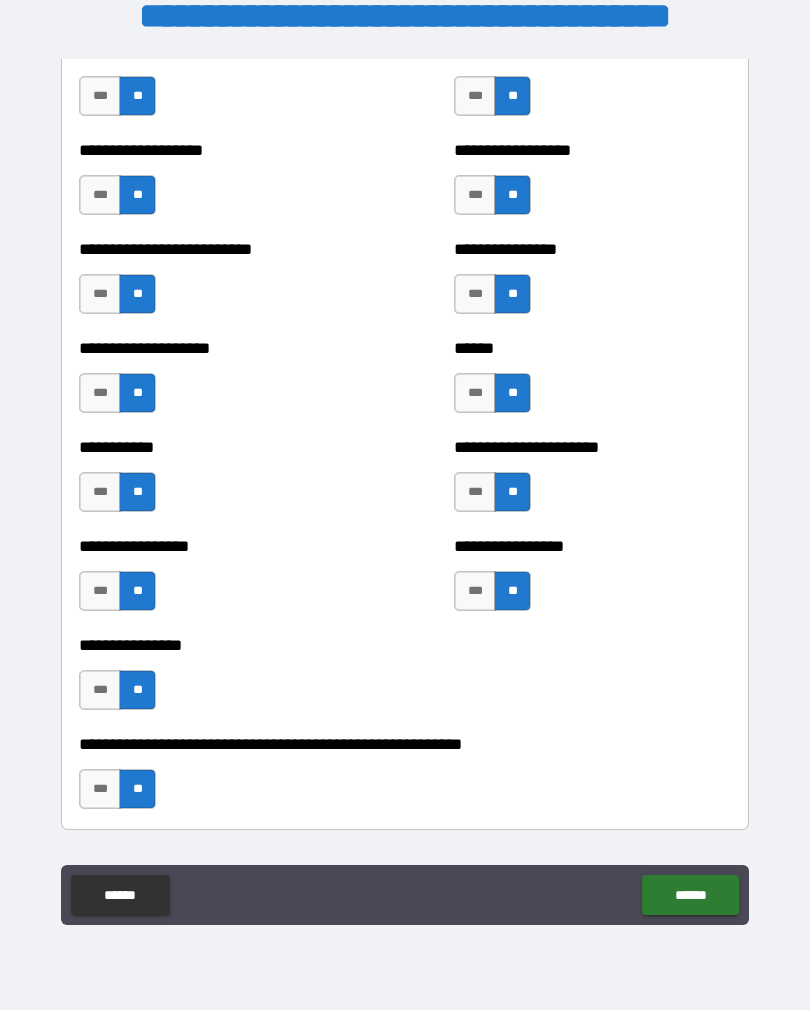 click on "******" at bounding box center (690, 895) 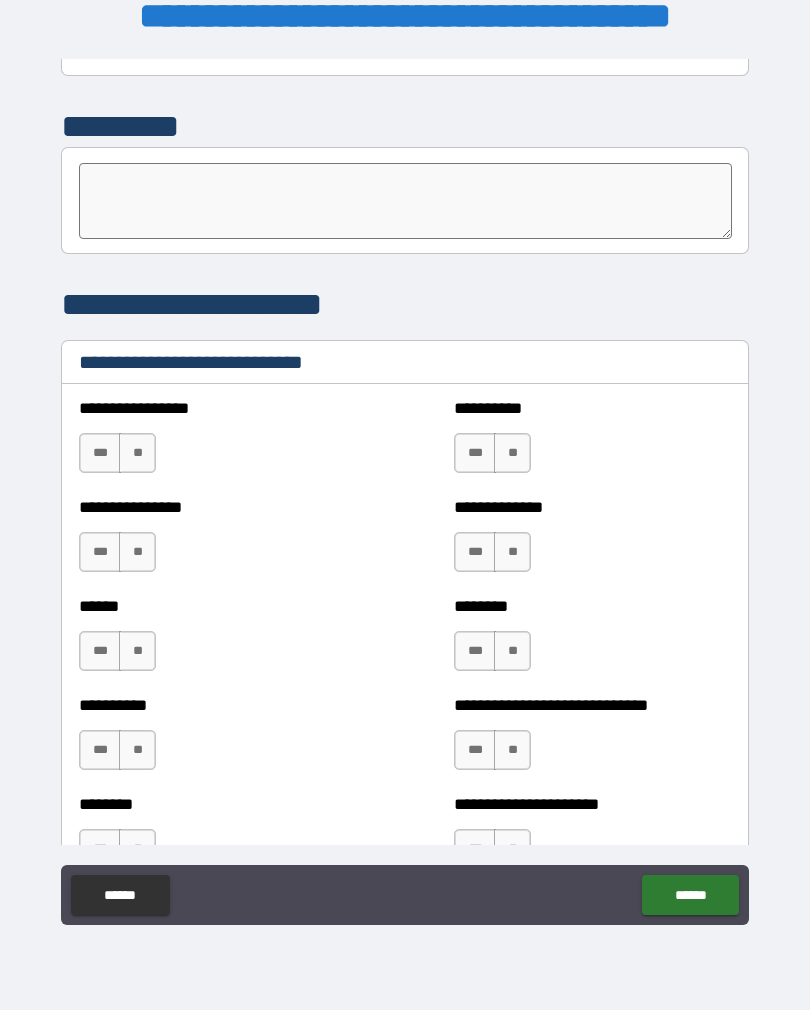 scroll, scrollTop: 6501, scrollLeft: 0, axis: vertical 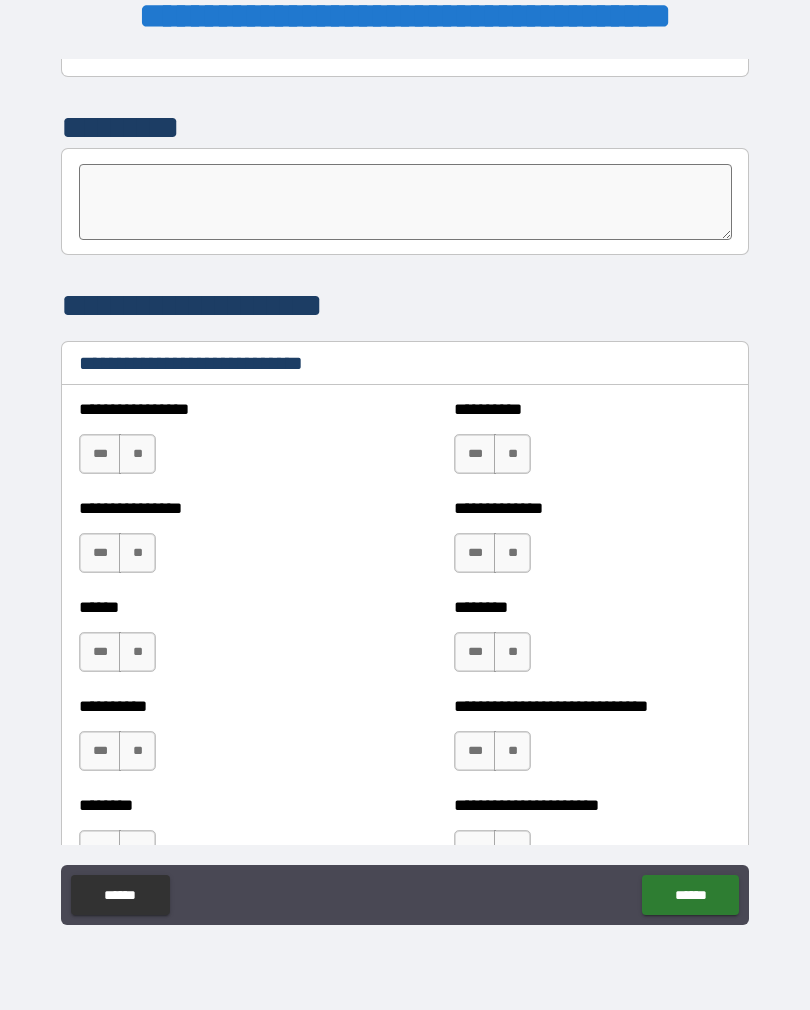 click on "**" at bounding box center (512, 454) 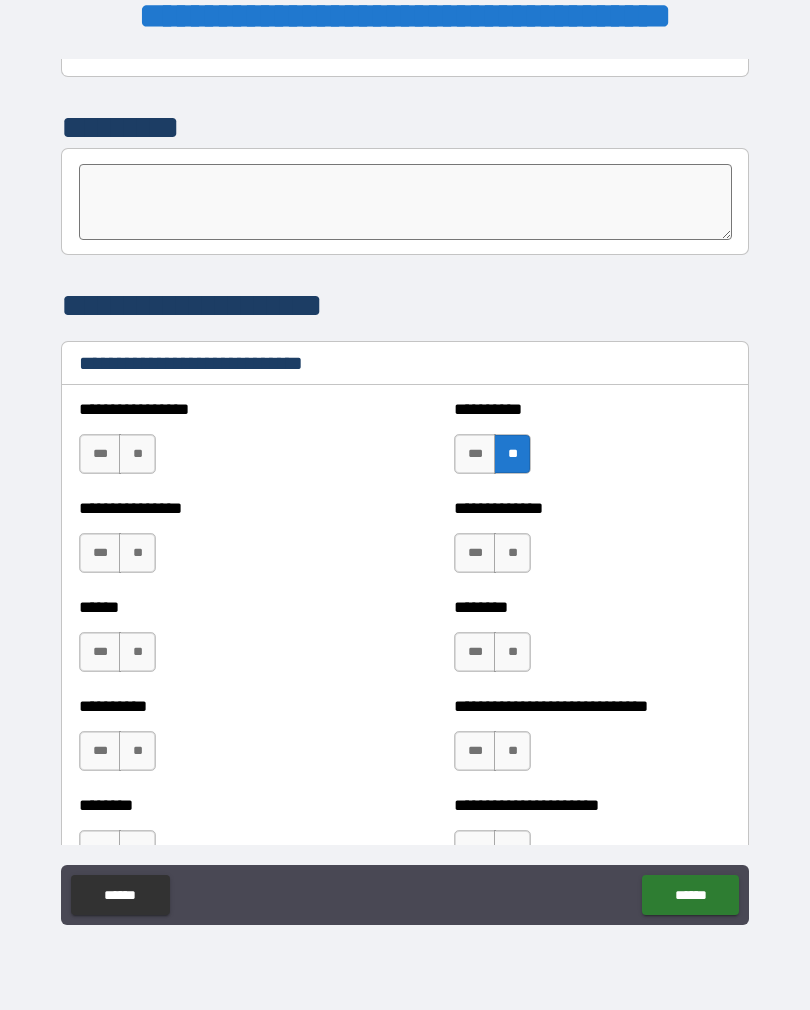 click on "***" at bounding box center (475, 553) 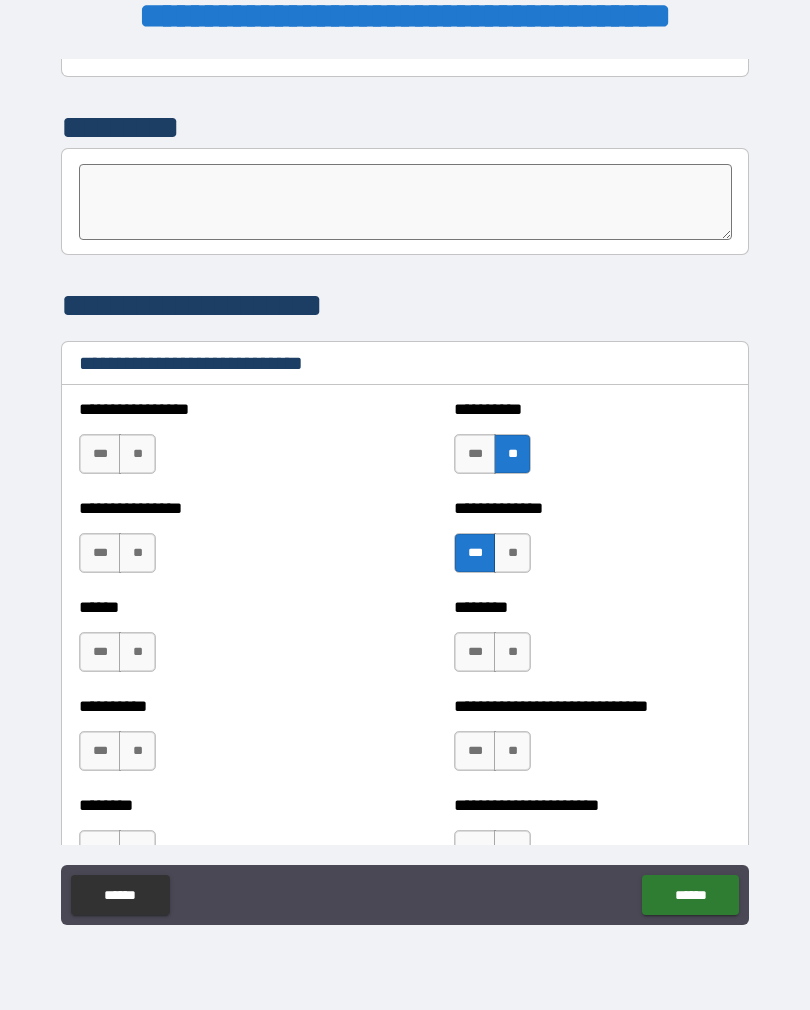 click on "***" at bounding box center [100, 454] 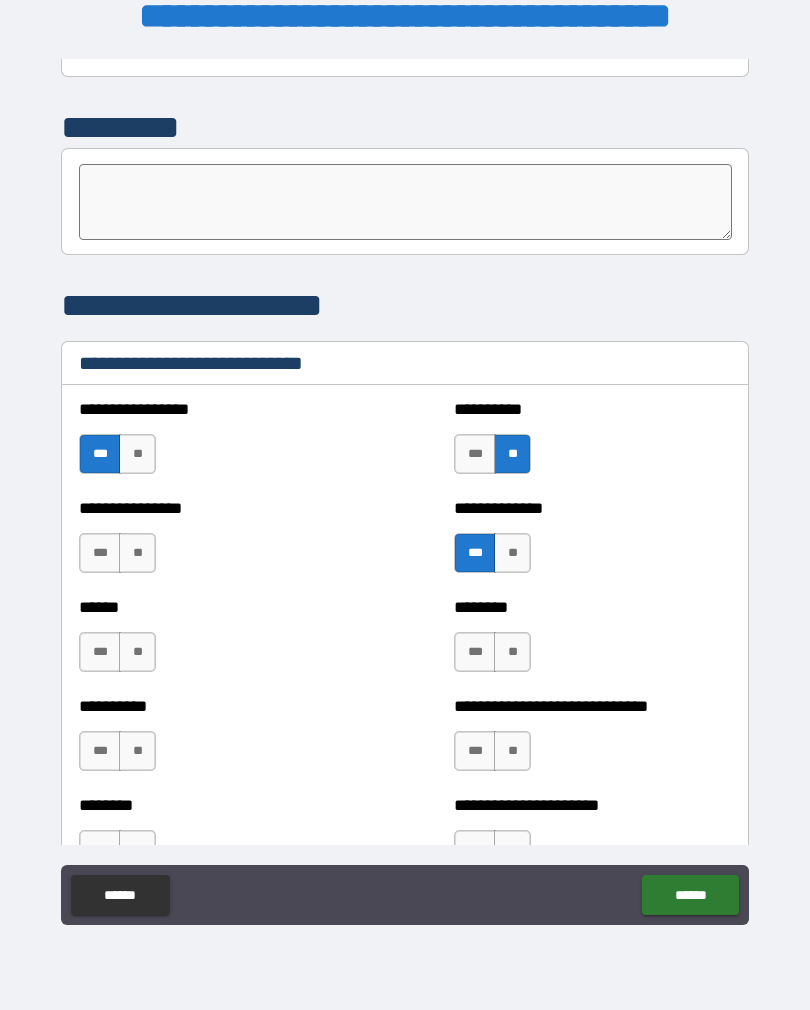 click on "**" at bounding box center (137, 553) 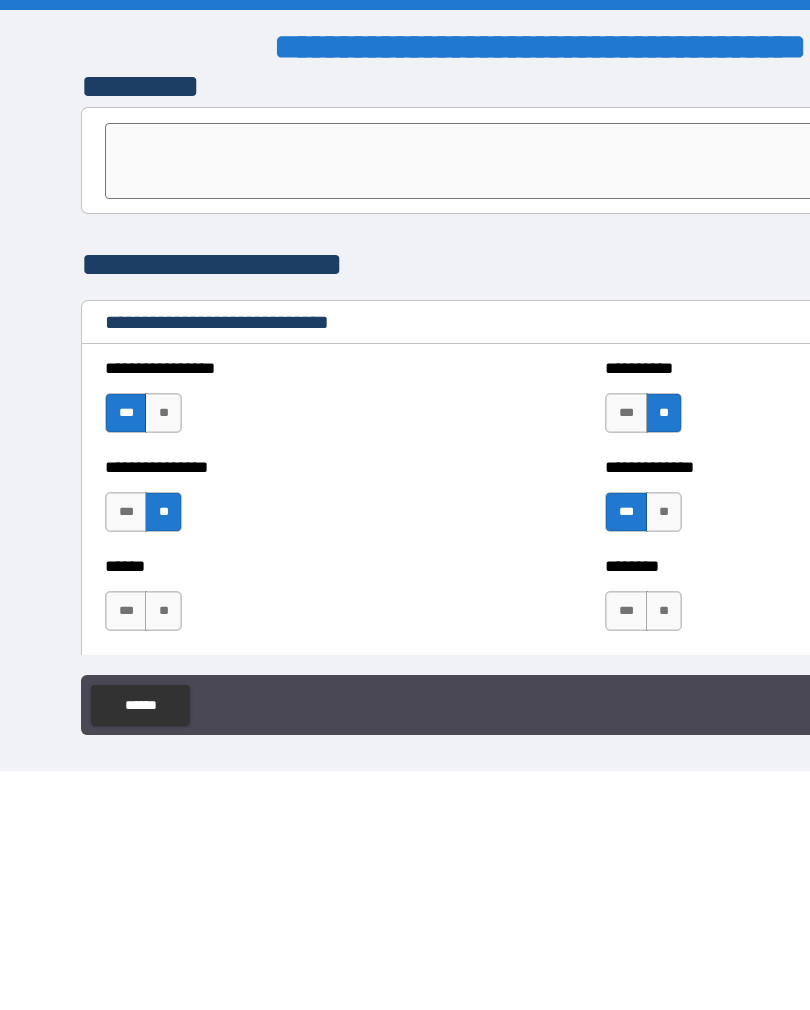 scroll, scrollTop: 0, scrollLeft: 0, axis: both 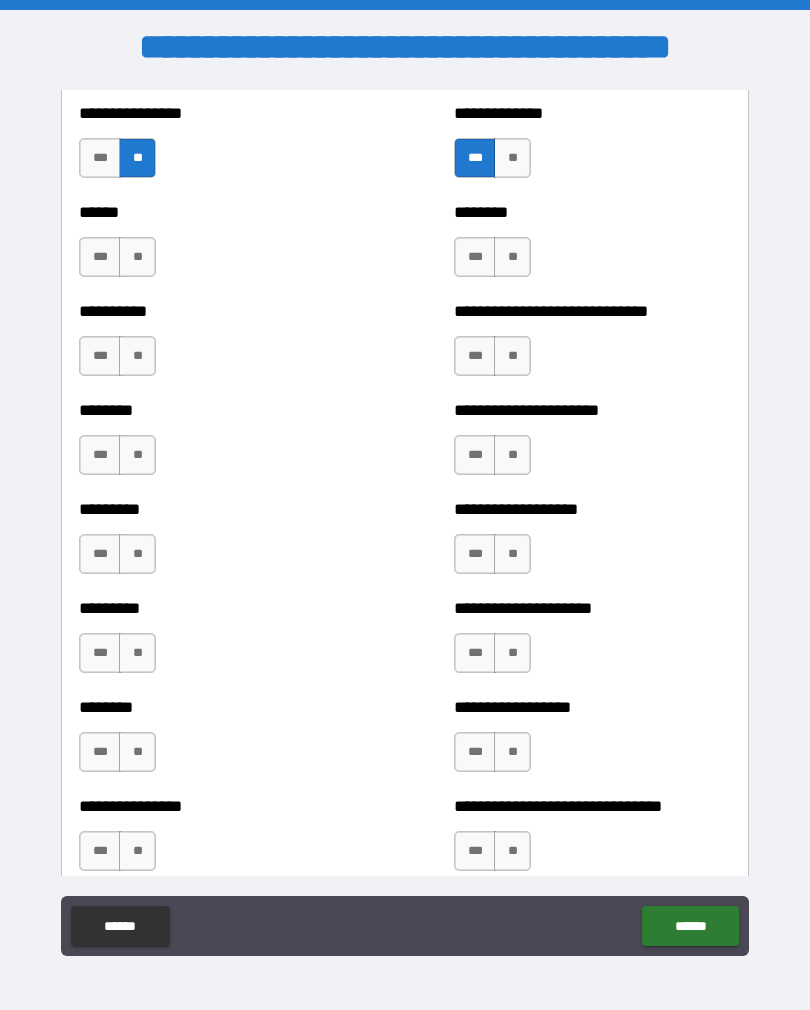 click on "***" at bounding box center [475, 257] 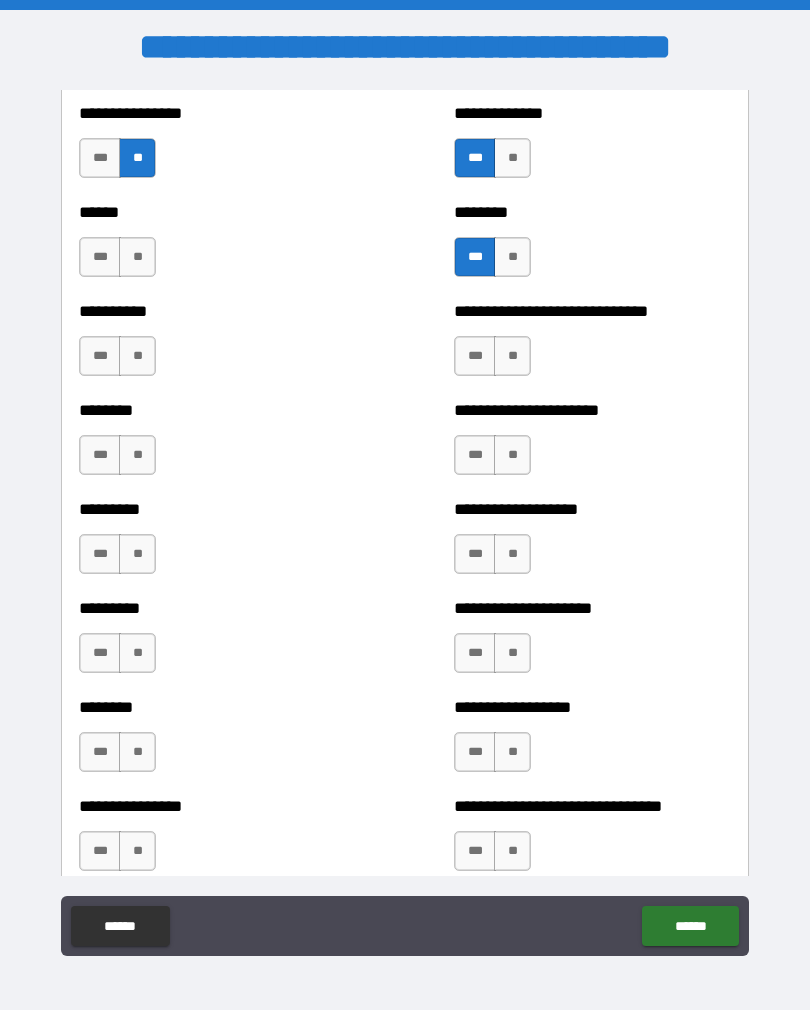 click on "****** *** **" at bounding box center (217, 247) 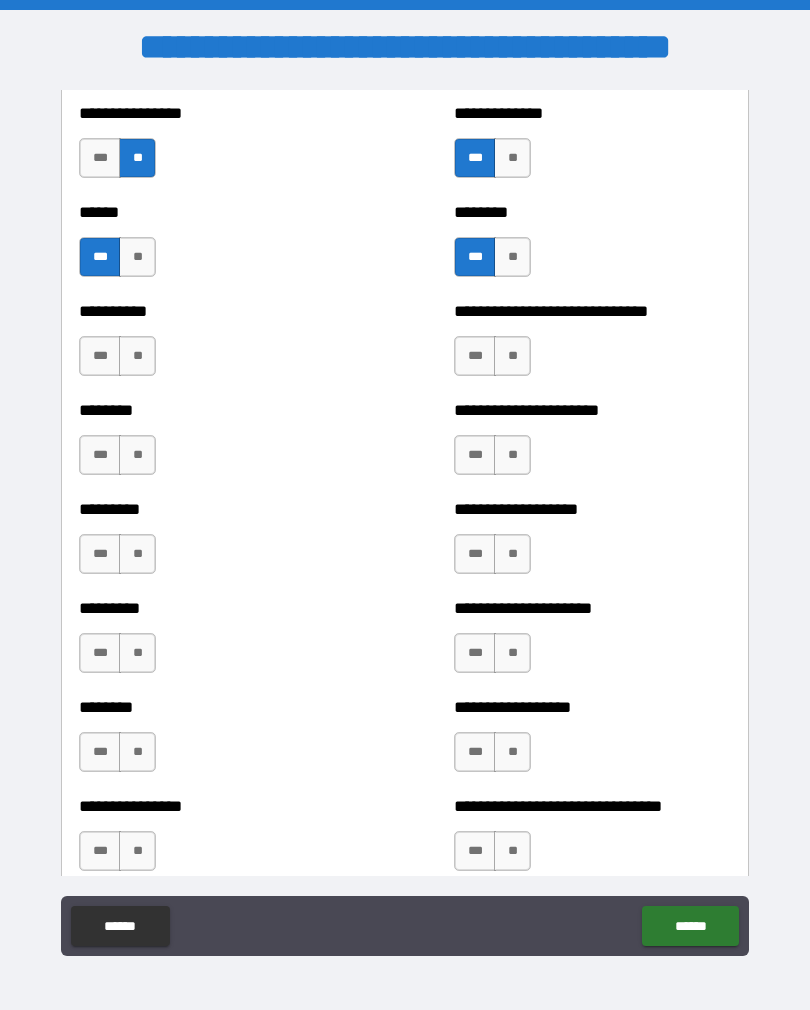 click on "**" at bounding box center (137, 356) 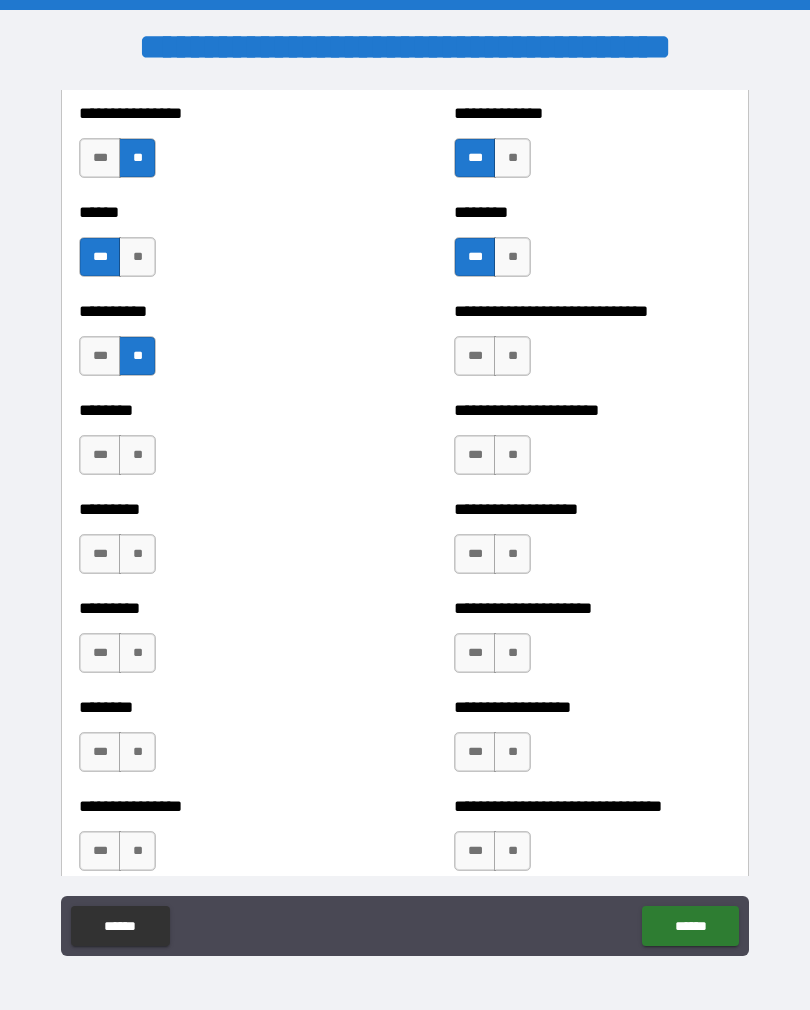 click on "***" at bounding box center (475, 356) 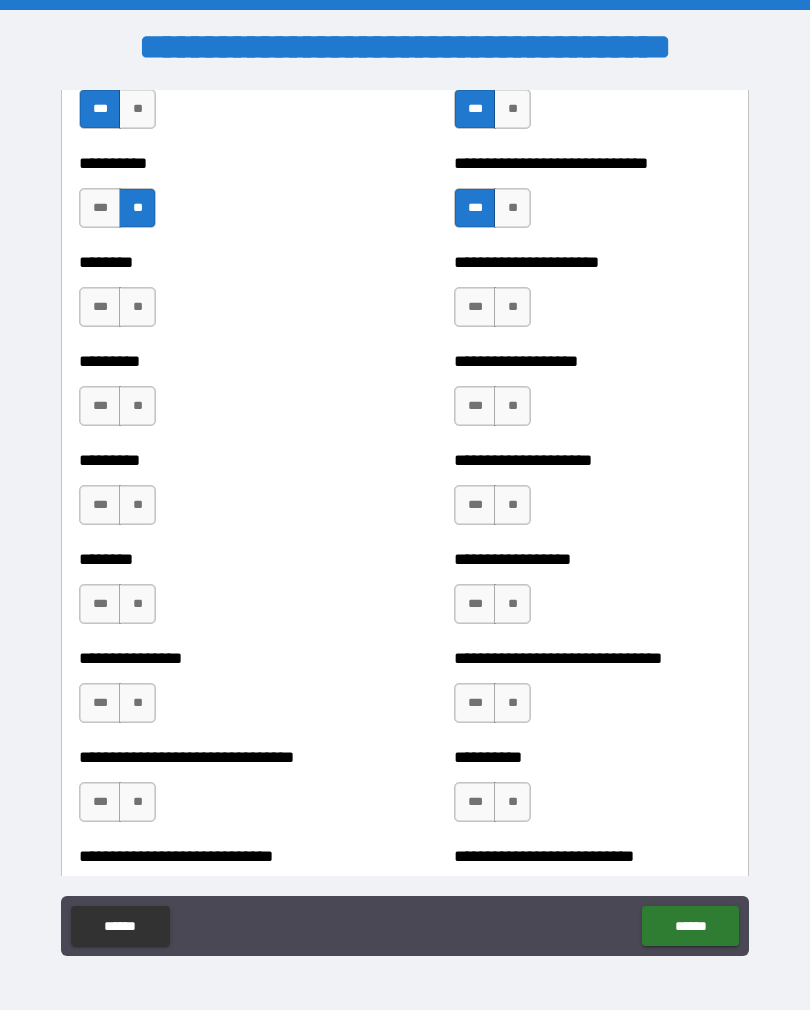 scroll, scrollTop: 7073, scrollLeft: 0, axis: vertical 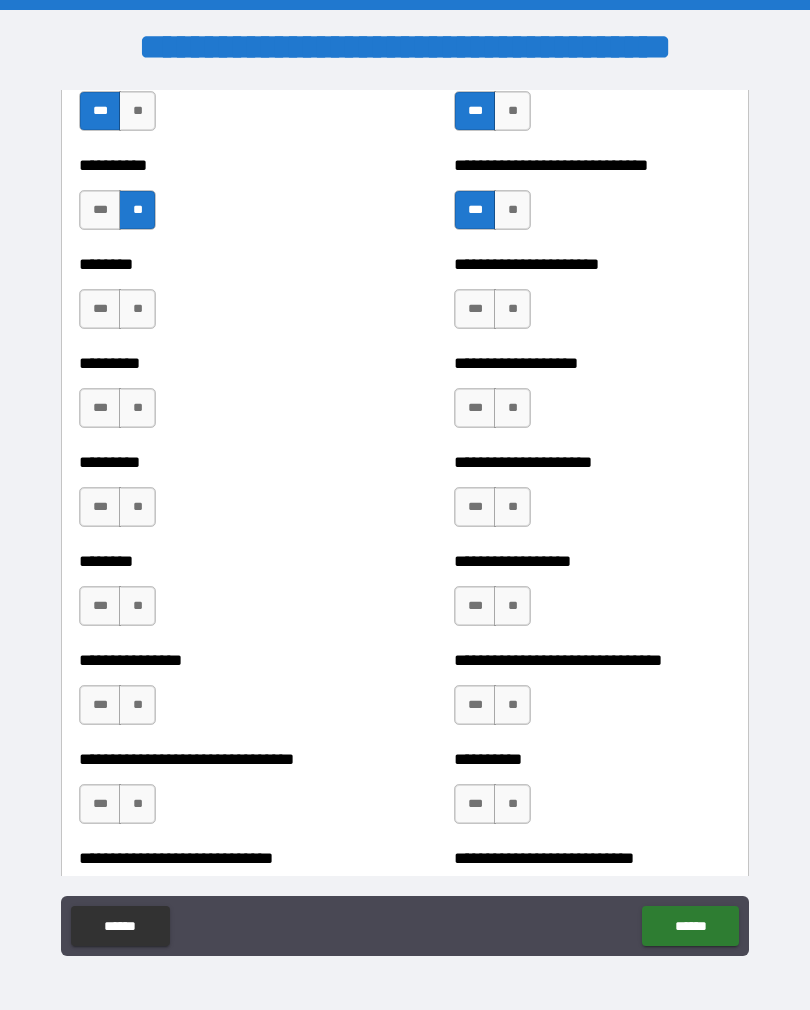 click on "***" at bounding box center [475, 309] 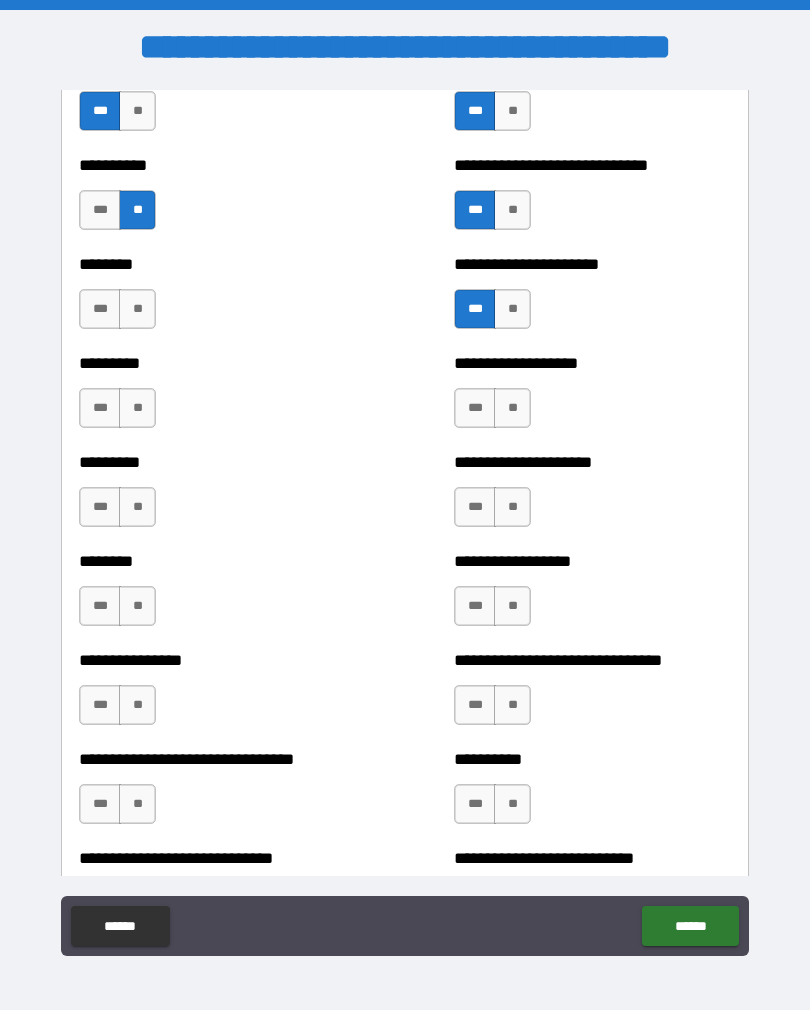 click on "**" at bounding box center [137, 309] 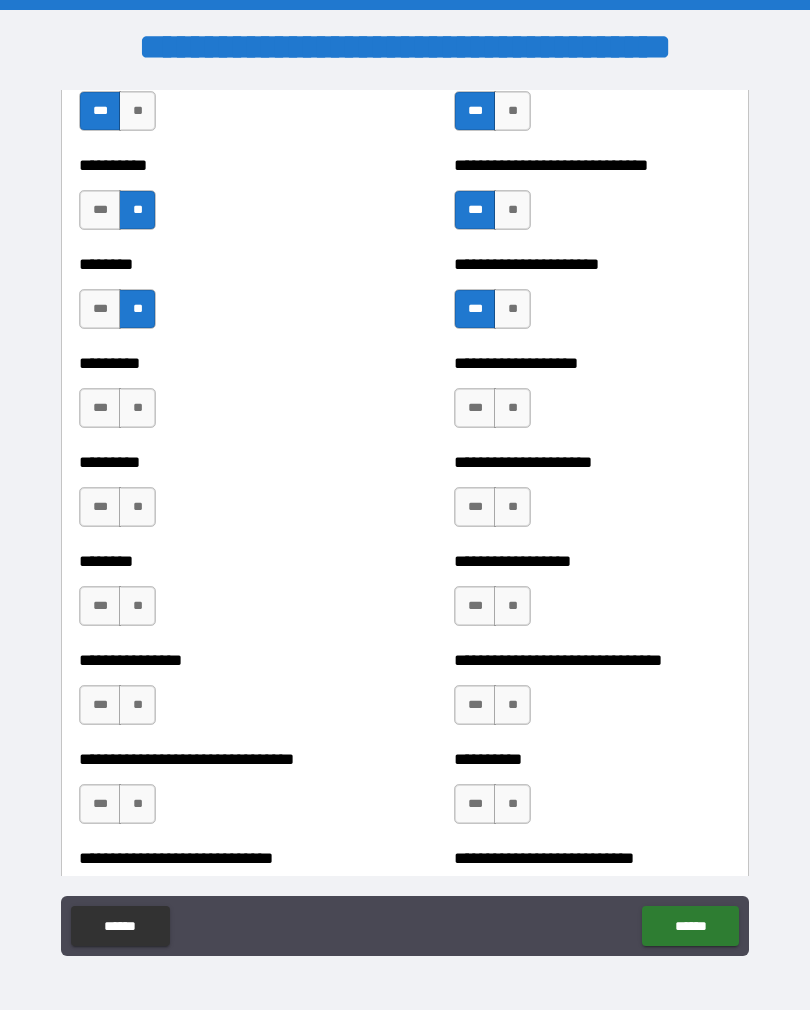 click on "**" at bounding box center (137, 408) 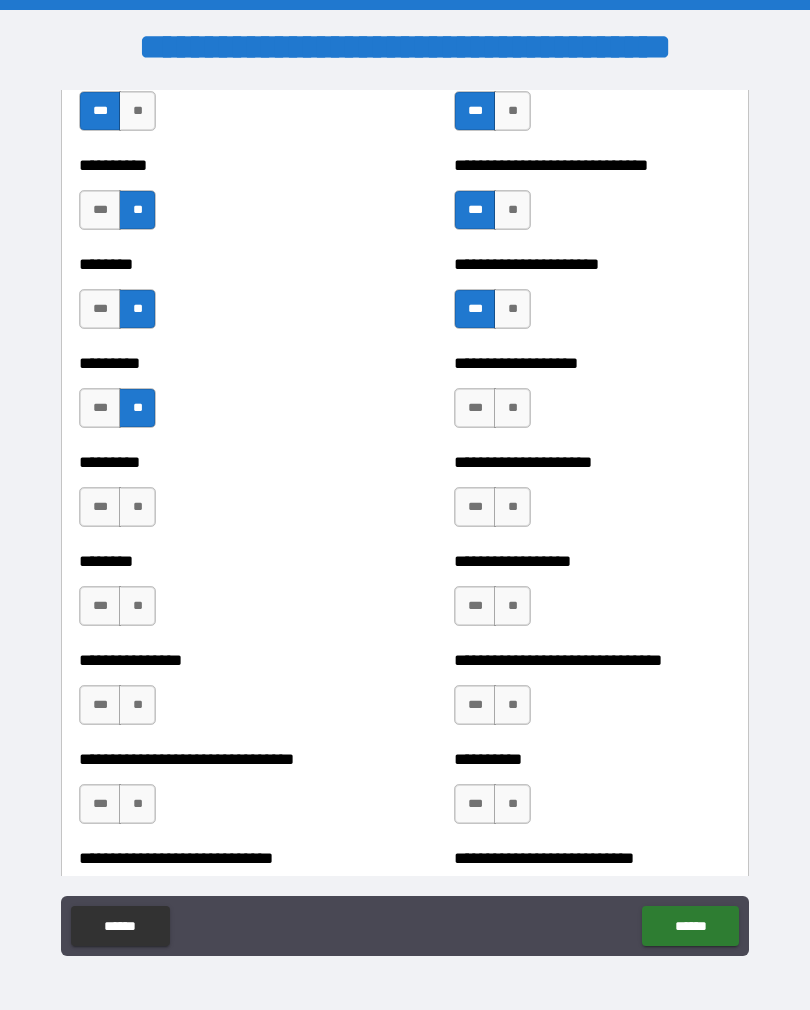 click on "**" at bounding box center [512, 408] 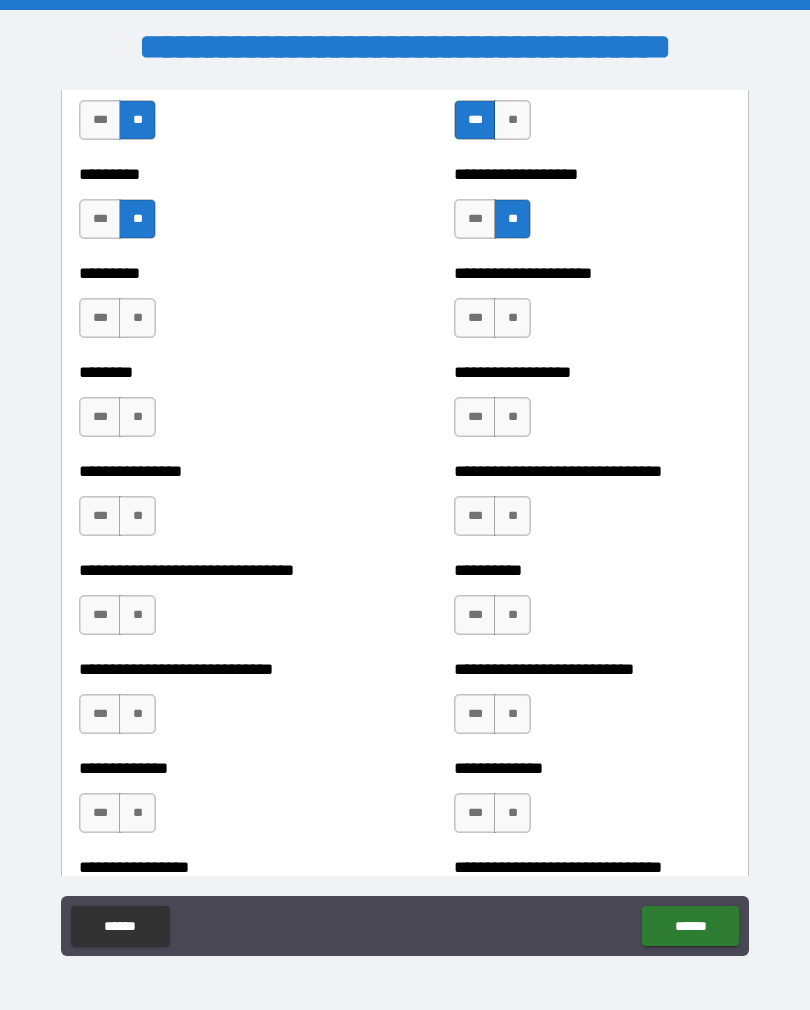 scroll, scrollTop: 7264, scrollLeft: 0, axis: vertical 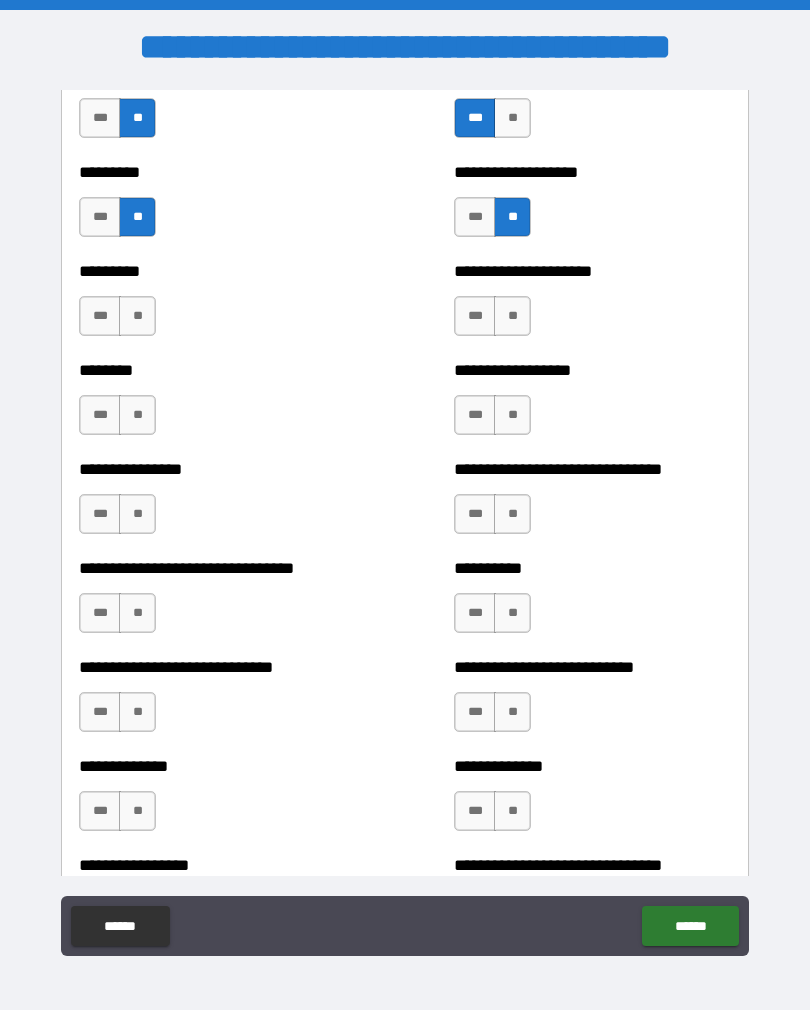 click on "**" at bounding box center [512, 316] 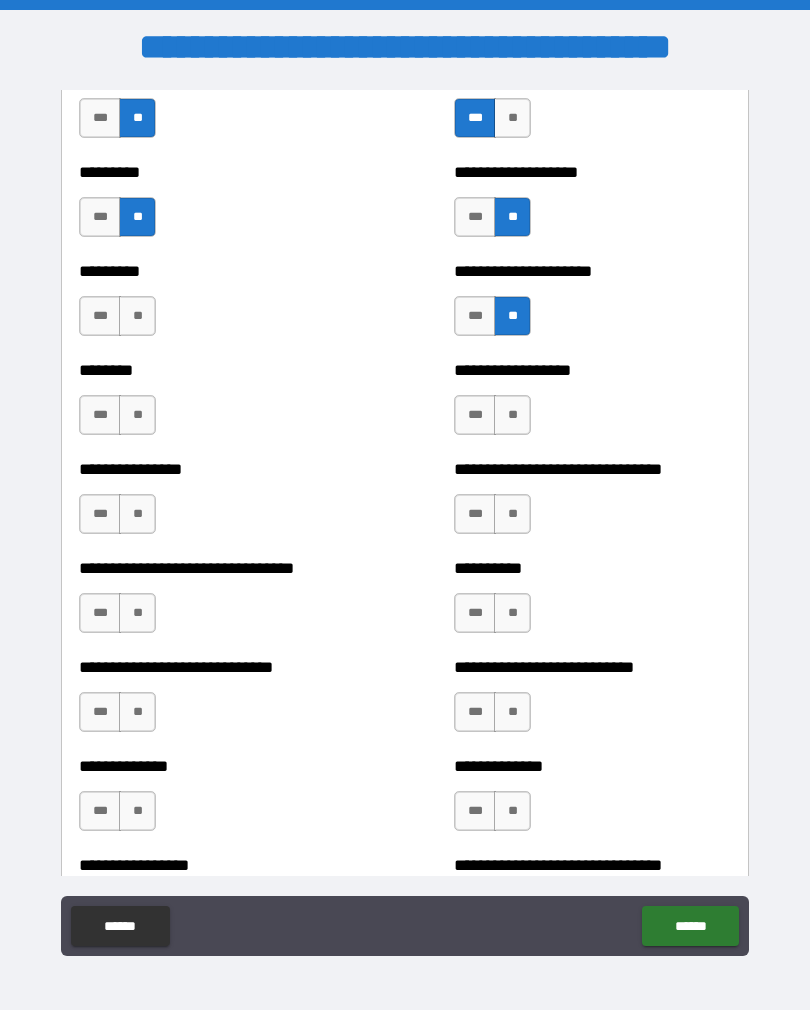 click on "**" at bounding box center [137, 316] 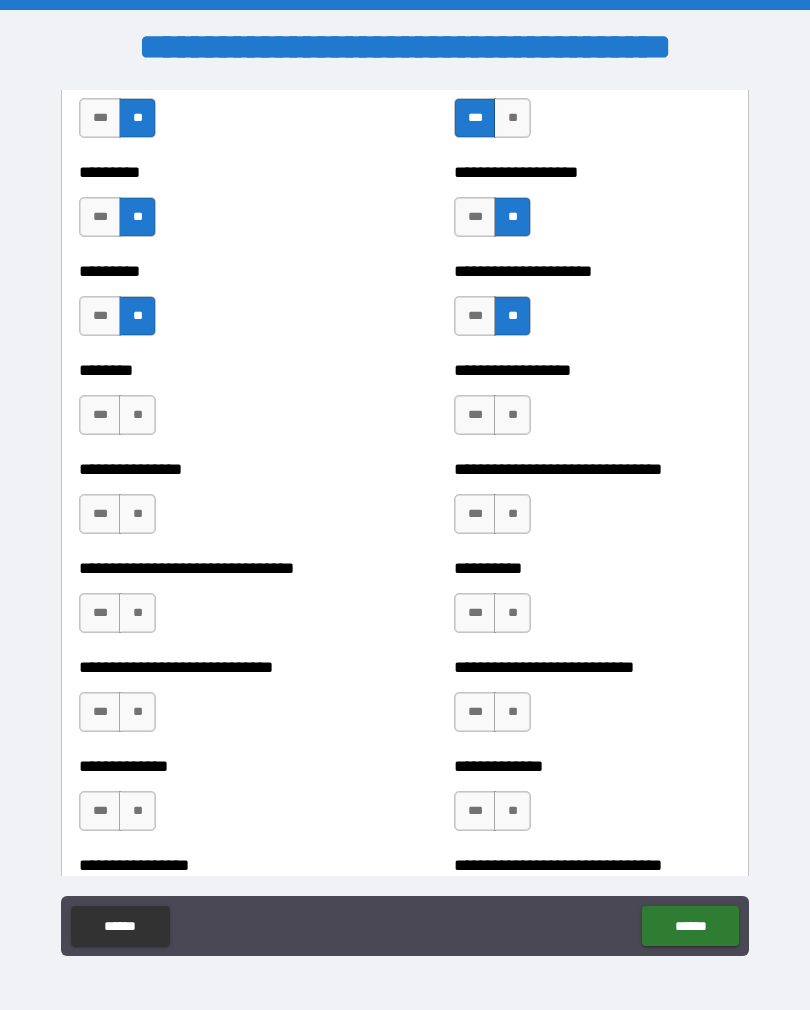 click on "**" at bounding box center (137, 415) 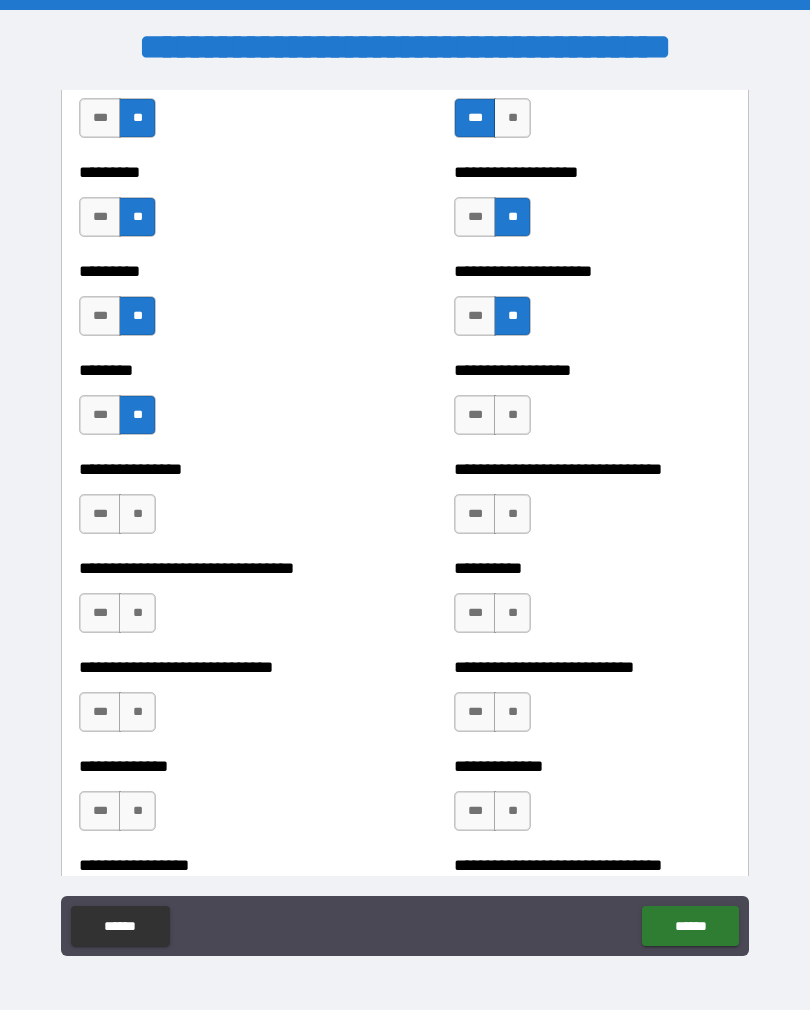 click on "**" at bounding box center (512, 415) 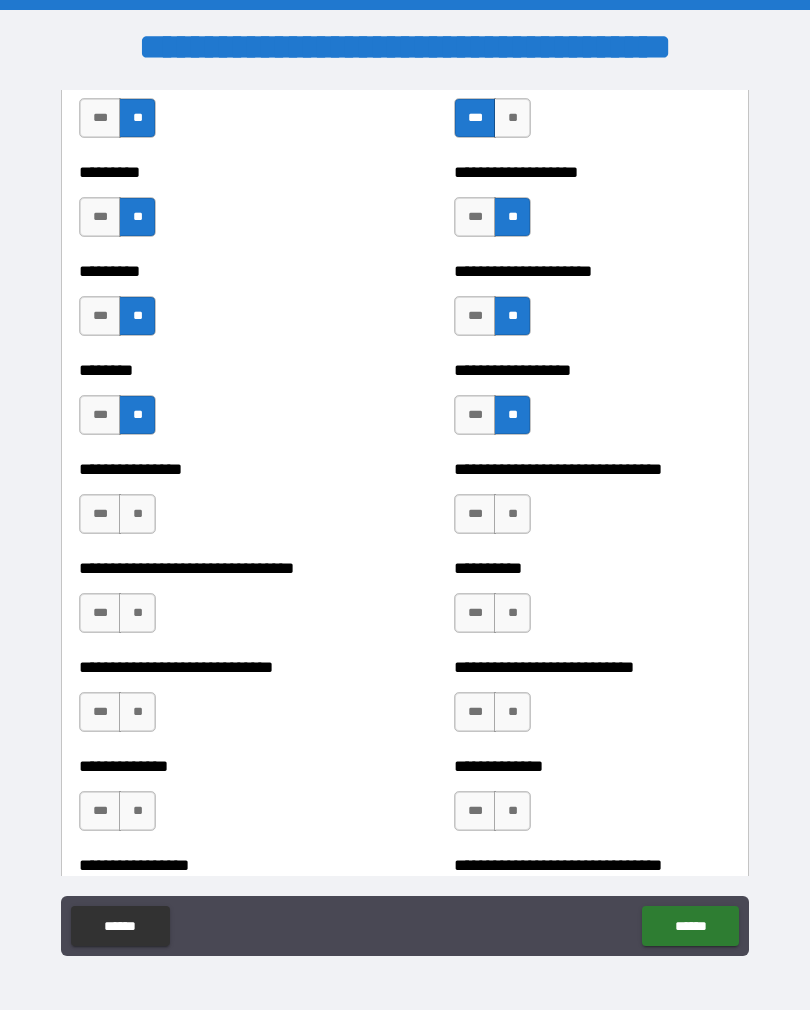 click on "**" at bounding box center (512, 514) 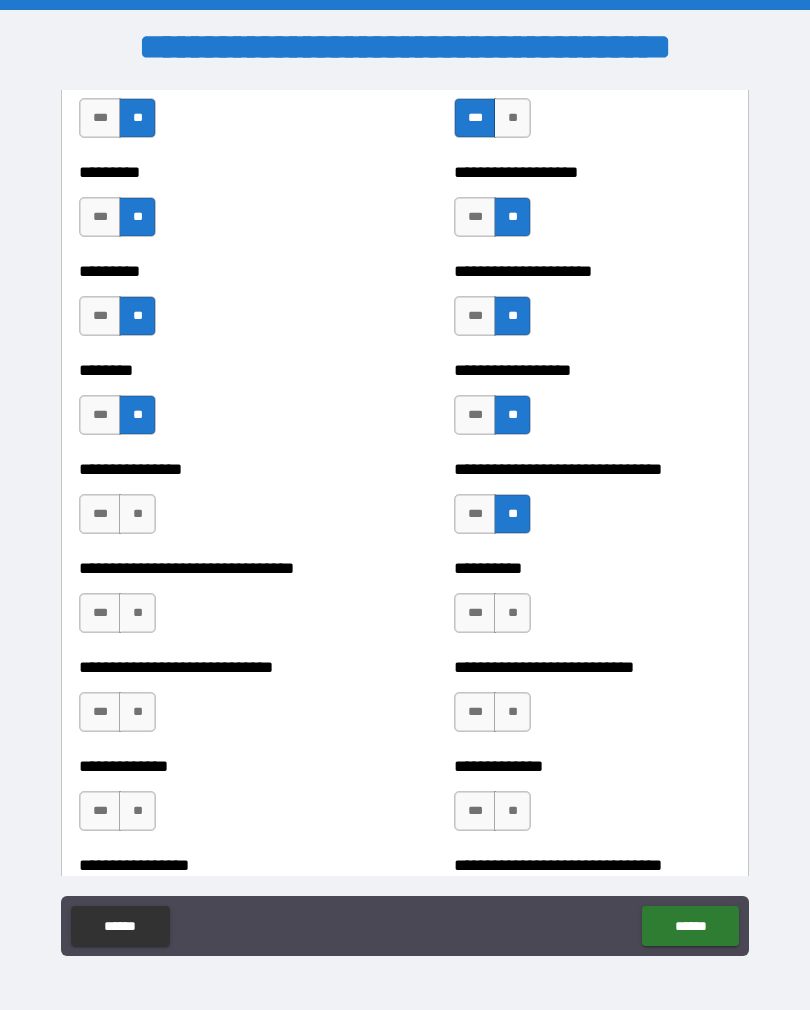 click on "**" at bounding box center (137, 514) 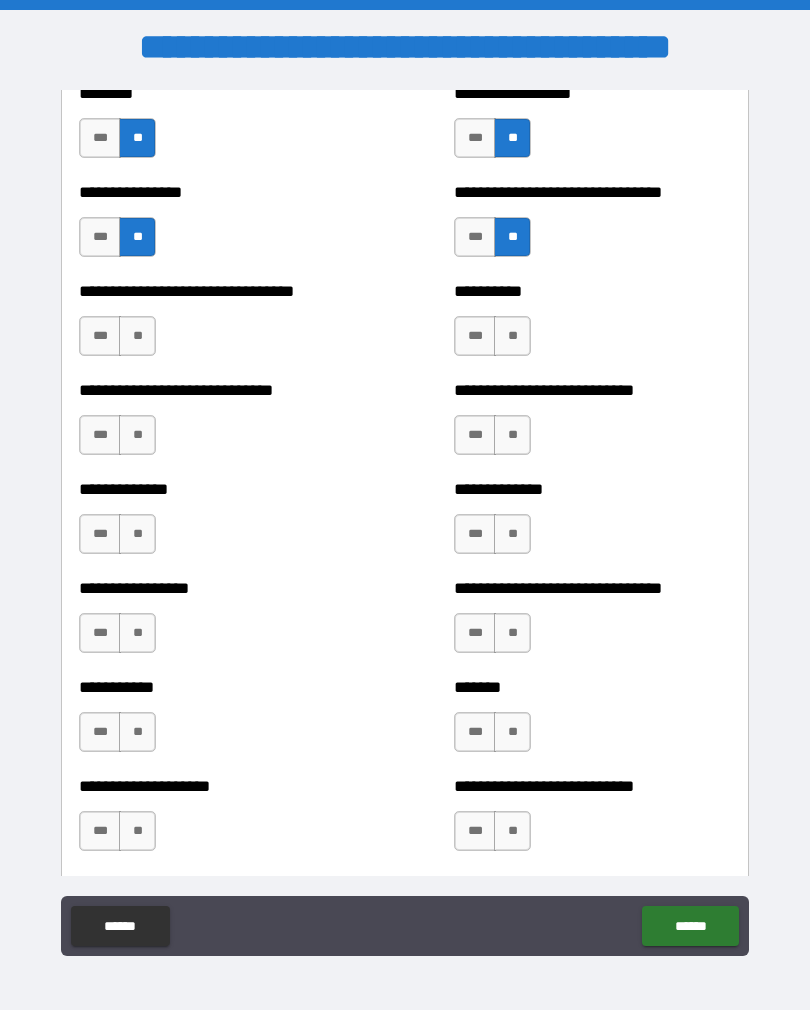 scroll, scrollTop: 7543, scrollLeft: 0, axis: vertical 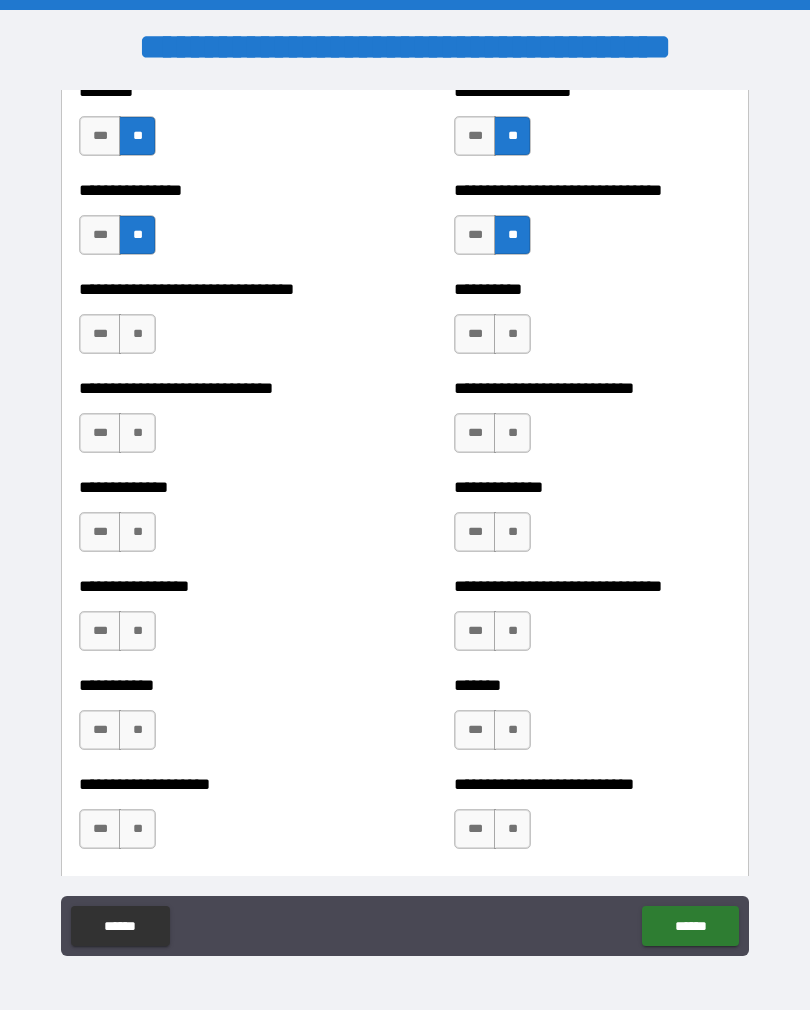 click on "**" at bounding box center (137, 334) 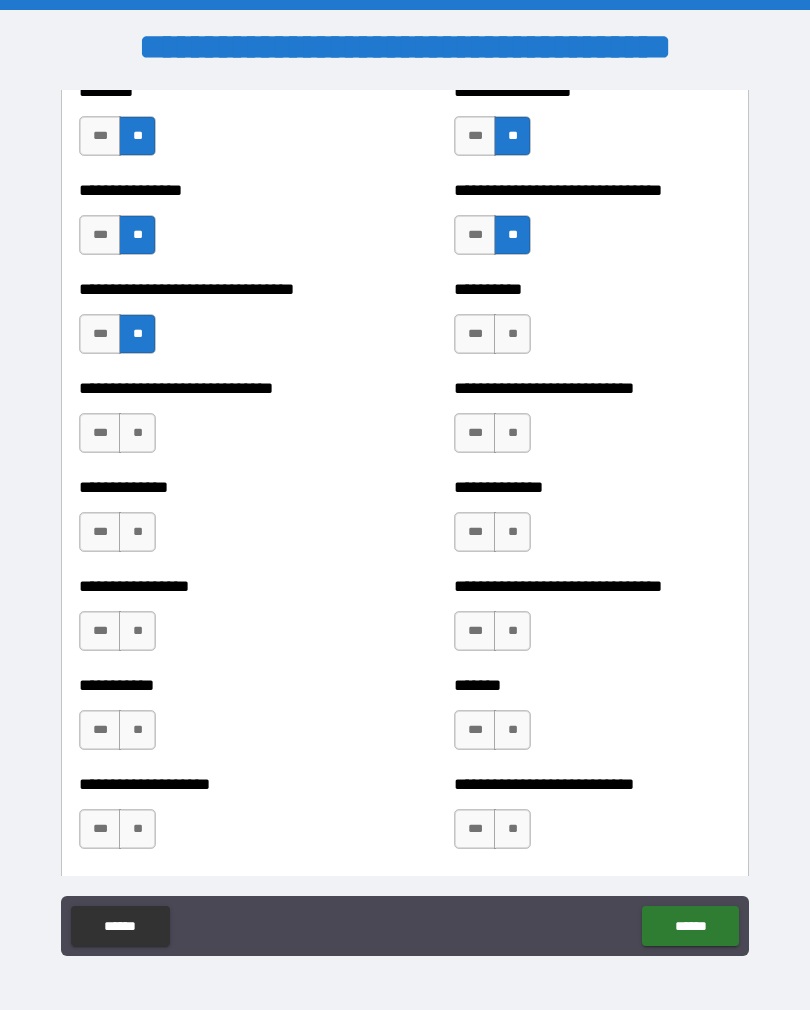 click on "**" at bounding box center (512, 334) 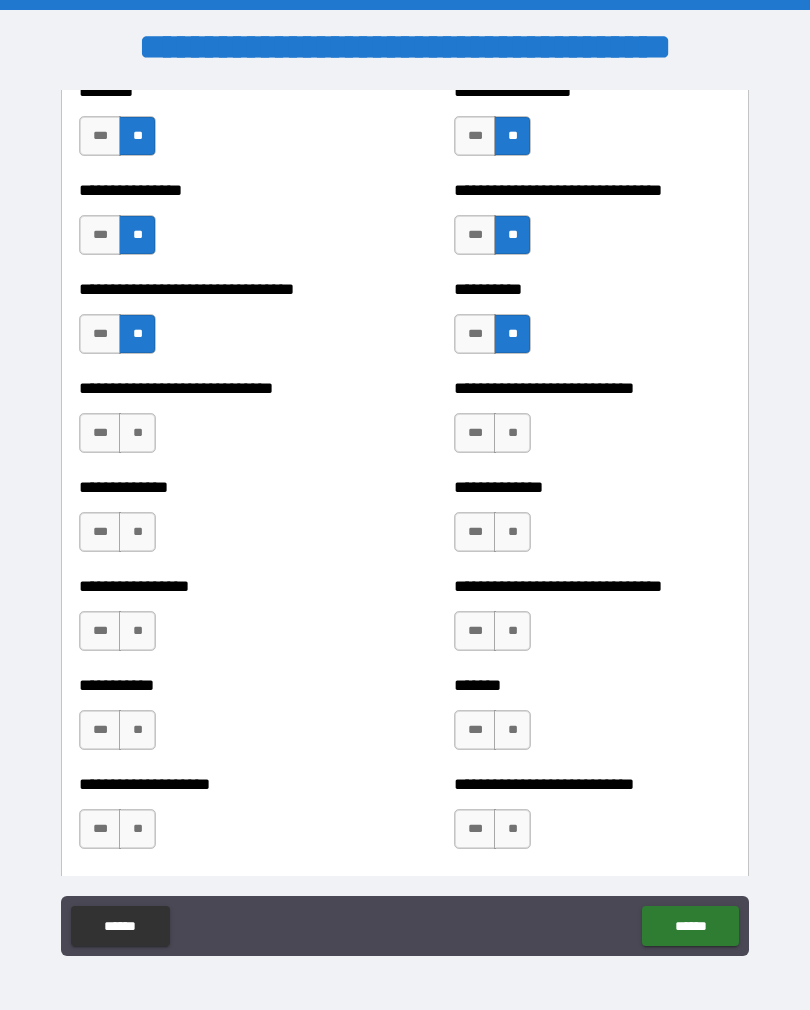 click on "**" at bounding box center [512, 433] 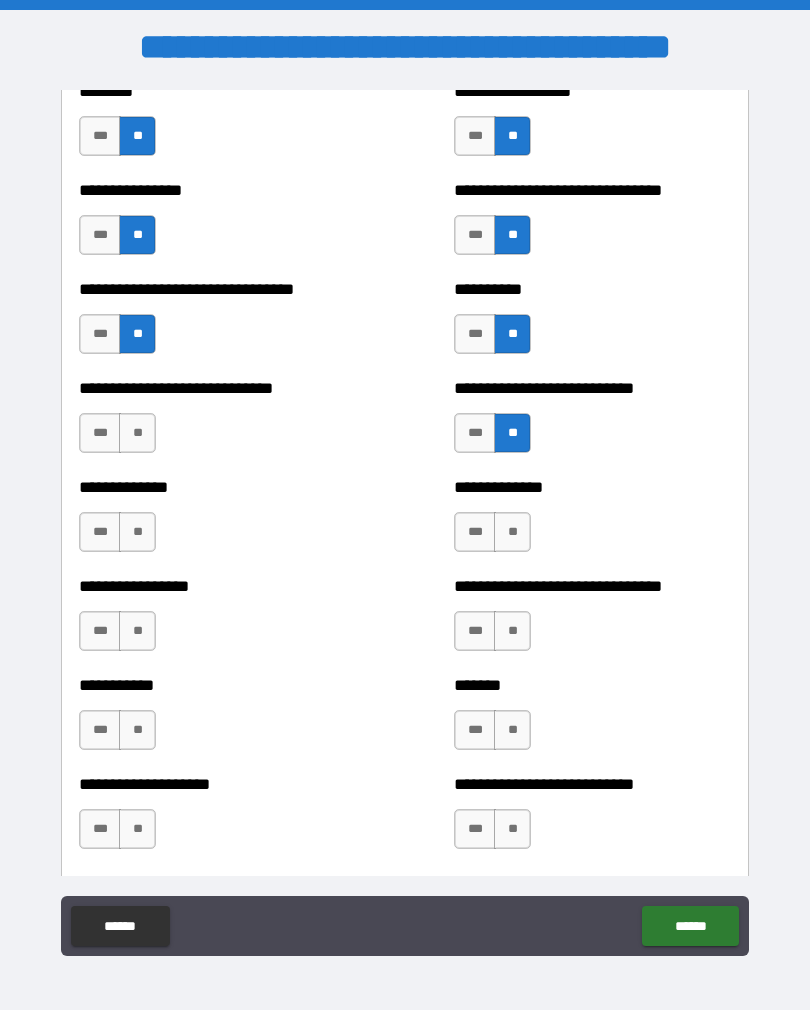 click on "**" at bounding box center [137, 433] 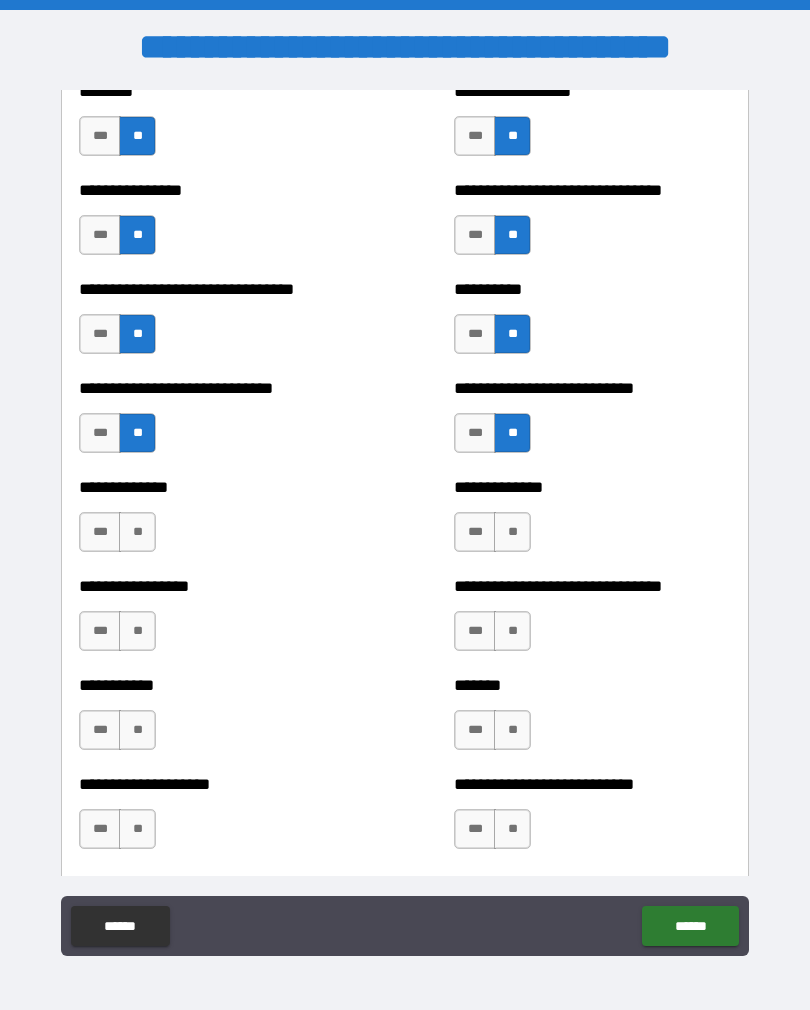 click on "**" at bounding box center (137, 532) 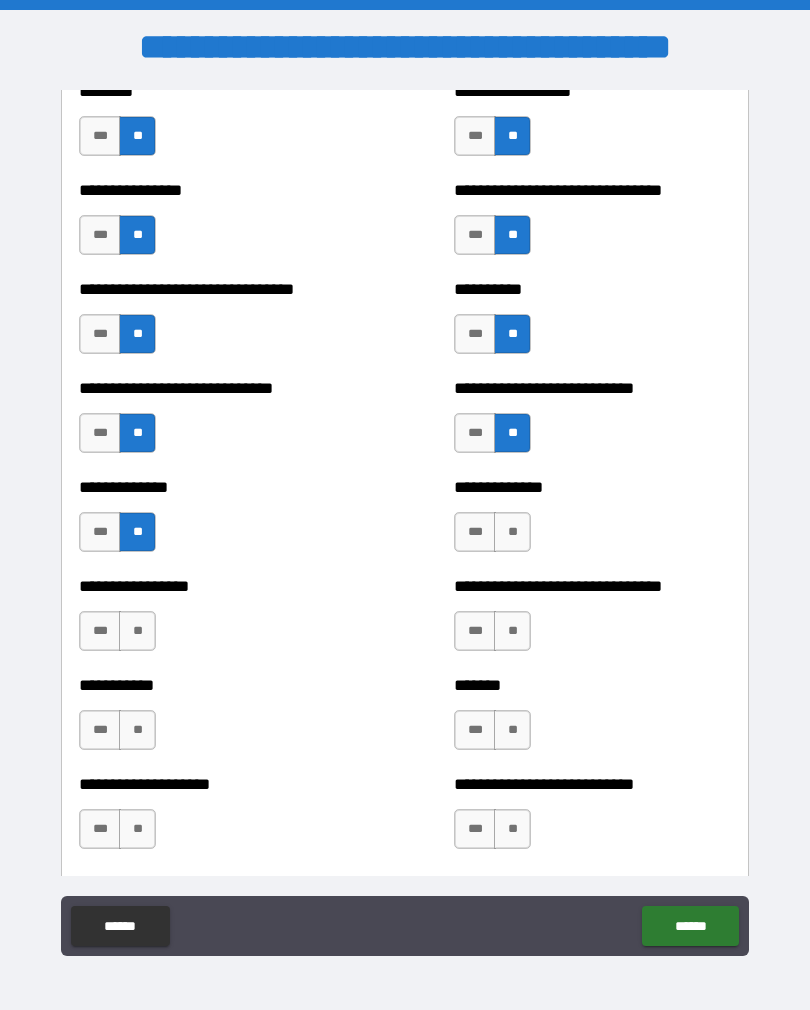 click on "**" at bounding box center (512, 532) 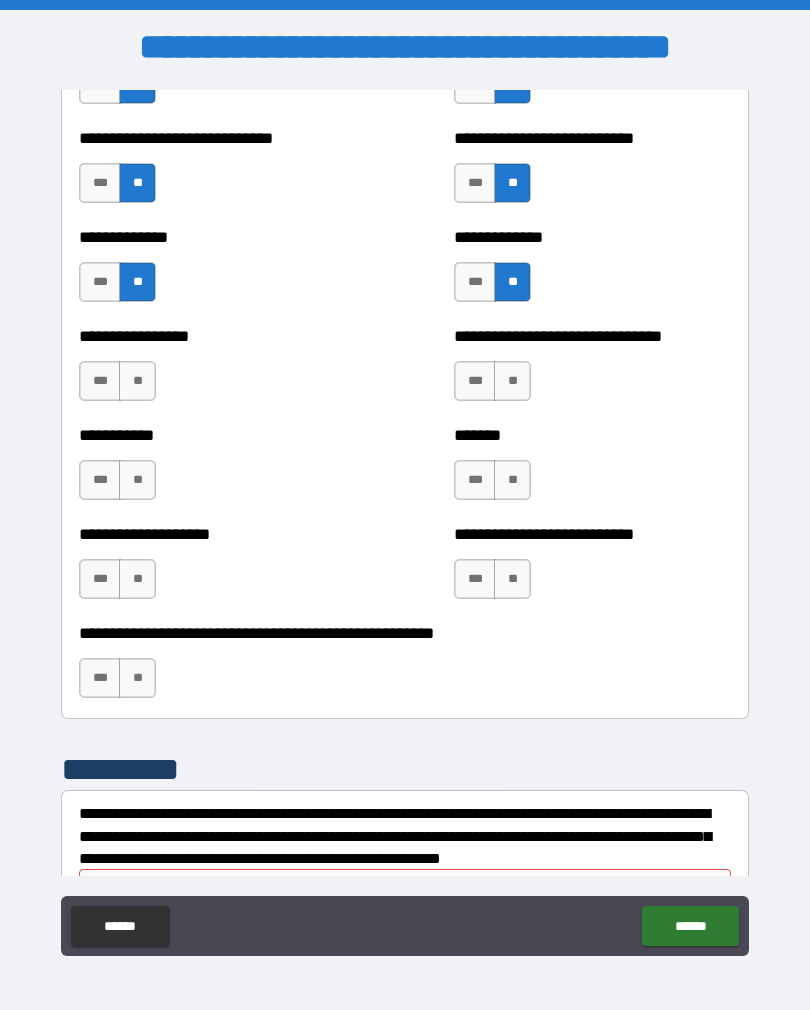 scroll, scrollTop: 7802, scrollLeft: 0, axis: vertical 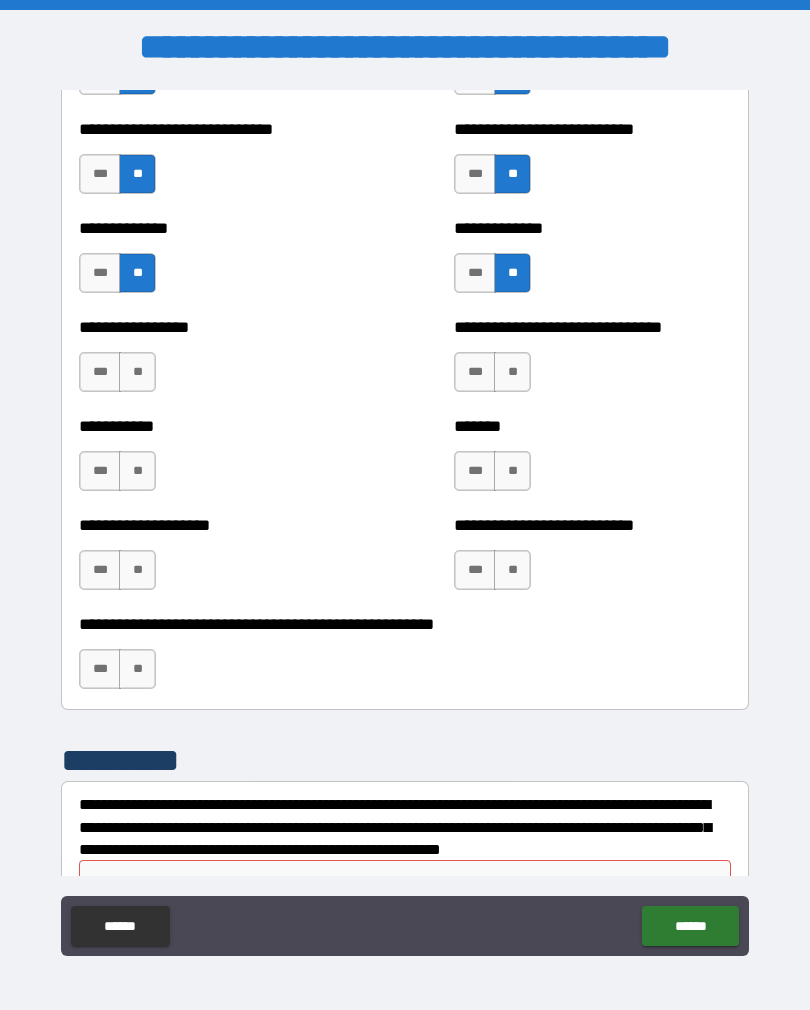 click on "**" at bounding box center (137, 372) 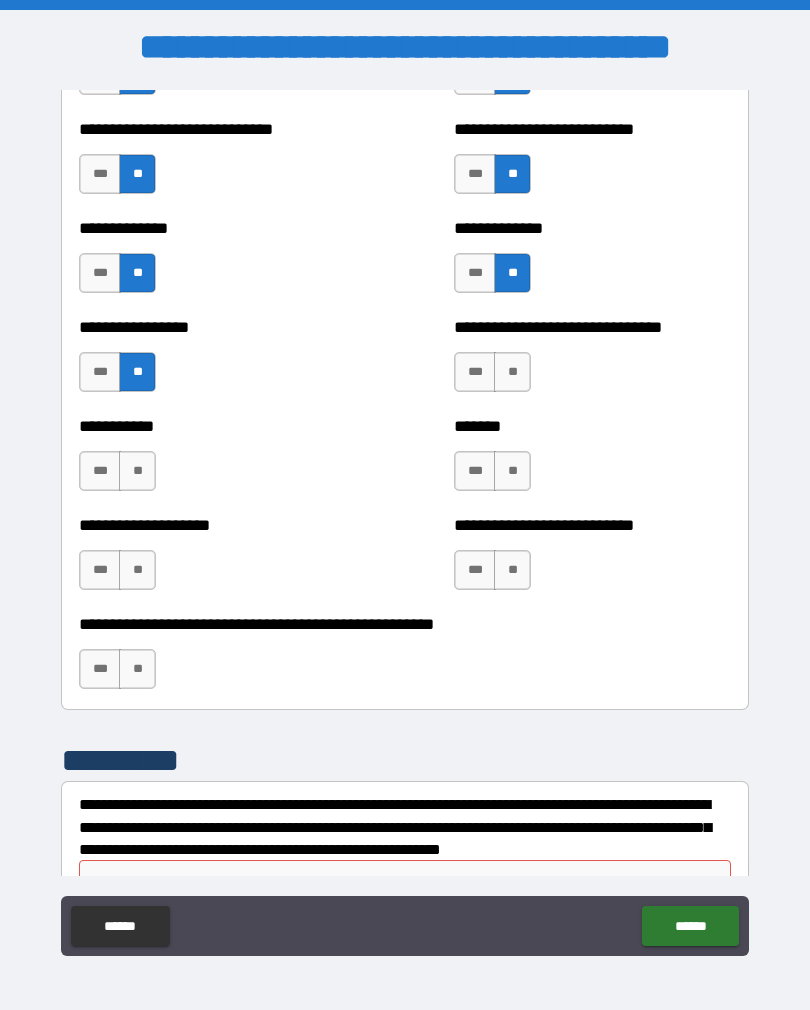 click on "**" at bounding box center (512, 372) 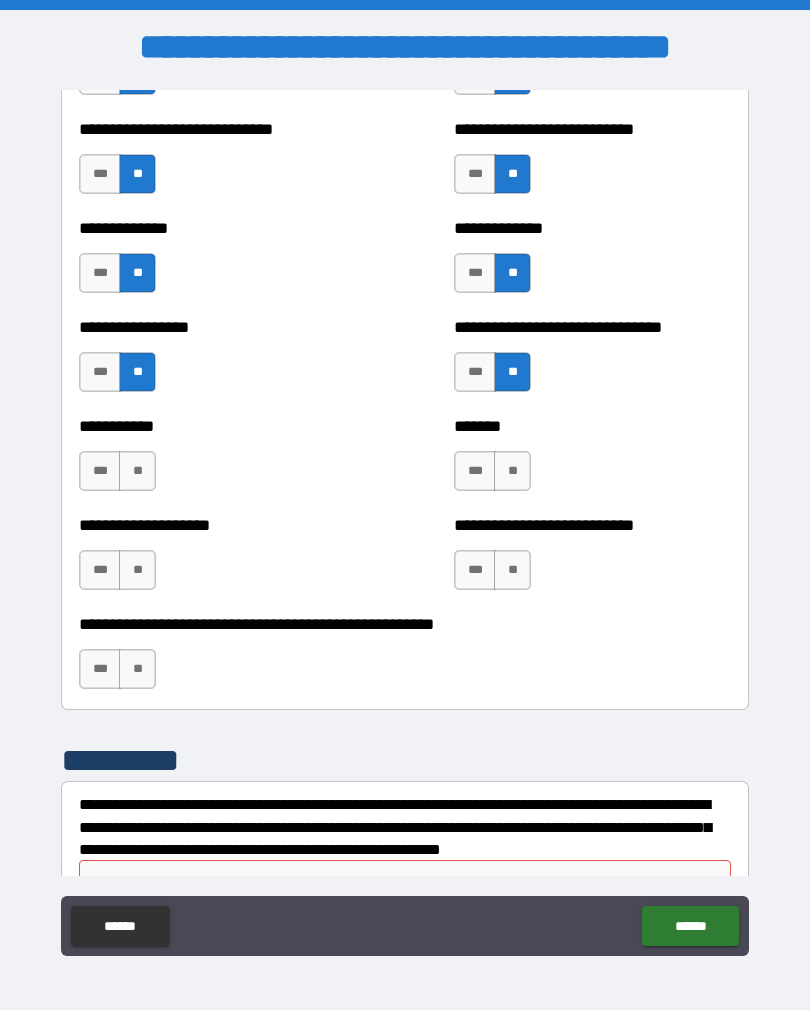 click on "**" at bounding box center [512, 471] 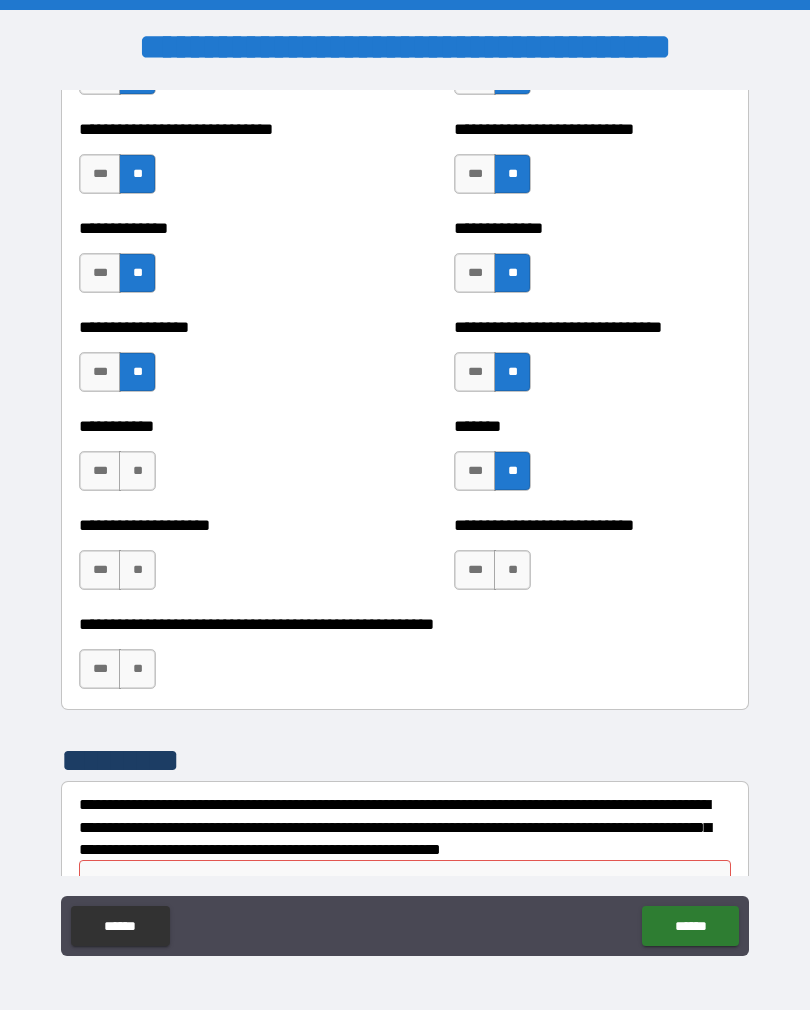click on "**" at bounding box center [137, 471] 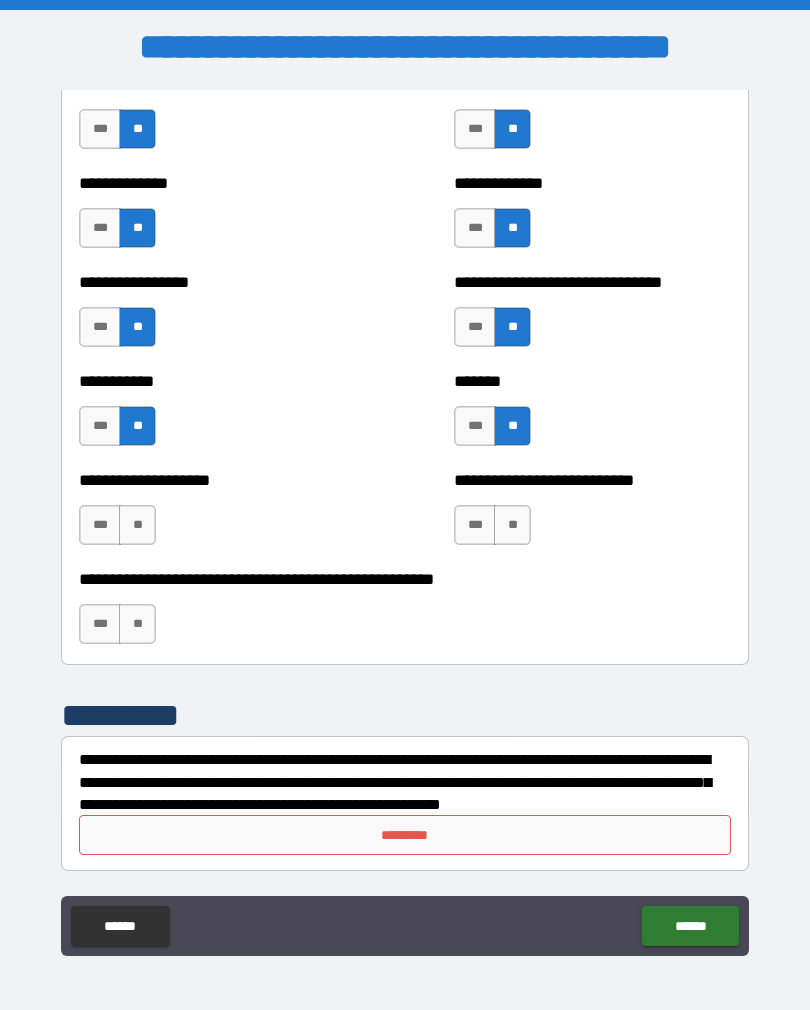 scroll, scrollTop: 7847, scrollLeft: 0, axis: vertical 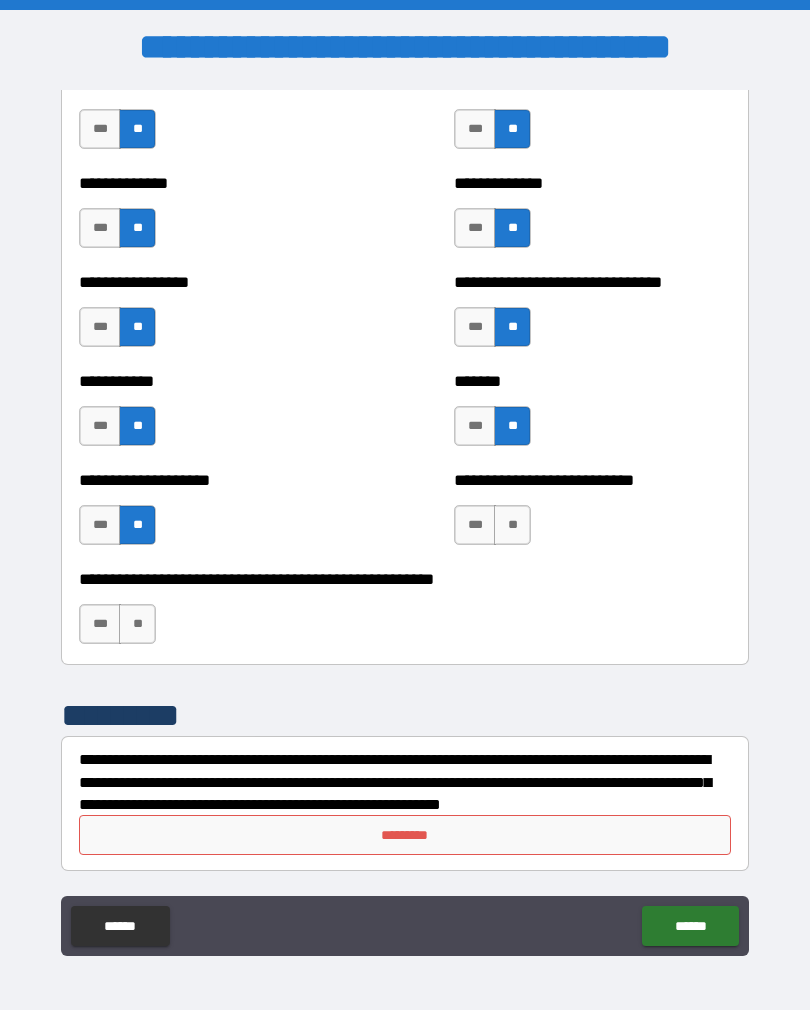 click on "**" at bounding box center [512, 525] 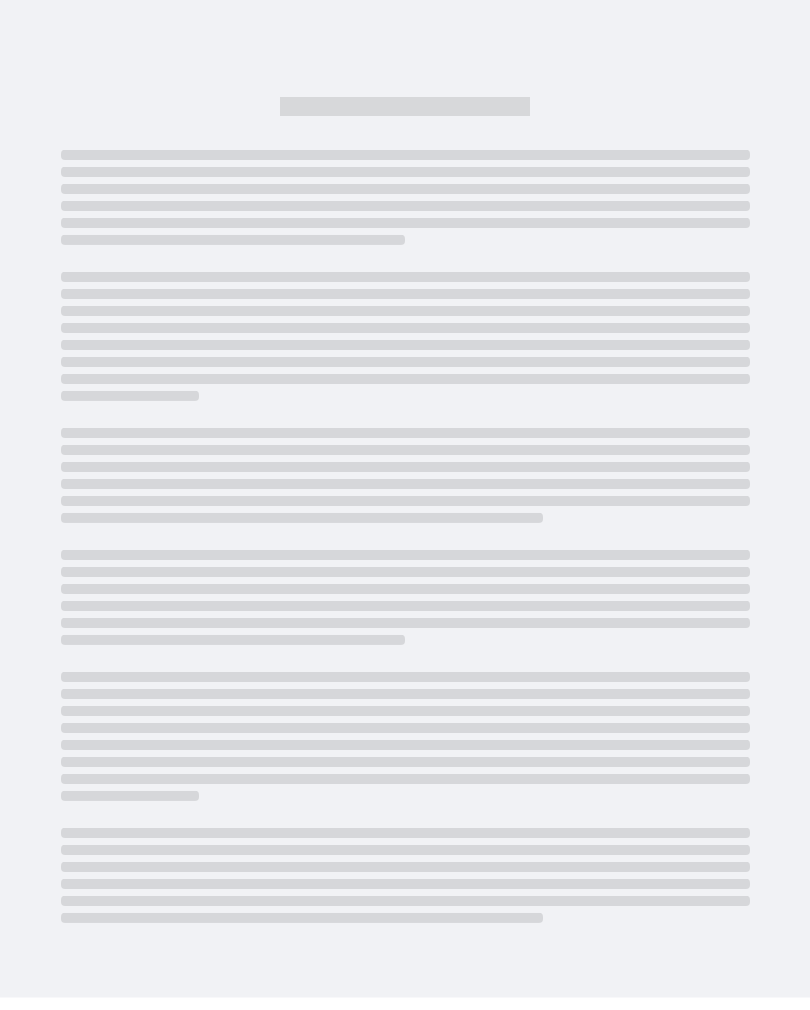 scroll, scrollTop: 14, scrollLeft: 0, axis: vertical 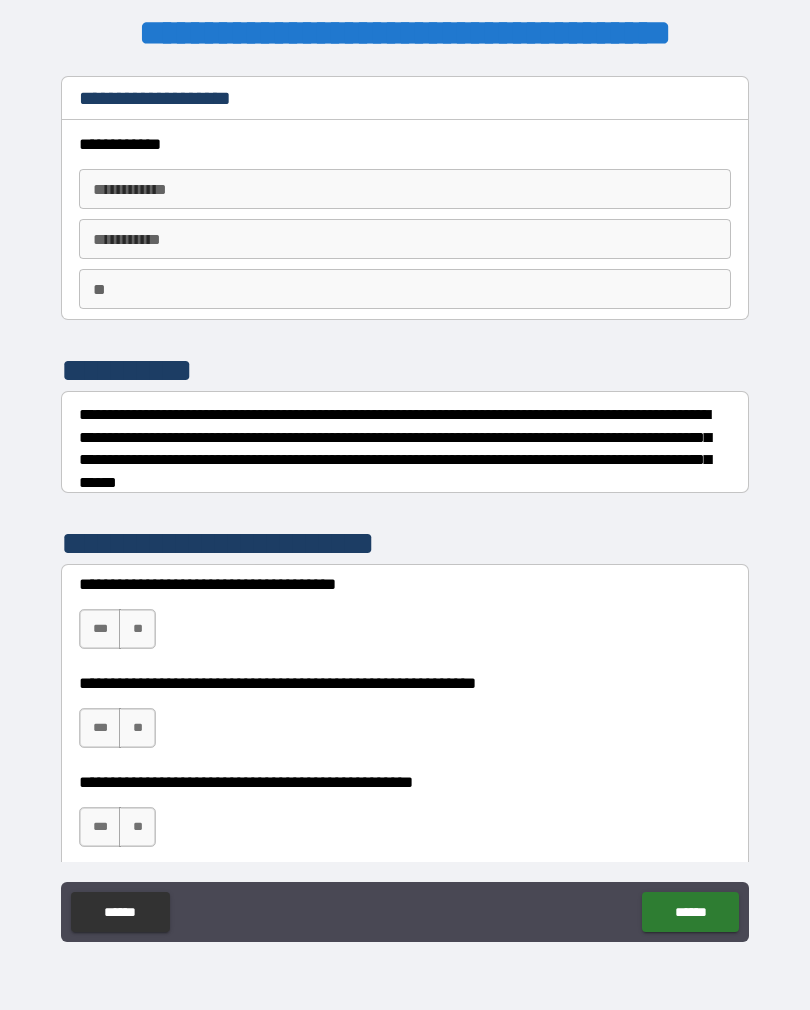 click on "**********" at bounding box center (405, 189) 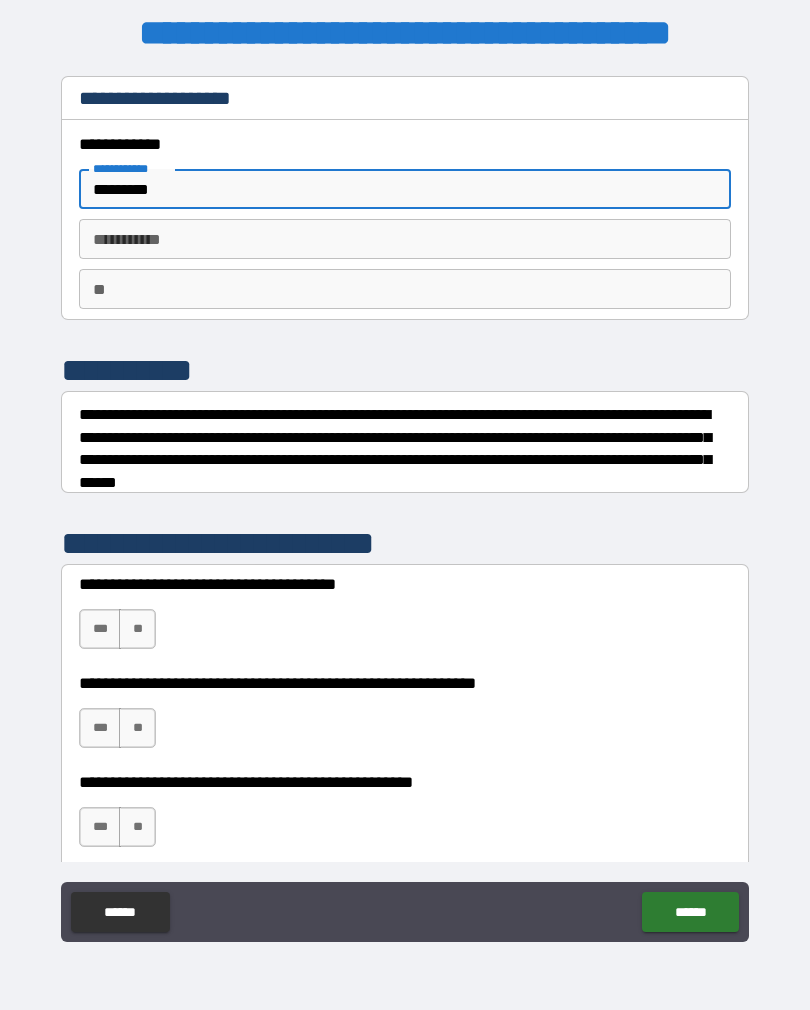 type on "*********" 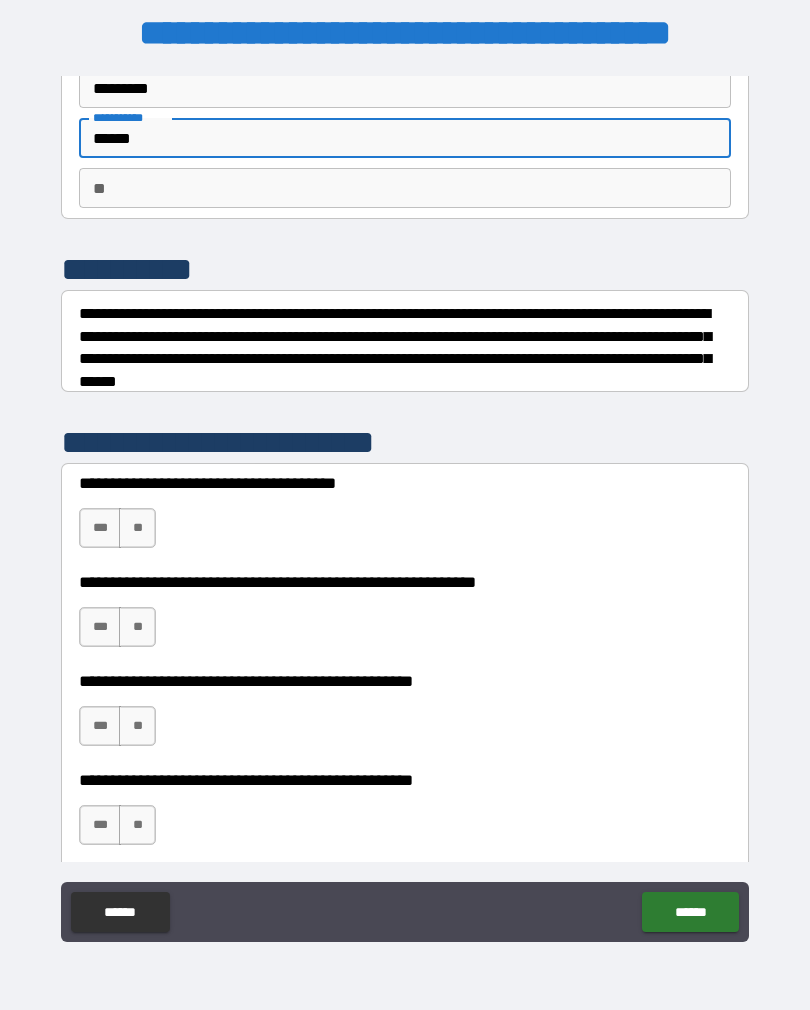 scroll, scrollTop: 102, scrollLeft: 0, axis: vertical 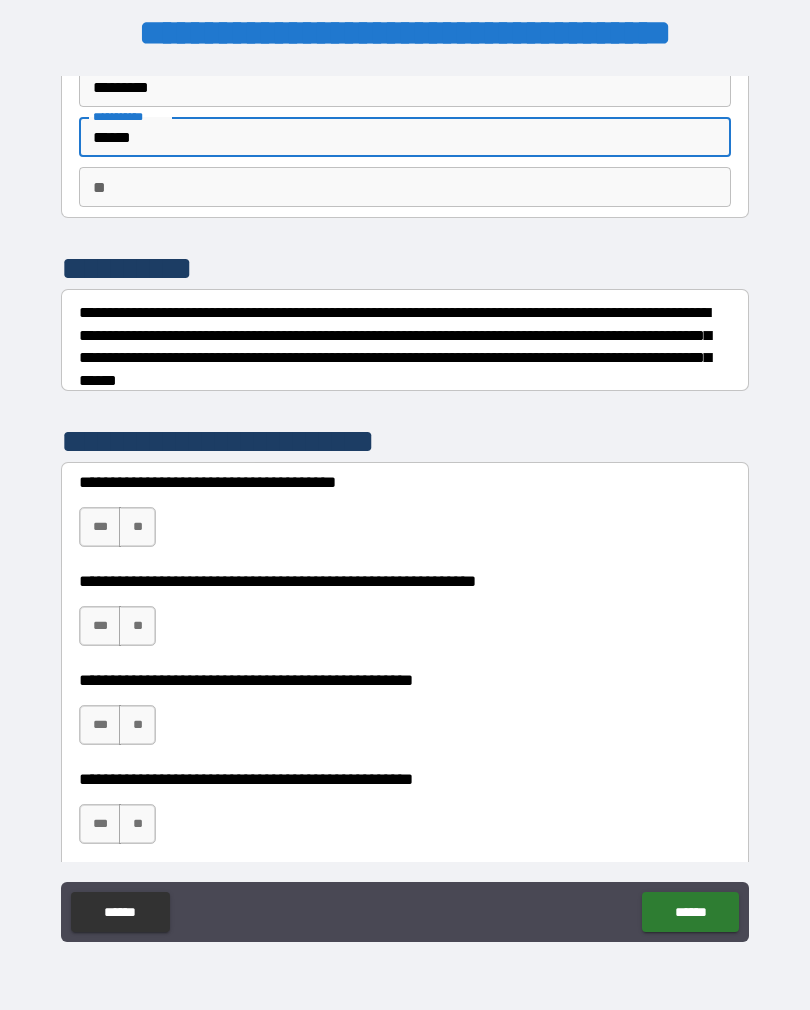 type on "******" 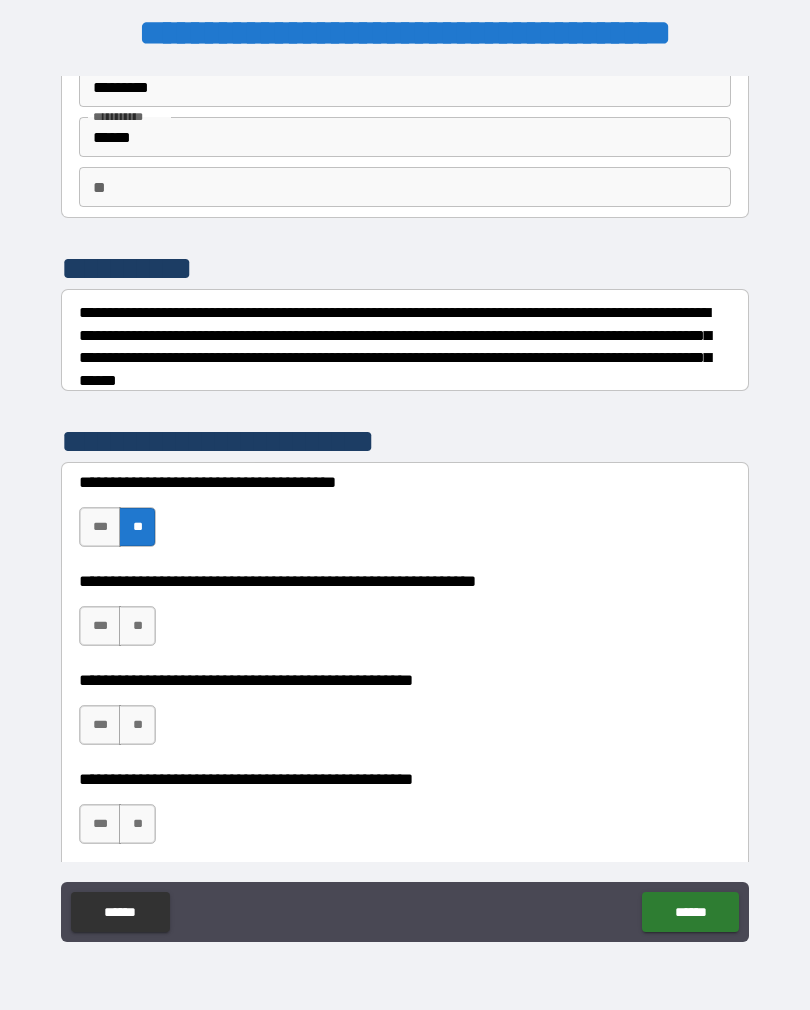 click on "**" at bounding box center [137, 626] 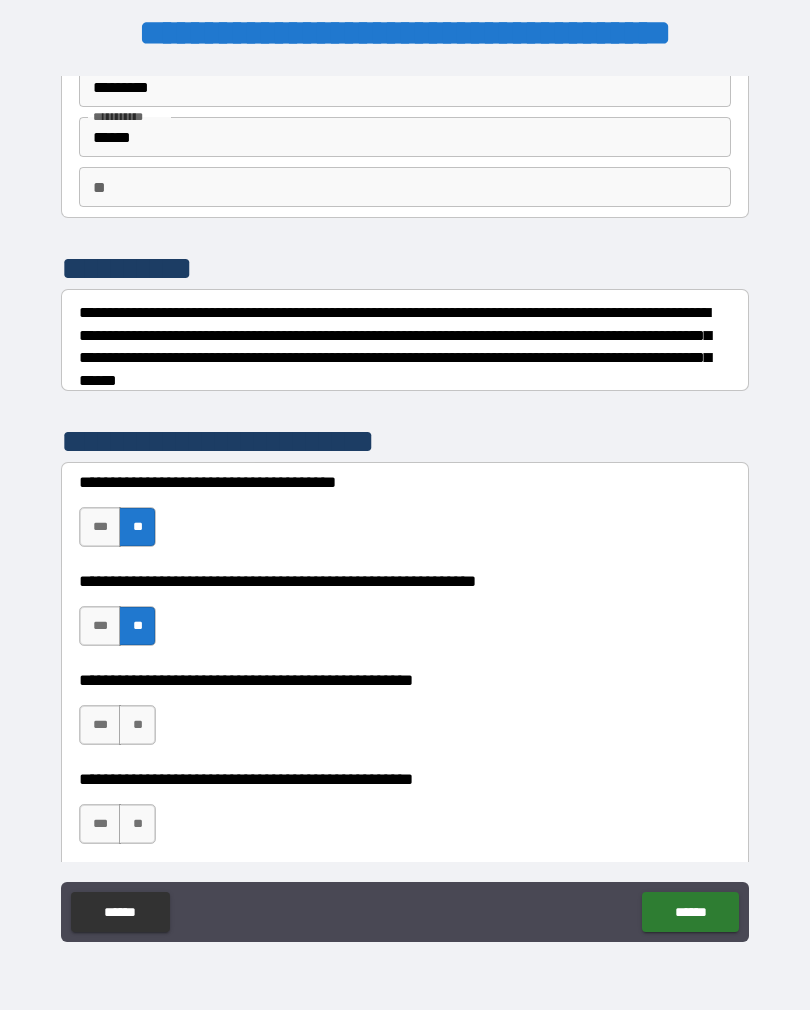 click on "***" at bounding box center [100, 626] 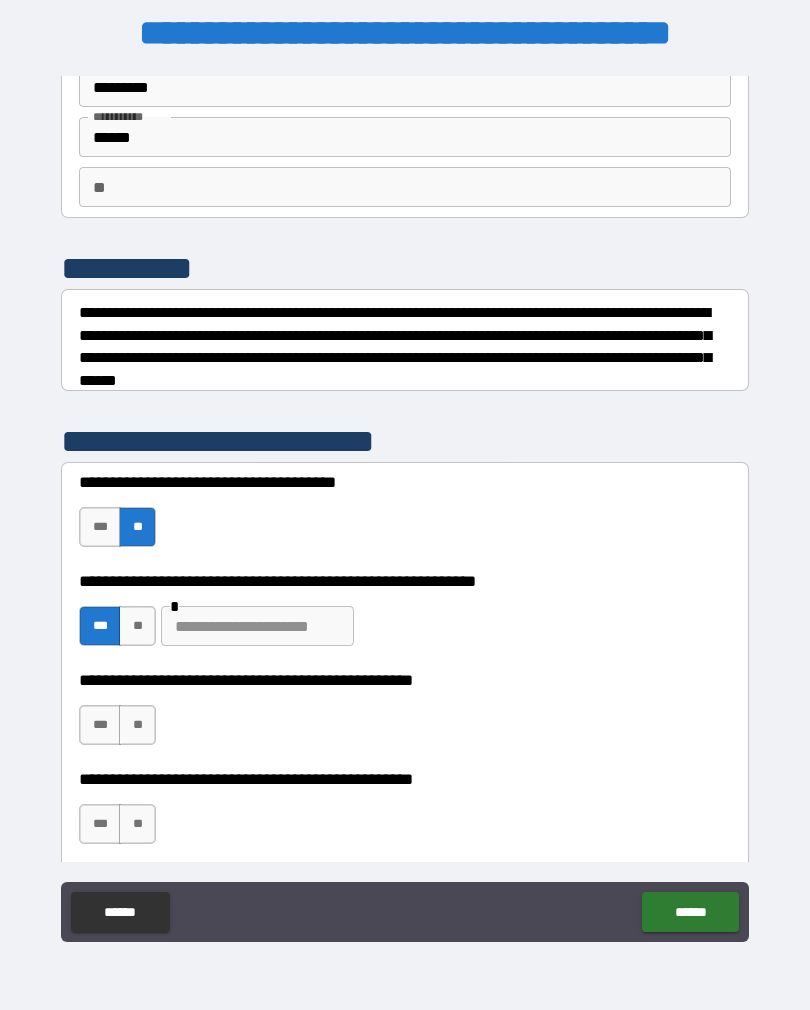 click at bounding box center (257, 626) 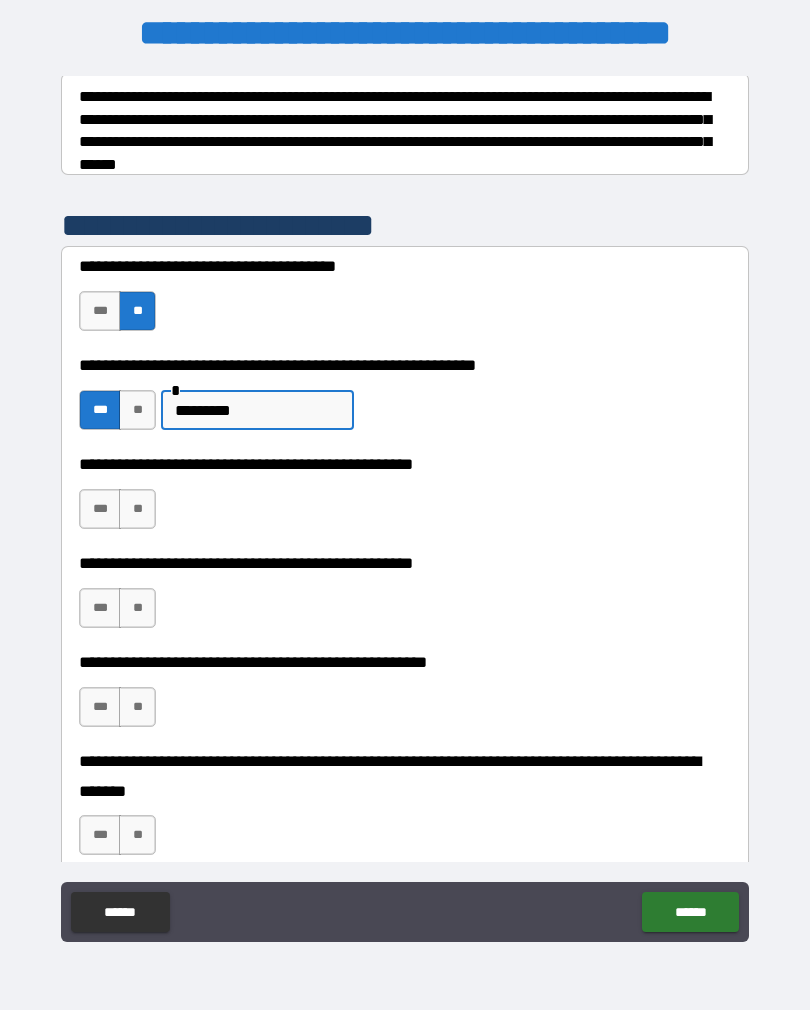 scroll, scrollTop: 370, scrollLeft: 0, axis: vertical 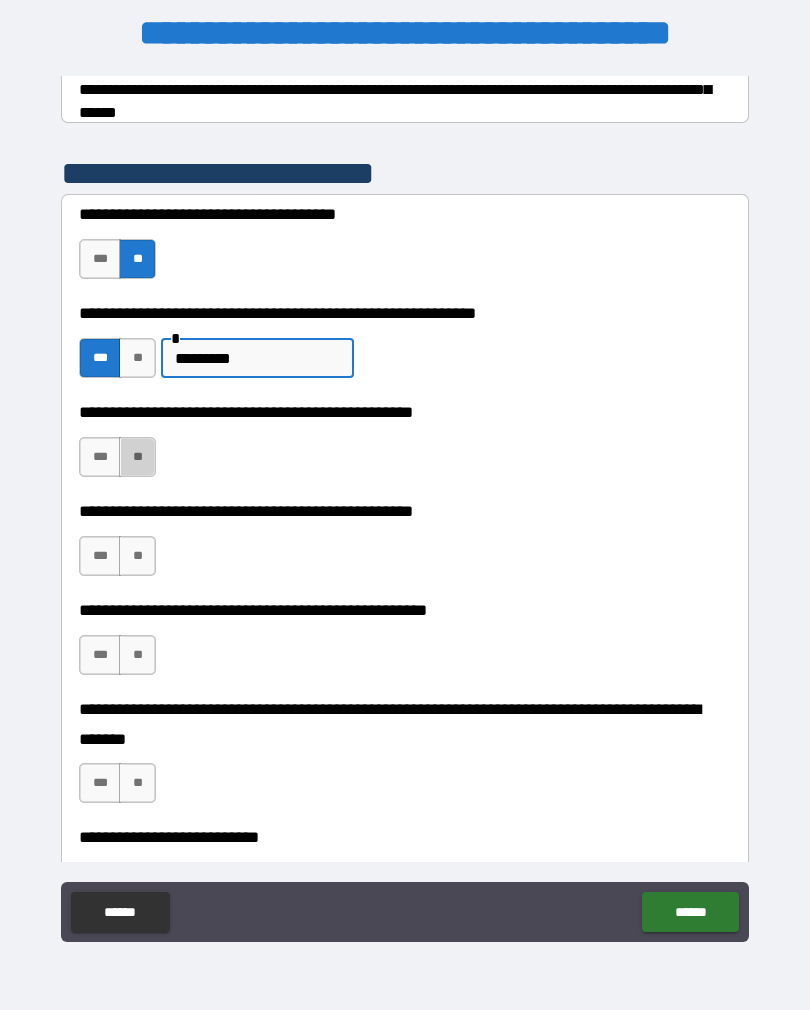 type on "*********" 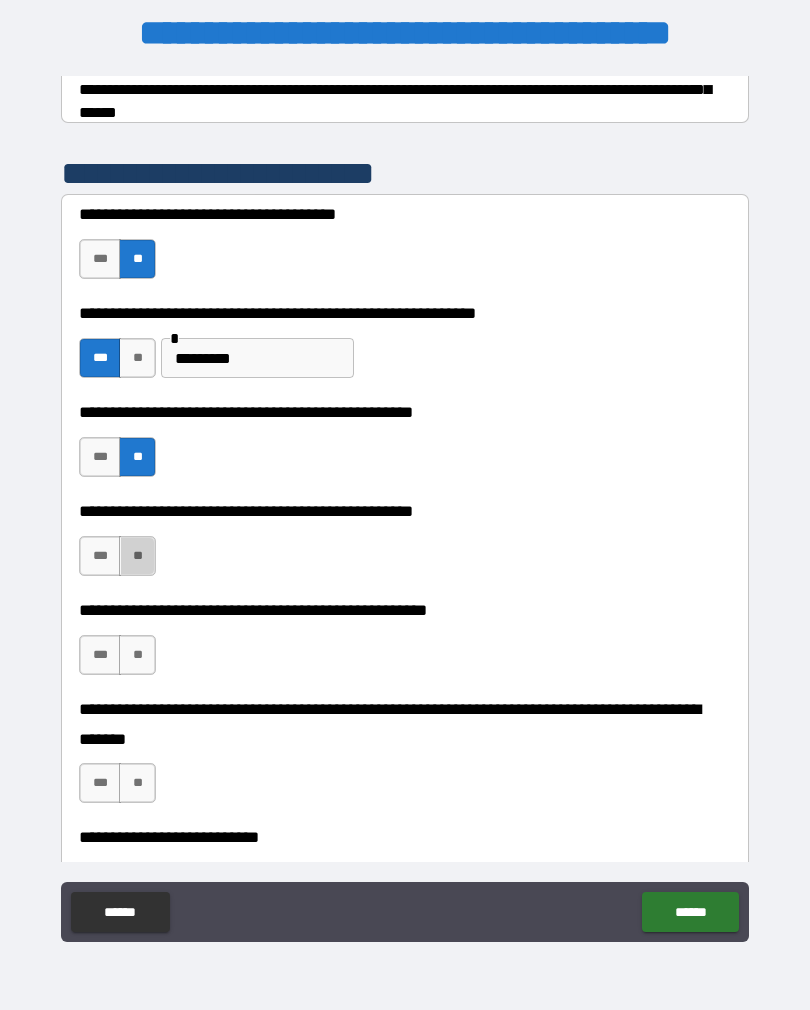 click on "**" at bounding box center [137, 556] 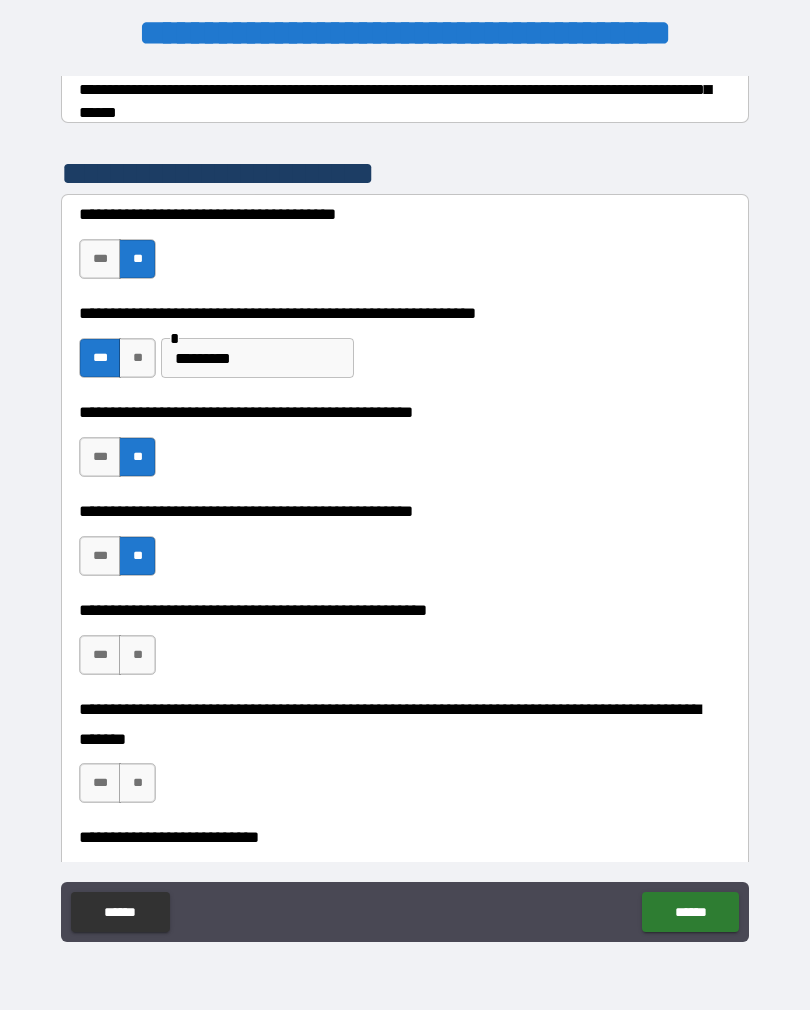 click on "**" at bounding box center (137, 655) 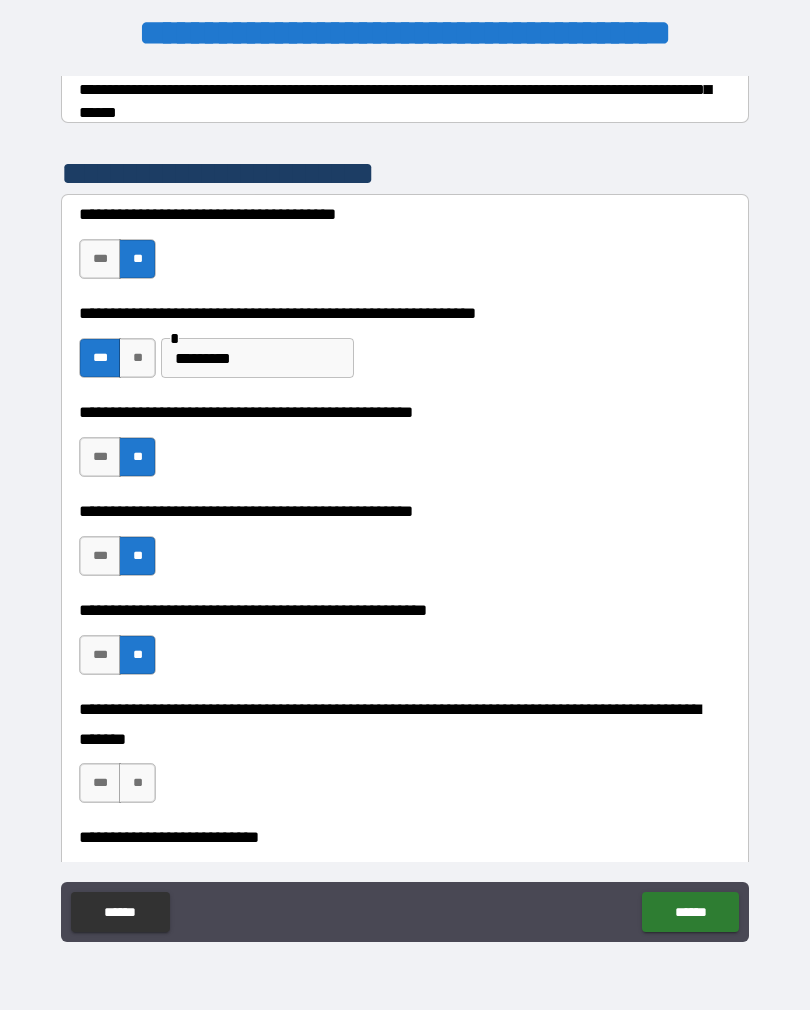 click on "**" at bounding box center [137, 783] 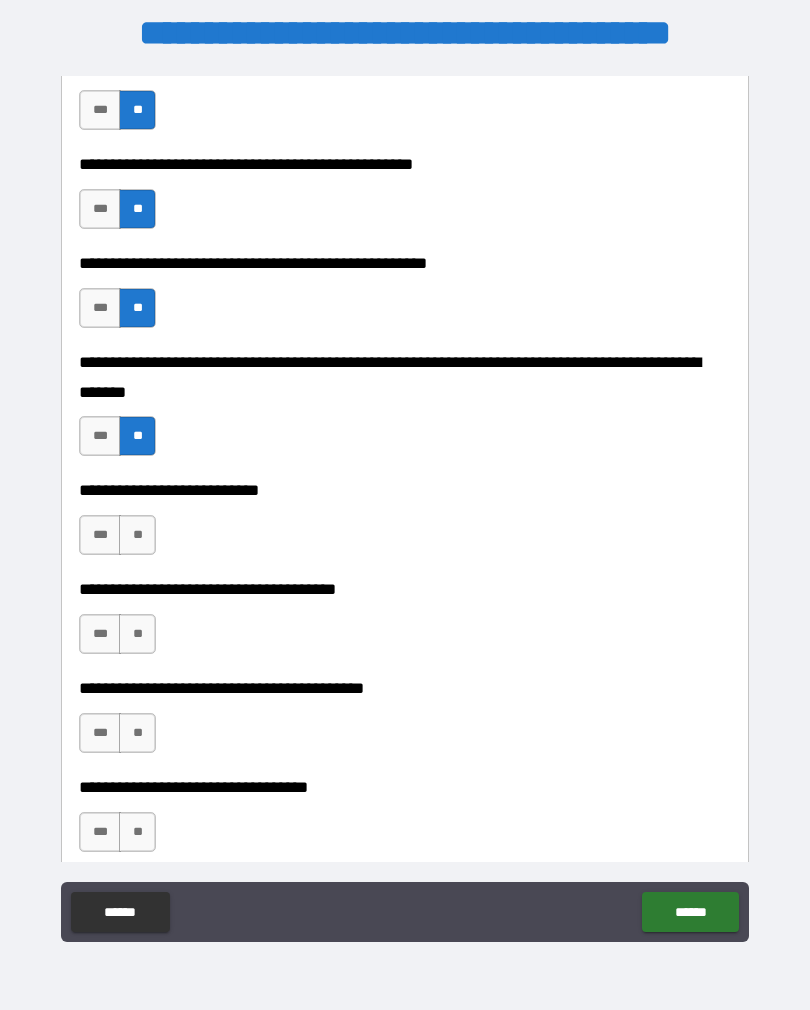 scroll, scrollTop: 715, scrollLeft: 0, axis: vertical 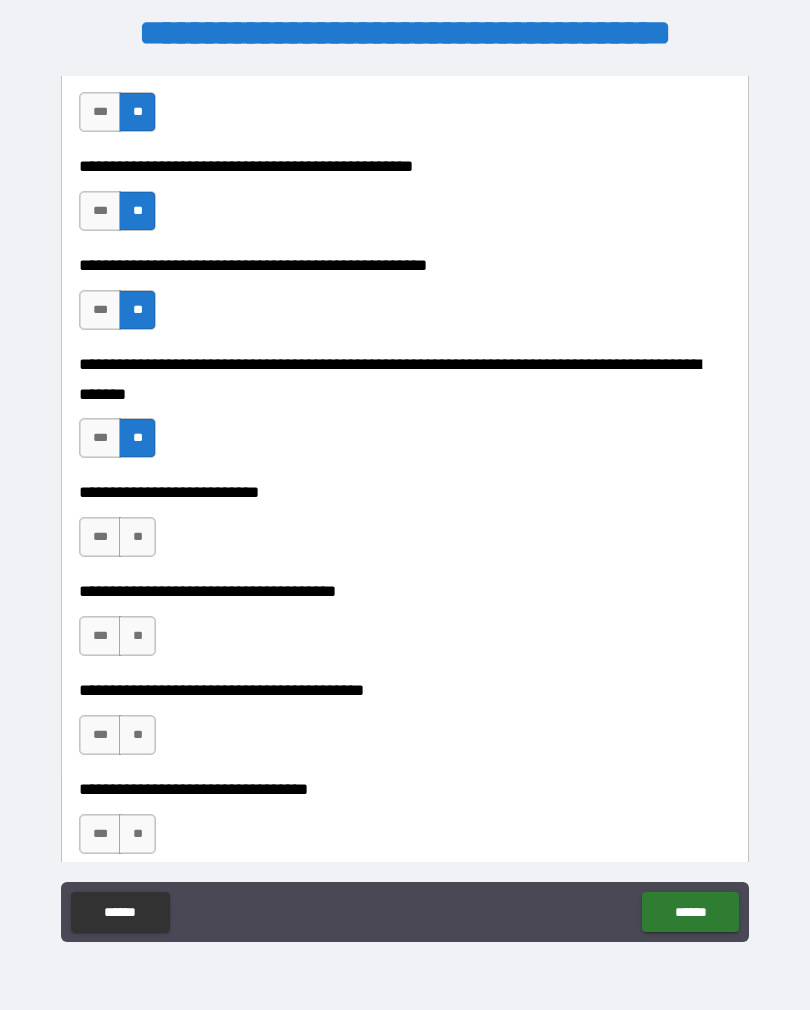 click on "**" at bounding box center (137, 537) 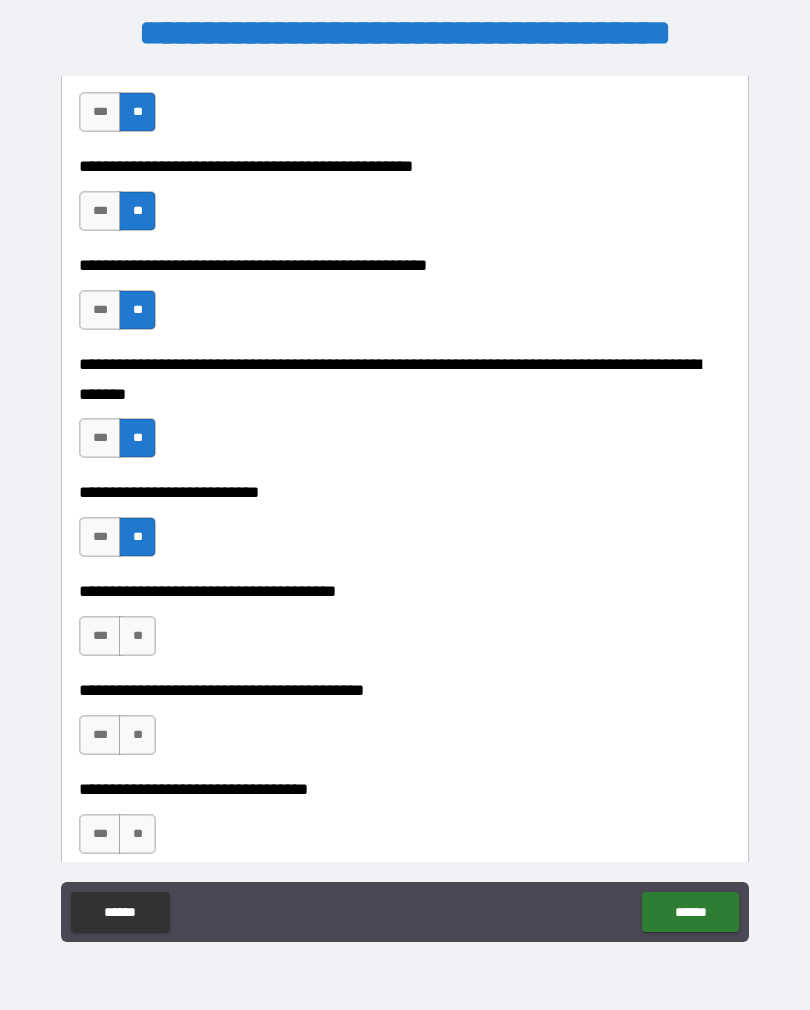 click on "**" at bounding box center [137, 636] 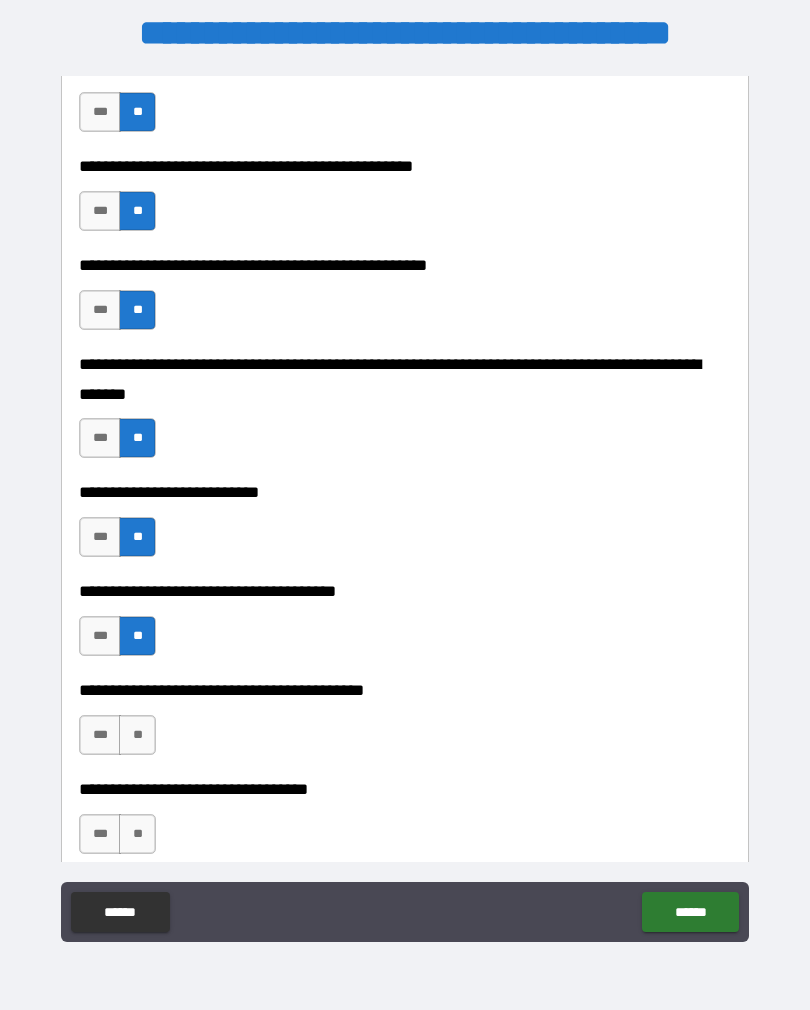 click on "**" at bounding box center (137, 735) 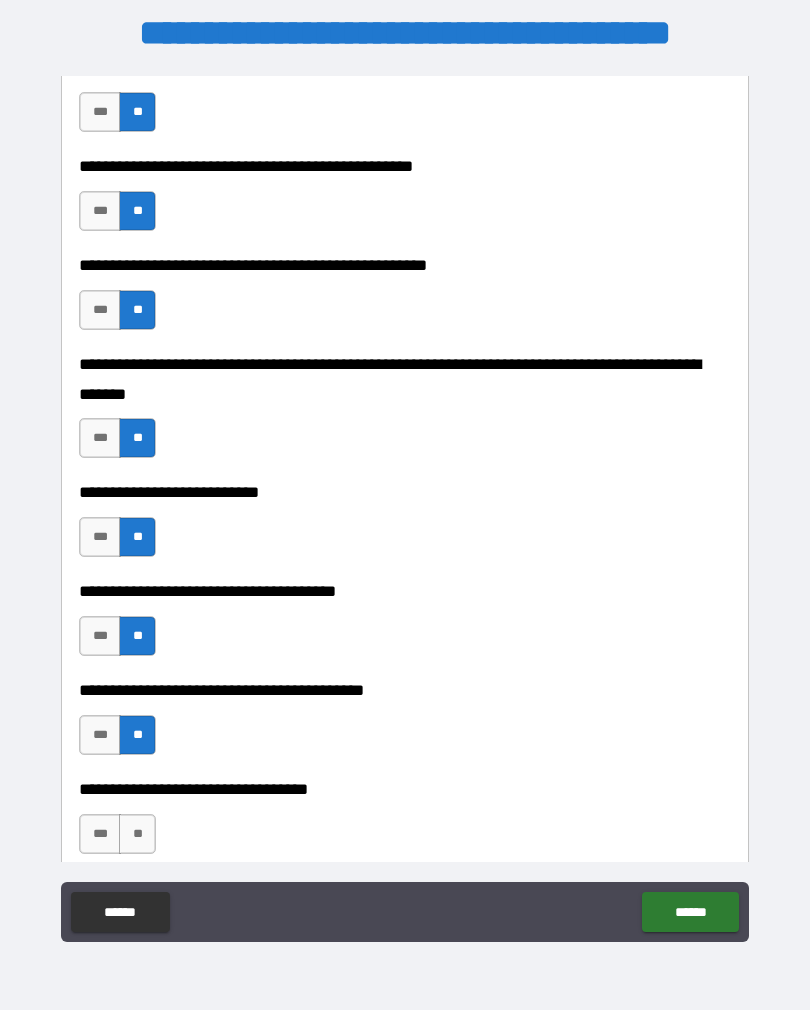 click on "**" at bounding box center [137, 834] 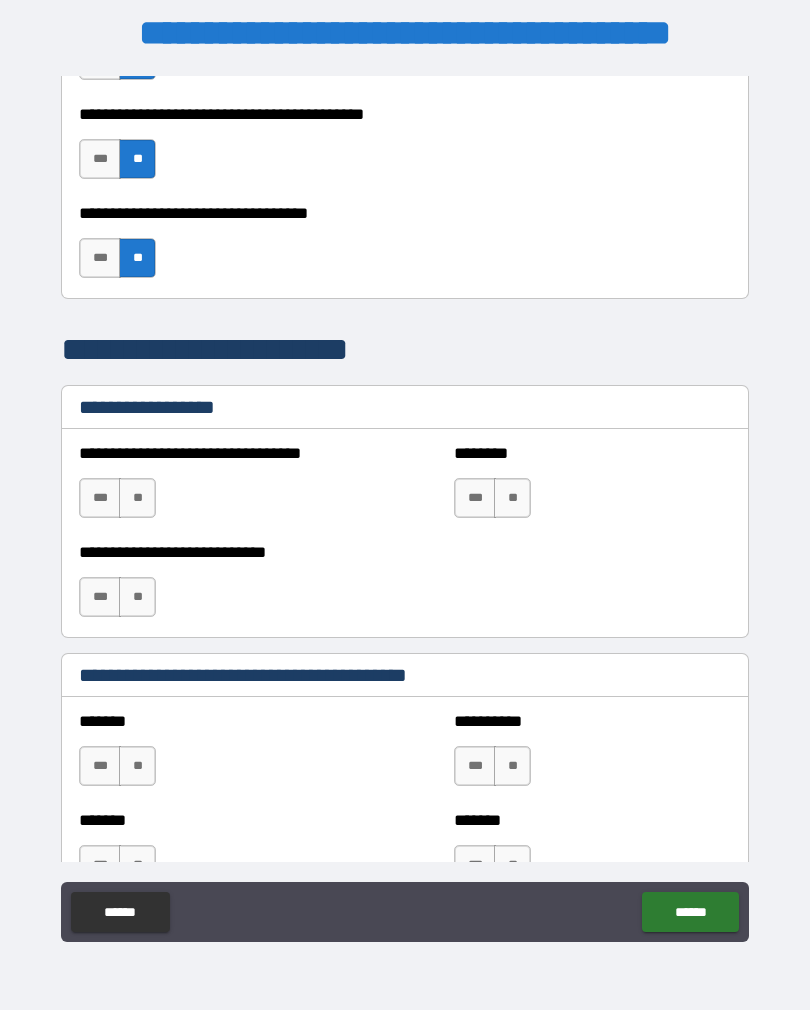 scroll, scrollTop: 1289, scrollLeft: 0, axis: vertical 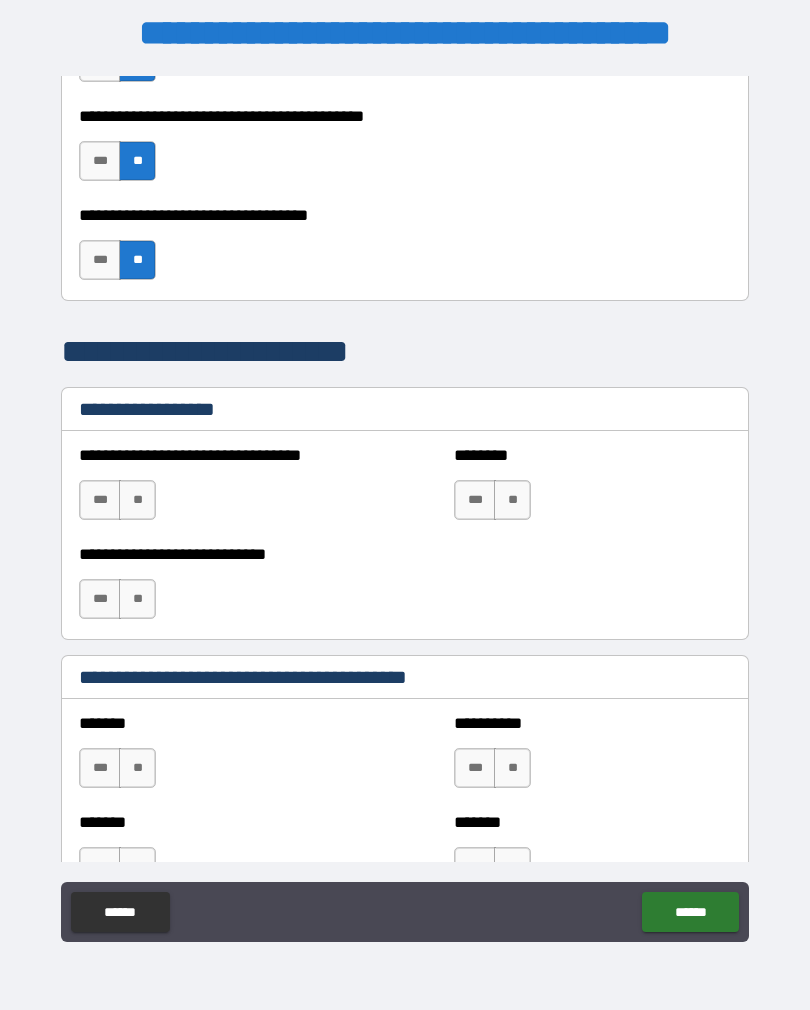 click on "**" at bounding box center (137, 500) 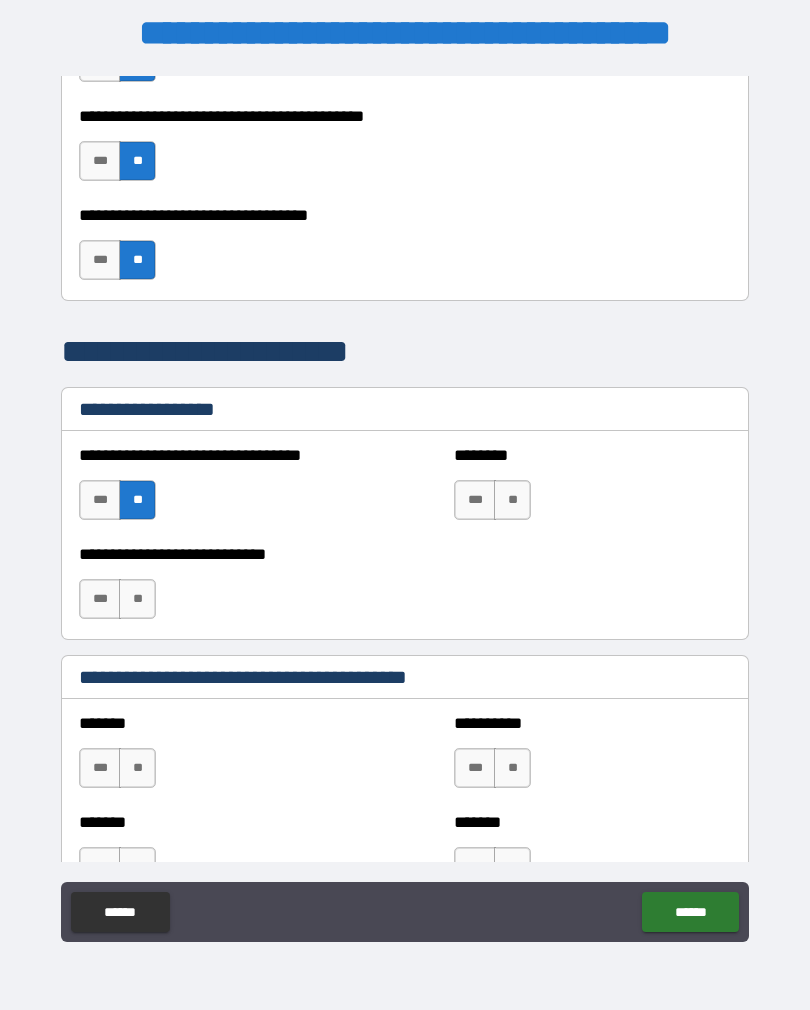 click on "**" at bounding box center (137, 599) 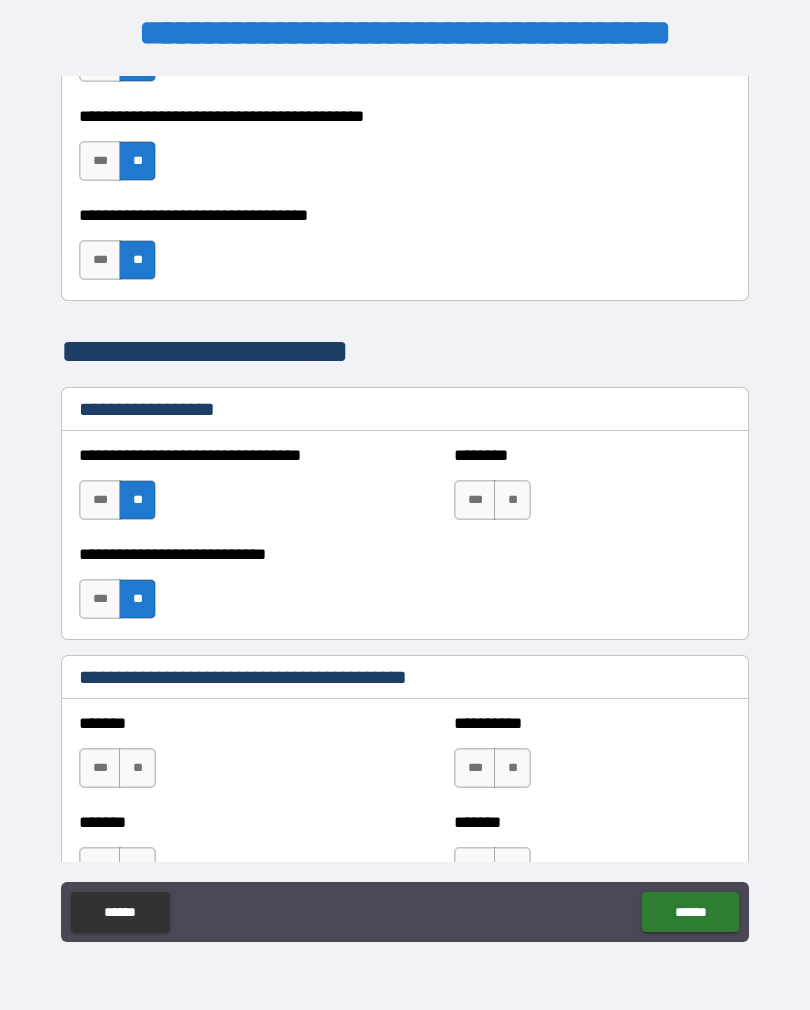 click on "***" at bounding box center [475, 500] 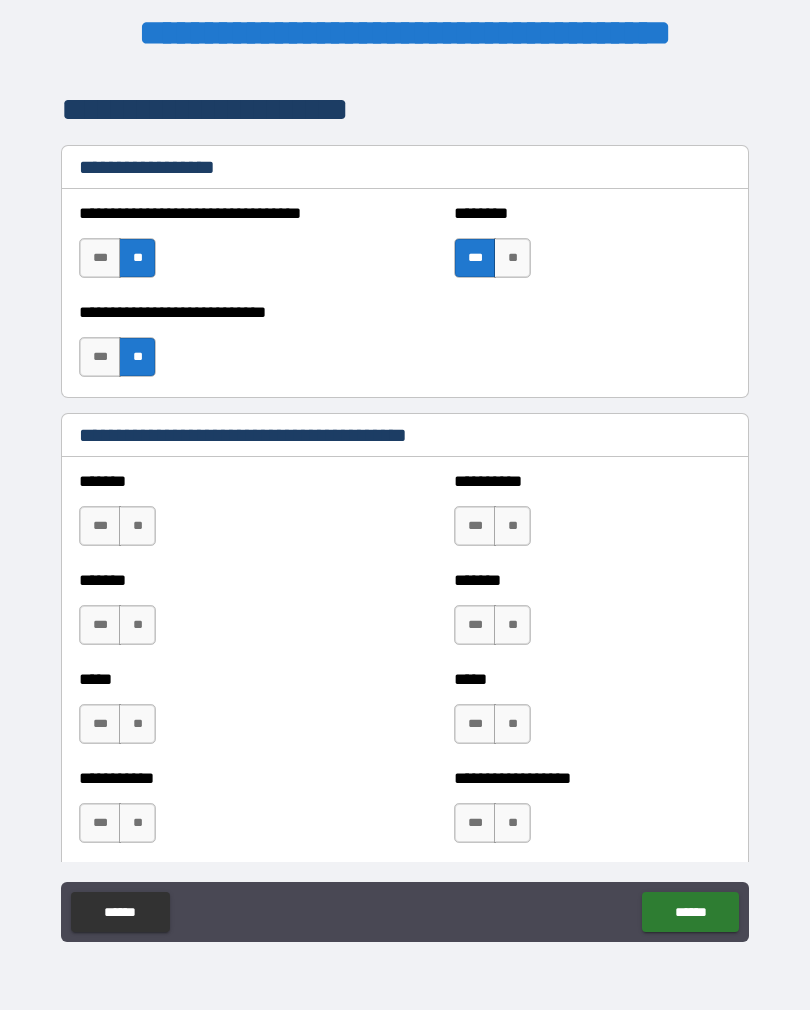 scroll, scrollTop: 1538, scrollLeft: 0, axis: vertical 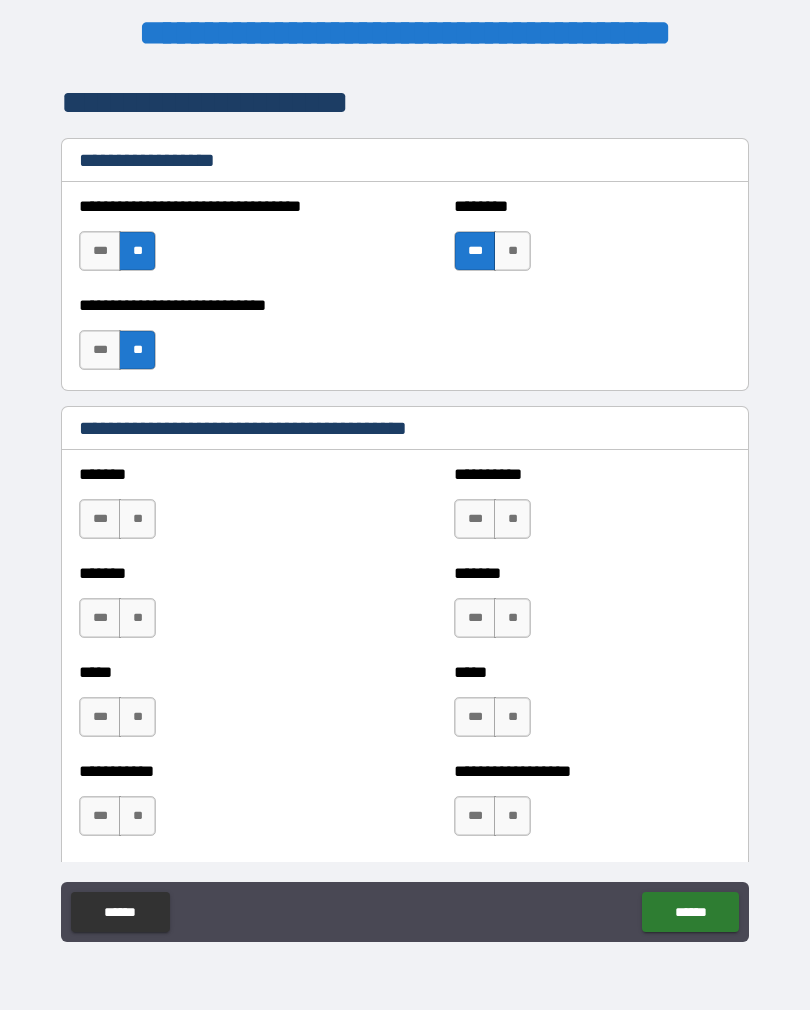click on "**" at bounding box center [512, 519] 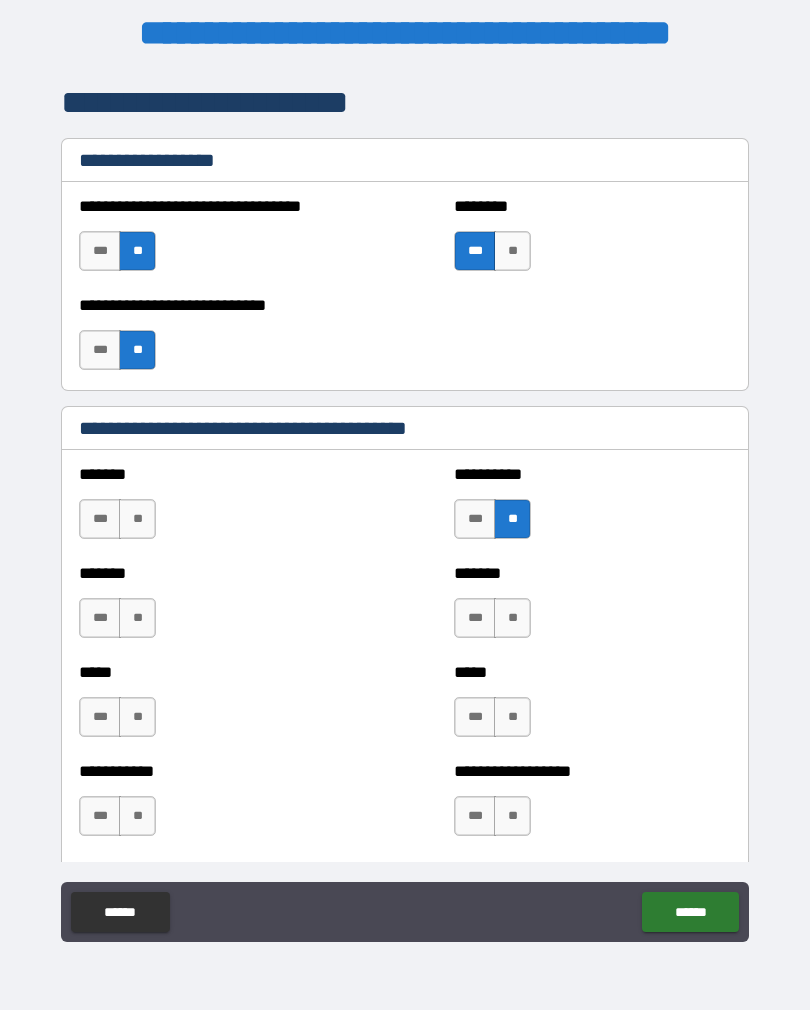 click on "**" at bounding box center (512, 618) 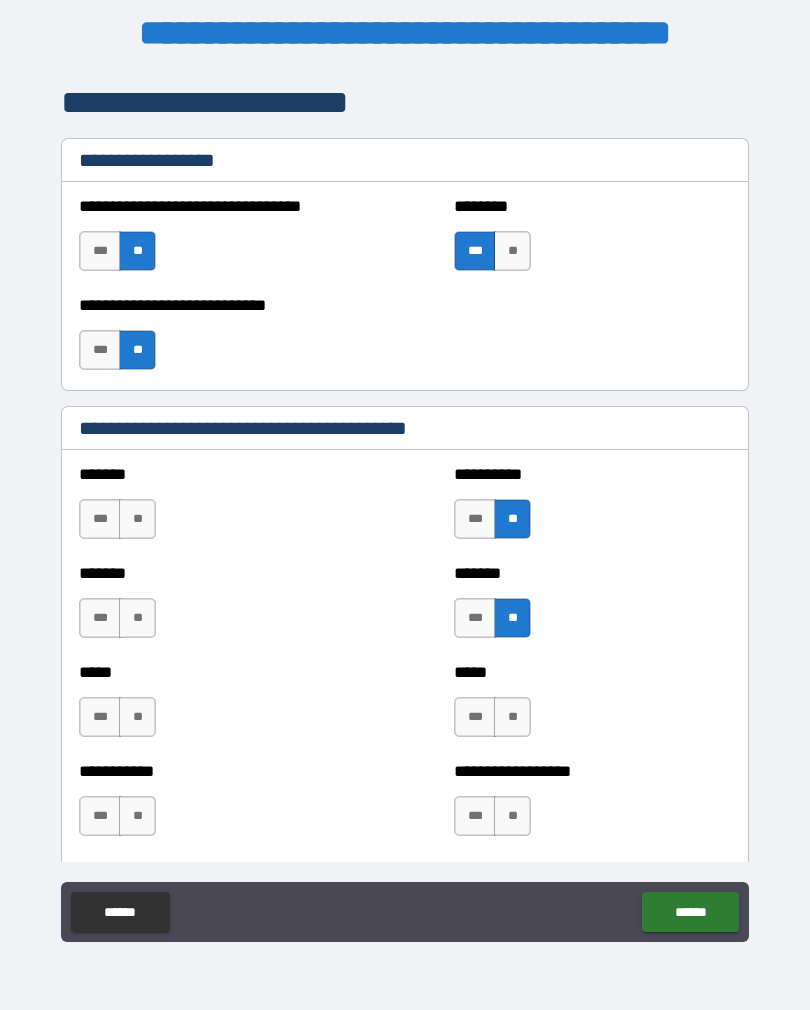 click on "**" at bounding box center [137, 519] 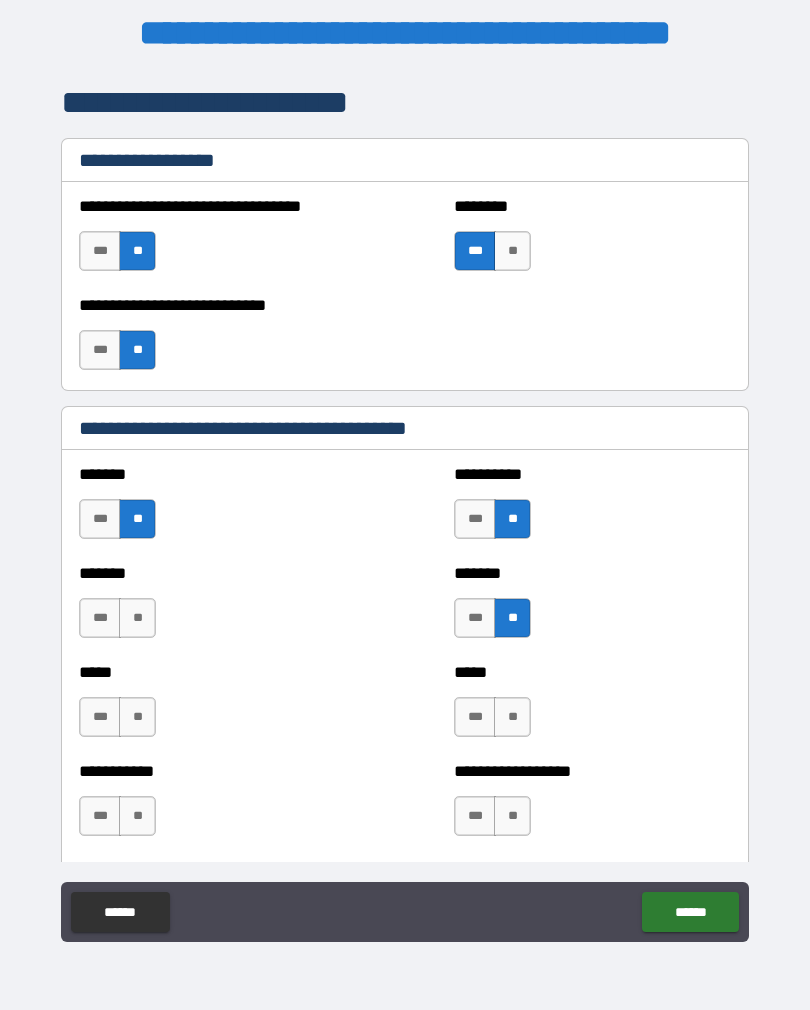 click on "**" at bounding box center (137, 618) 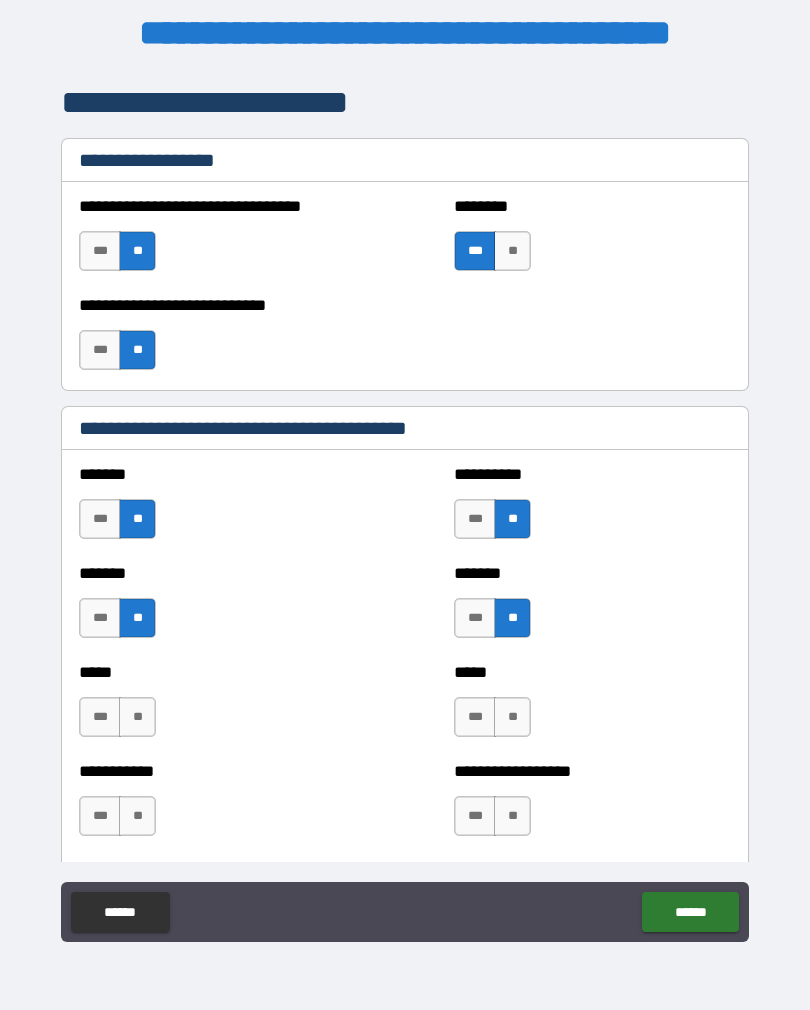 click on "**" at bounding box center [137, 717] 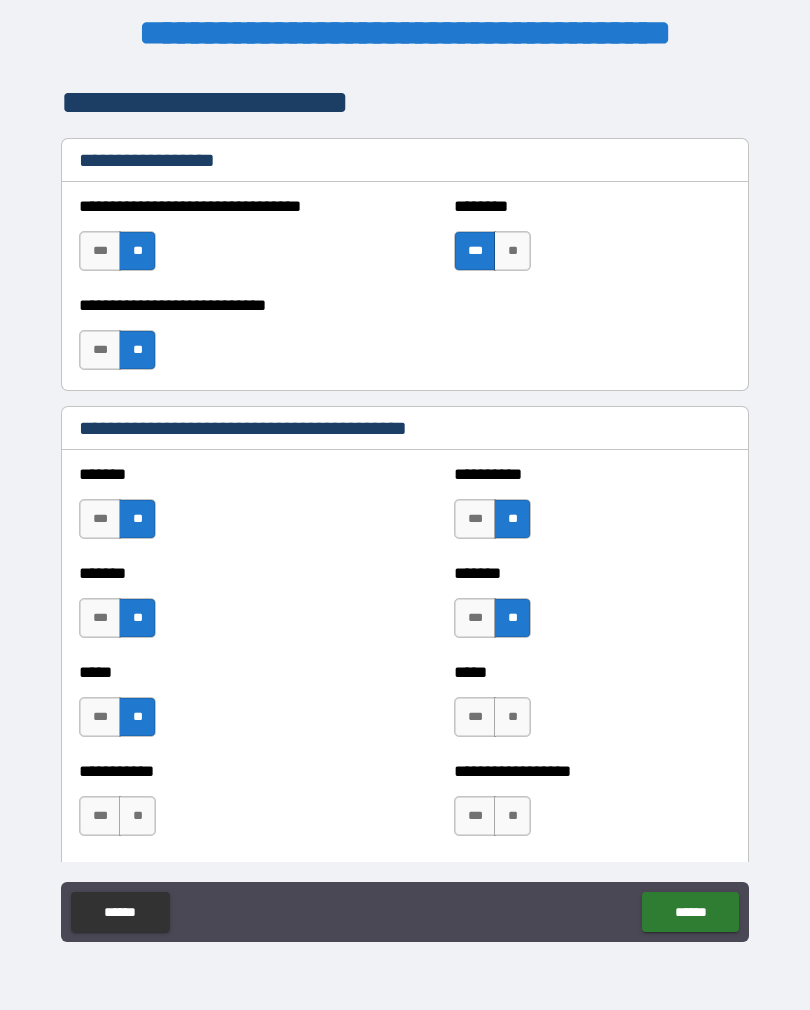 click on "**" at bounding box center [512, 717] 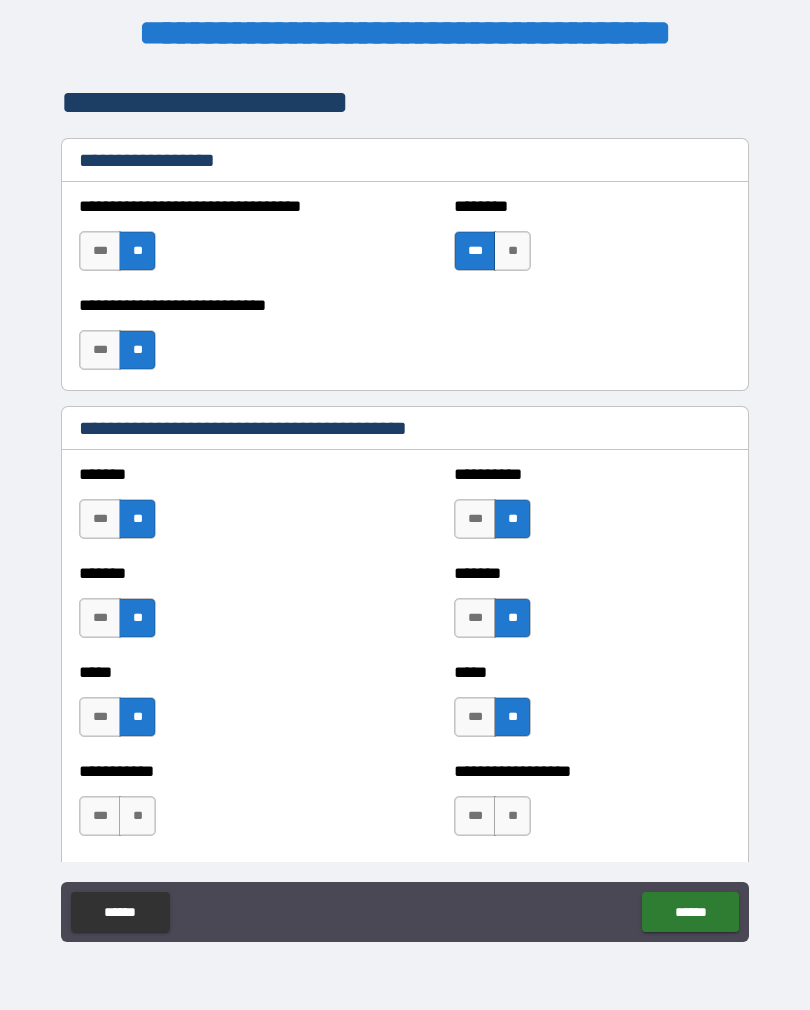 click on "**" at bounding box center [512, 816] 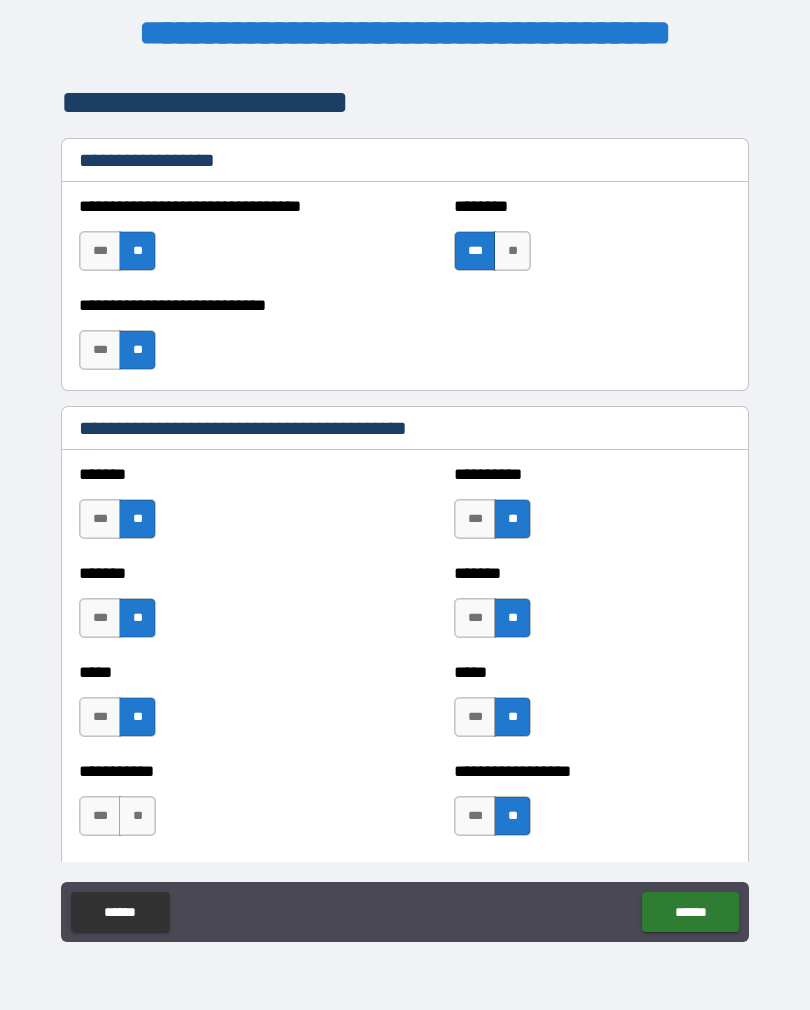 click on "**" at bounding box center (137, 816) 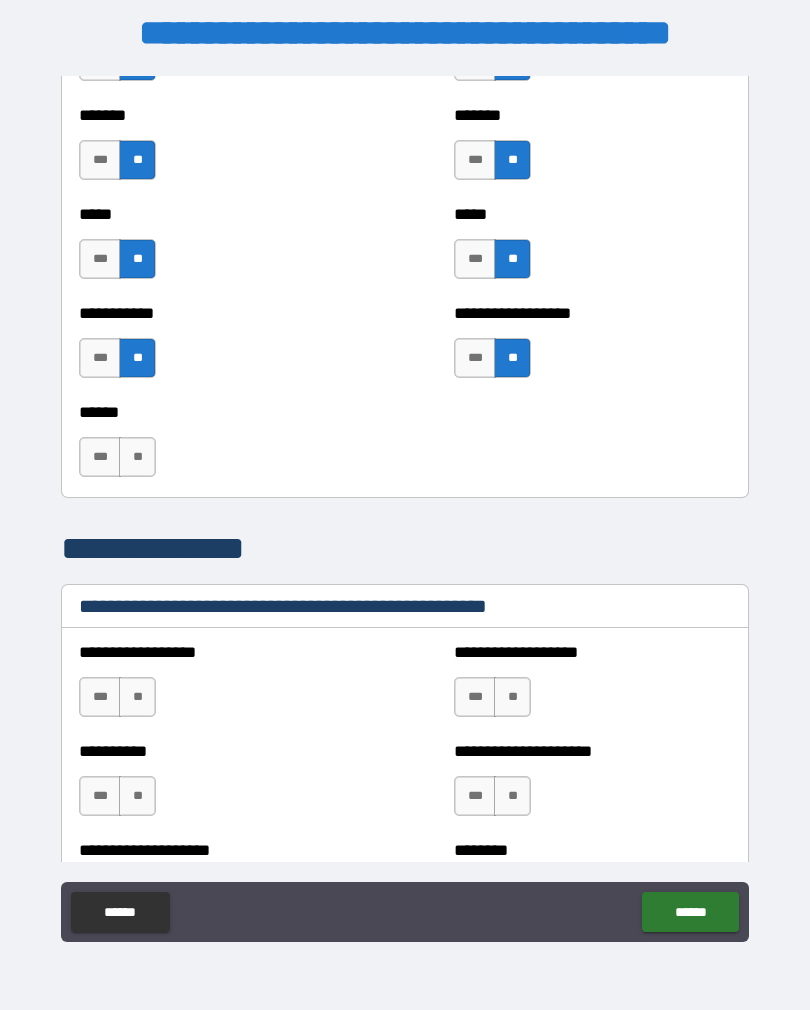 click on "**" at bounding box center (137, 457) 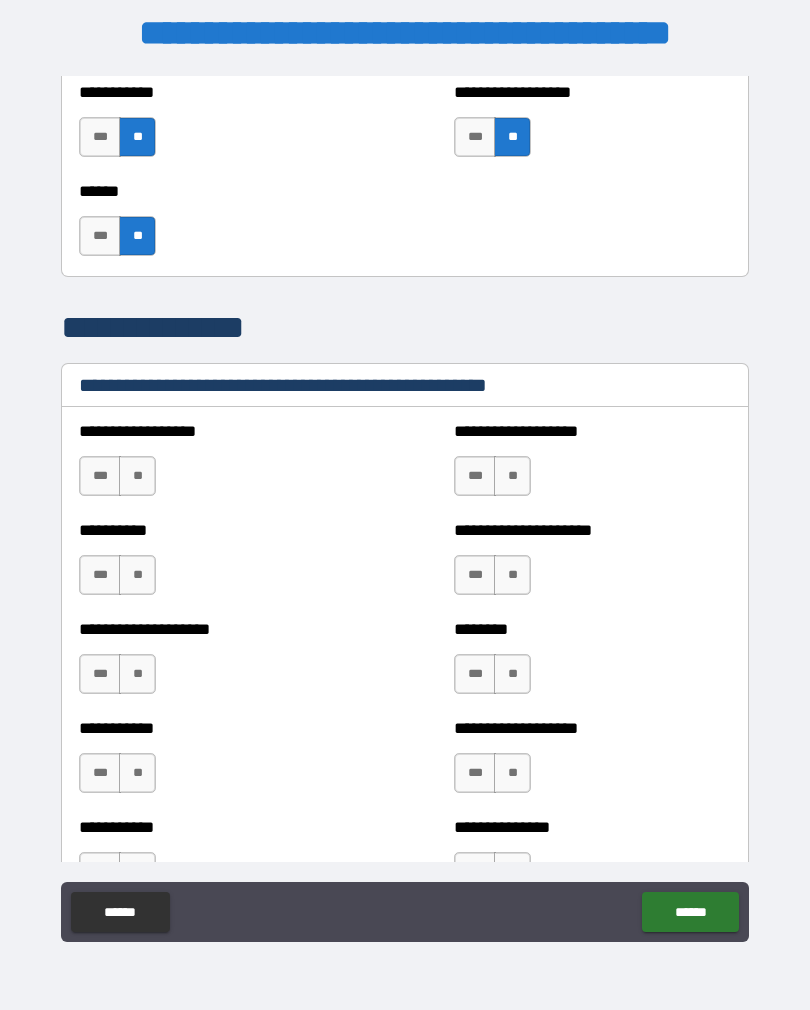 scroll, scrollTop: 2250, scrollLeft: 0, axis: vertical 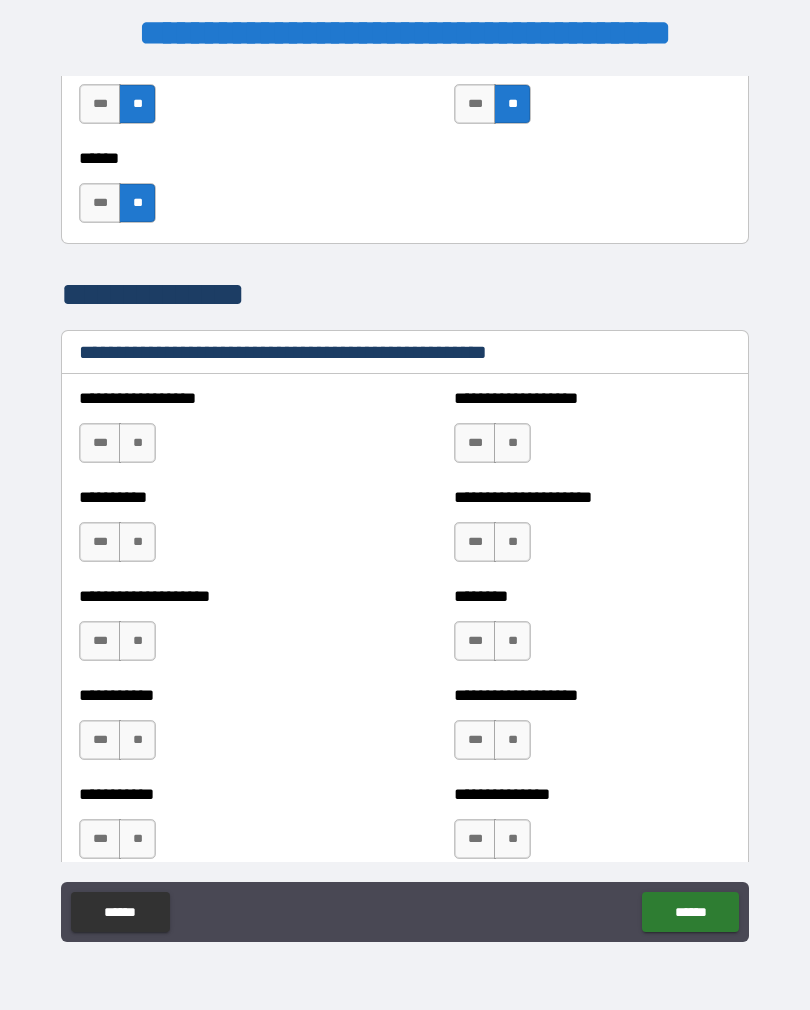 click on "**" at bounding box center [137, 443] 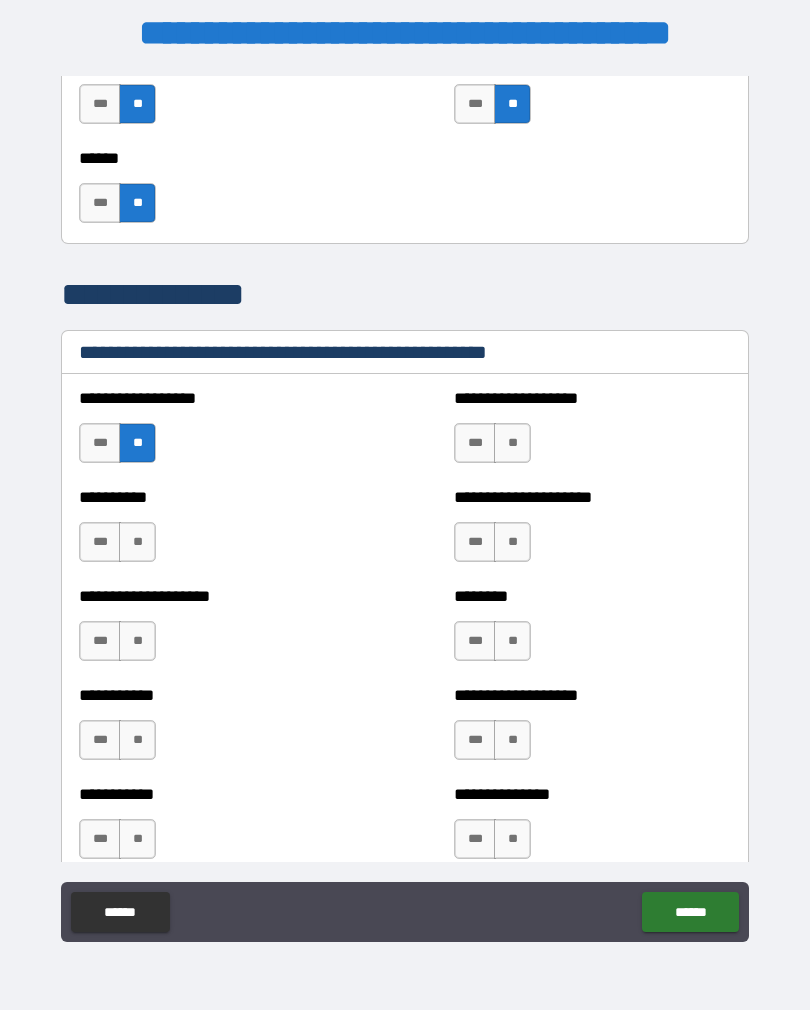 click on "**" at bounding box center [137, 542] 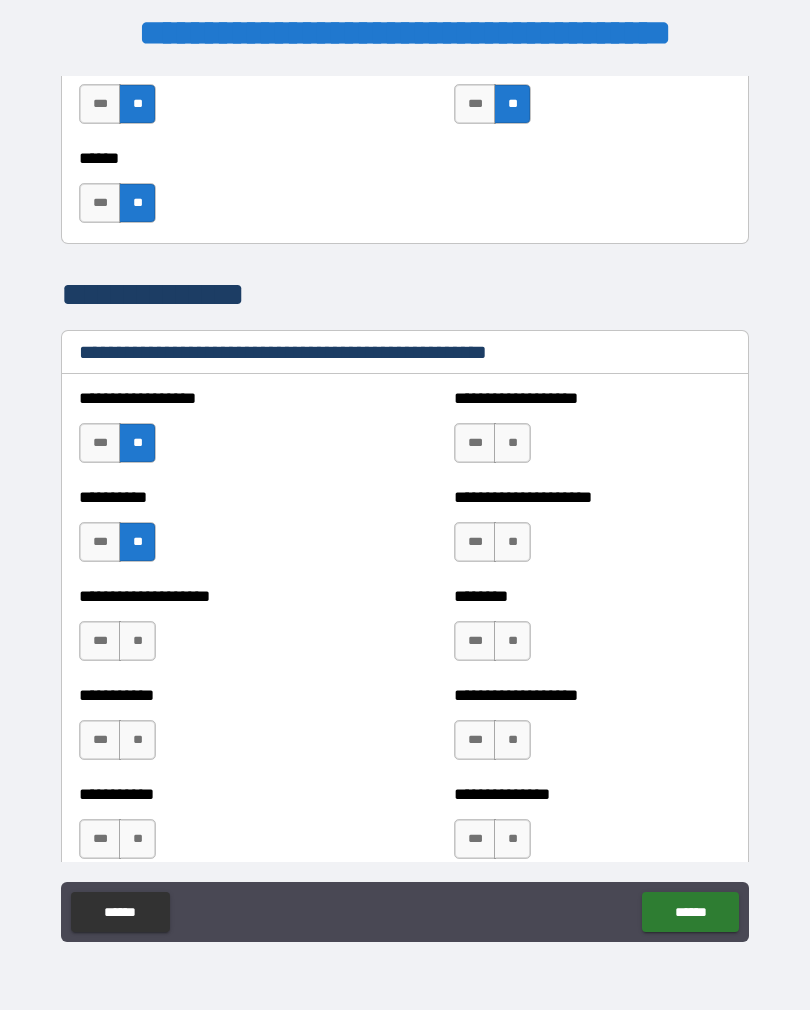 click on "**" at bounding box center [137, 641] 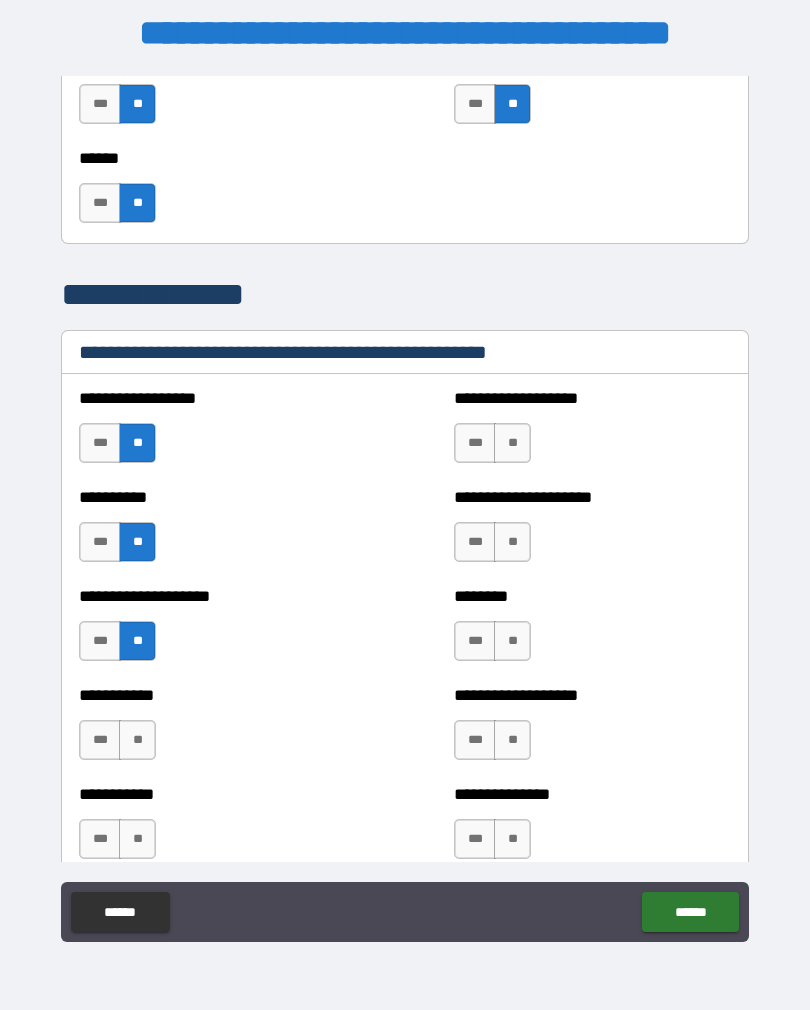 click on "**" at bounding box center (512, 443) 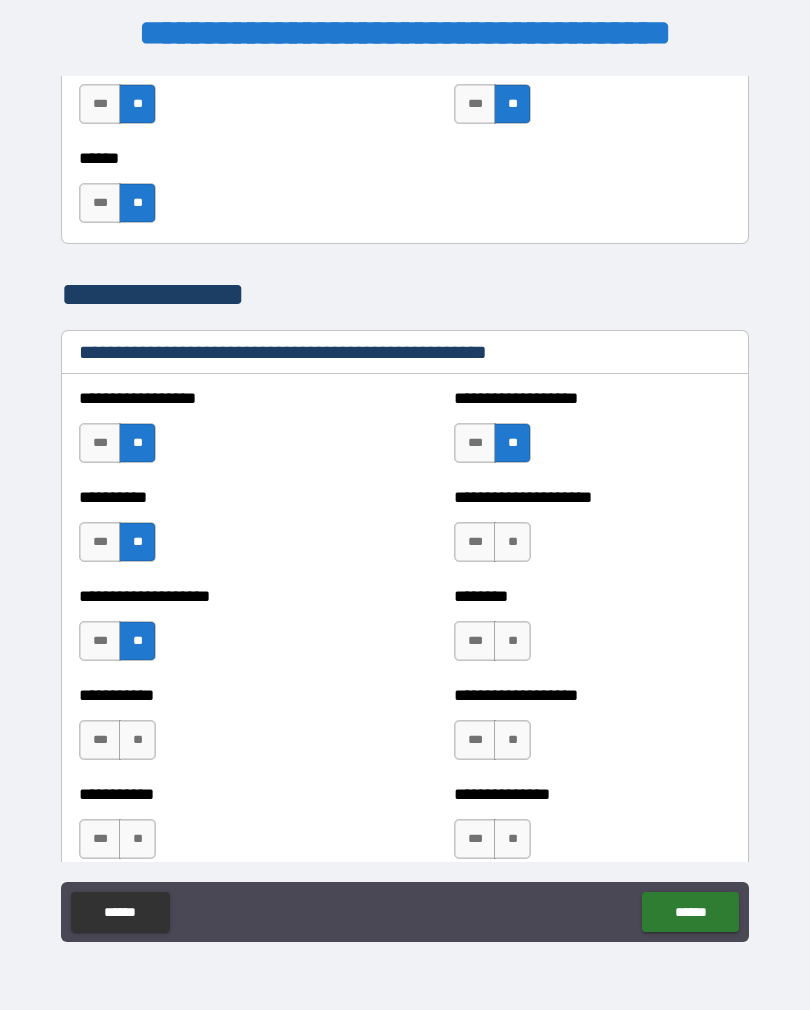 click on "**********" at bounding box center [592, 532] 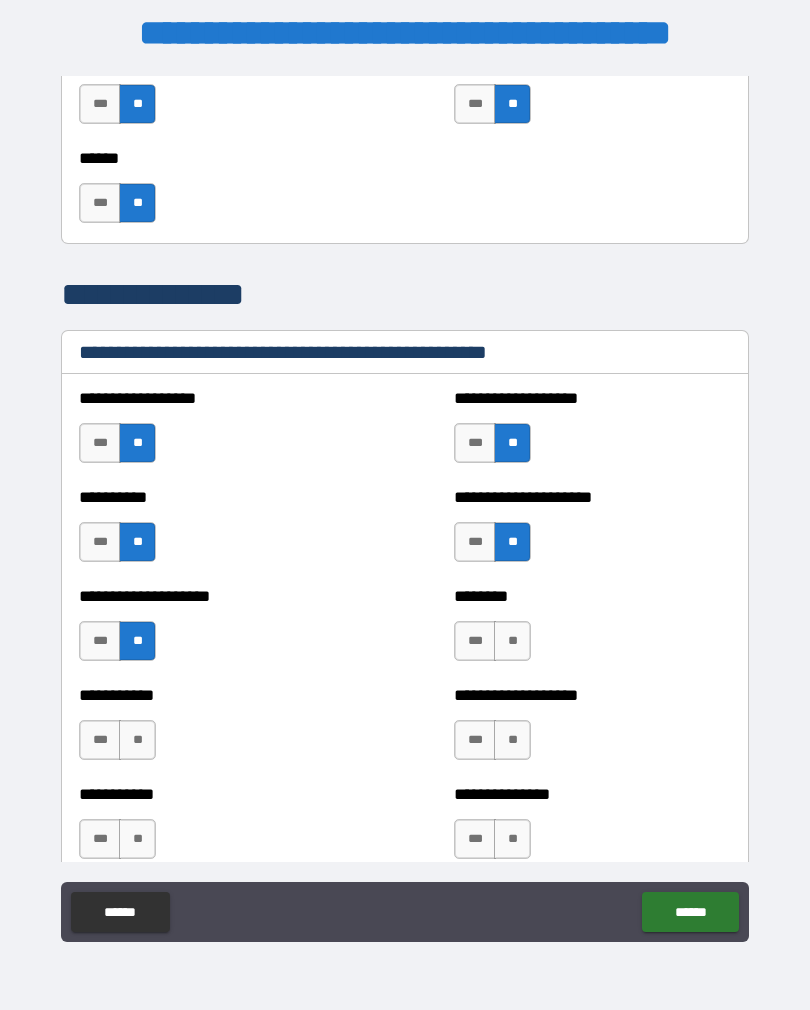 click on "******** *** **" at bounding box center [592, 631] 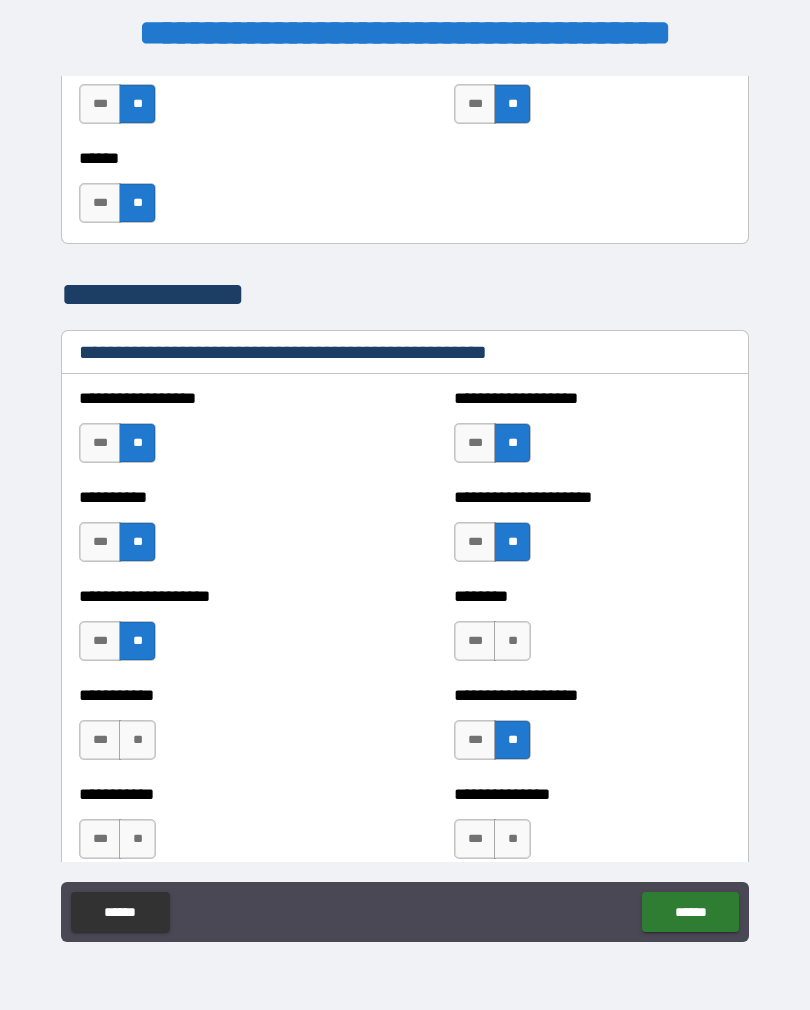click on "**" at bounding box center [137, 740] 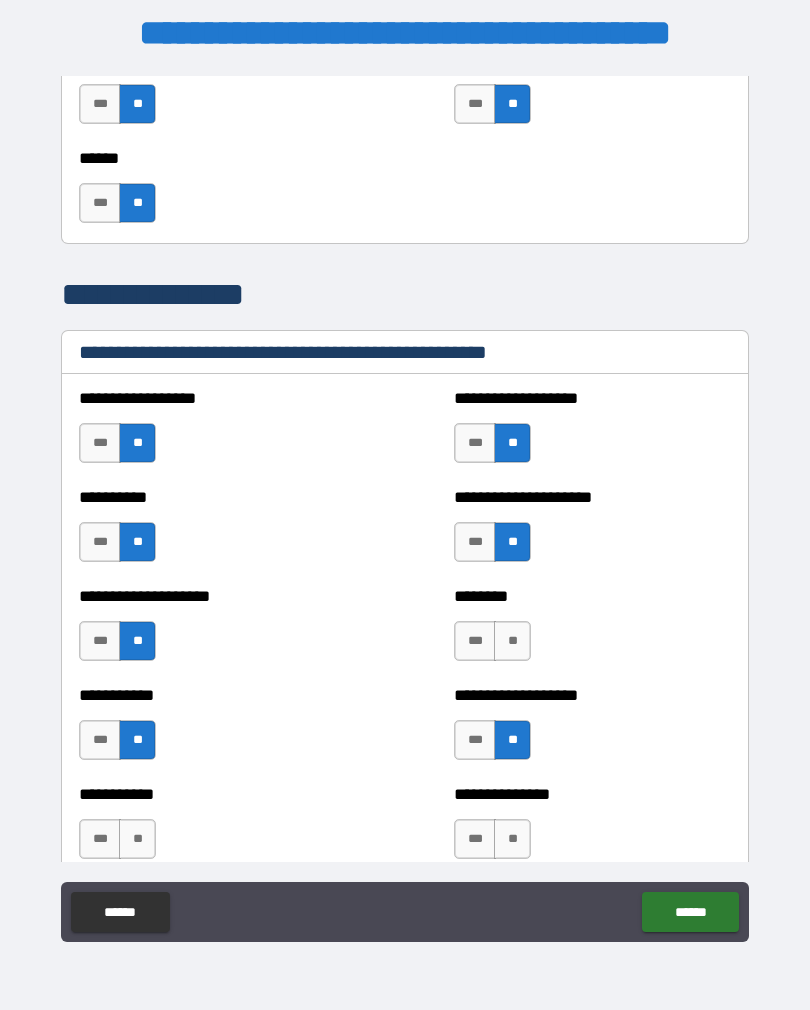 click on "**" at bounding box center (137, 839) 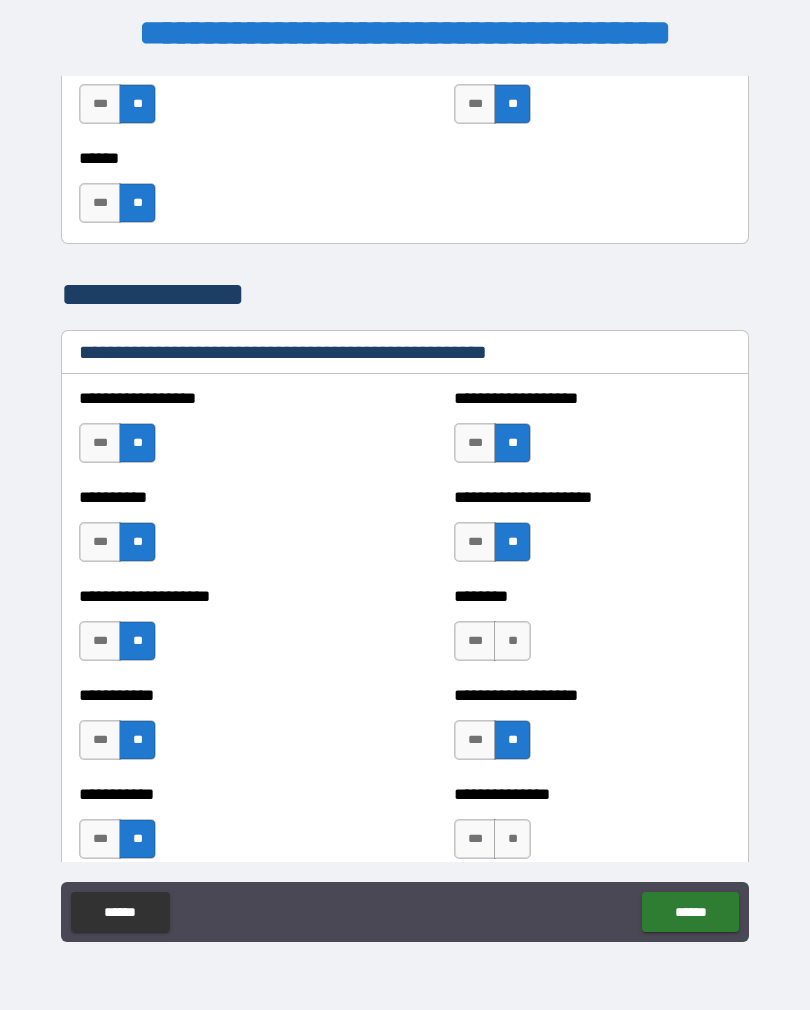 click on "**" at bounding box center (512, 839) 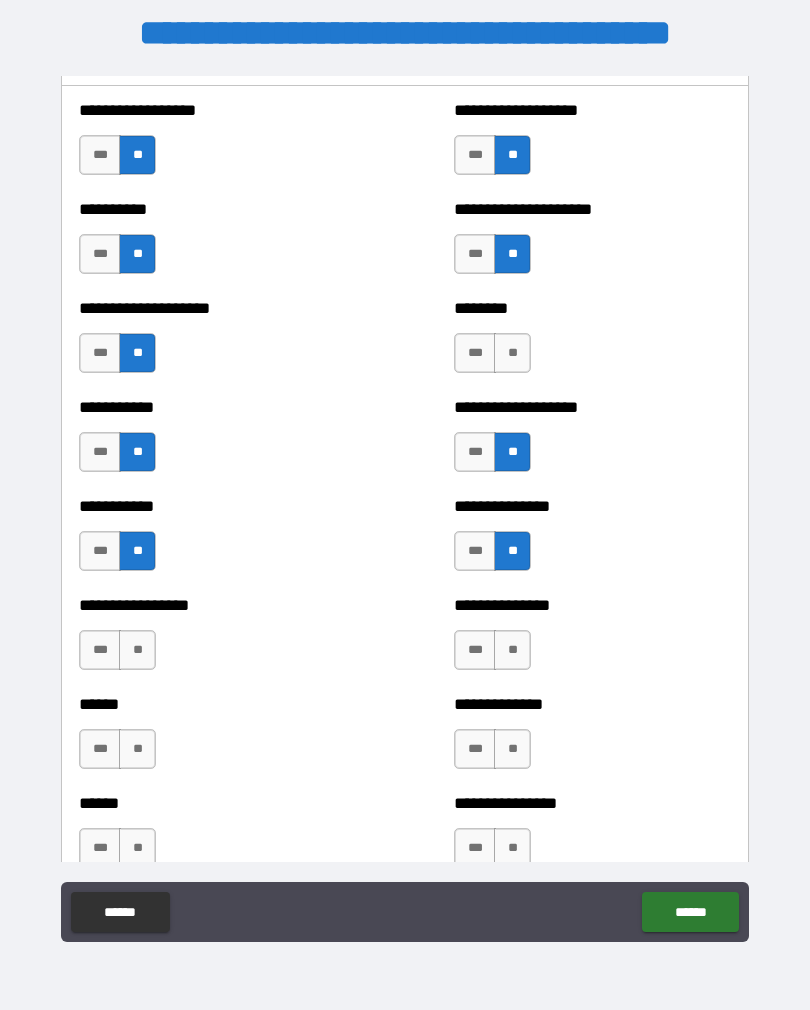click on "**" at bounding box center (512, 353) 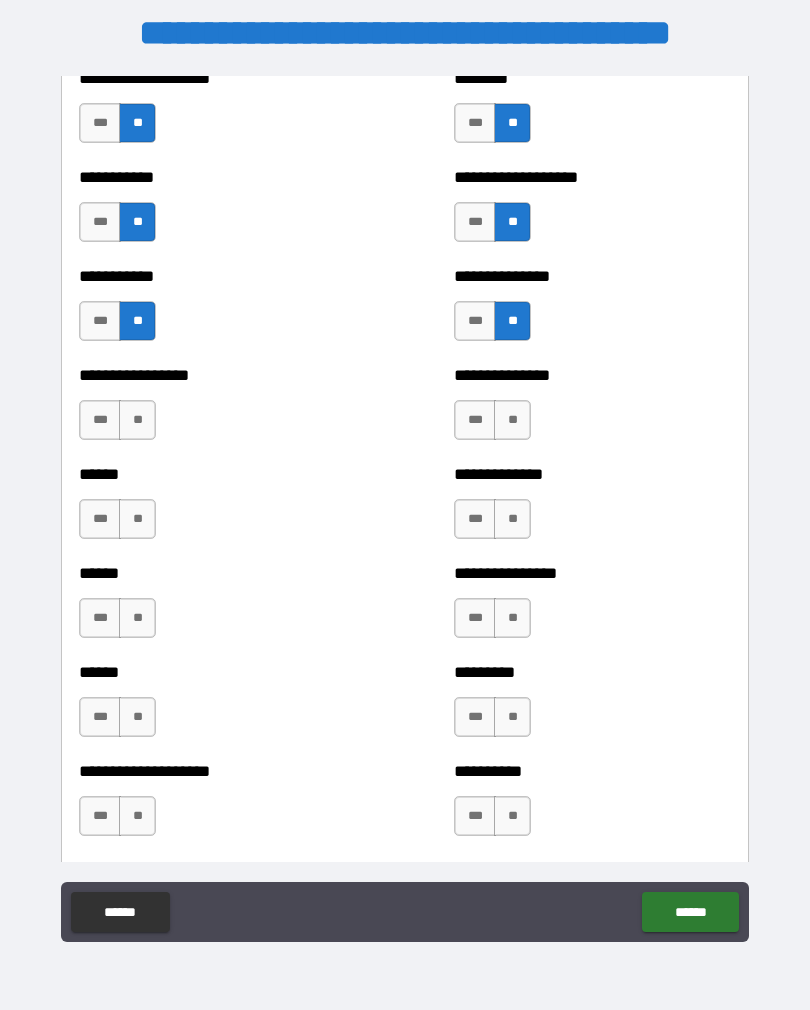 scroll, scrollTop: 2767, scrollLeft: 0, axis: vertical 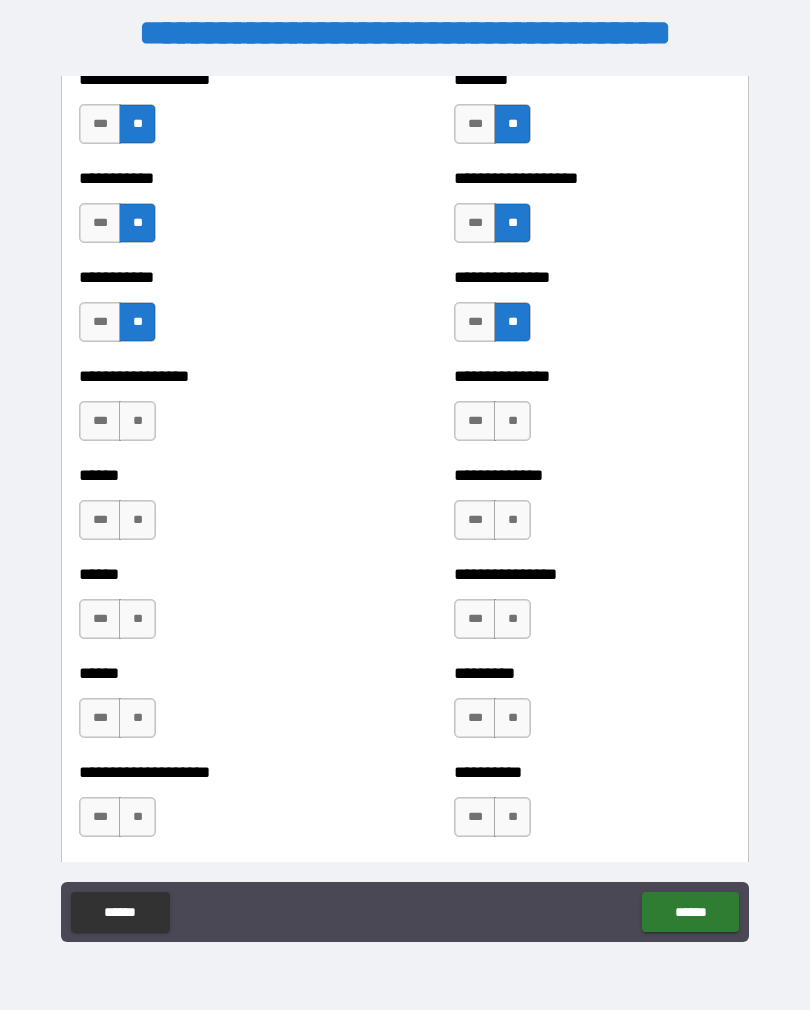 click on "**" at bounding box center (512, 421) 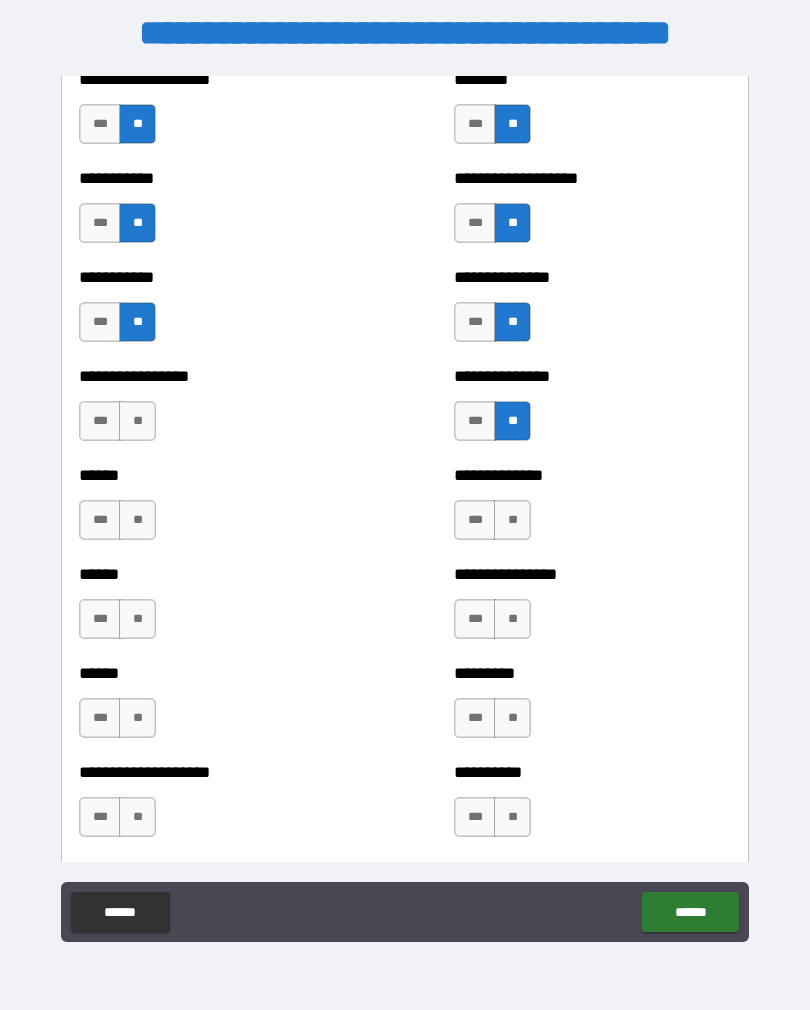 click on "**" at bounding box center (512, 520) 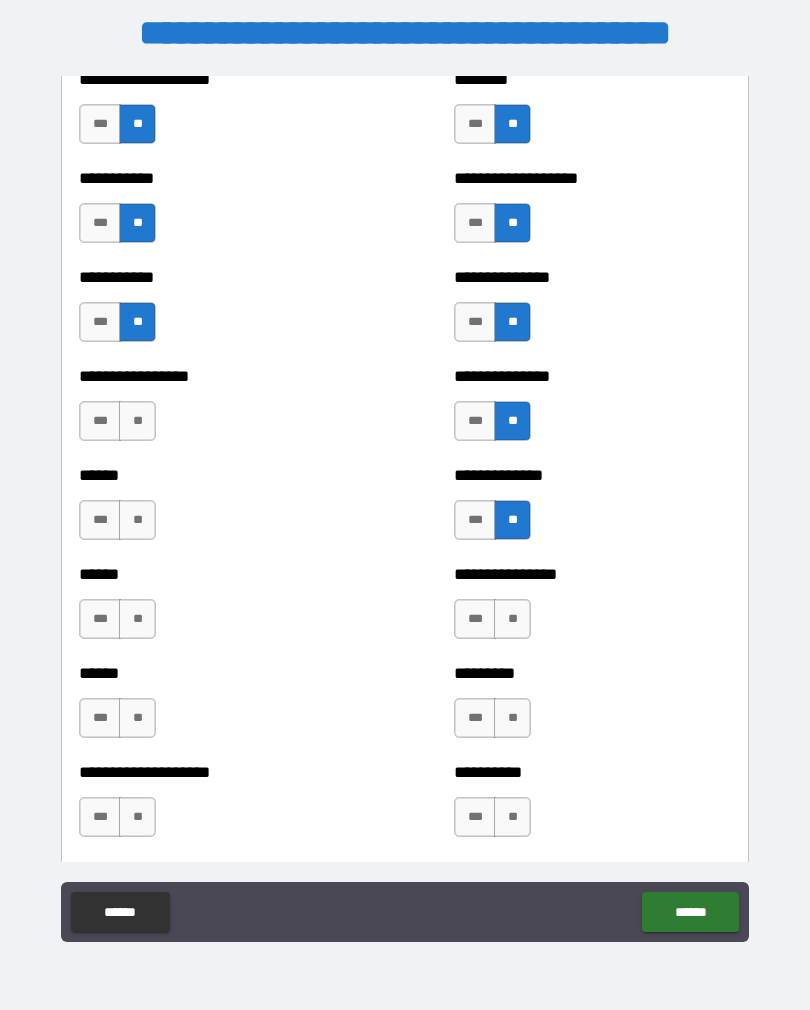 click on "**" at bounding box center [512, 619] 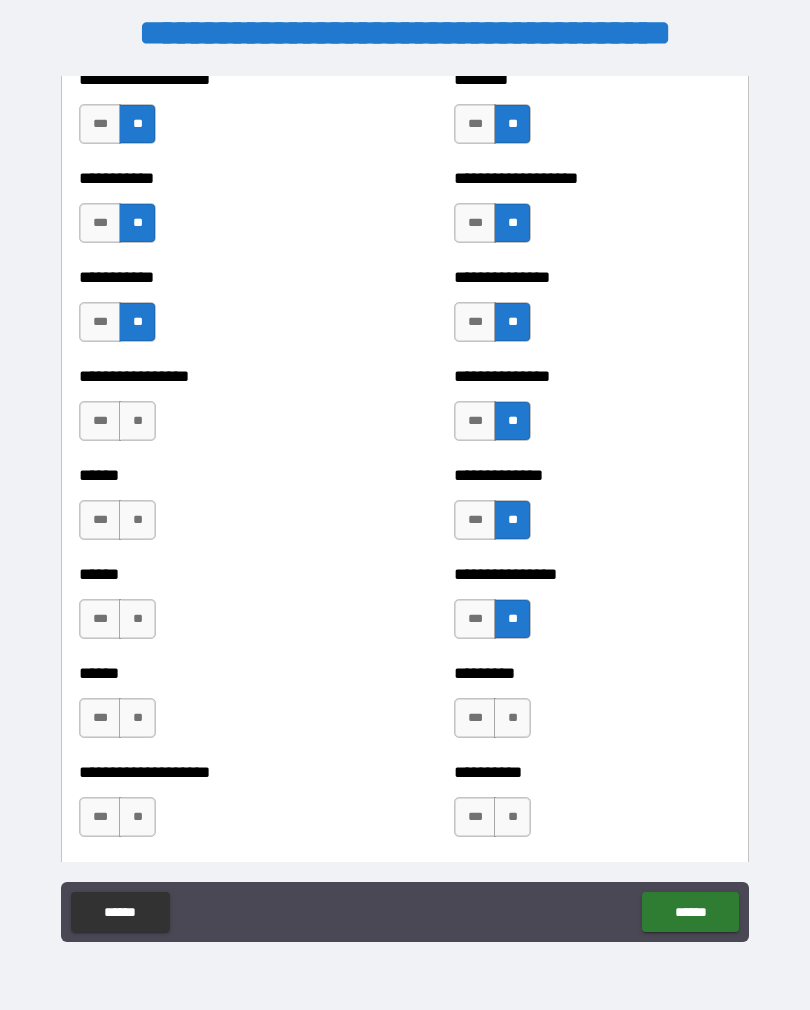 click on "**" at bounding box center (137, 619) 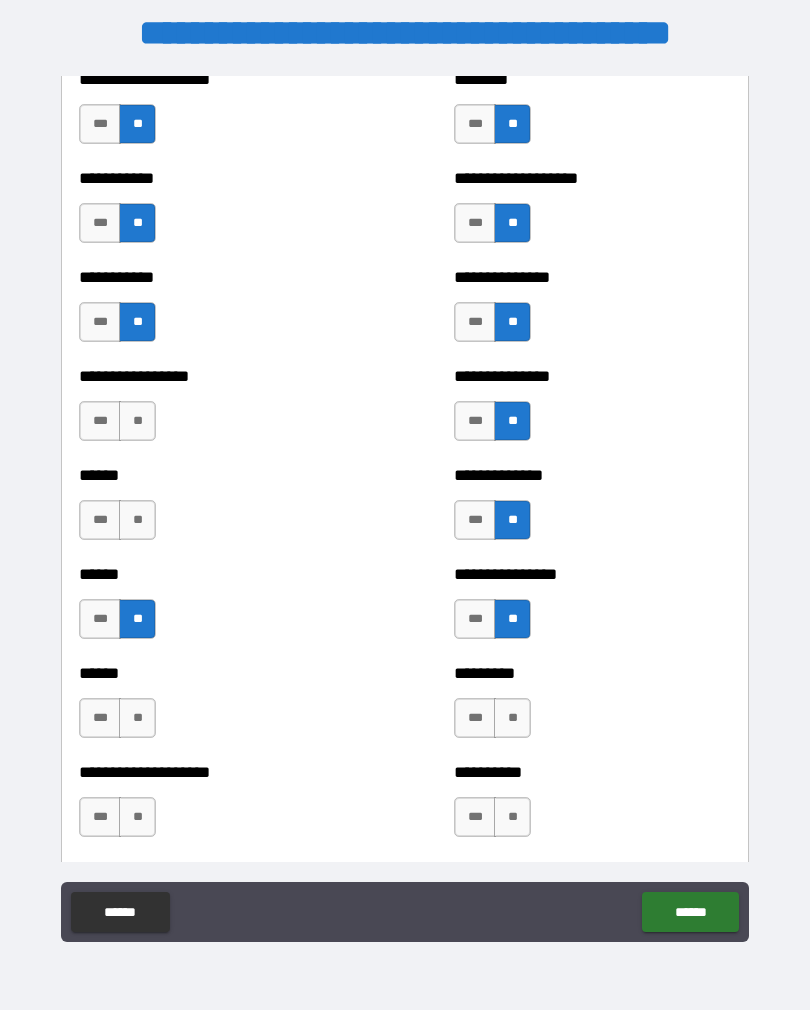 click on "**" at bounding box center (137, 520) 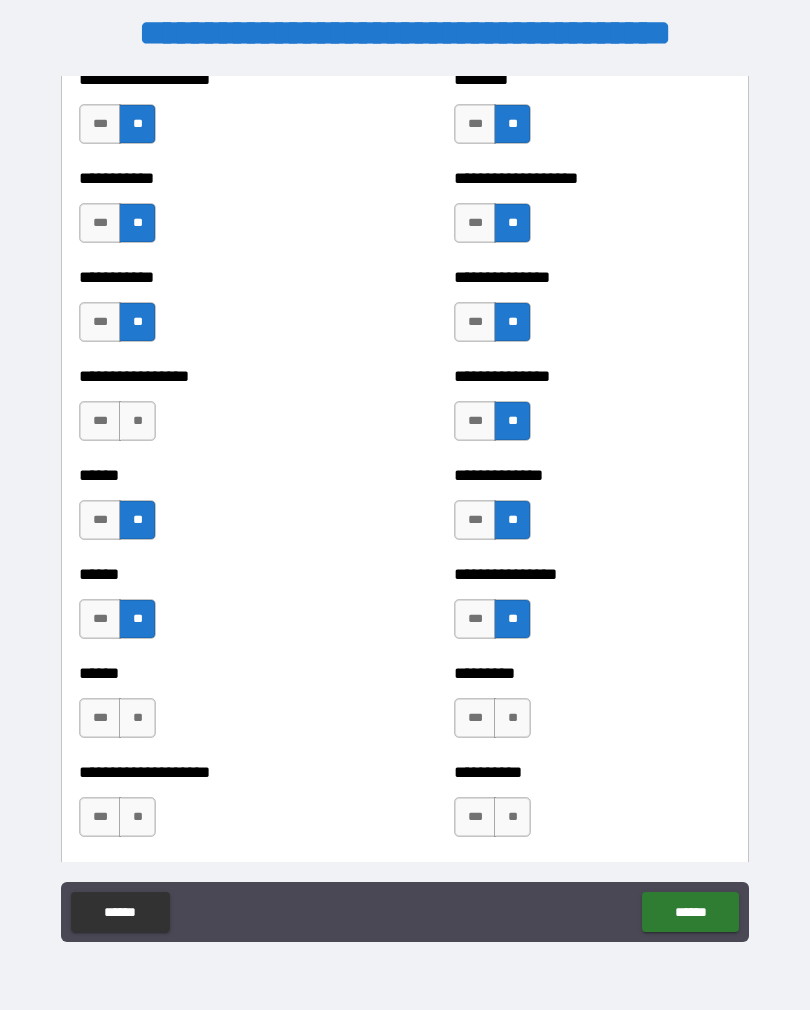 click on "**" at bounding box center (137, 421) 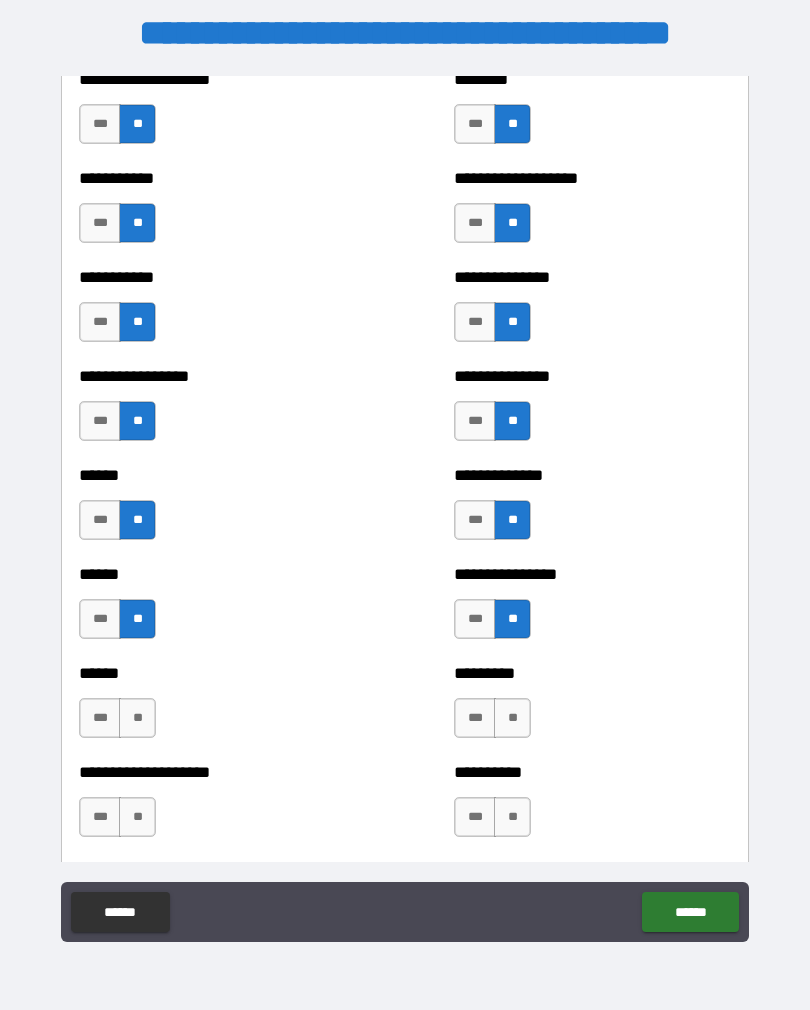 click on "**" at bounding box center [137, 718] 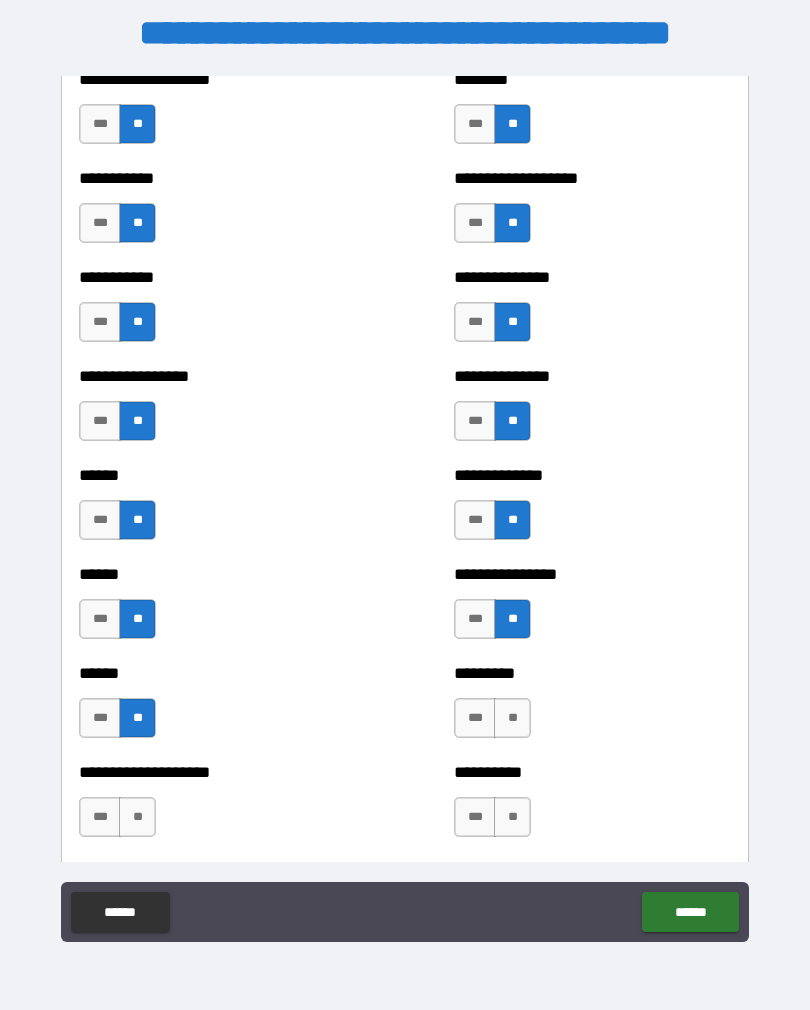 click on "**" at bounding box center [137, 817] 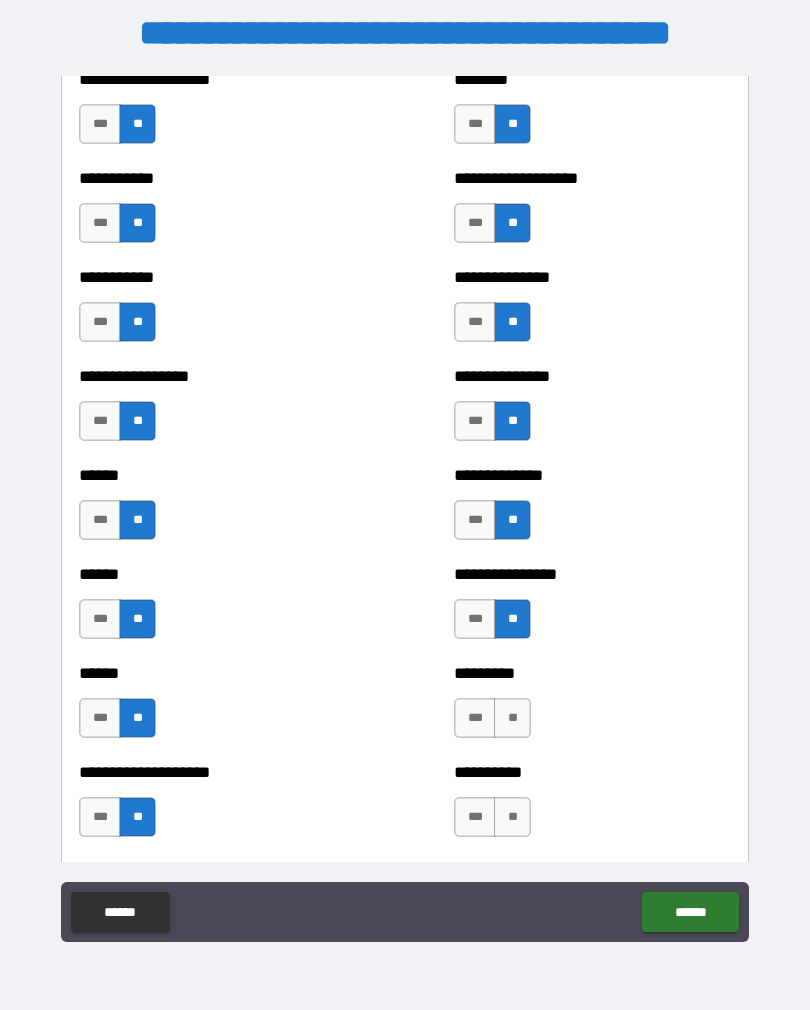 click on "**" at bounding box center (512, 718) 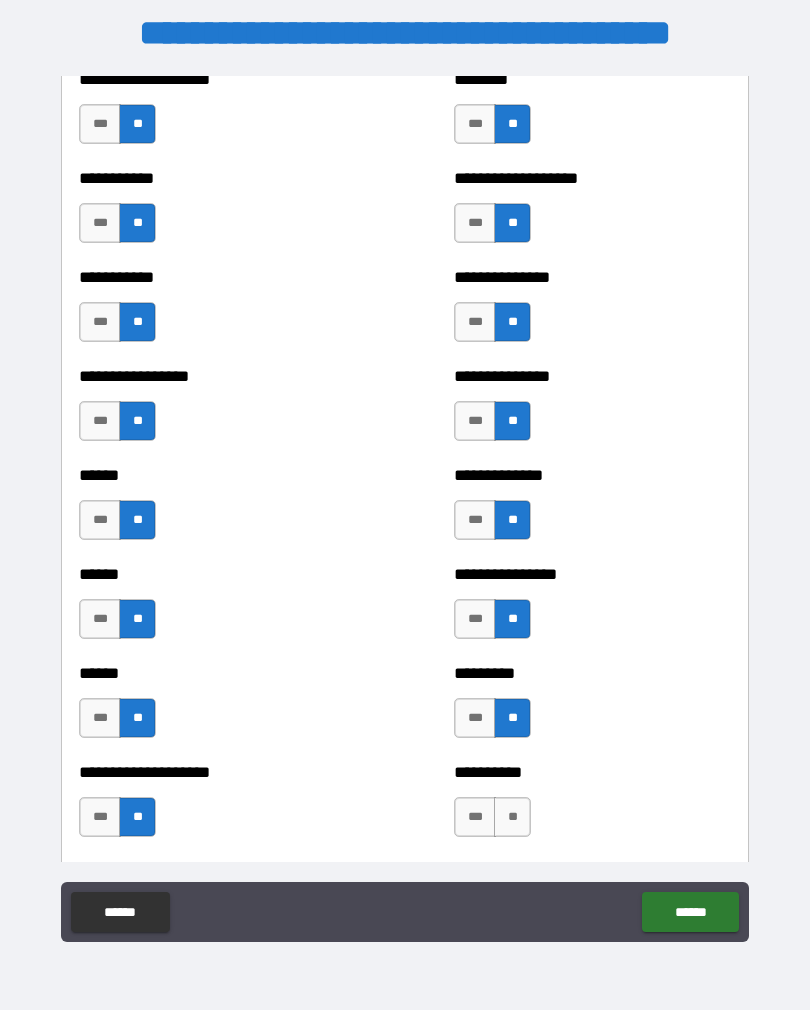 click on "**" at bounding box center [512, 817] 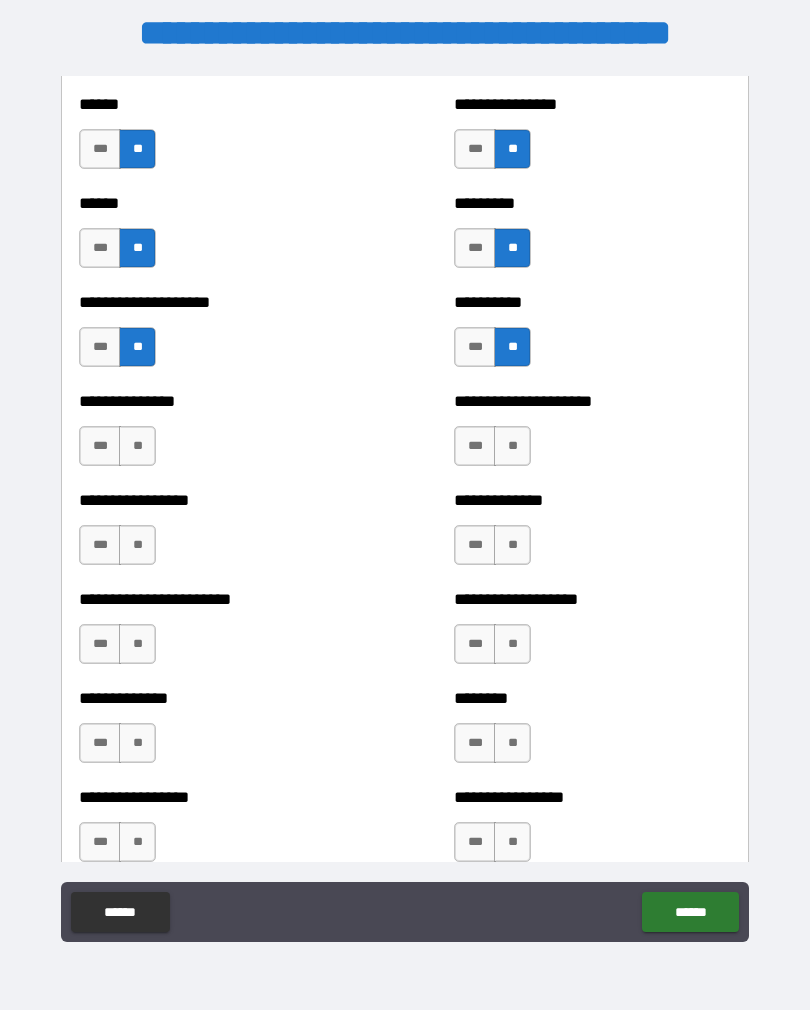scroll, scrollTop: 3235, scrollLeft: 0, axis: vertical 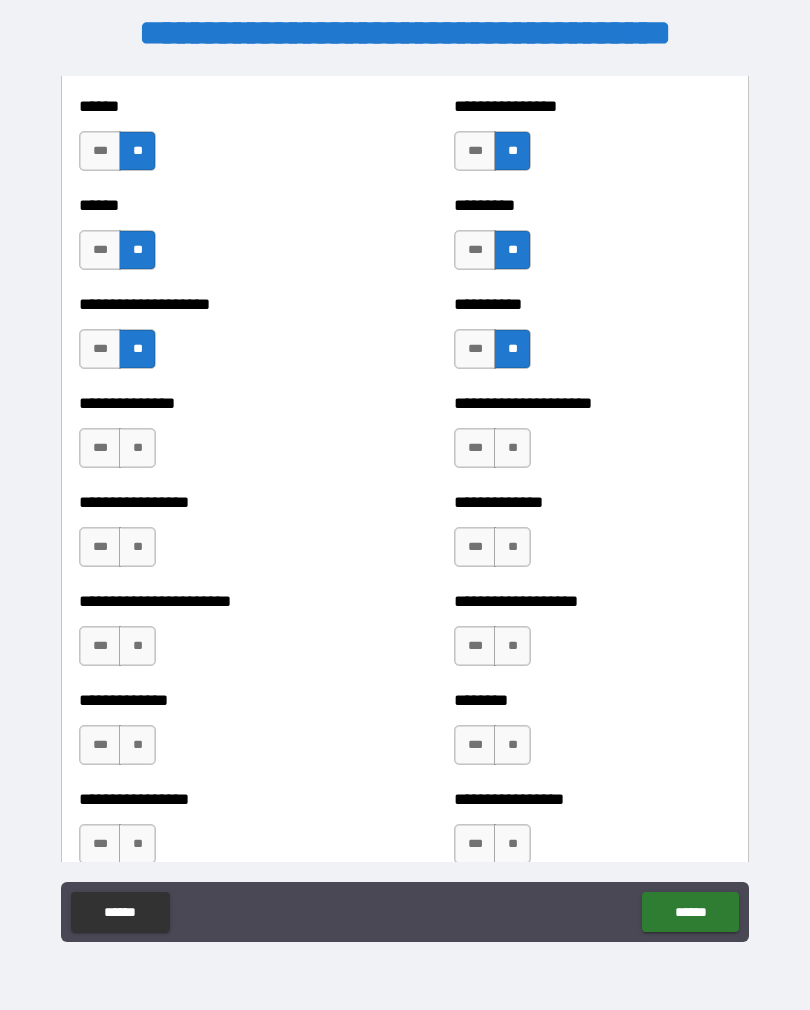 click on "**" at bounding box center [512, 448] 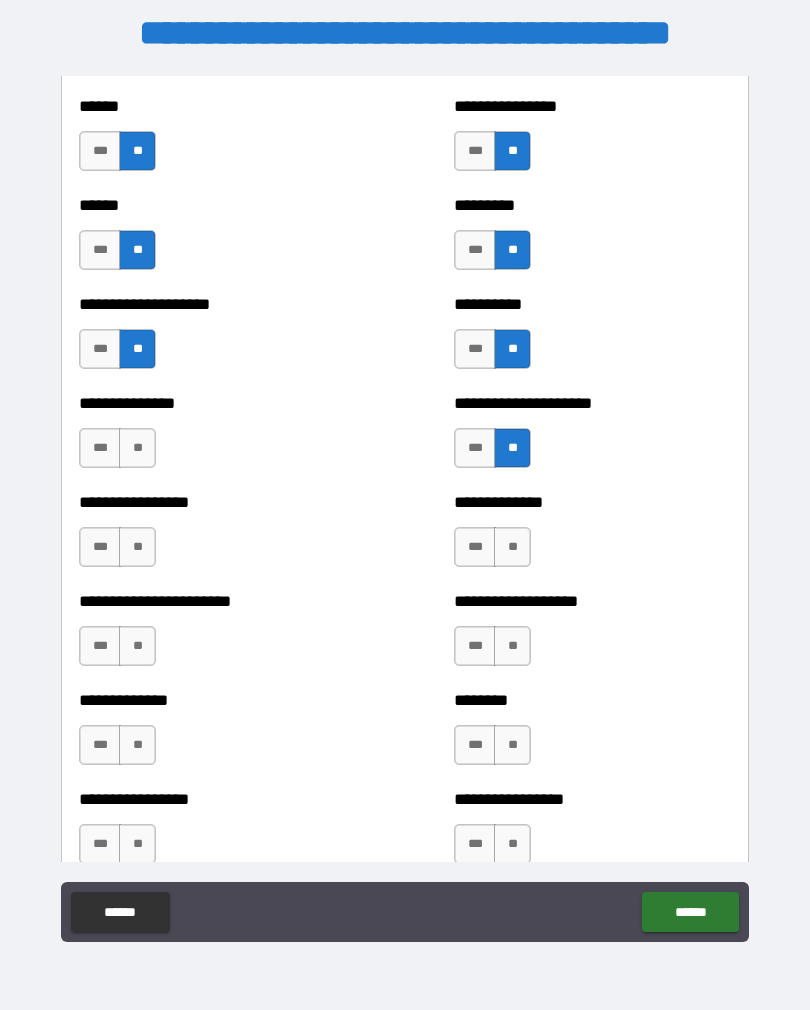 click on "**" at bounding box center (512, 547) 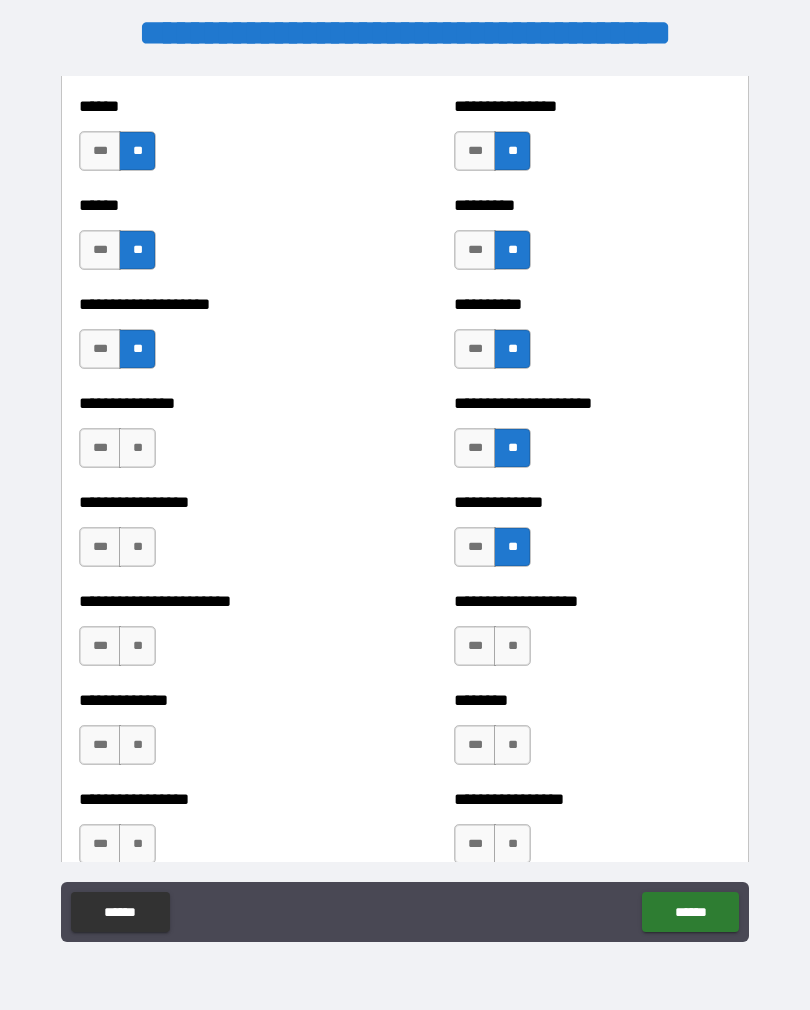 click on "**" at bounding box center [512, 646] 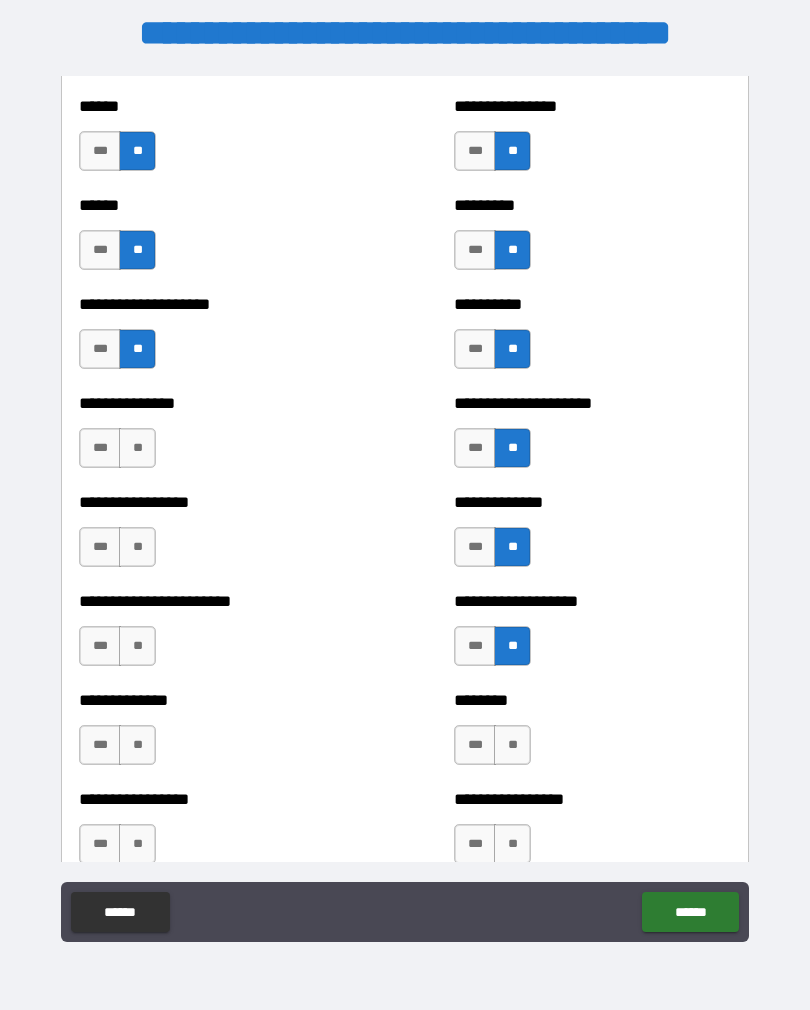 click on "**" at bounding box center (512, 745) 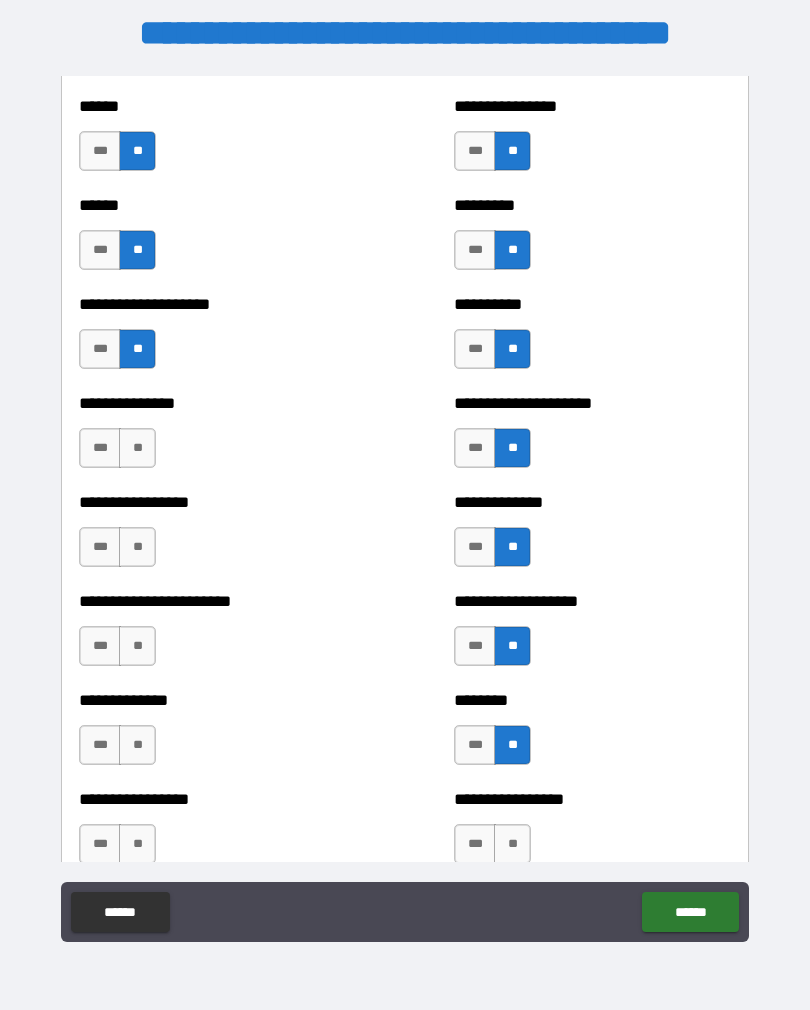 click on "**" at bounding box center (512, 844) 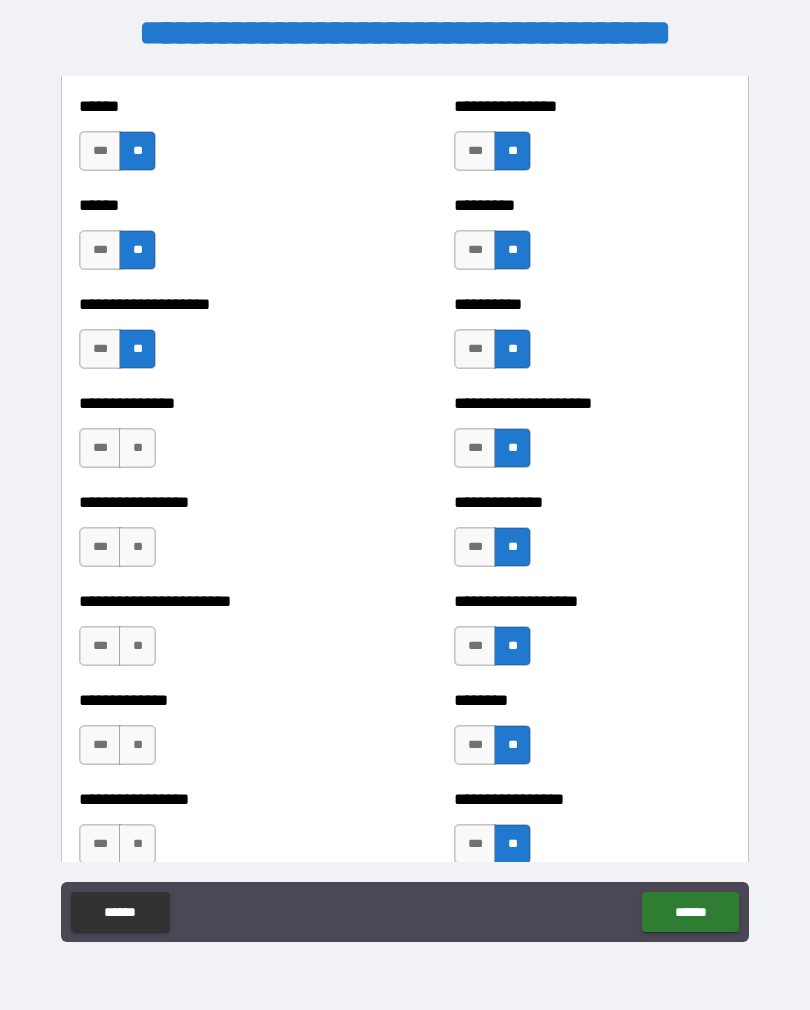 click on "**" at bounding box center (137, 844) 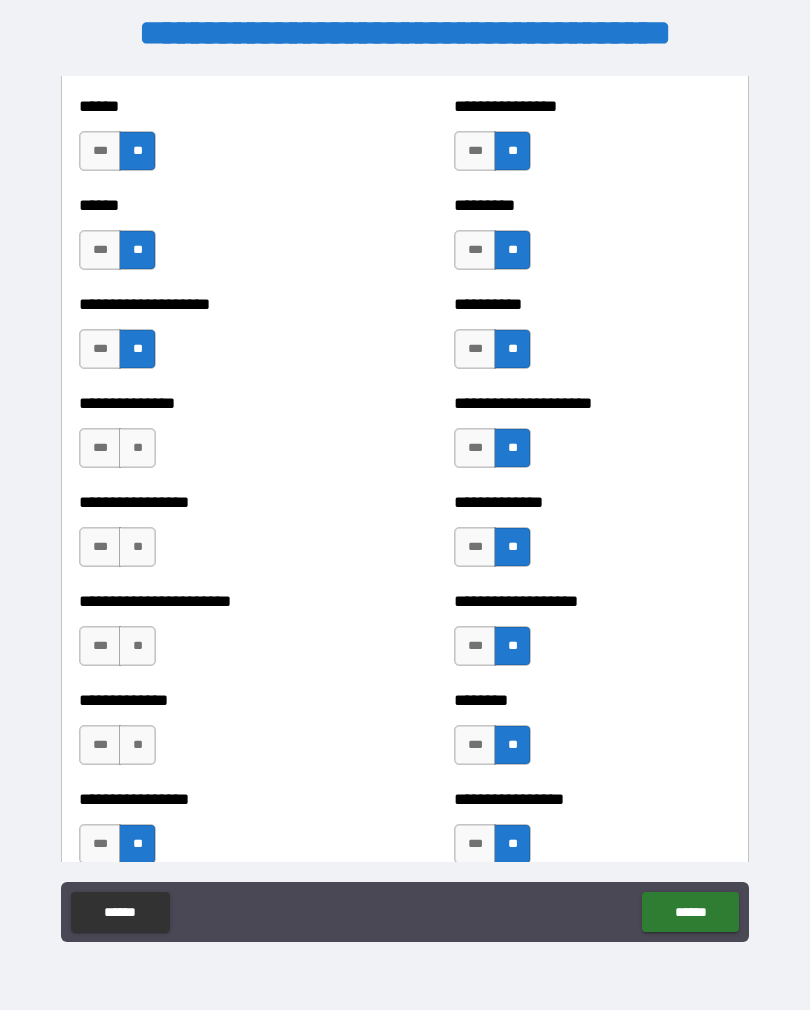 click on "**" at bounding box center [137, 745] 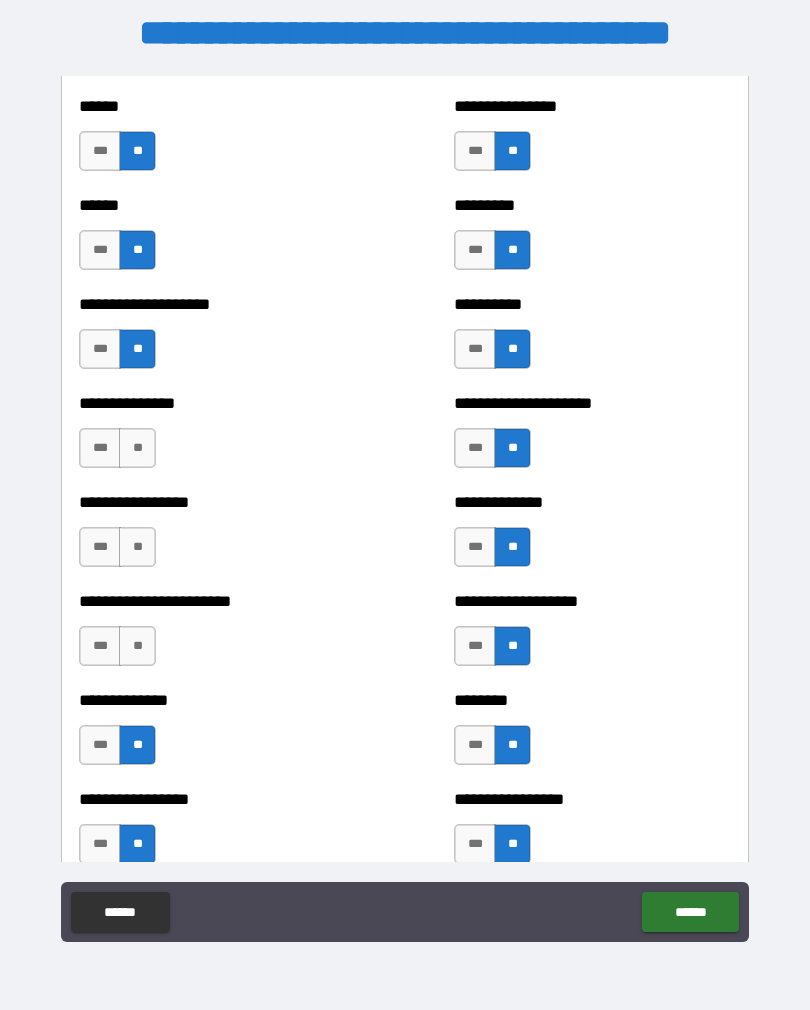 click on "**" at bounding box center (137, 646) 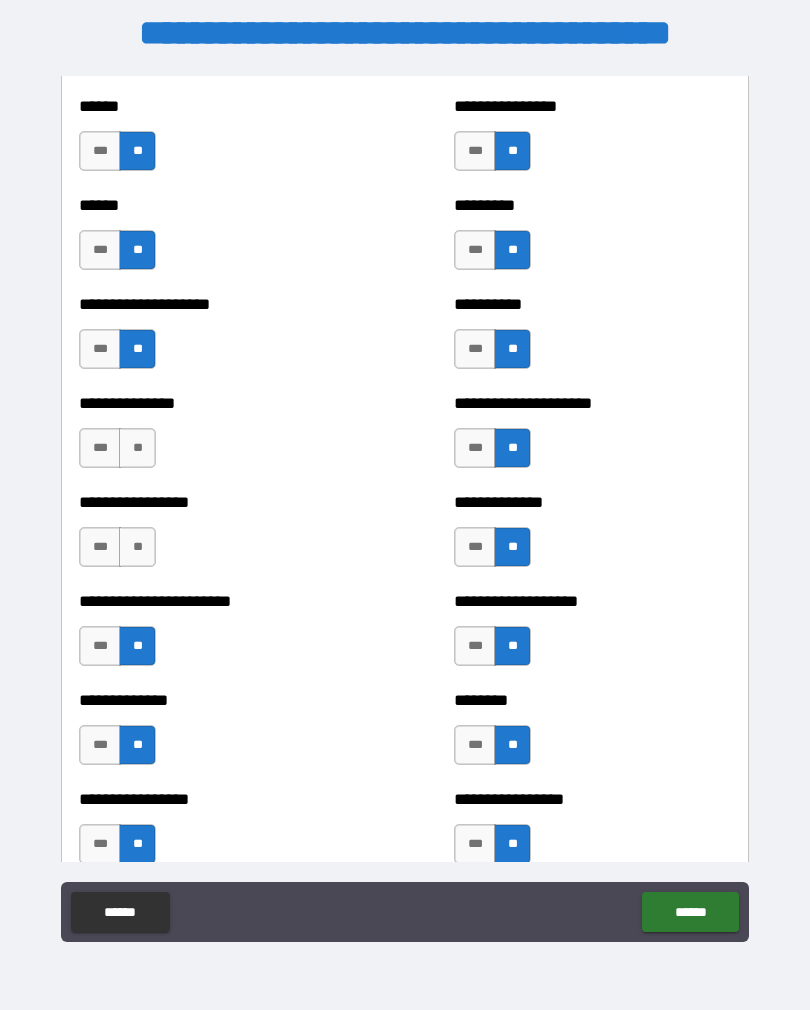 click on "**" at bounding box center [137, 547] 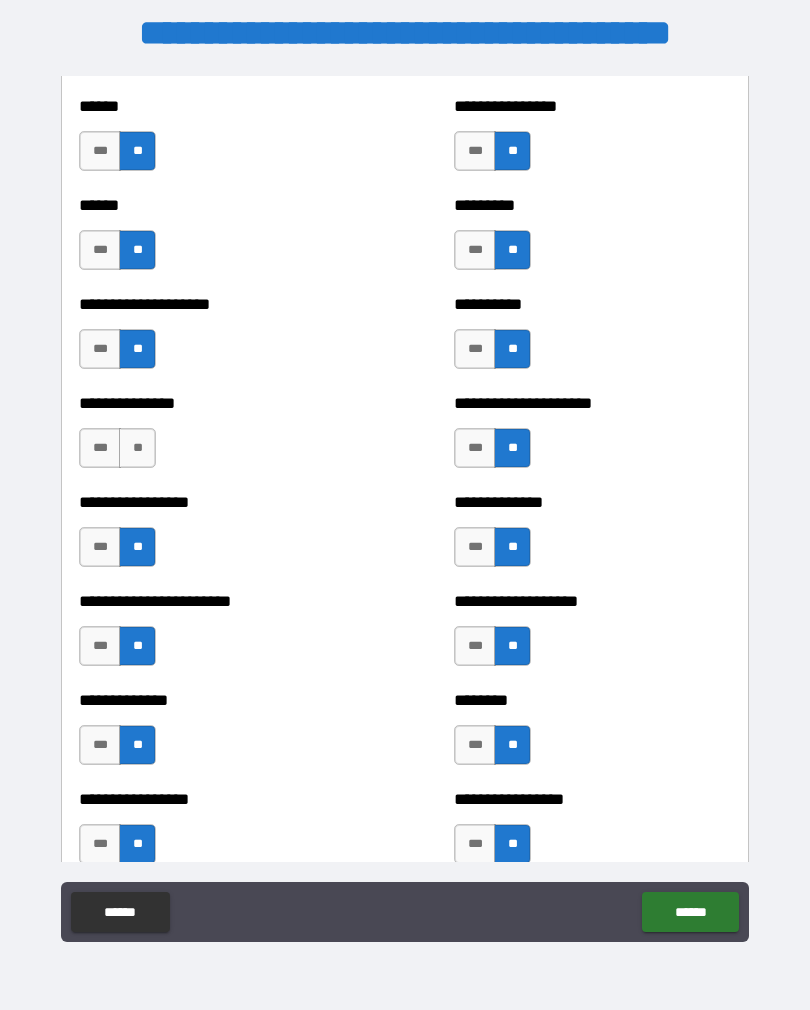 click on "**" at bounding box center [137, 448] 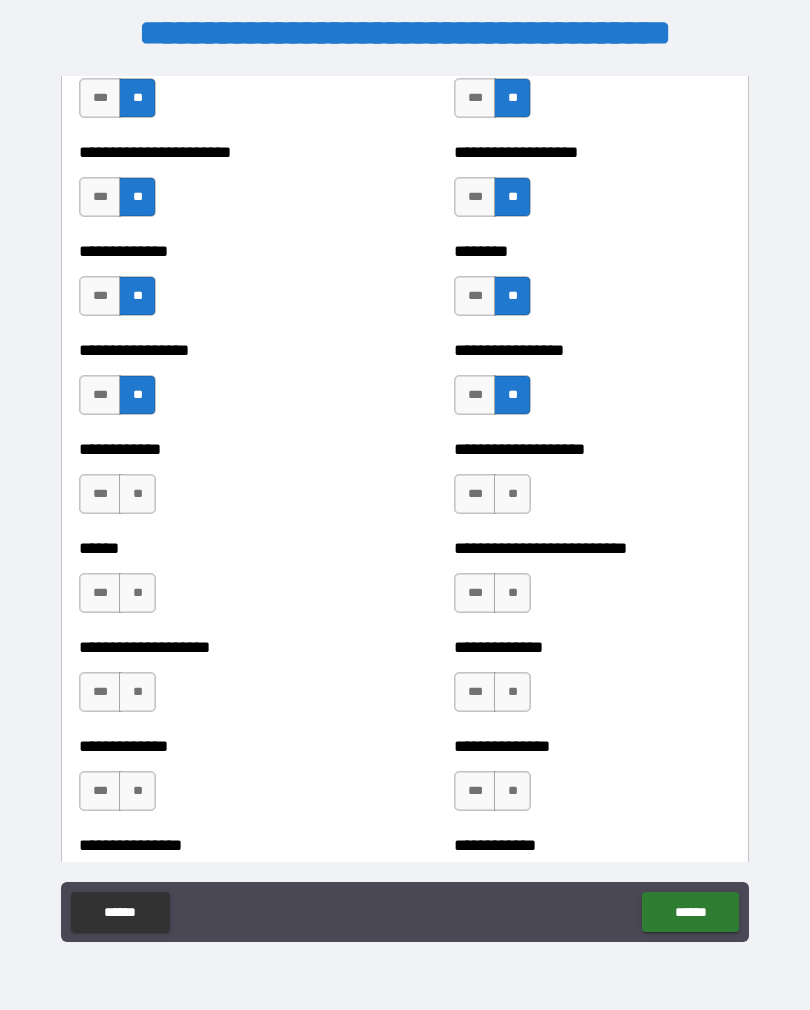scroll, scrollTop: 3703, scrollLeft: 0, axis: vertical 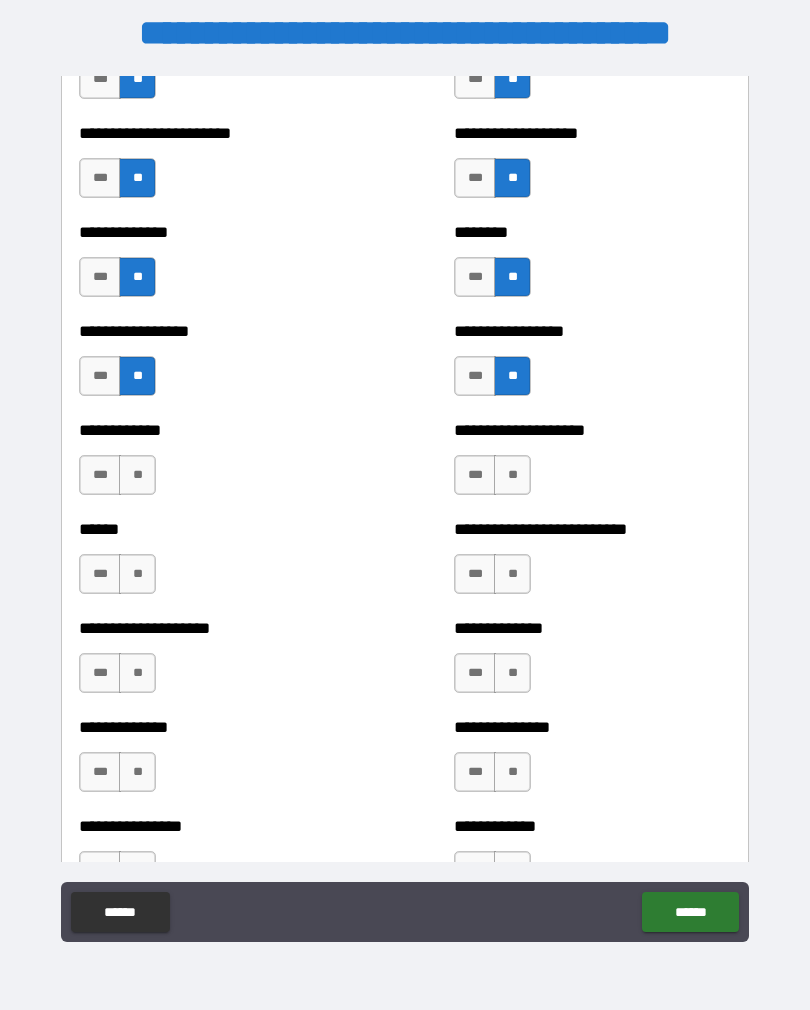 click on "**" at bounding box center (137, 475) 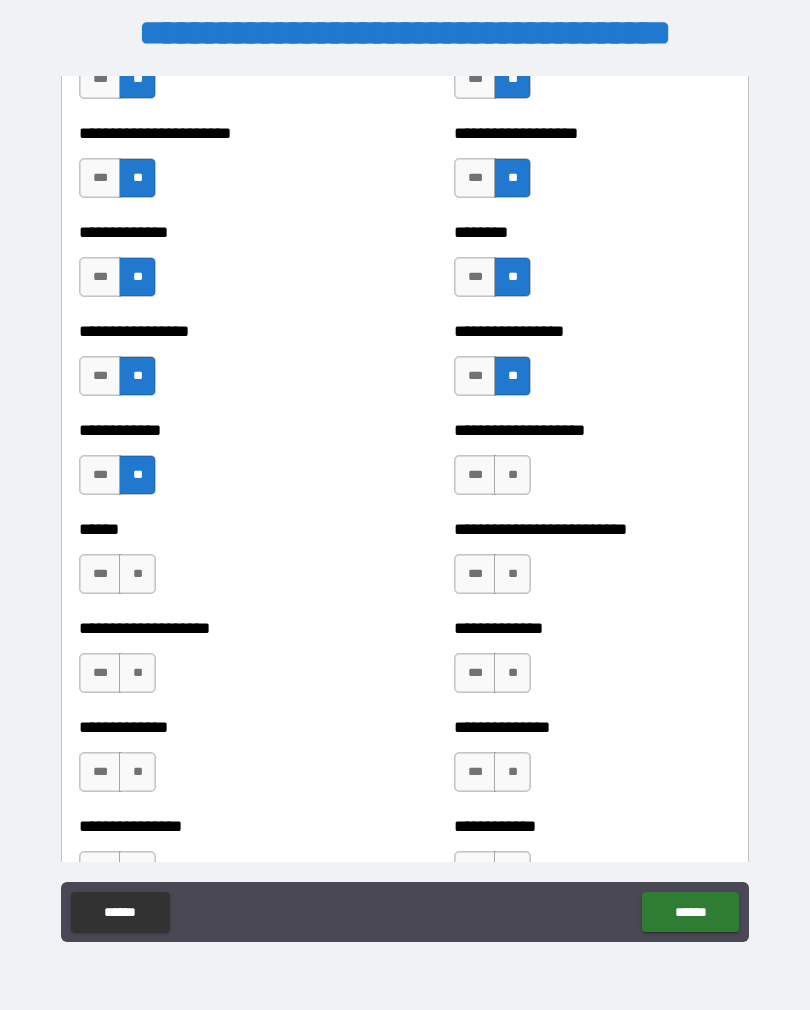 click on "**" at bounding box center [137, 574] 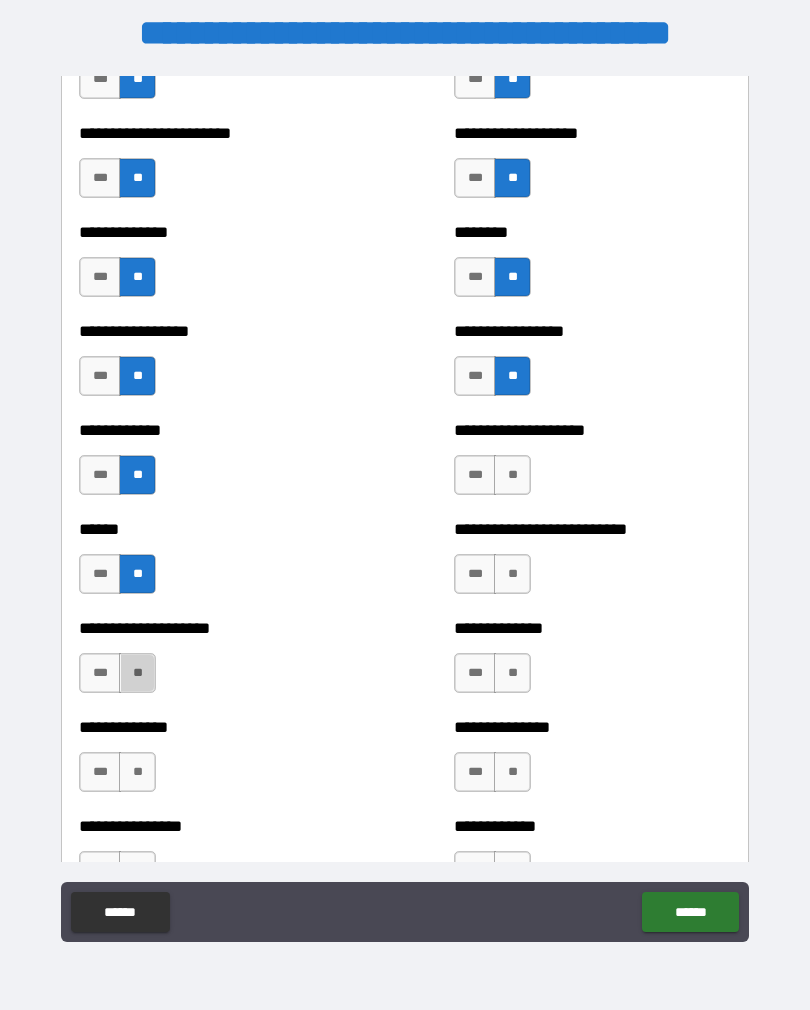 click on "**" at bounding box center [137, 673] 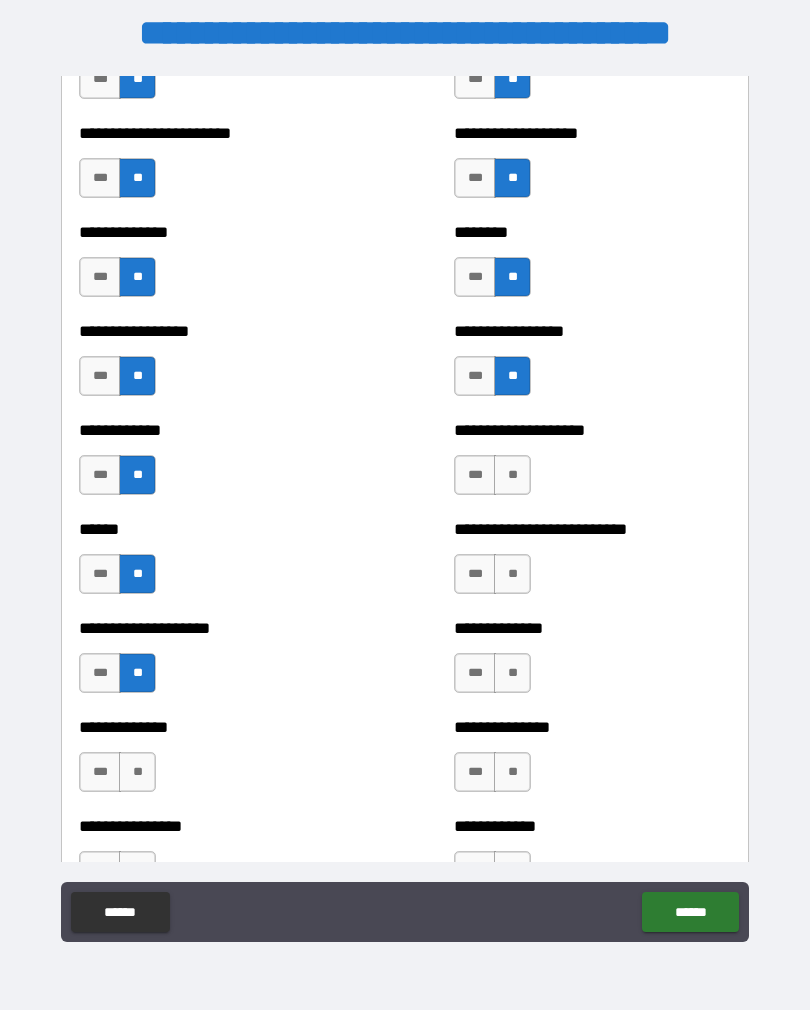 click on "**" at bounding box center (137, 772) 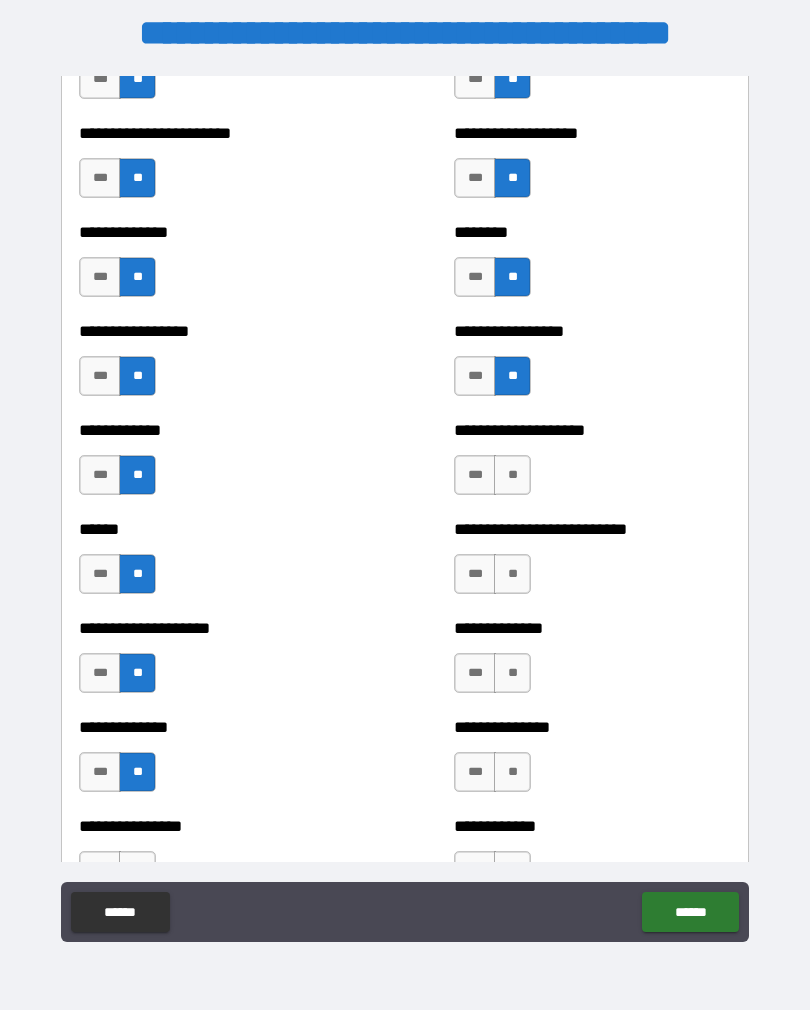 click on "**" at bounding box center (512, 475) 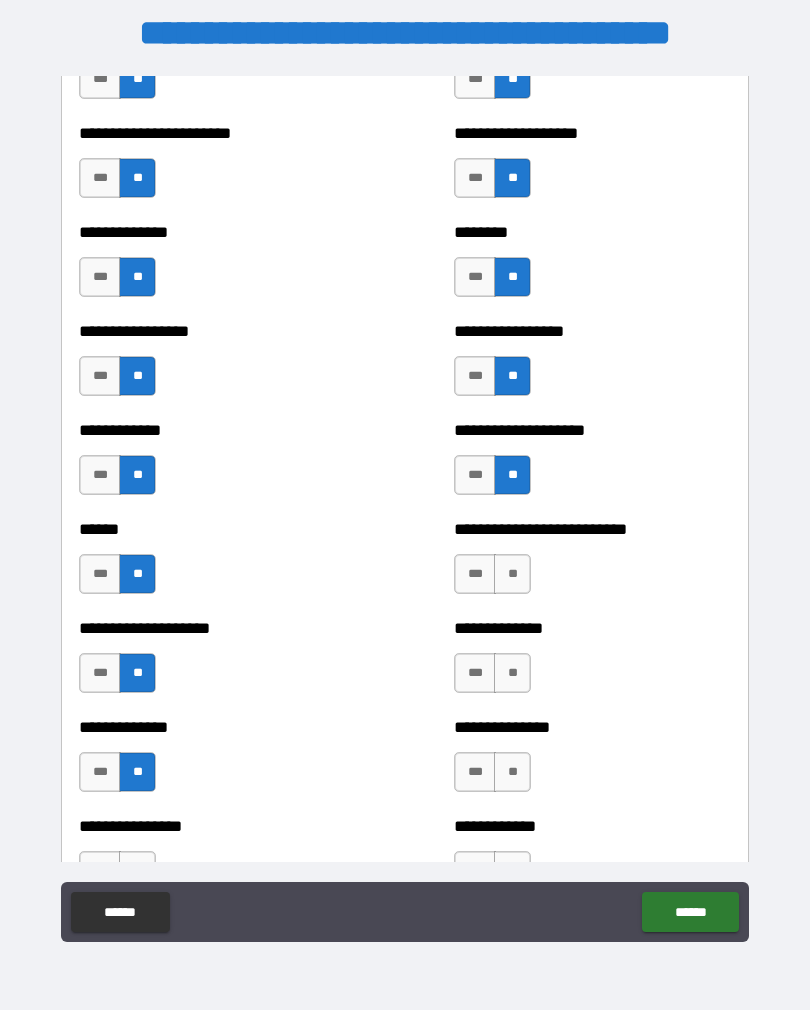click on "**" at bounding box center [512, 574] 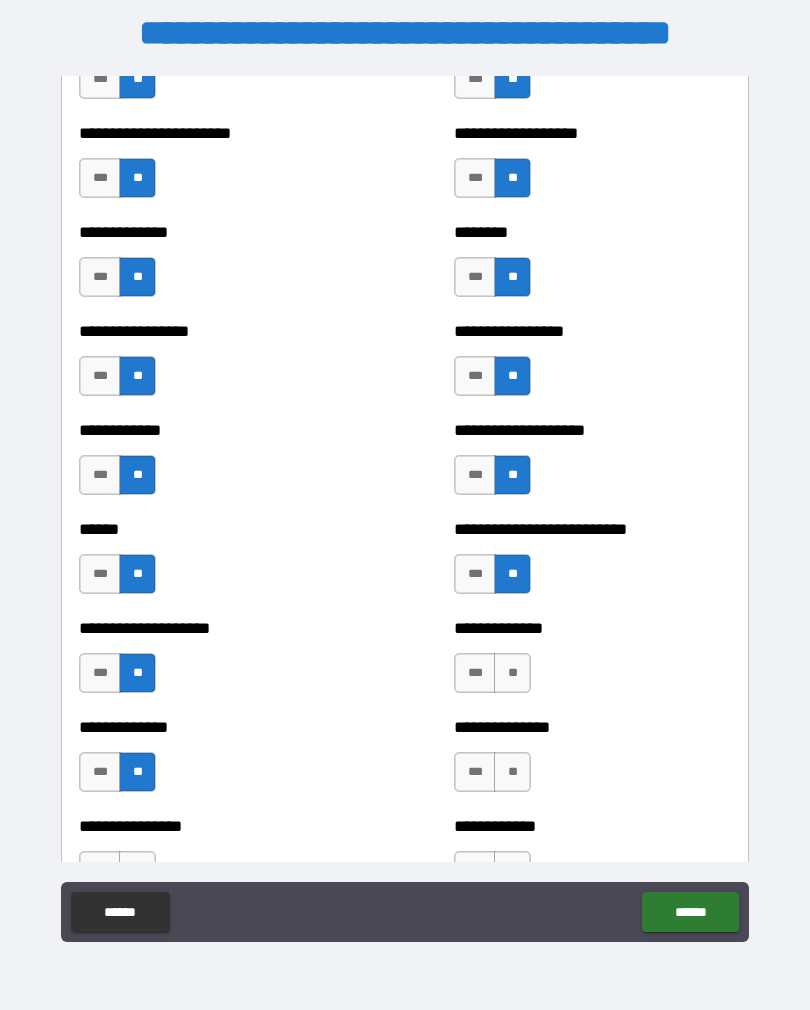 click on "**" at bounding box center (512, 673) 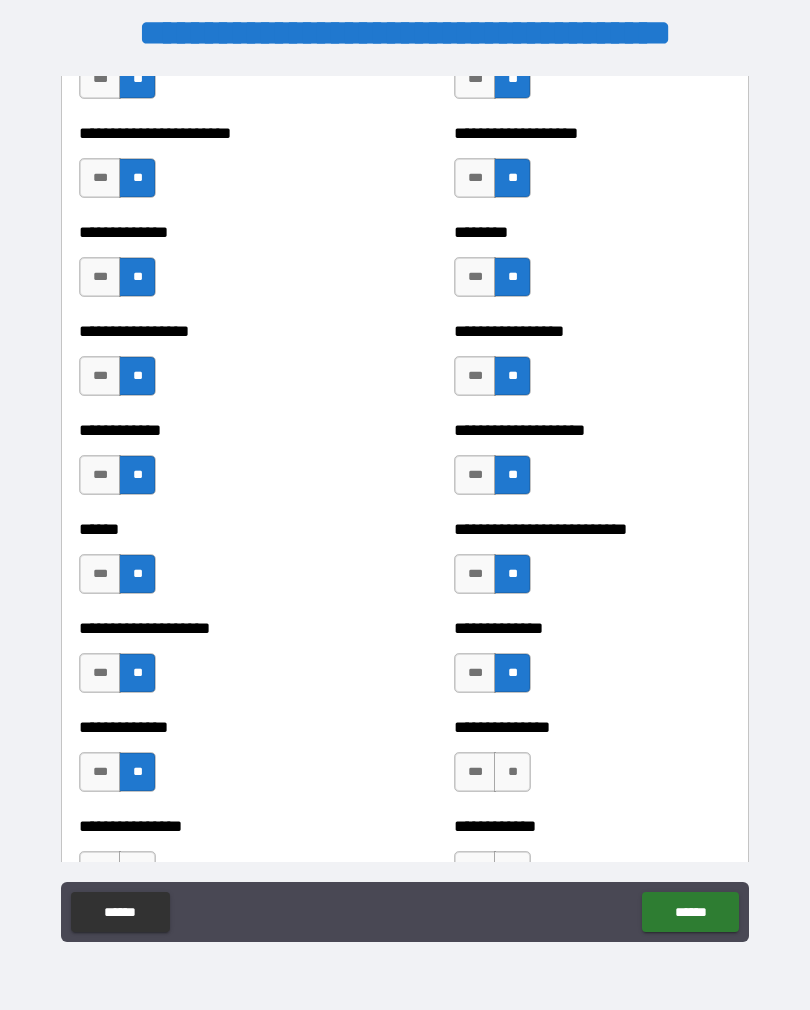 click on "**" at bounding box center (512, 772) 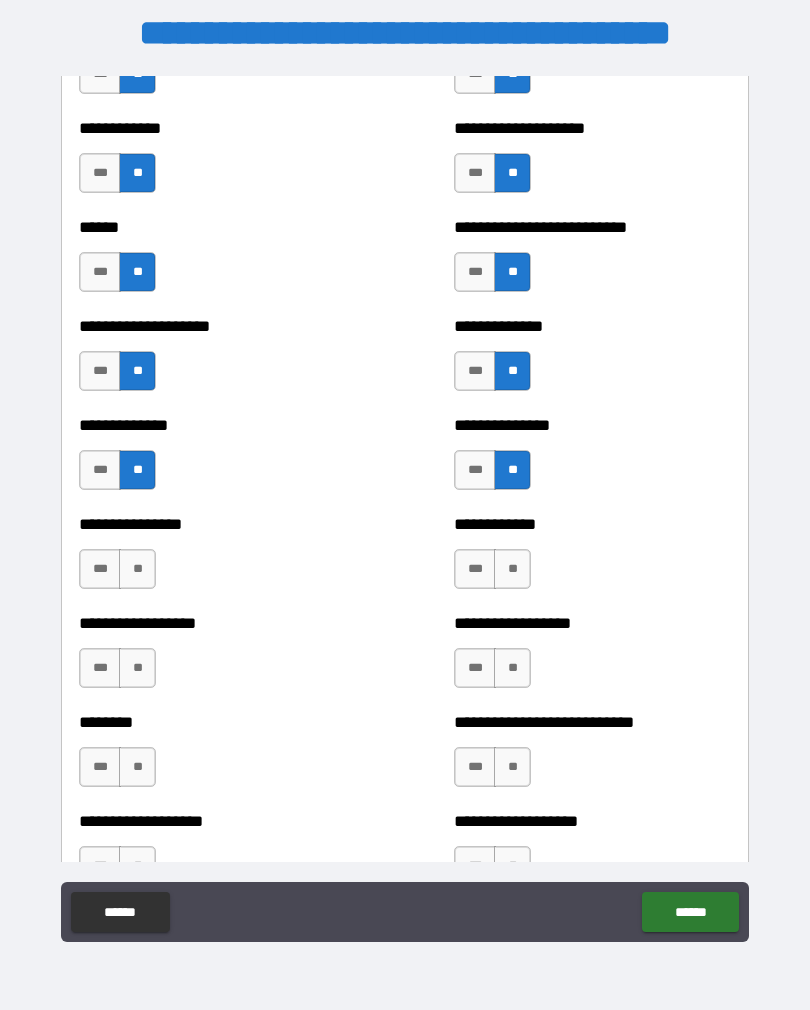 scroll, scrollTop: 4002, scrollLeft: 0, axis: vertical 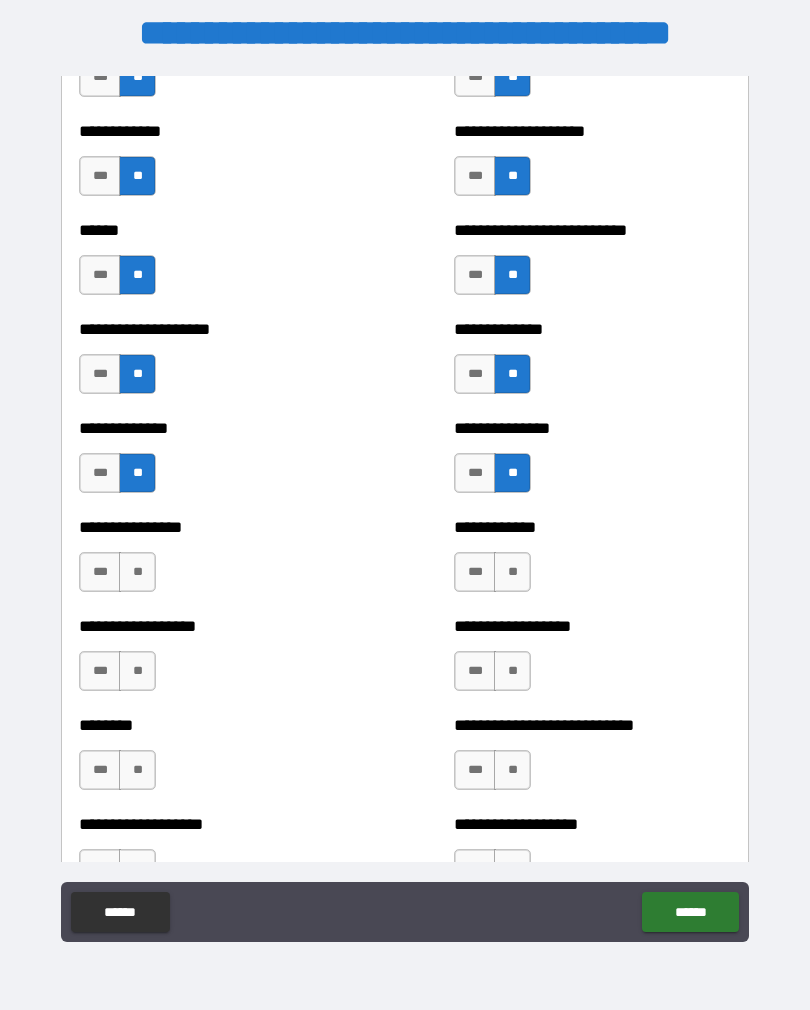 click on "**" at bounding box center [512, 572] 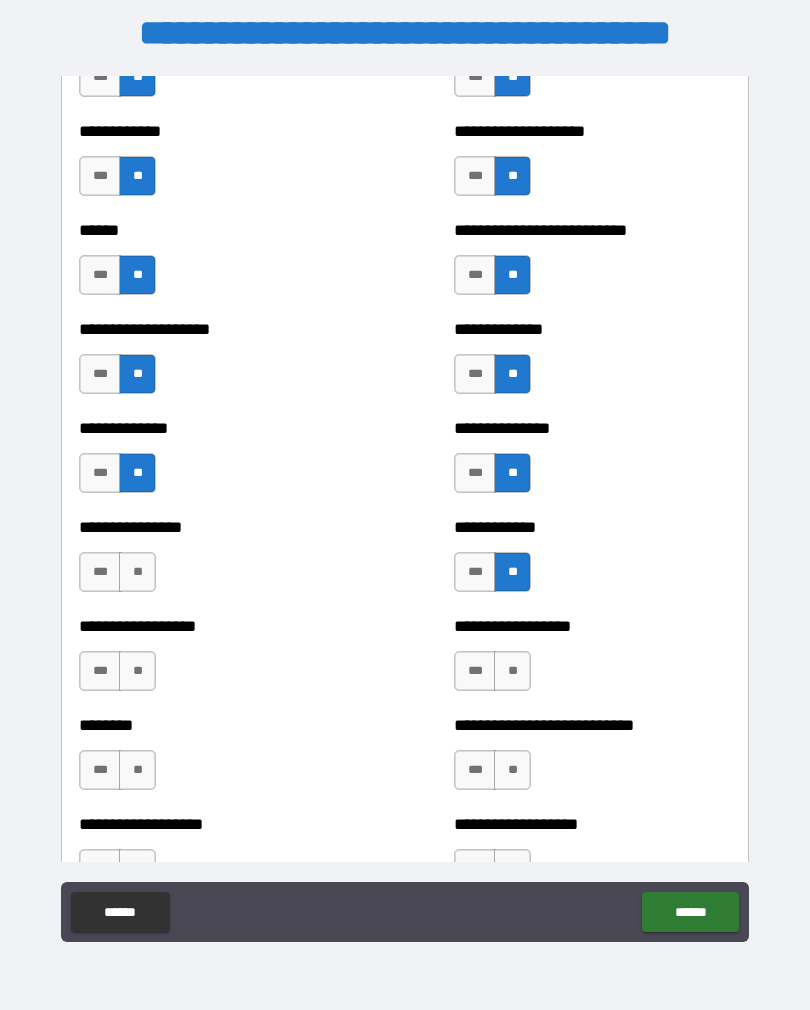 click on "**" at bounding box center [512, 671] 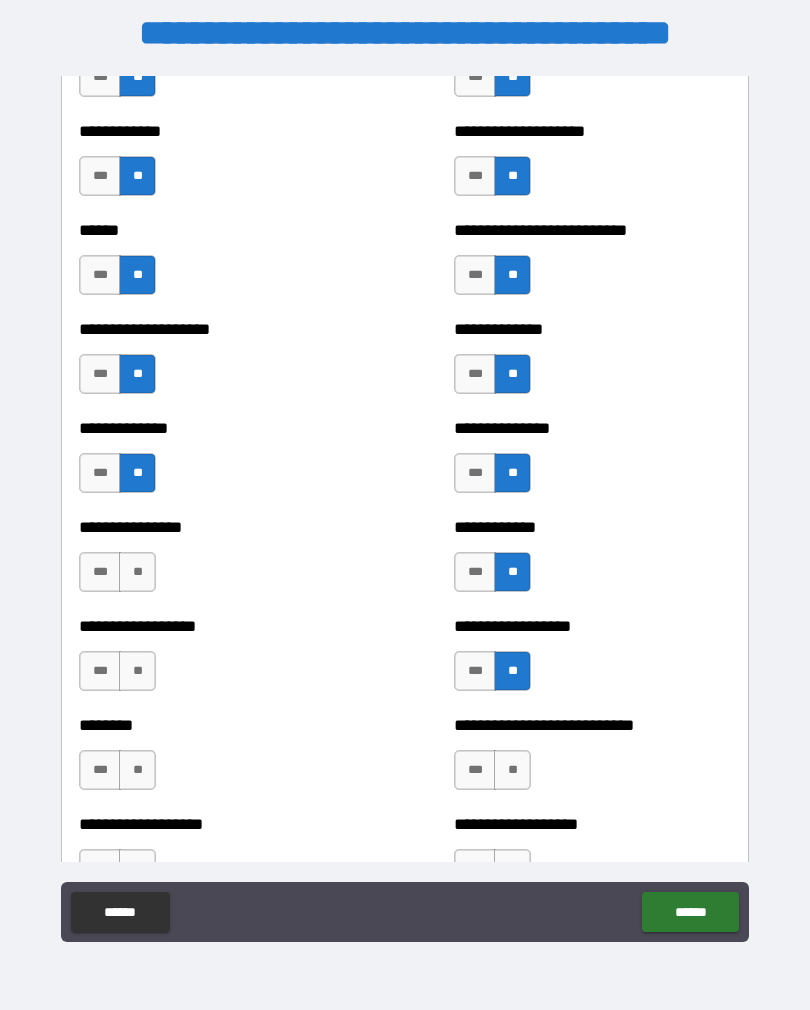click on "**" at bounding box center [512, 770] 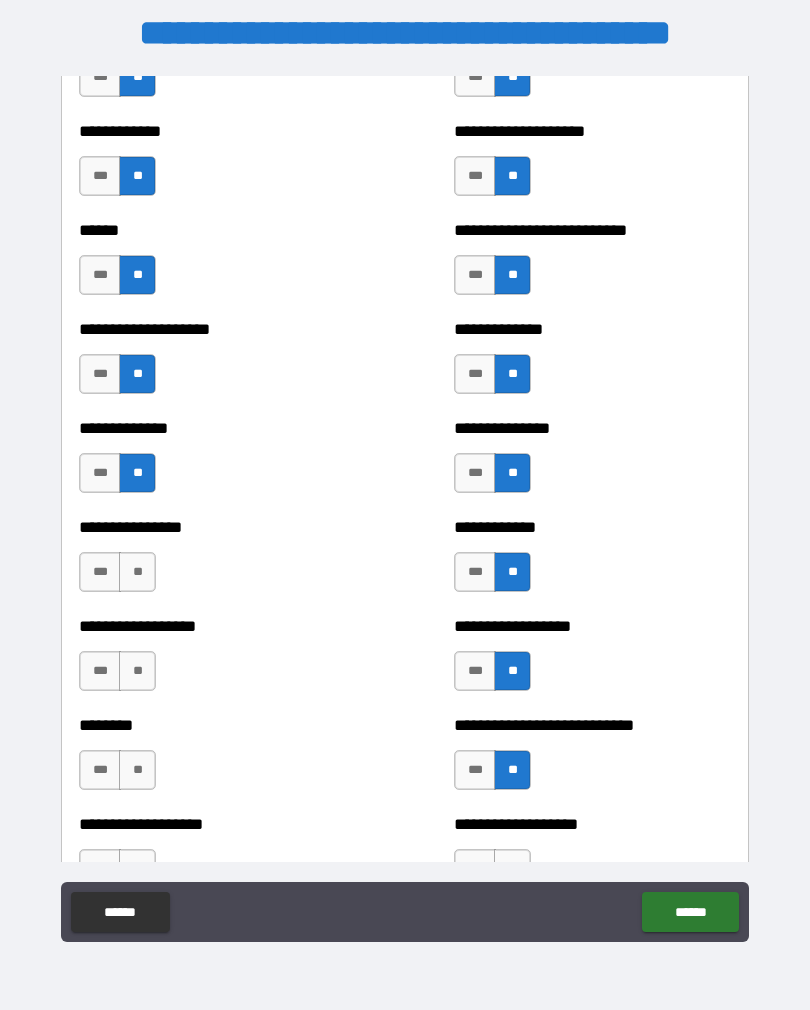 click on "**" at bounding box center (137, 770) 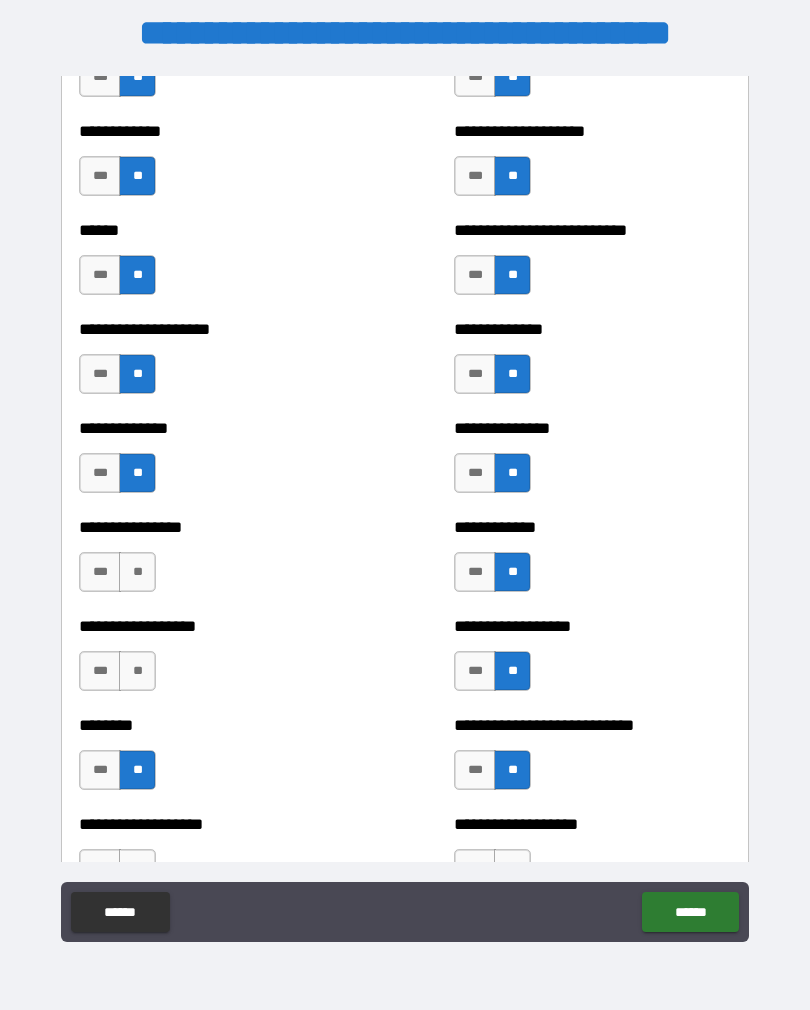 click on "**" at bounding box center (137, 671) 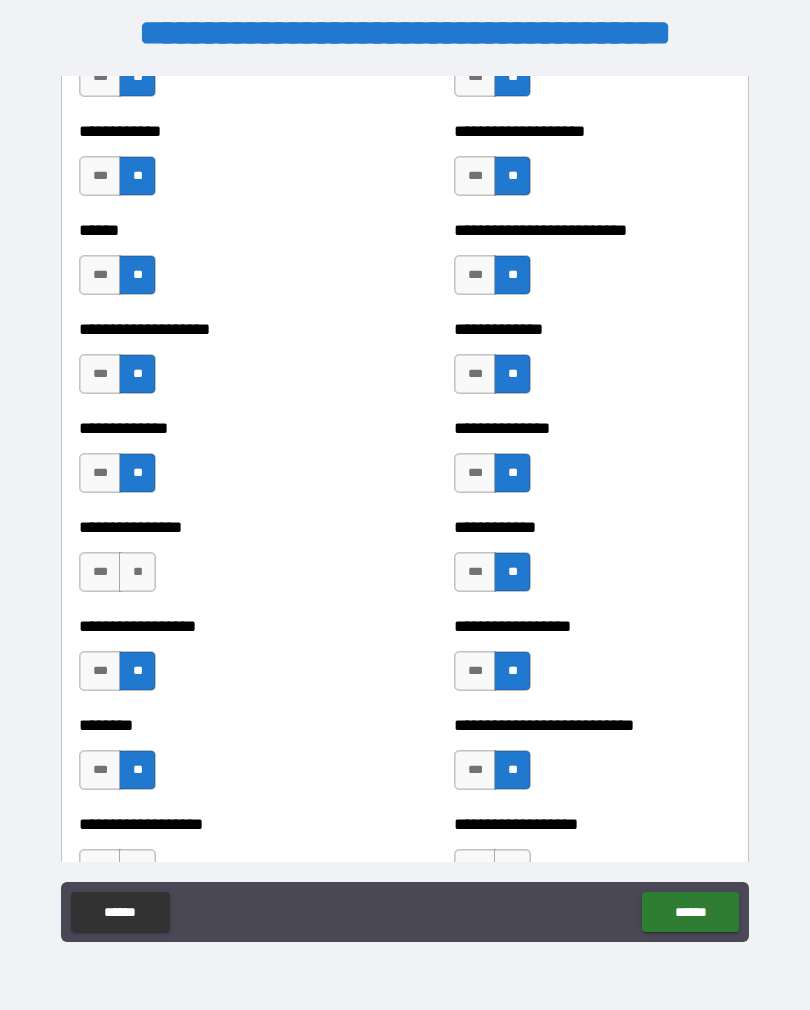 click on "**" at bounding box center [137, 572] 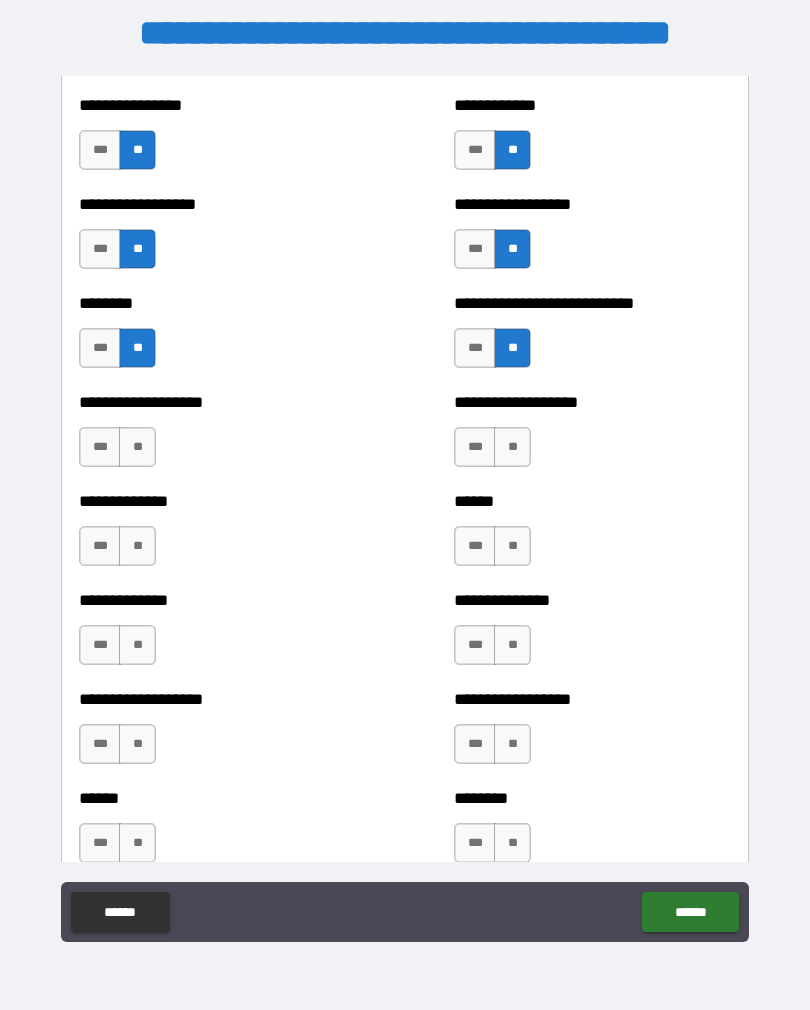 scroll, scrollTop: 4433, scrollLeft: 0, axis: vertical 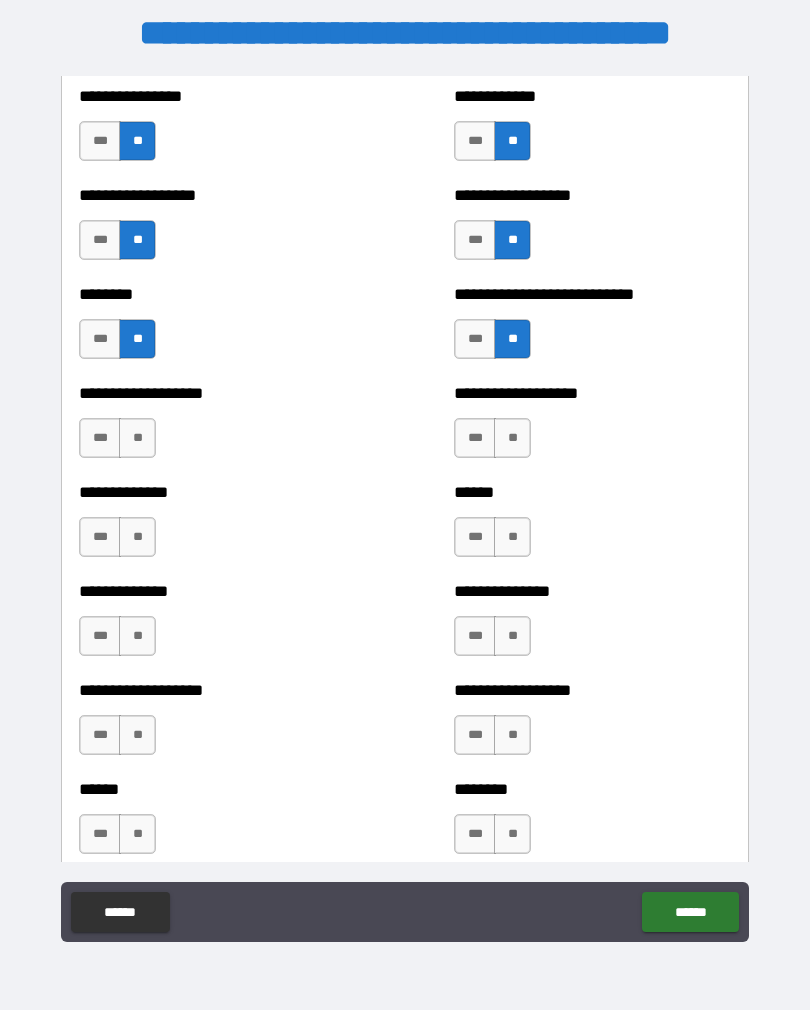 click on "**" at bounding box center (137, 438) 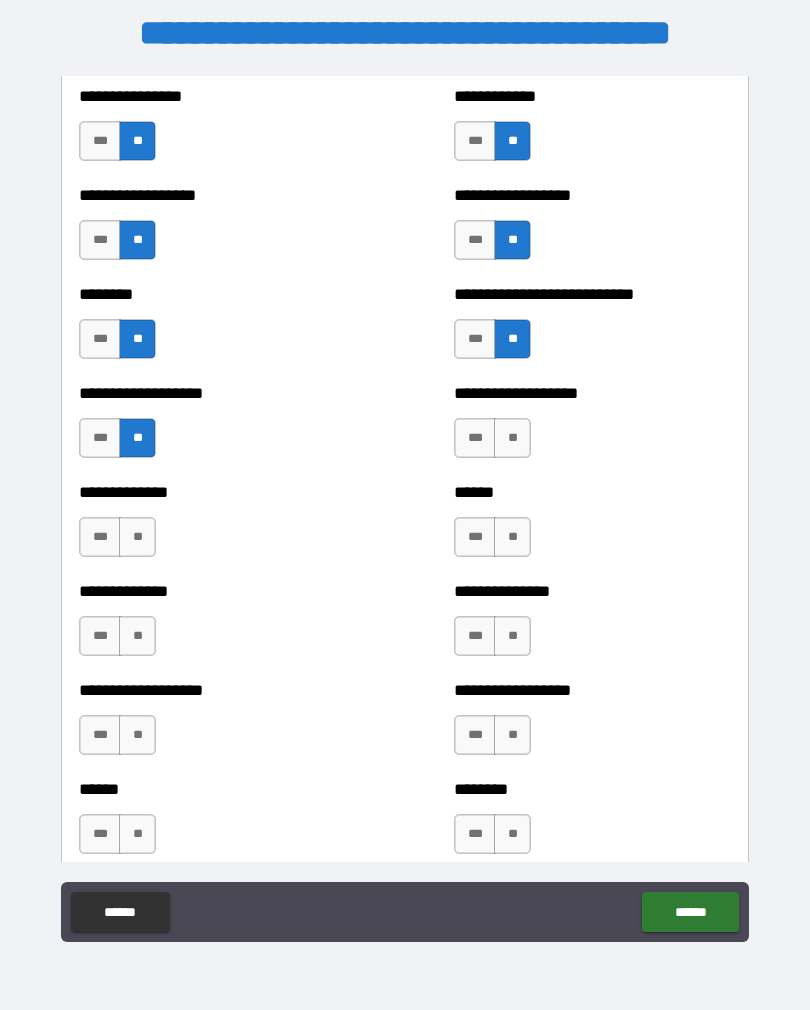 click on "**" at bounding box center (137, 537) 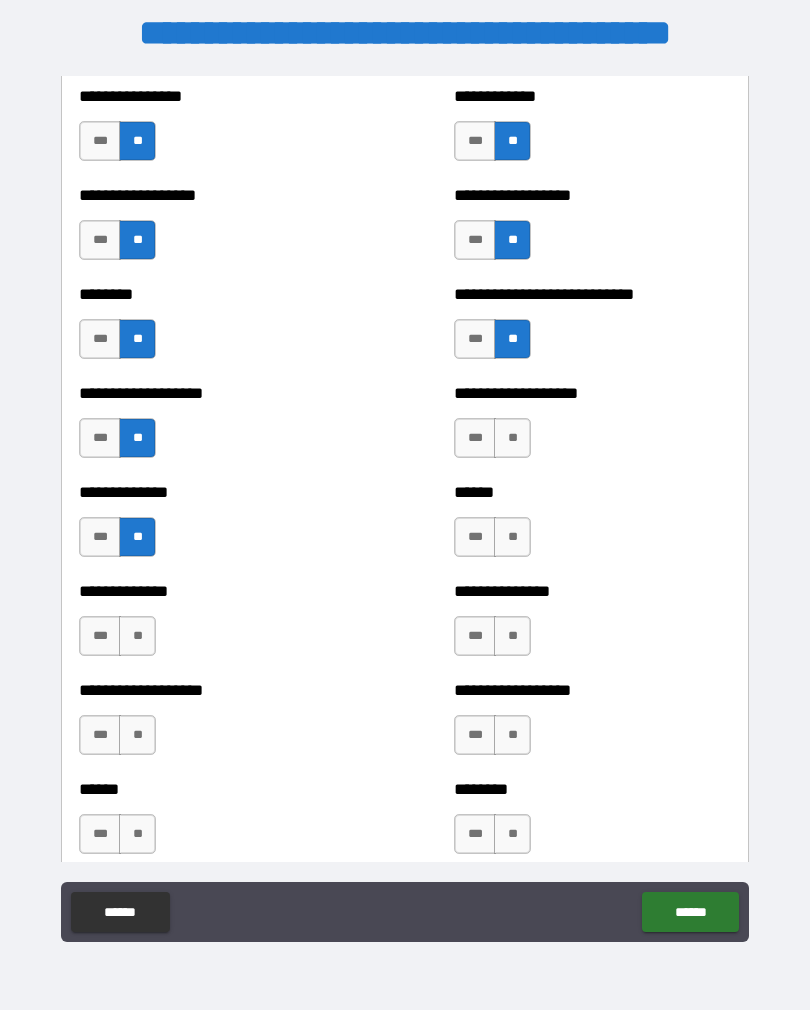 click on "**" at bounding box center [137, 636] 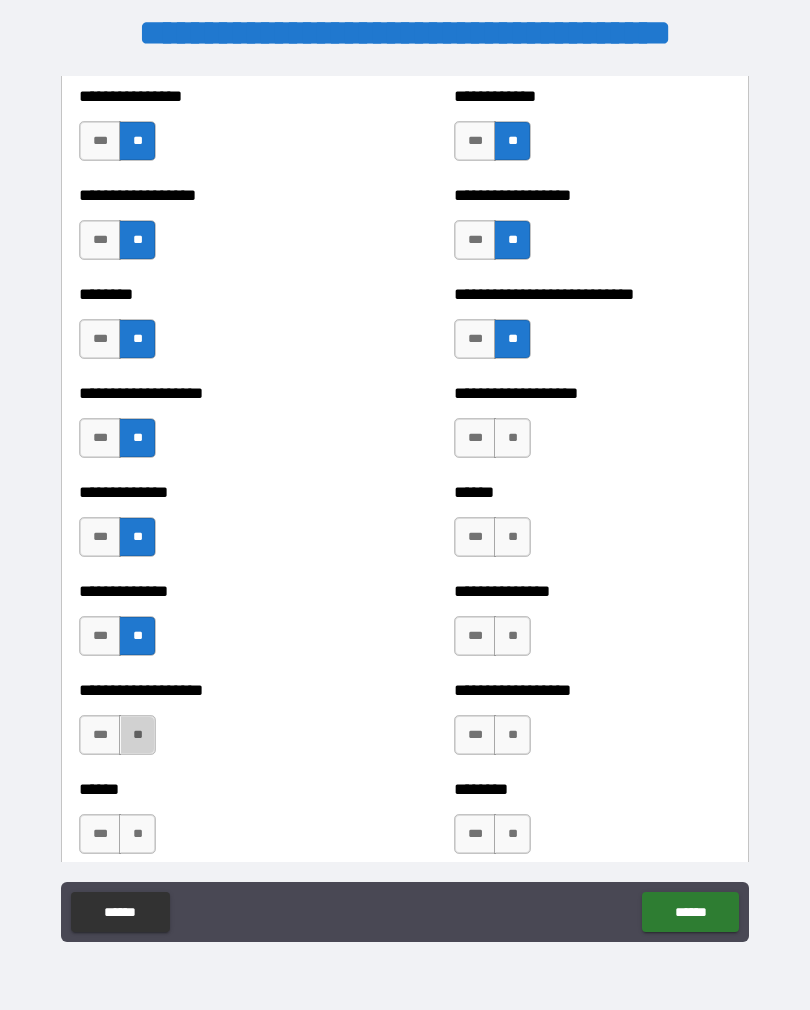 click on "**" at bounding box center (137, 735) 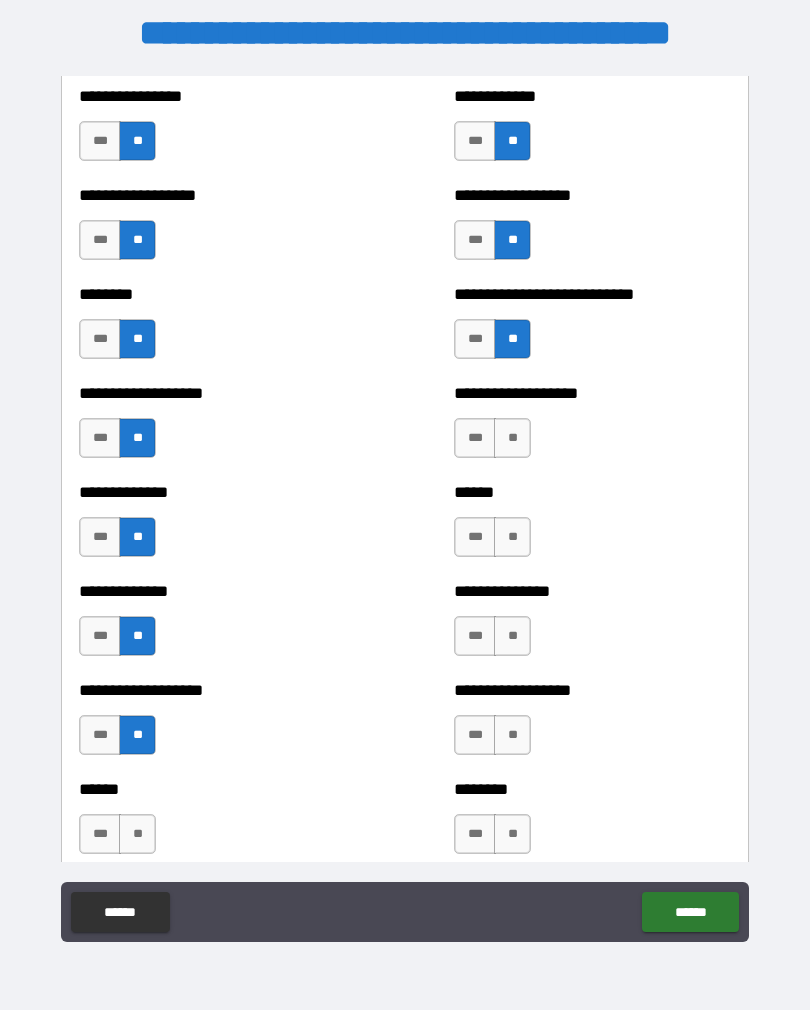 click on "**" at bounding box center (137, 834) 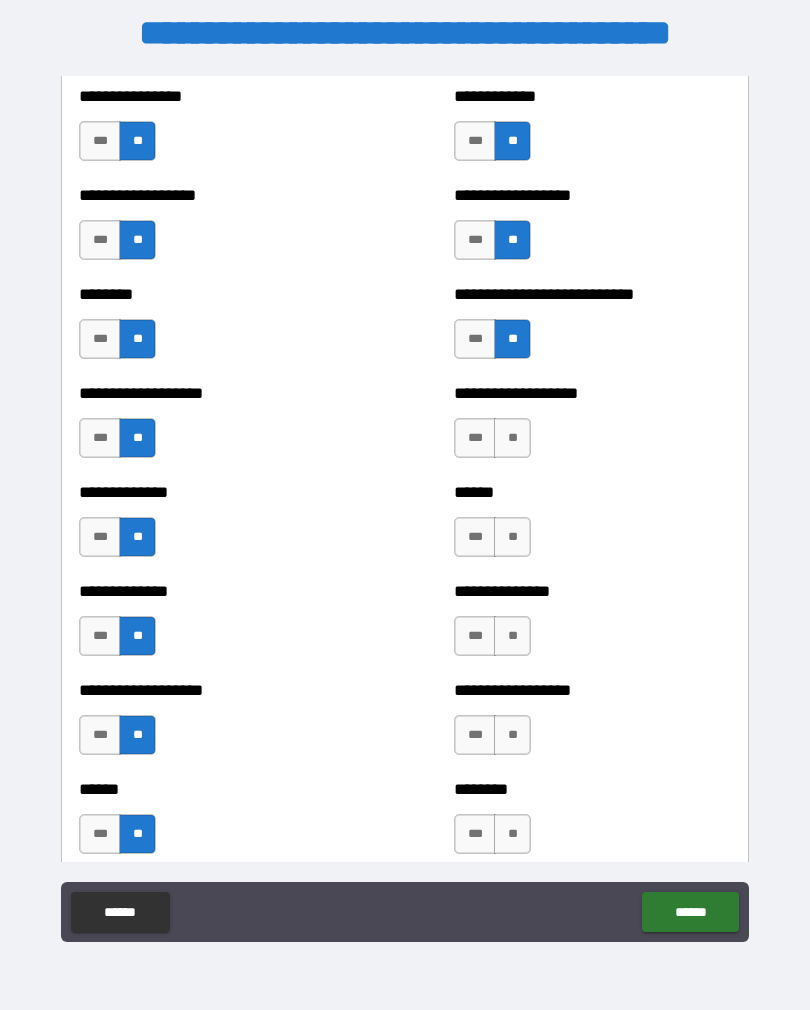 click on "**" at bounding box center (512, 537) 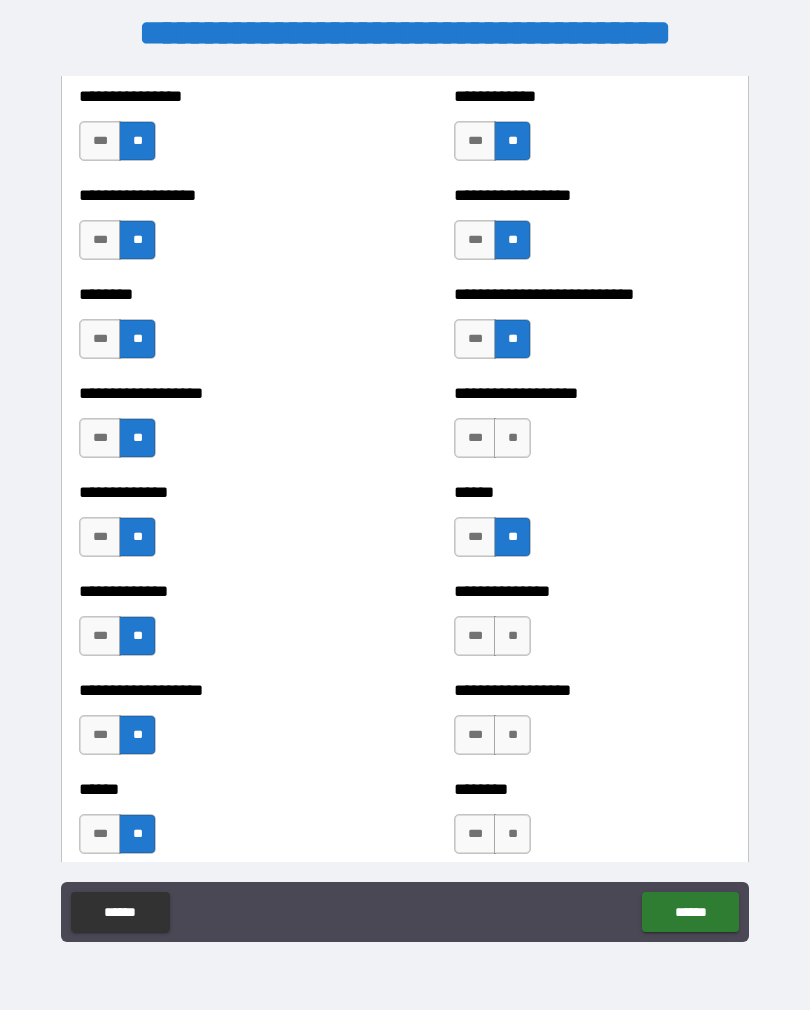 click on "**" at bounding box center [512, 438] 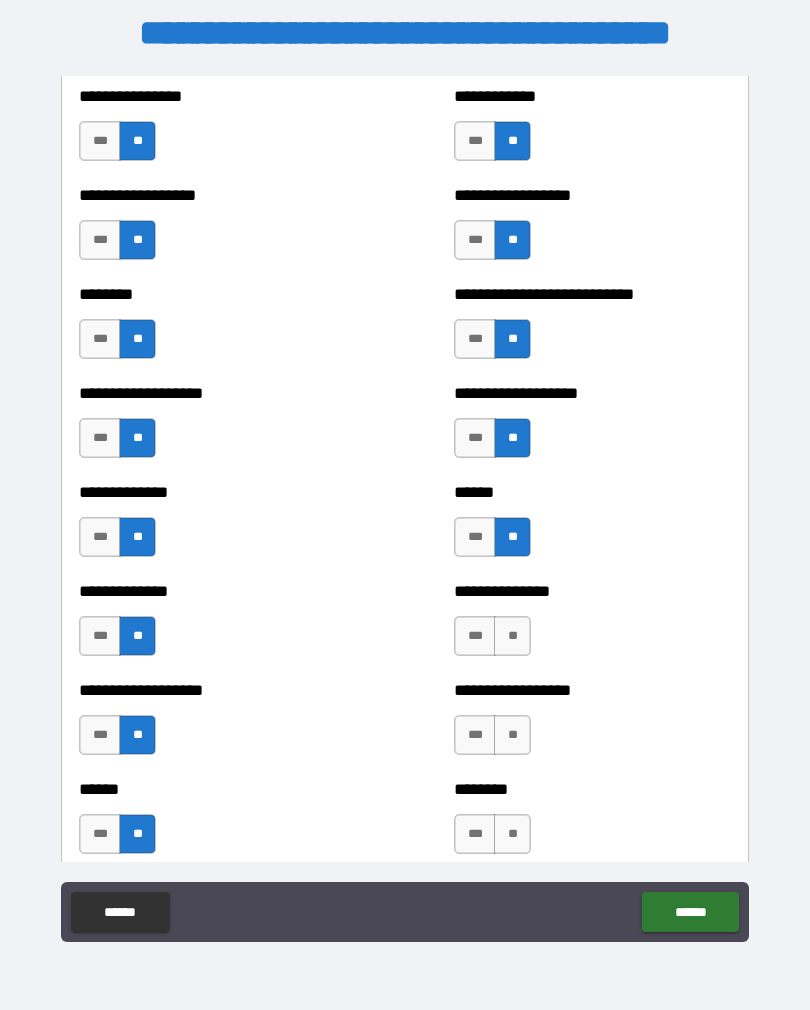 click on "**" at bounding box center (512, 636) 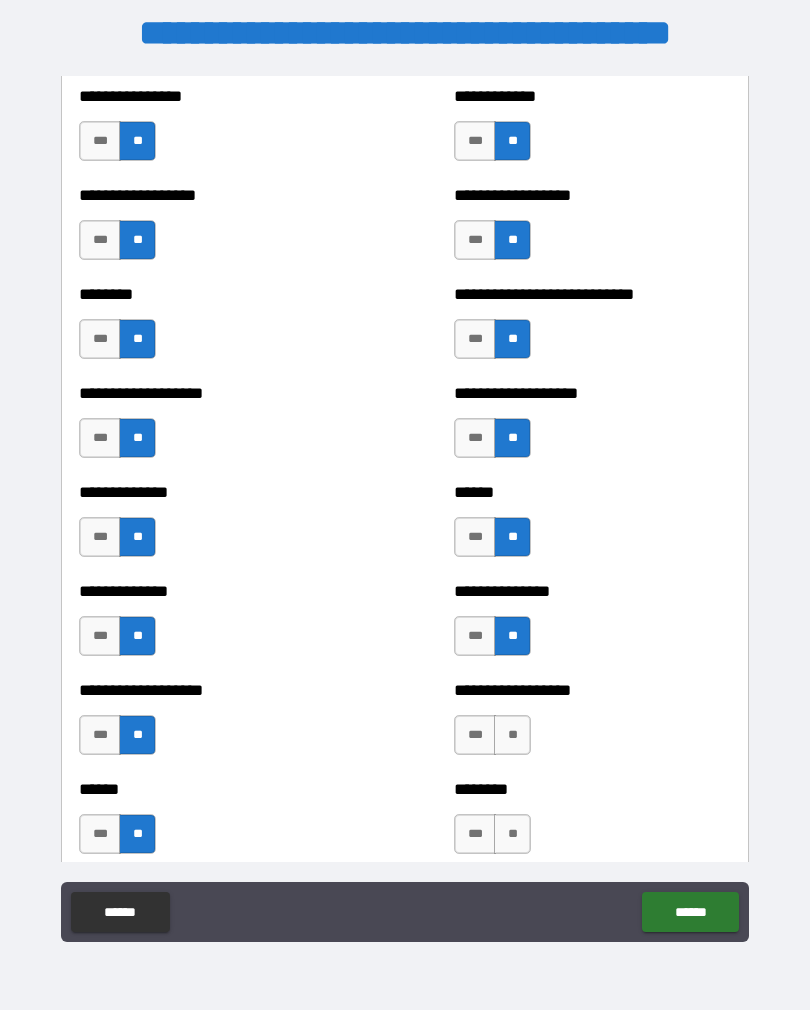 click on "**" at bounding box center [512, 735] 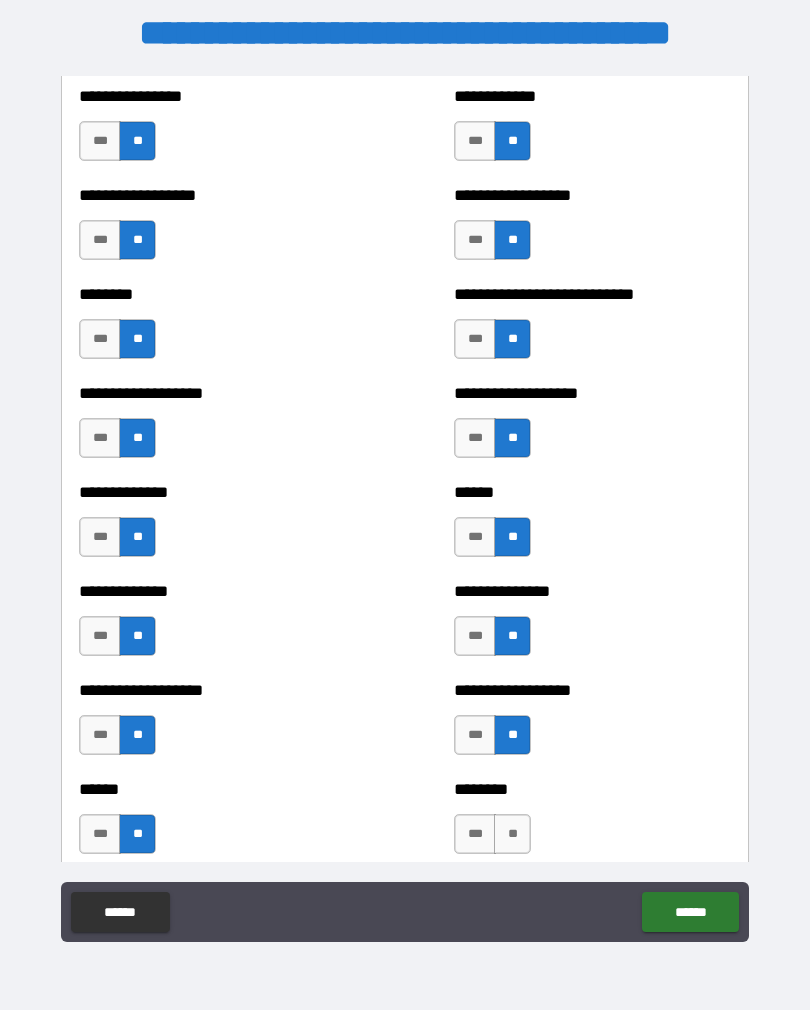 click on "**" at bounding box center (512, 834) 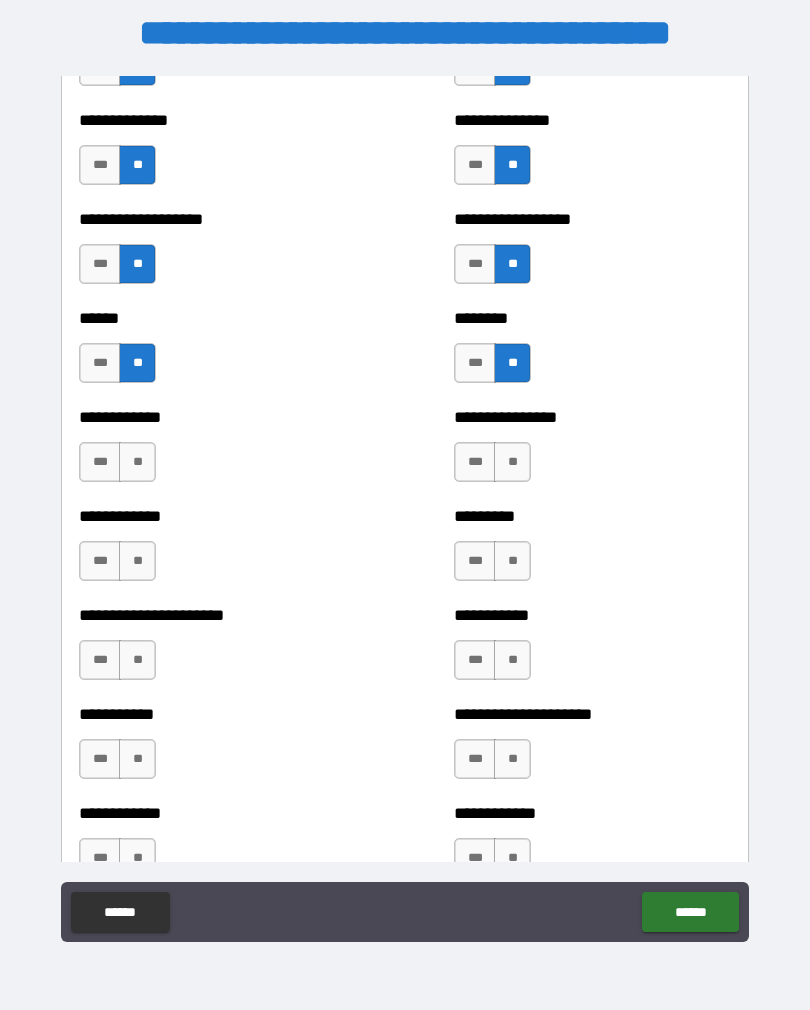scroll, scrollTop: 4906, scrollLeft: 0, axis: vertical 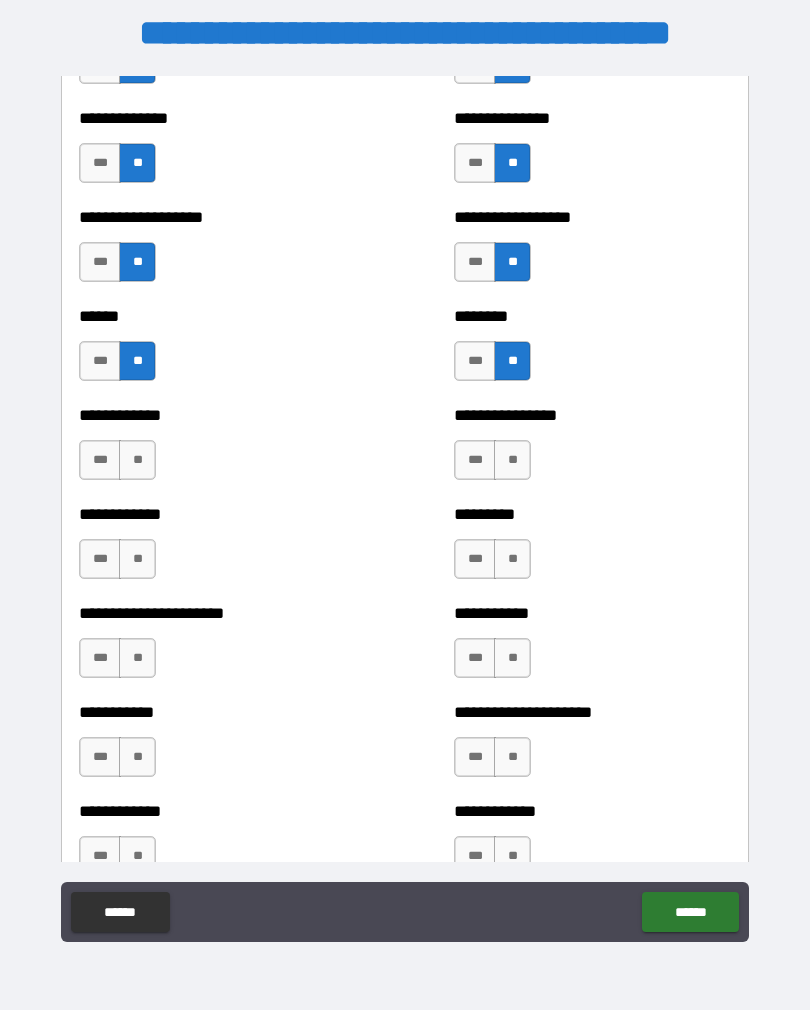 click on "**" at bounding box center [512, 460] 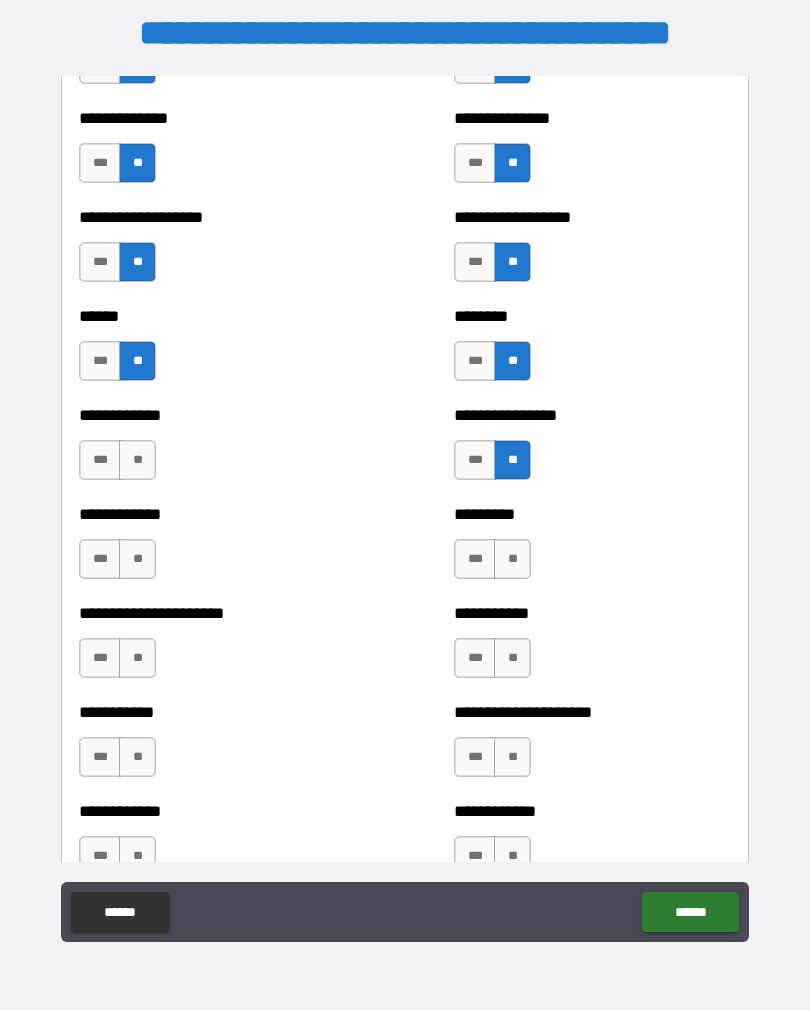 click on "**" at bounding box center [512, 559] 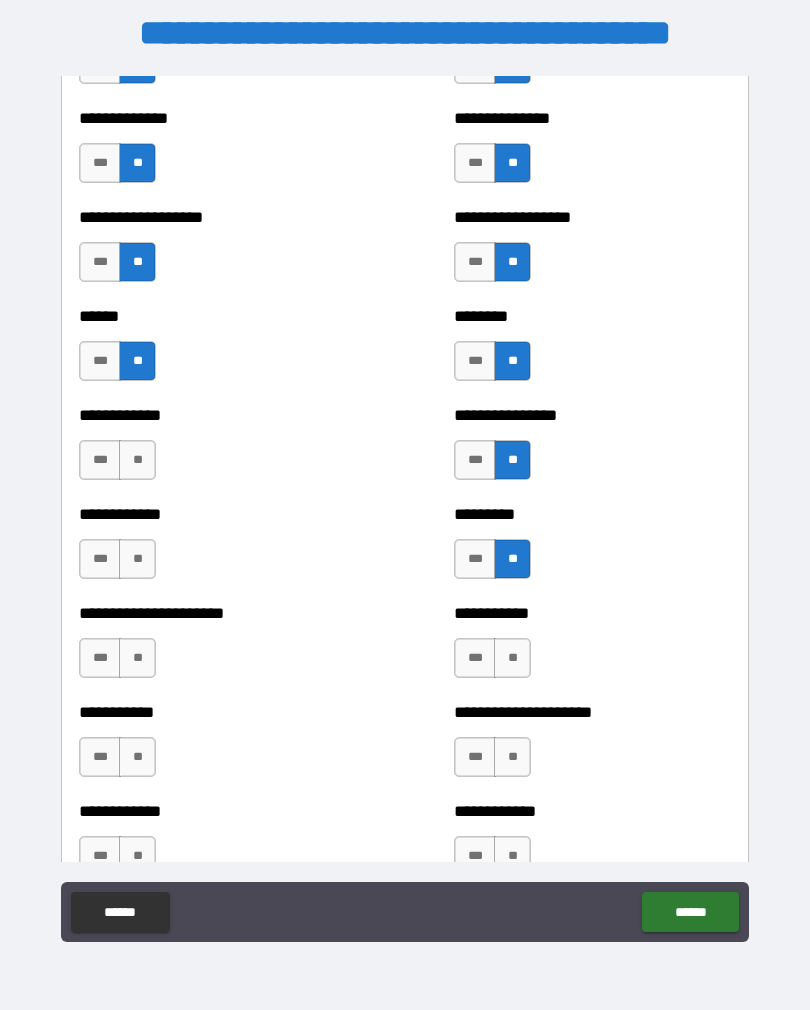 click on "**" at bounding box center [512, 658] 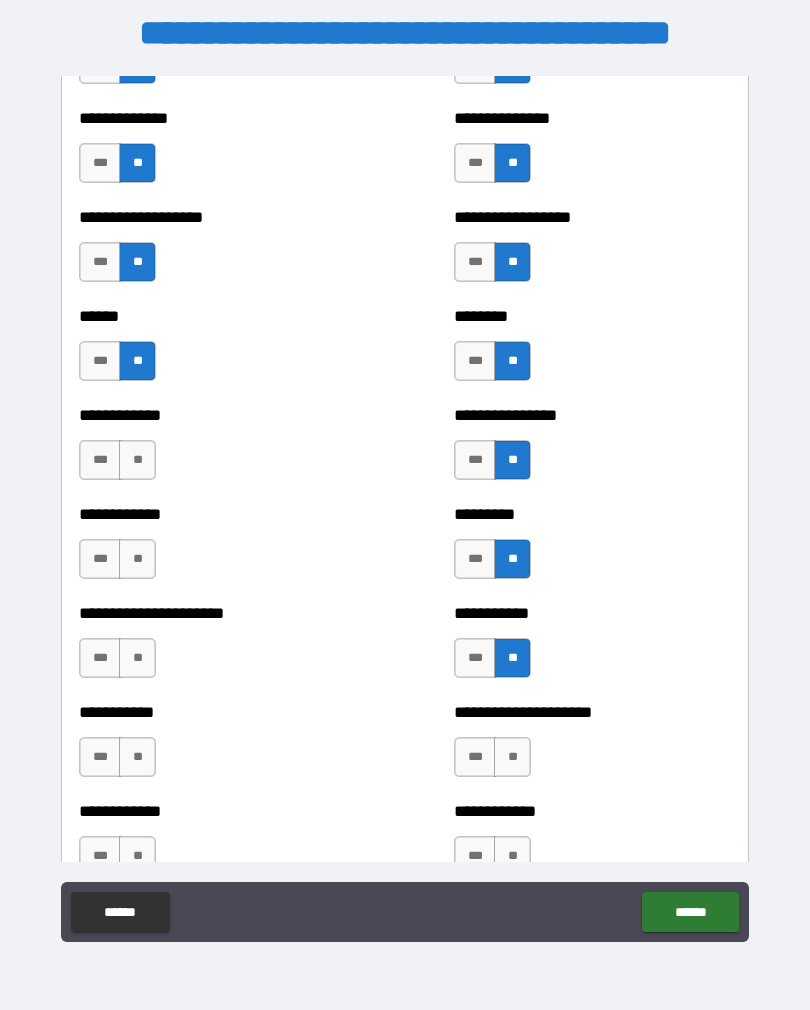 click on "**" at bounding box center (512, 757) 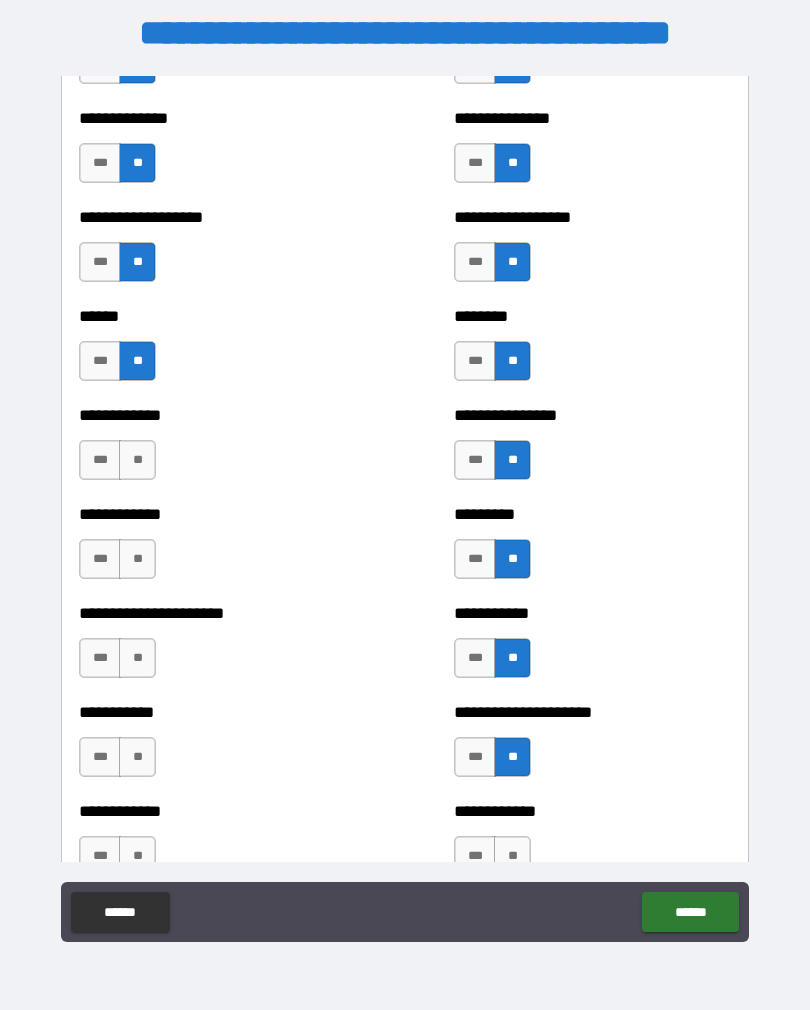 click on "**" at bounding box center (512, 856) 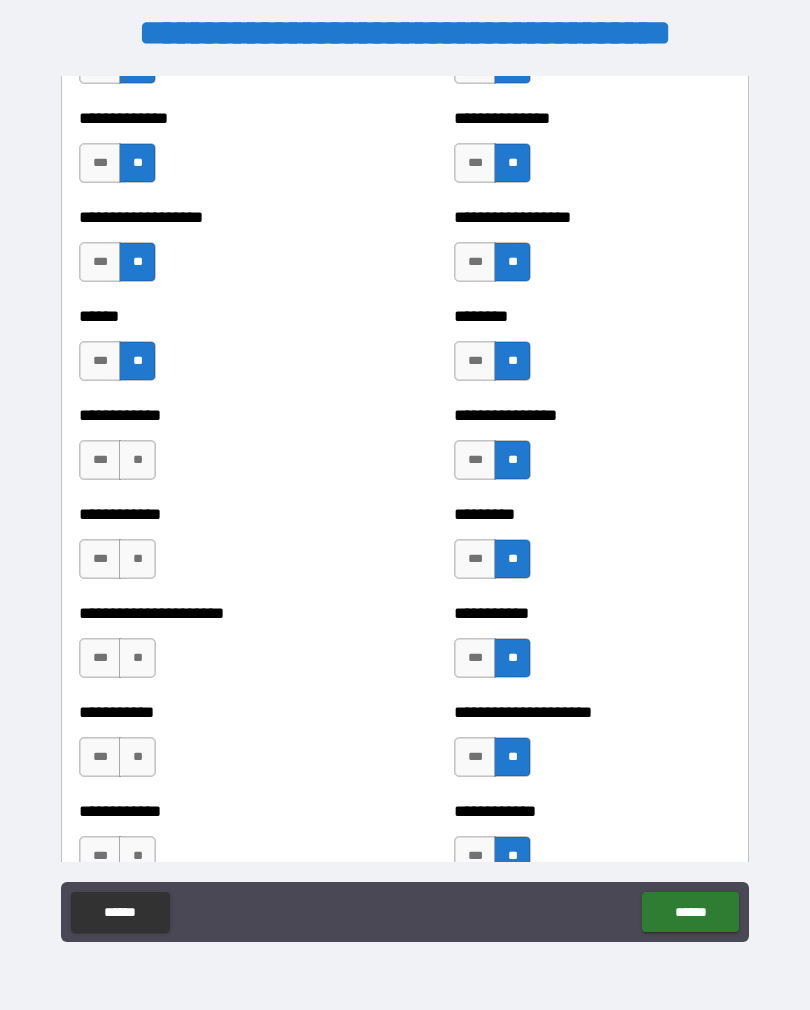 click on "**" at bounding box center (137, 757) 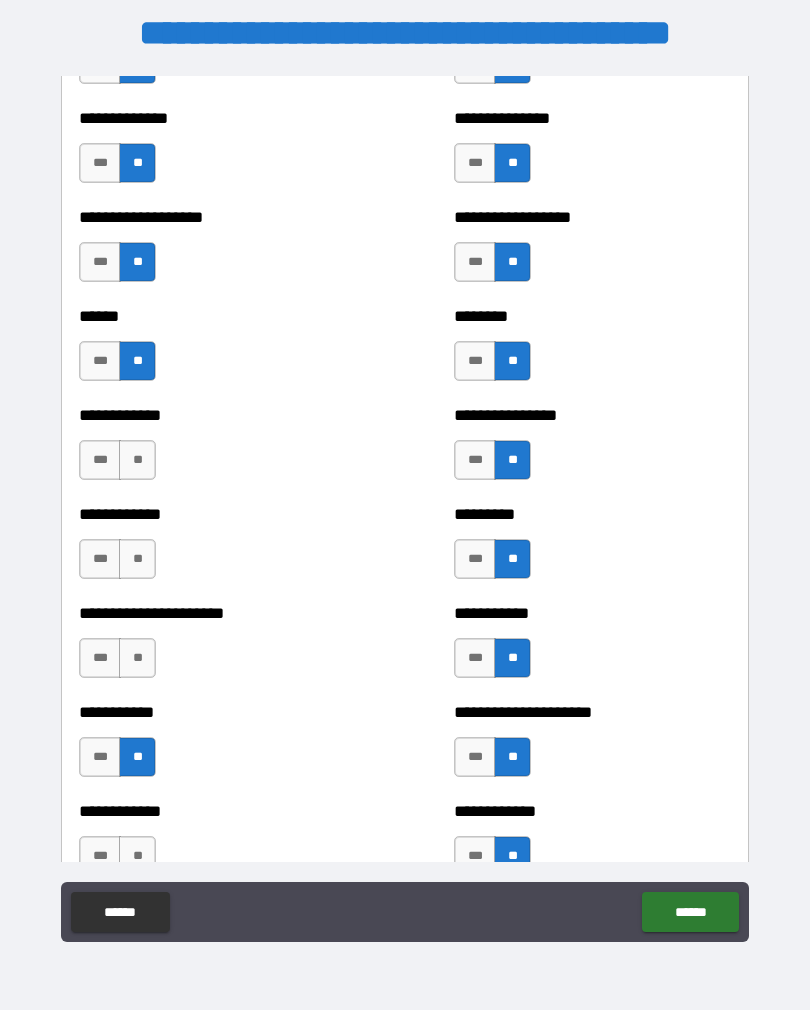 click on "**" at bounding box center (137, 658) 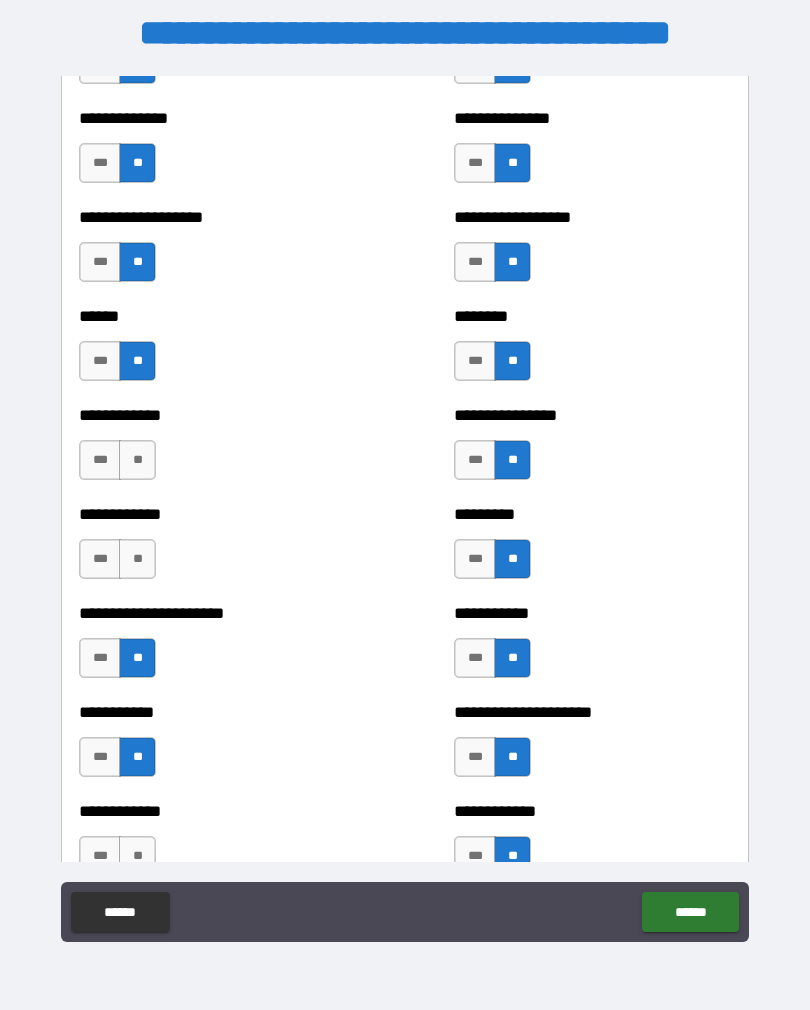 click on "**" at bounding box center [137, 559] 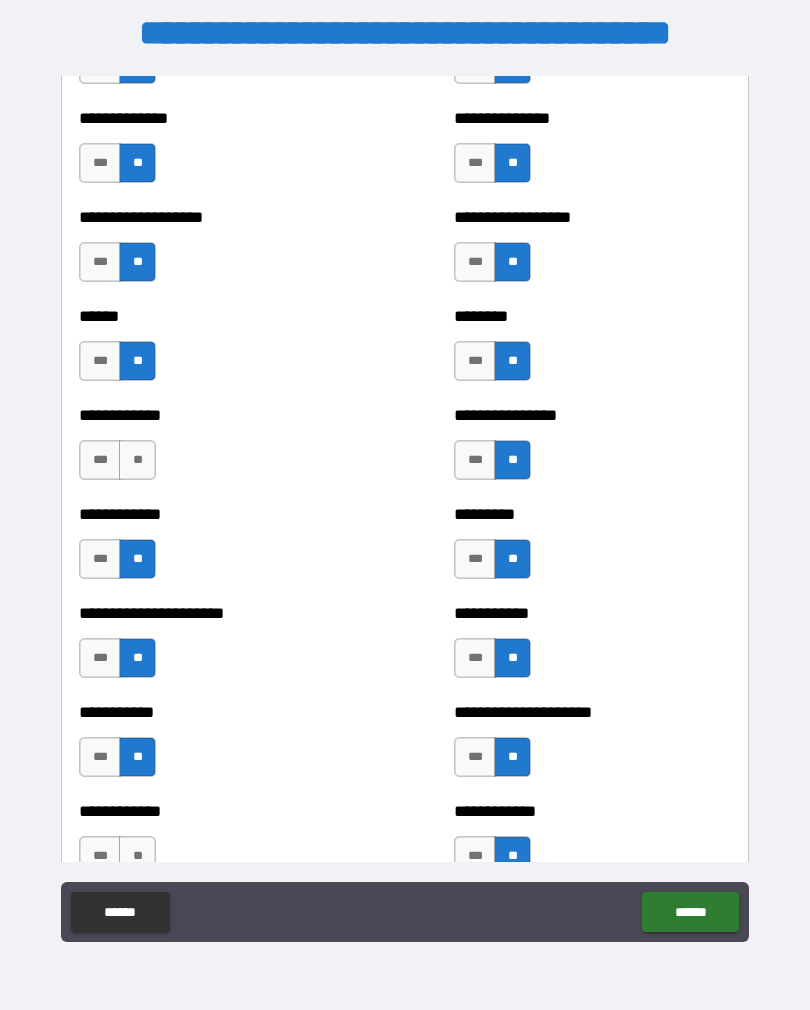 click on "**" at bounding box center [137, 460] 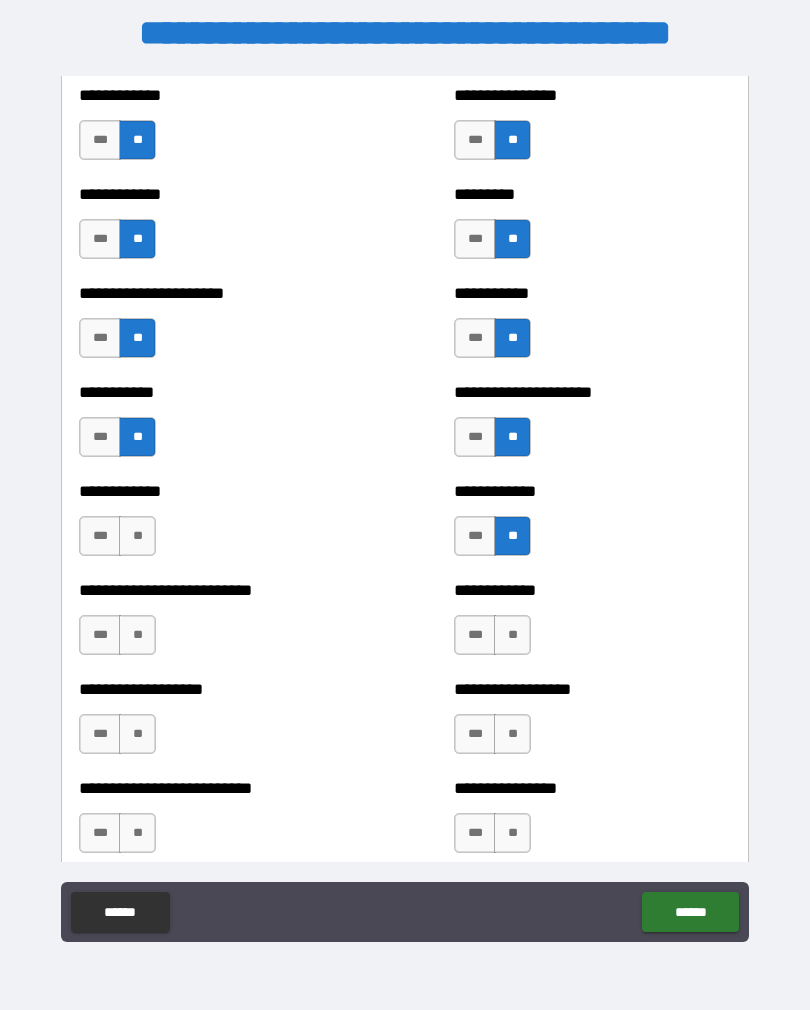 scroll, scrollTop: 5224, scrollLeft: 0, axis: vertical 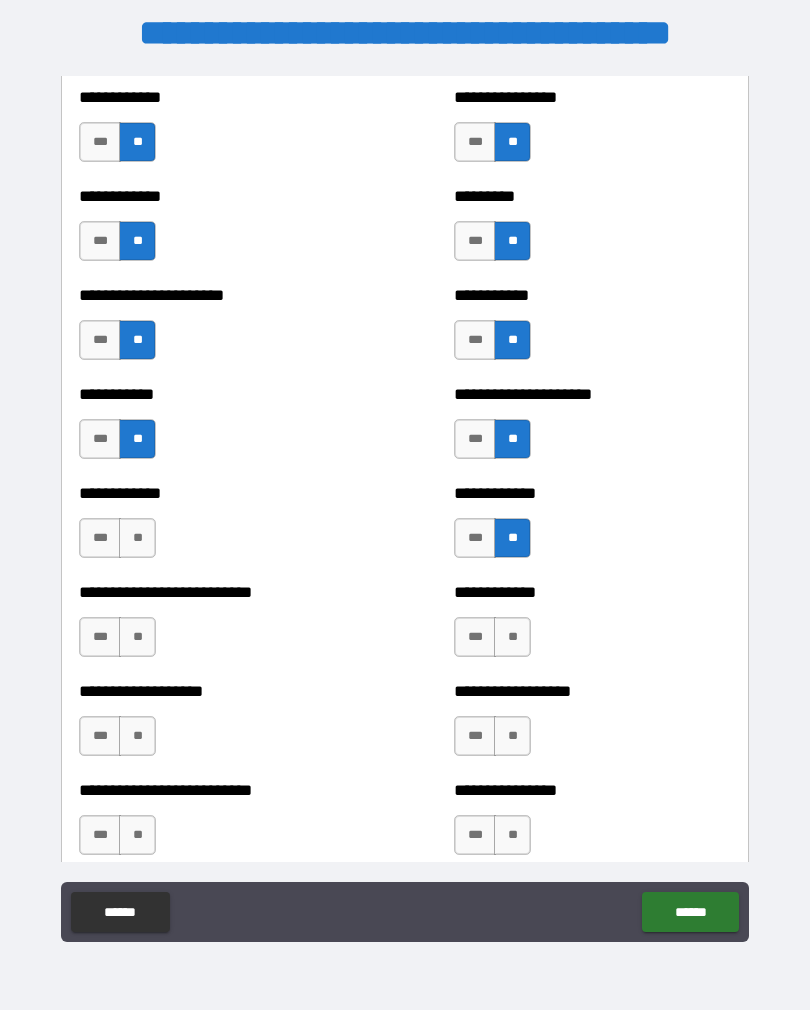 click on "**" at bounding box center [137, 538] 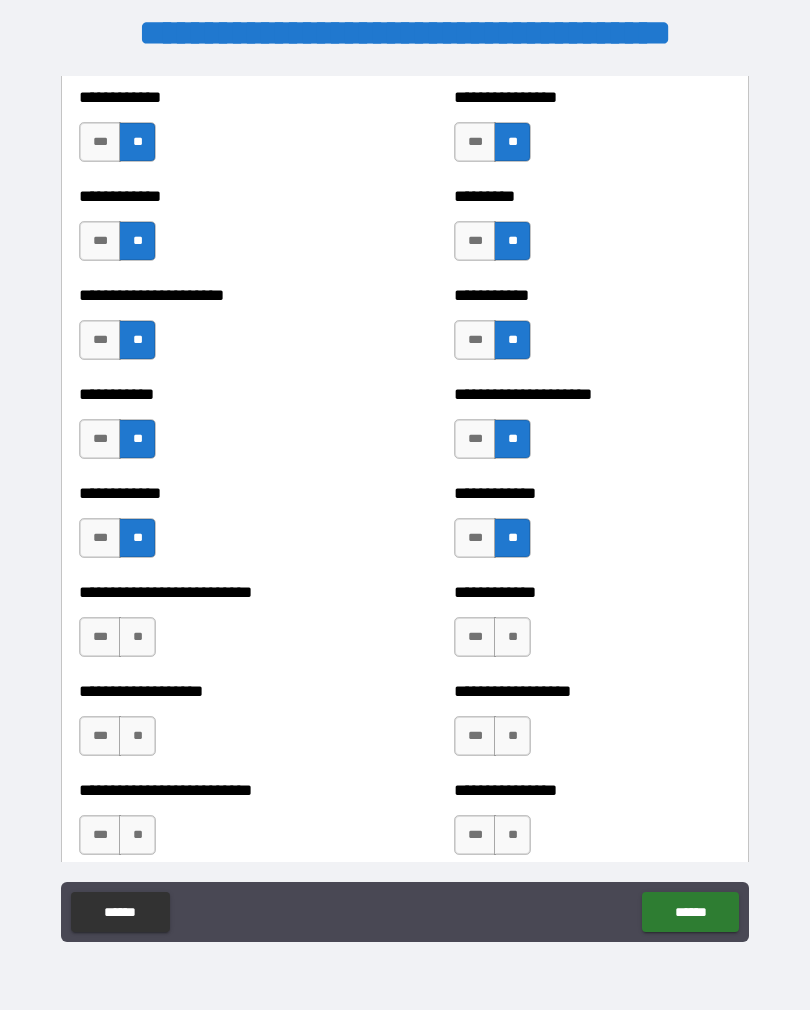 click on "**" at bounding box center (137, 637) 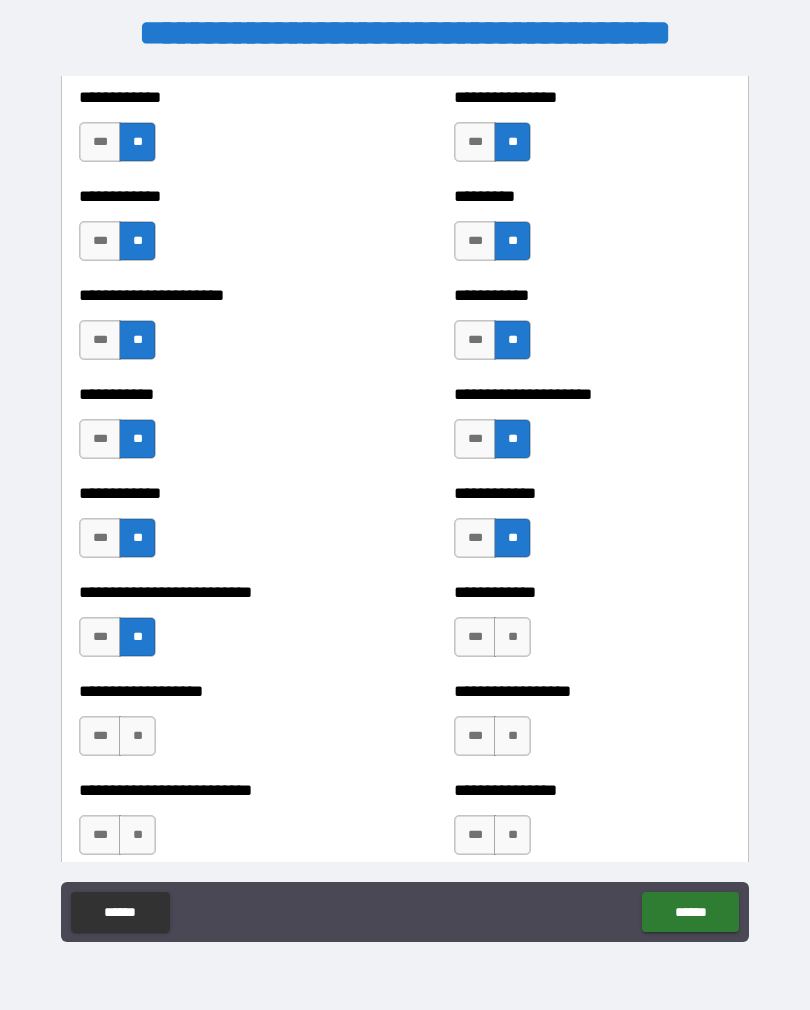 click on "**" at bounding box center (137, 736) 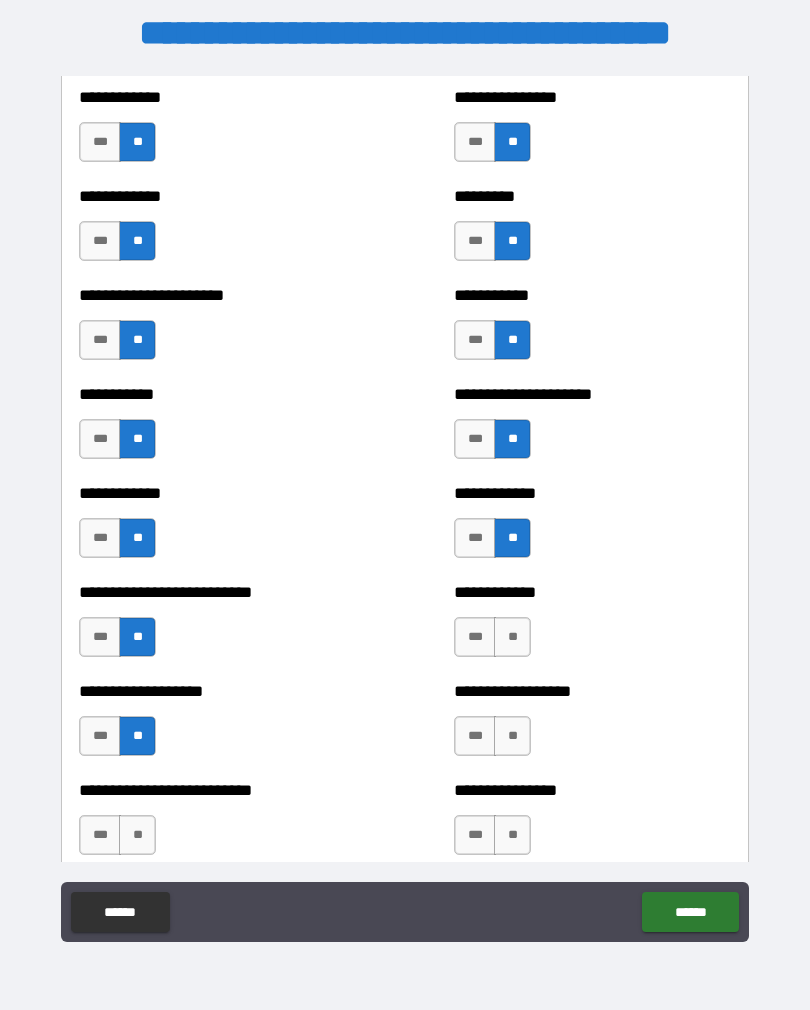 click on "**" at bounding box center (137, 835) 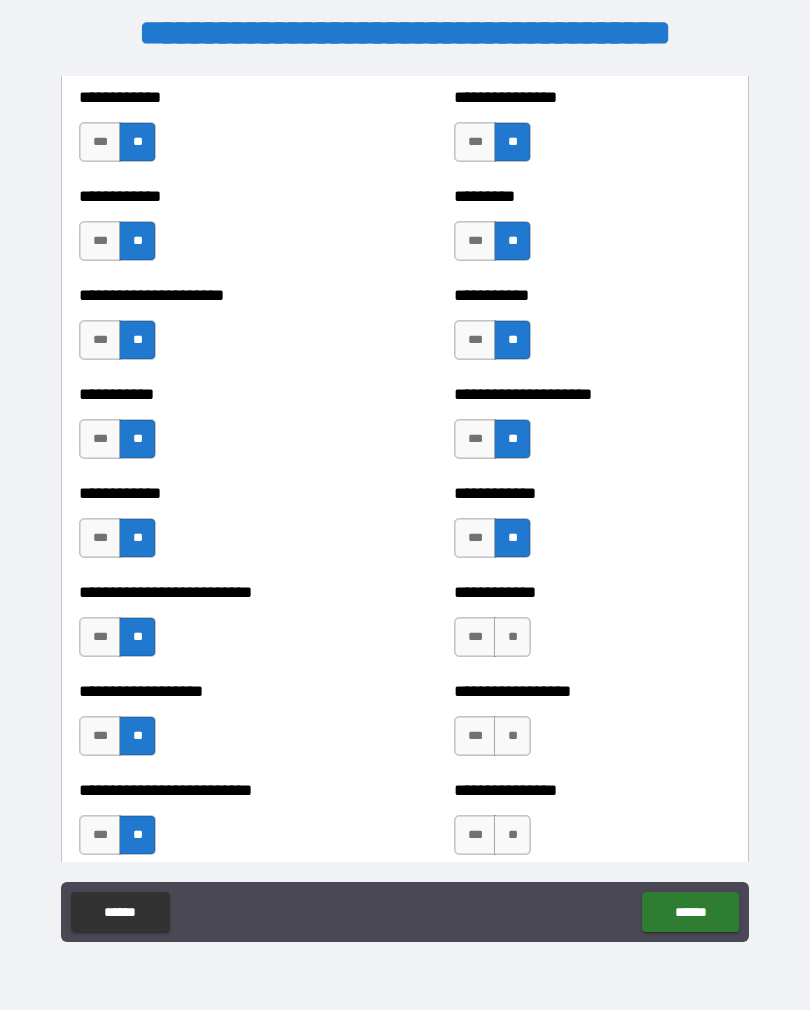 click on "**" at bounding box center [512, 637] 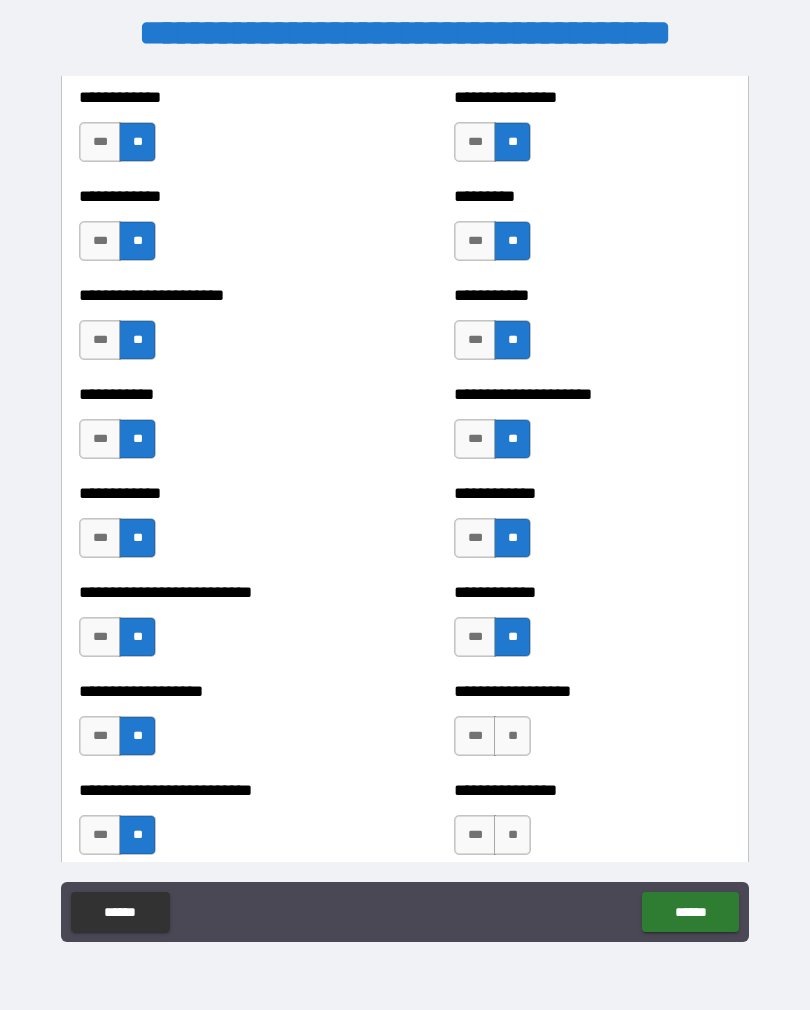click on "**" at bounding box center (512, 736) 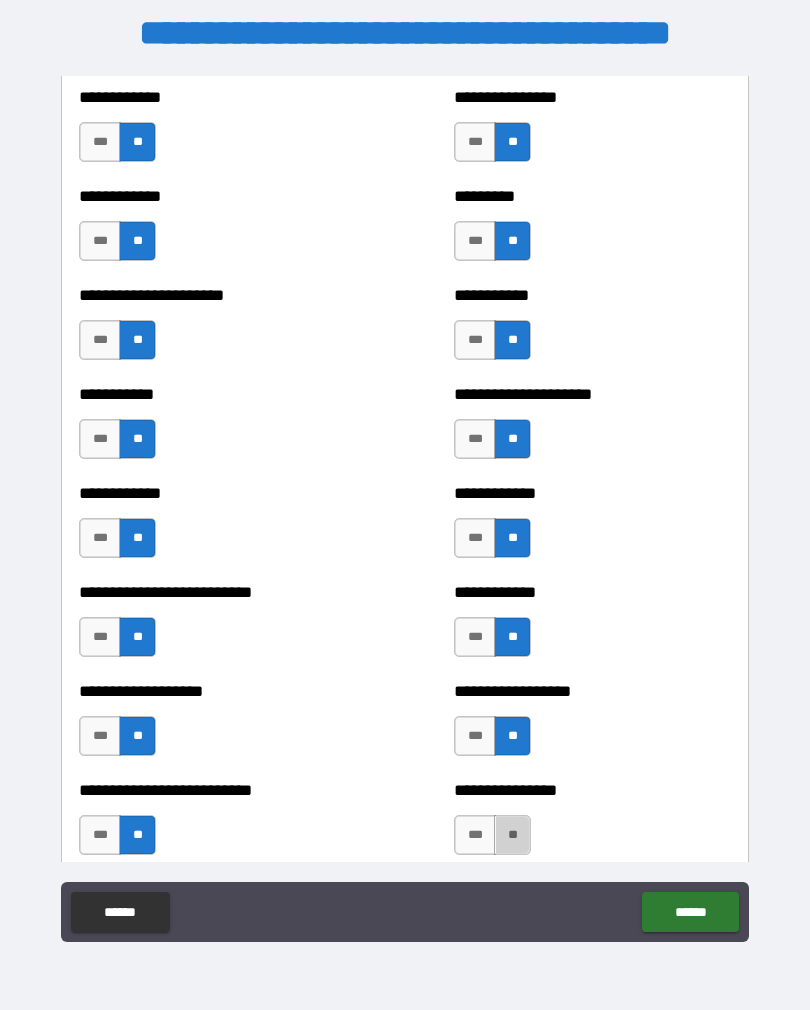 click on "**" at bounding box center (512, 835) 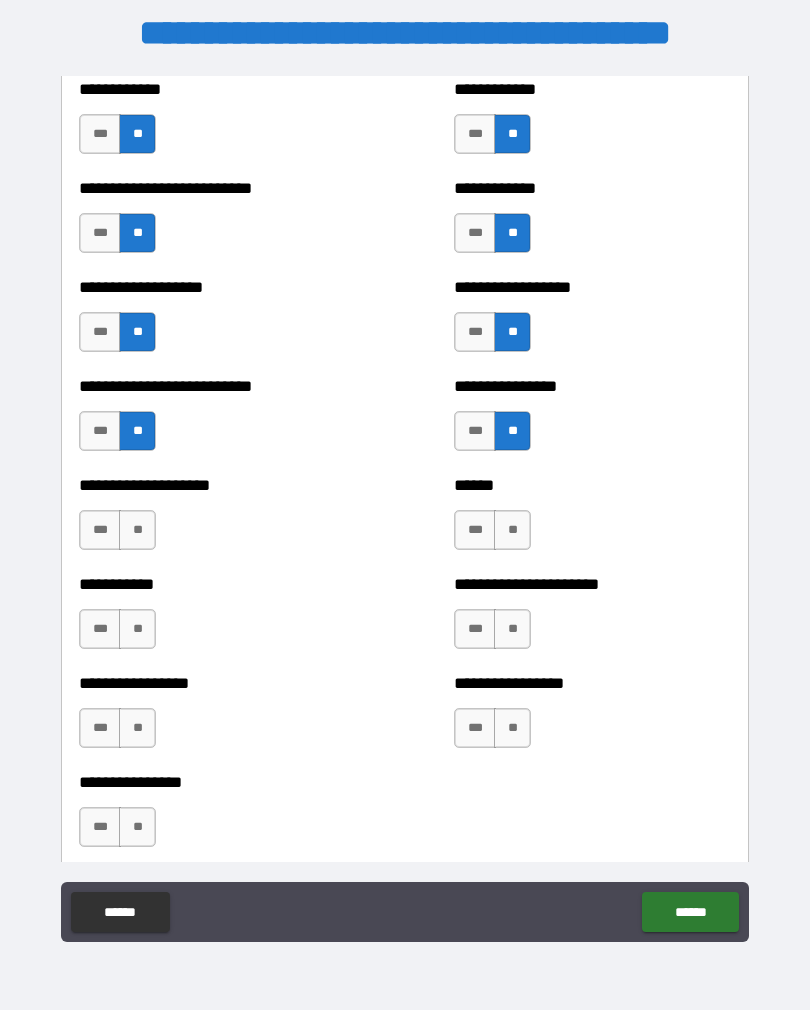 scroll, scrollTop: 5634, scrollLeft: 0, axis: vertical 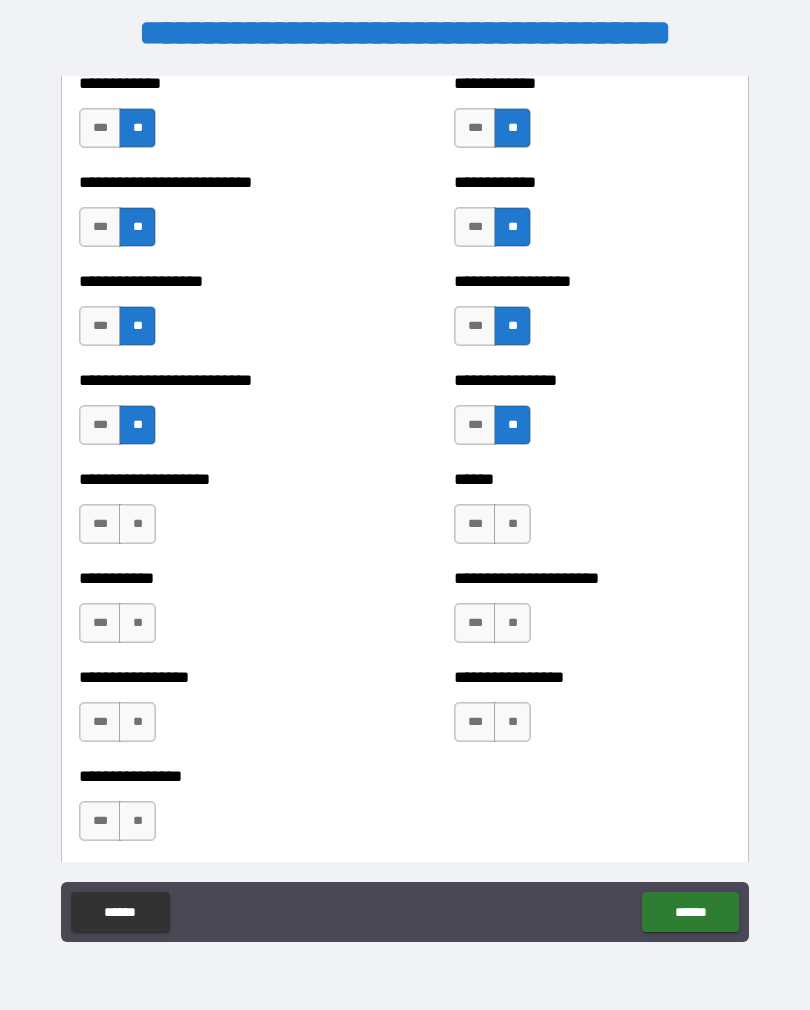 click on "**" at bounding box center (512, 524) 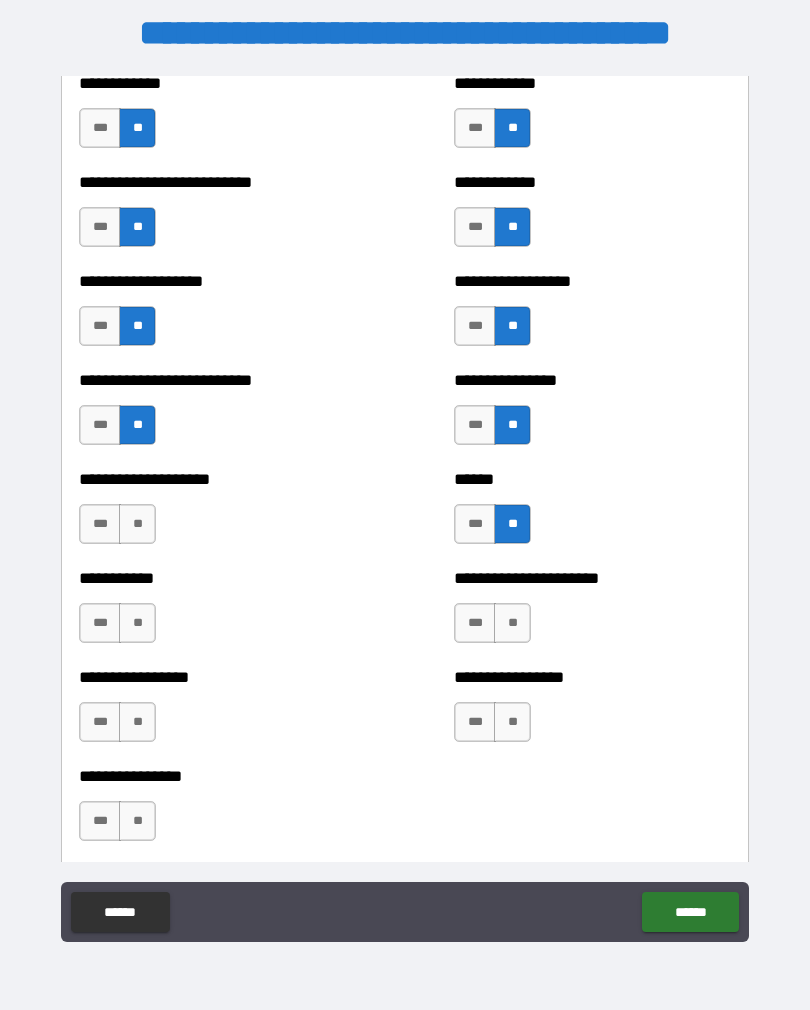 click on "**" at bounding box center (512, 623) 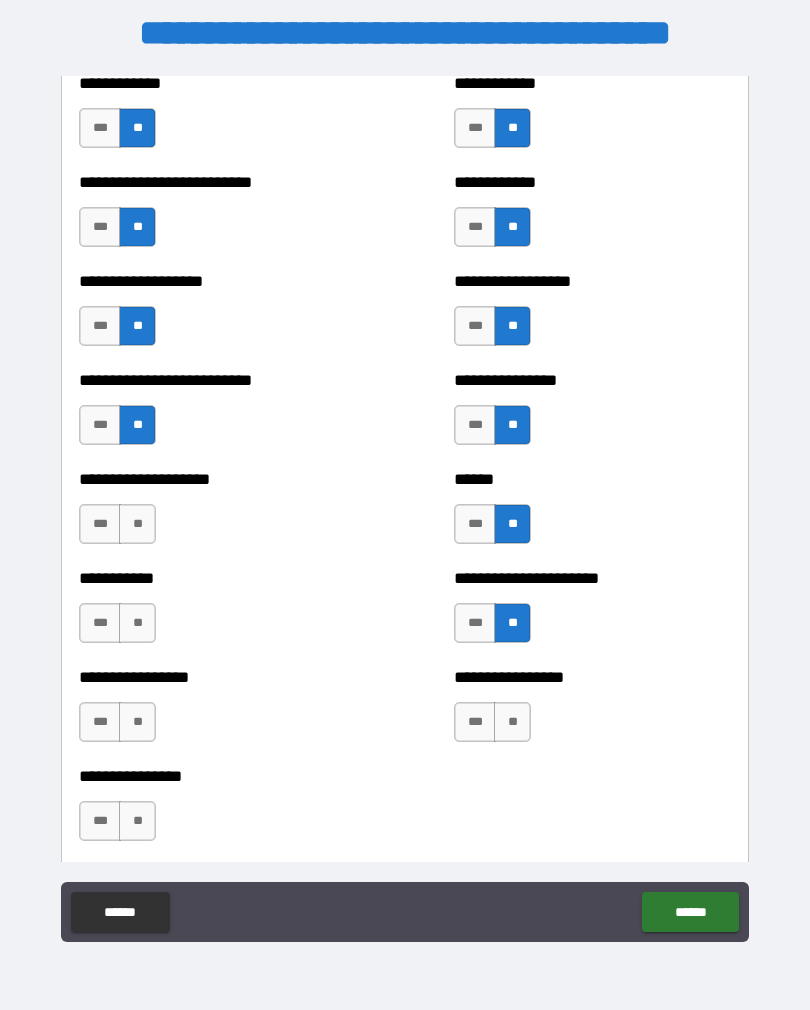 click on "**" at bounding box center (512, 722) 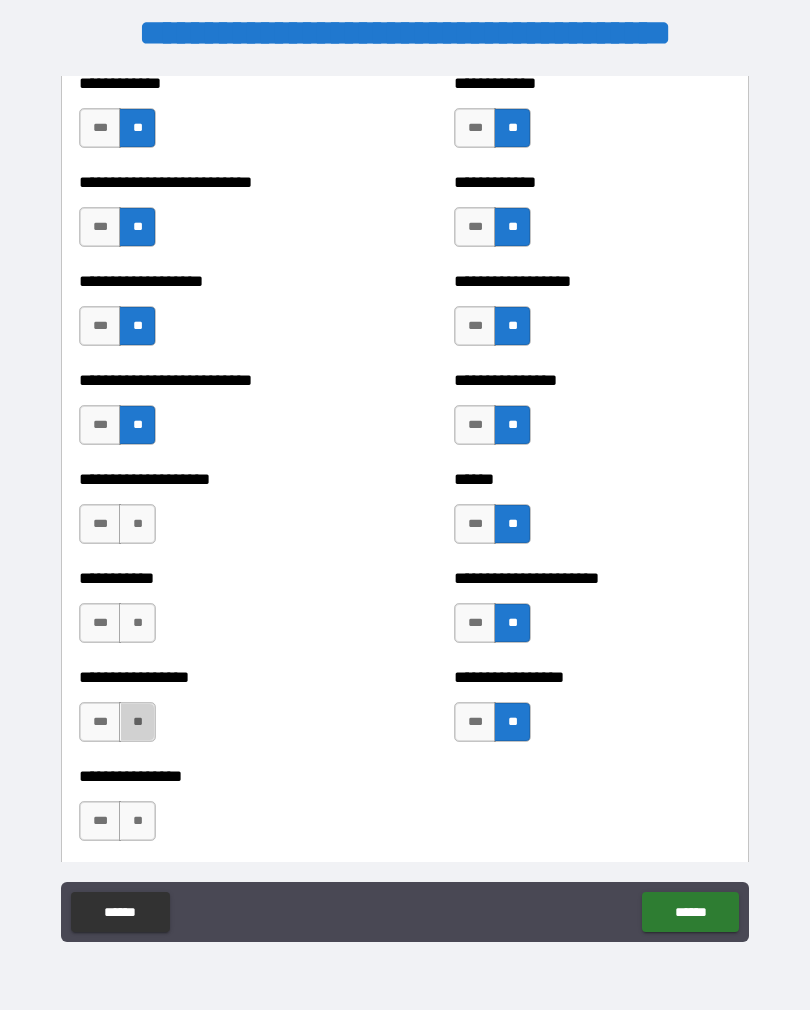 click on "**" at bounding box center [137, 722] 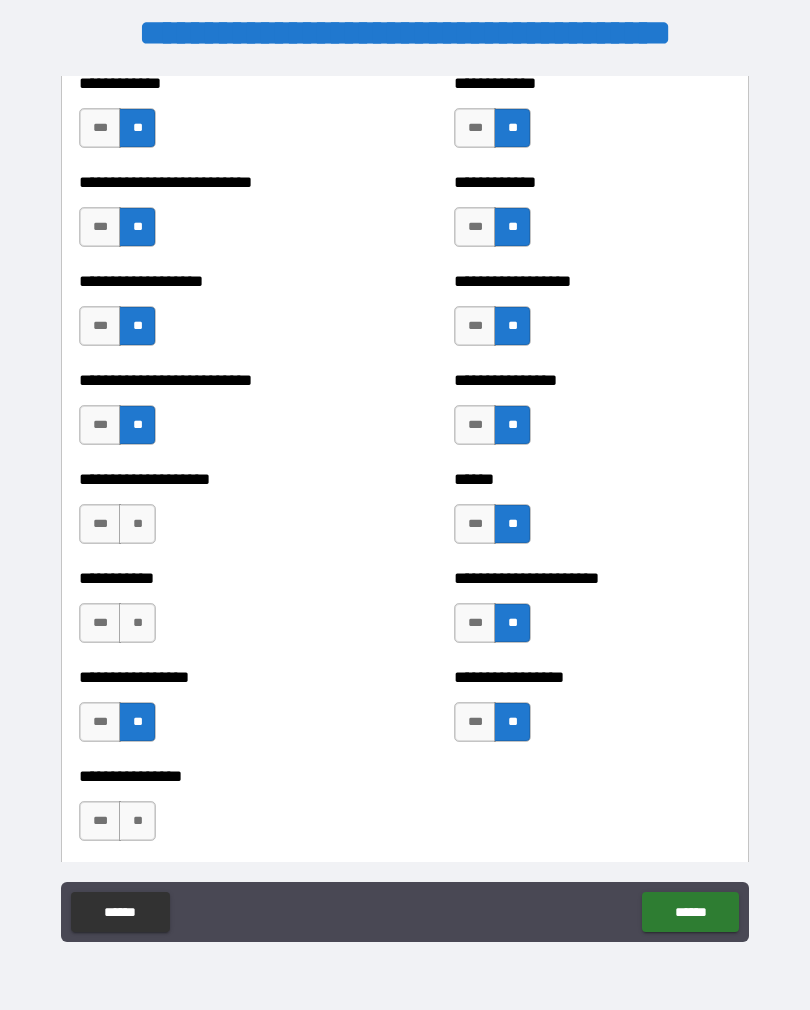 click on "**" at bounding box center (137, 623) 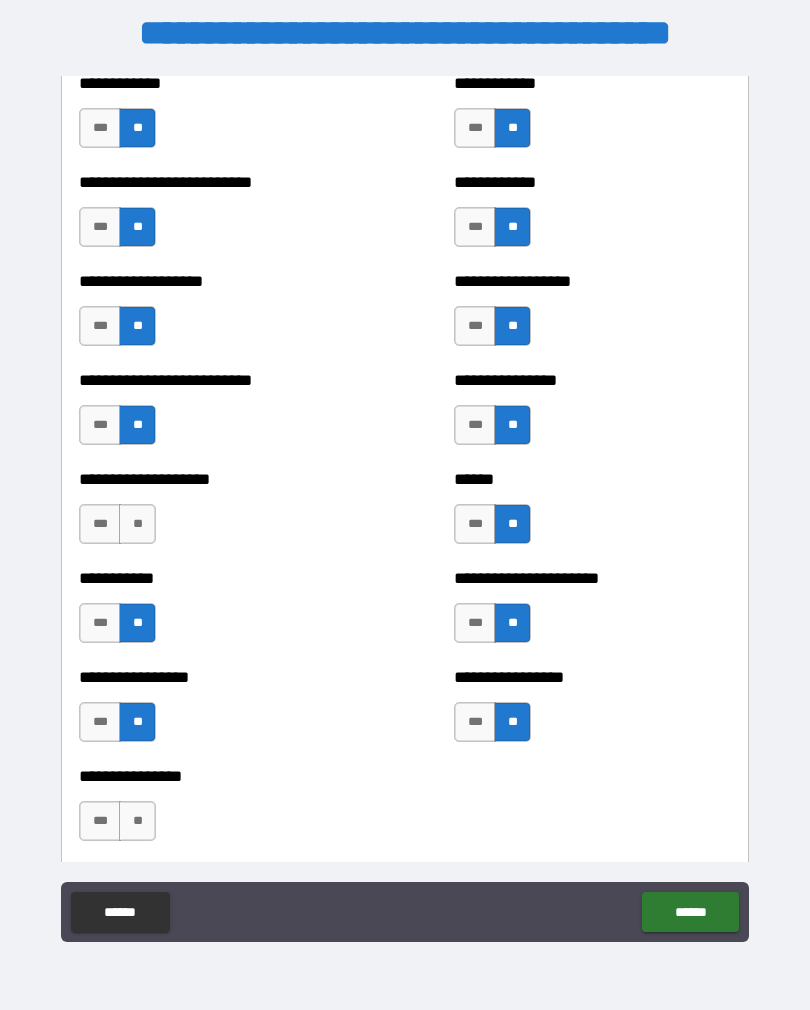 click on "**" at bounding box center (137, 524) 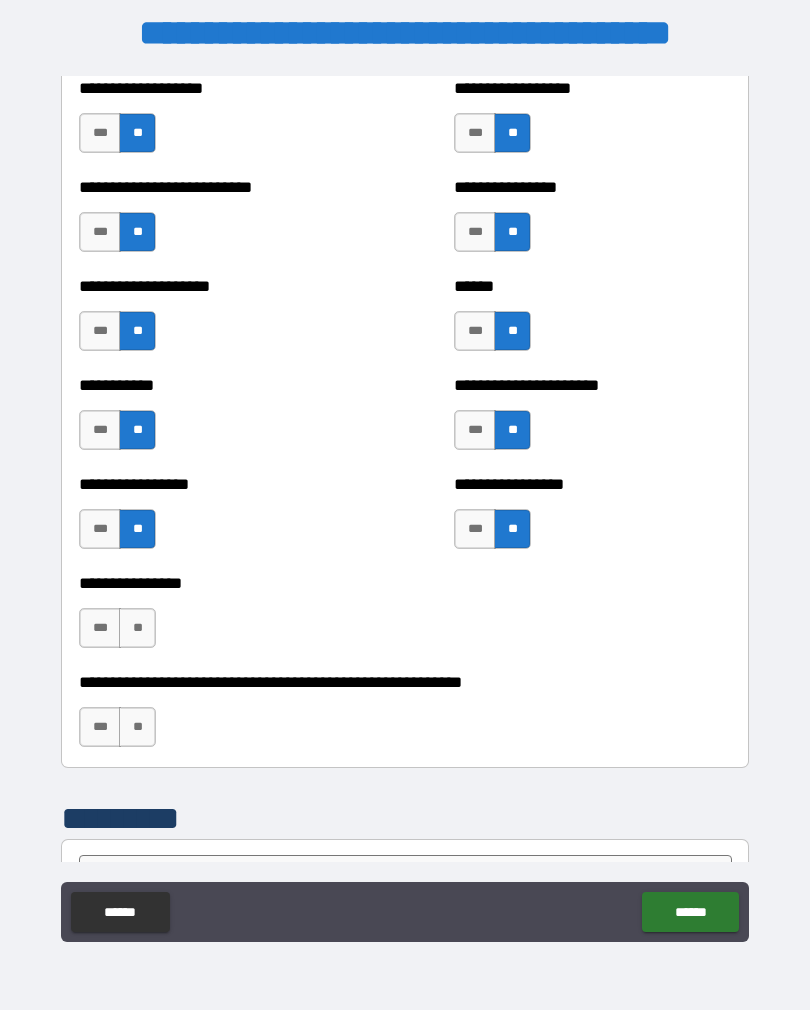 scroll, scrollTop: 5832, scrollLeft: 0, axis: vertical 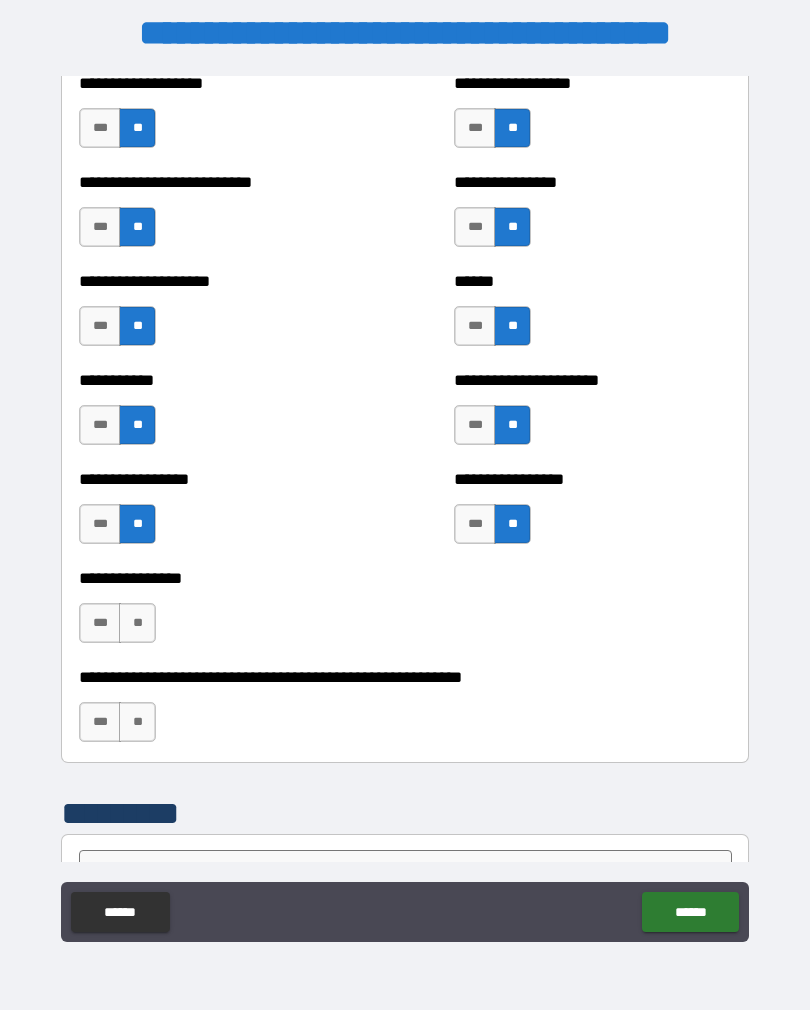 click on "**" at bounding box center [137, 623] 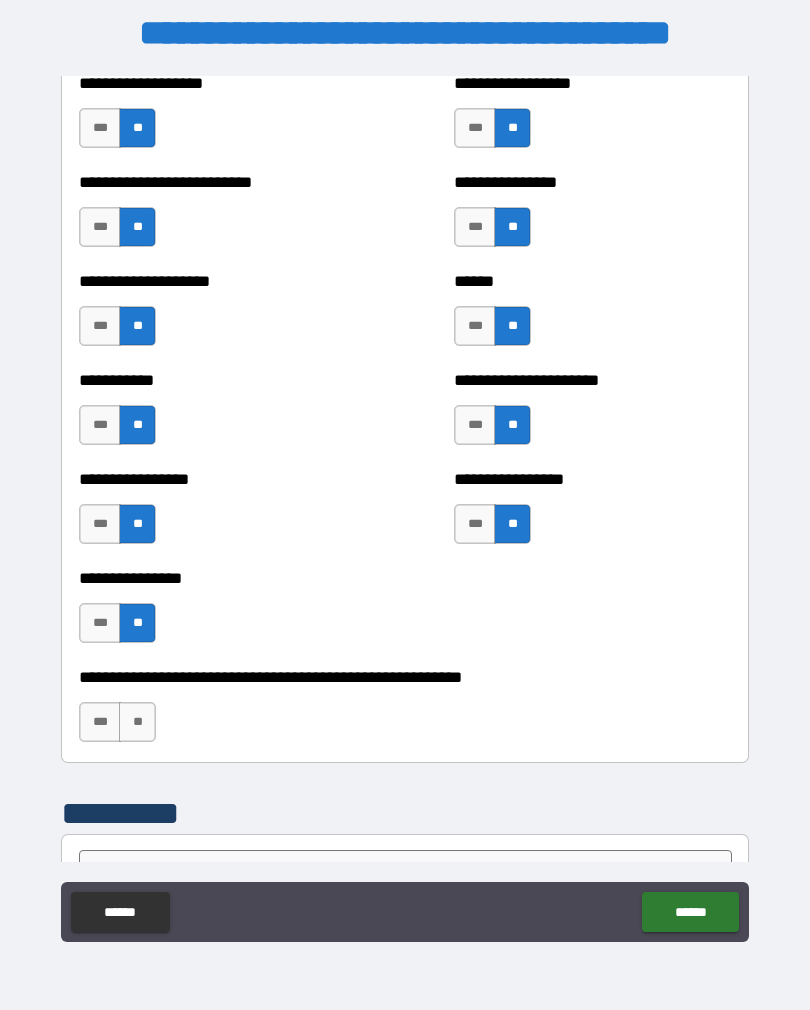 click on "**" at bounding box center (137, 722) 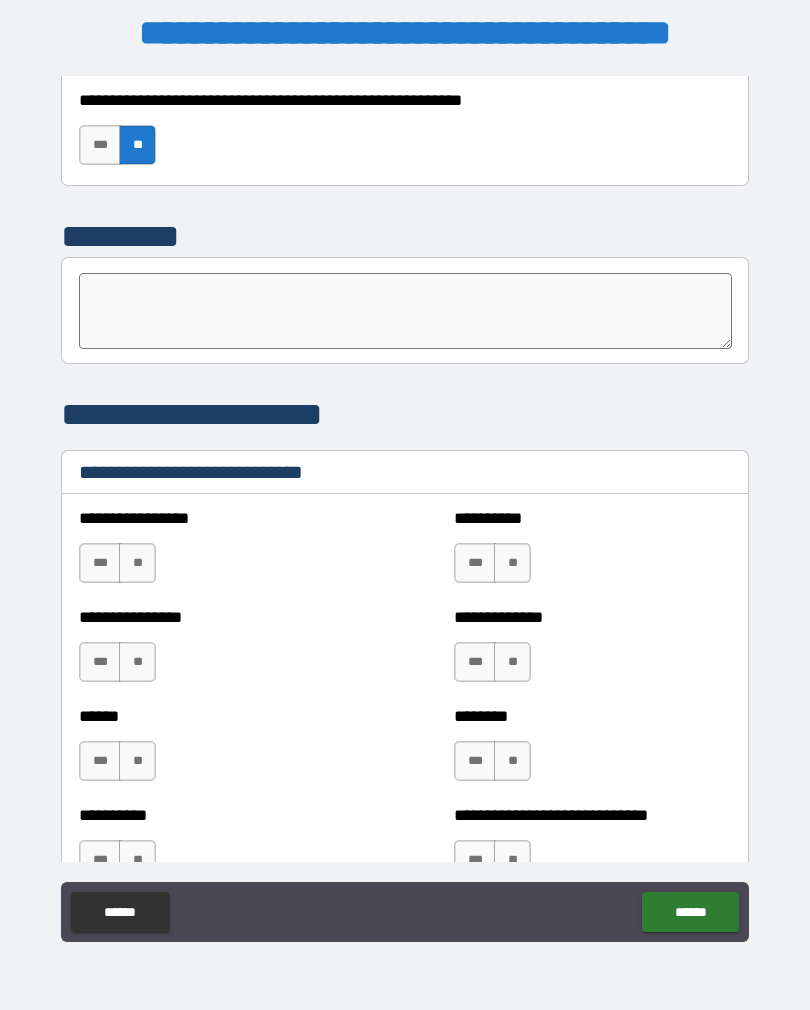 scroll, scrollTop: 6431, scrollLeft: 0, axis: vertical 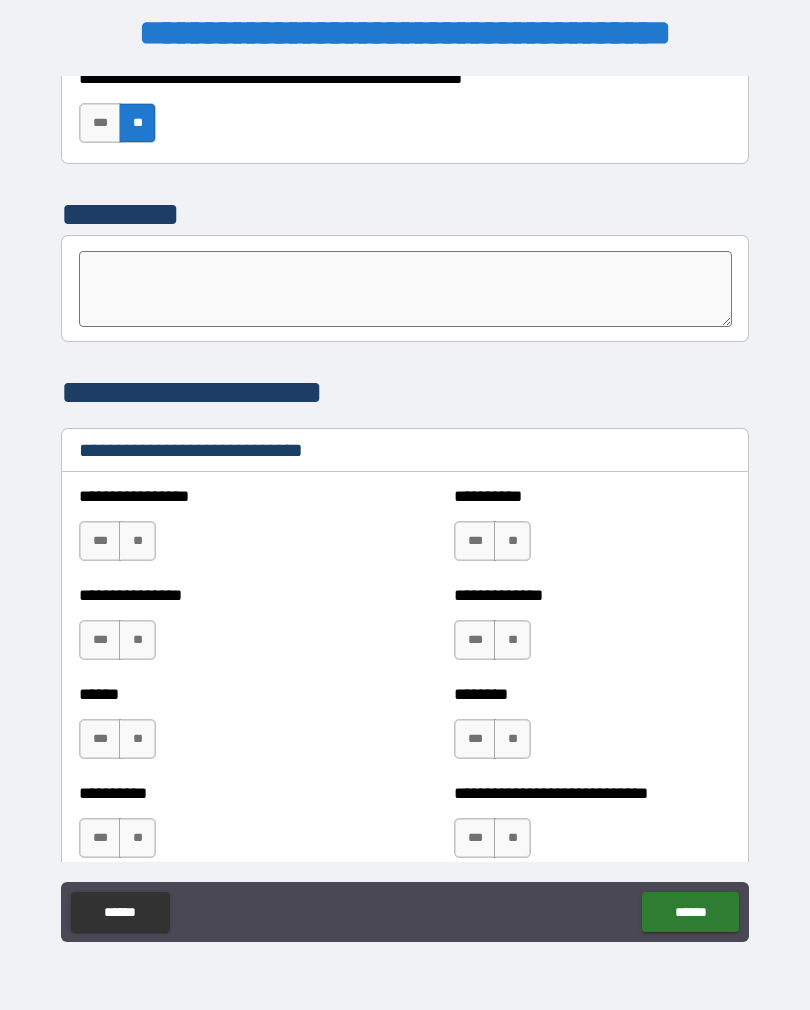 click on "***" at bounding box center (100, 541) 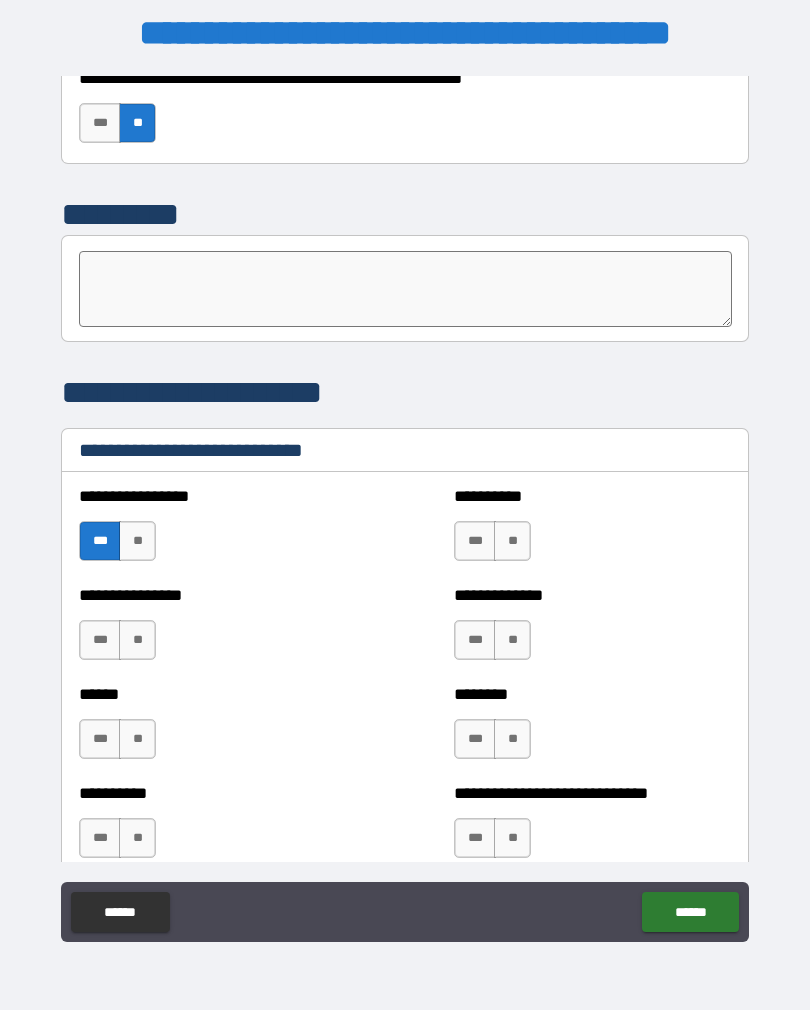 click on "**" at bounding box center (137, 640) 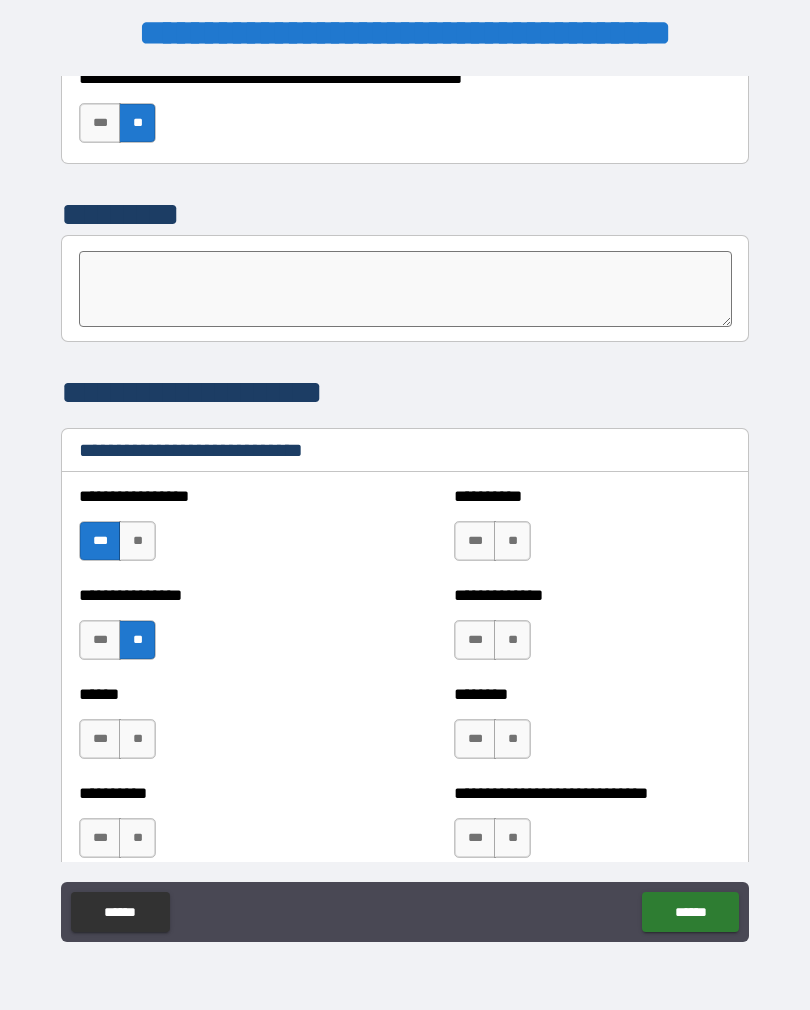 click on "**" at bounding box center [512, 541] 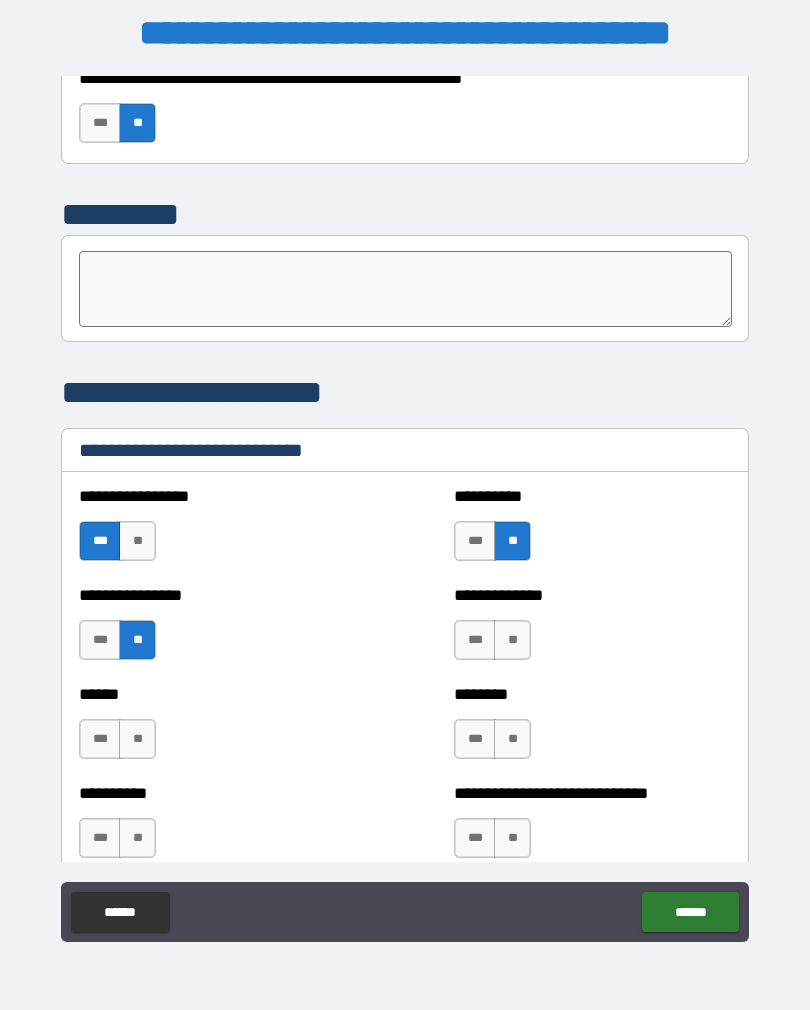 click on "**" at bounding box center (512, 640) 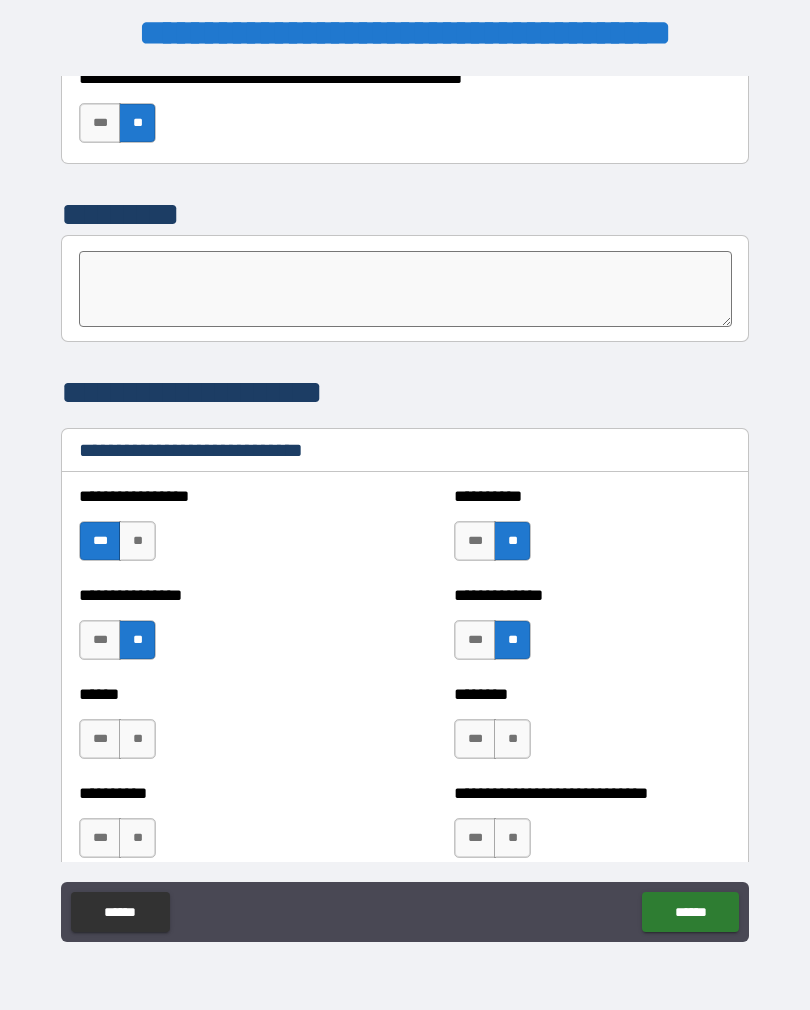 click on "***" at bounding box center (475, 640) 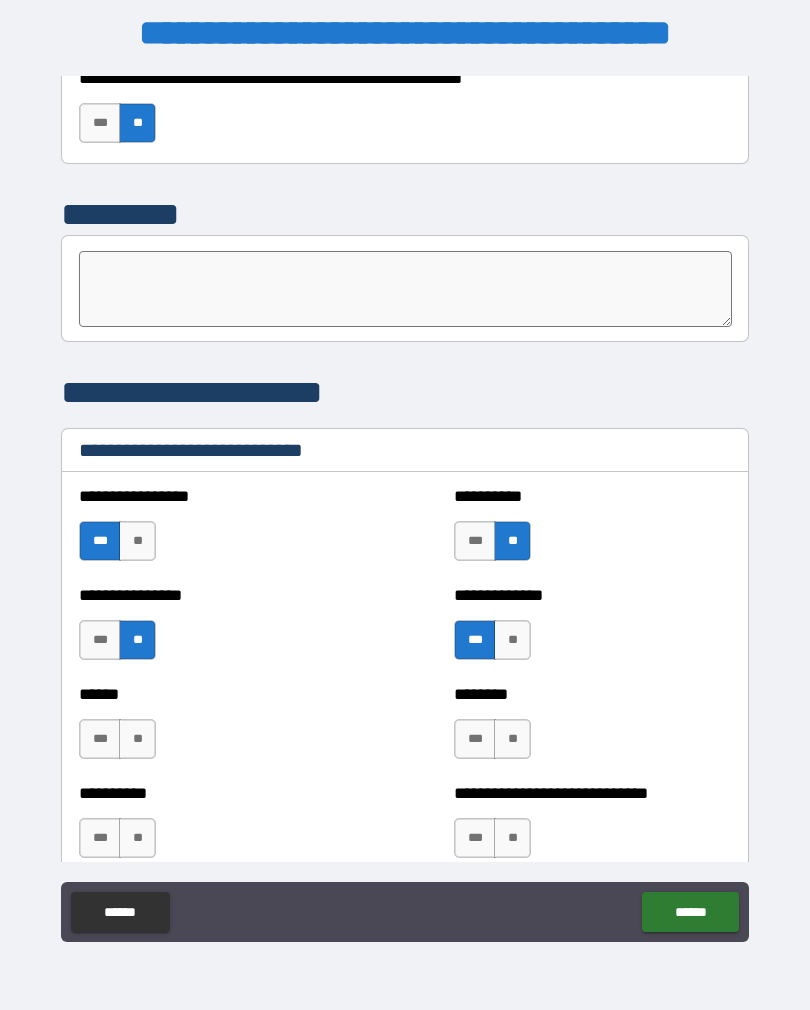 click on "**" at bounding box center [512, 739] 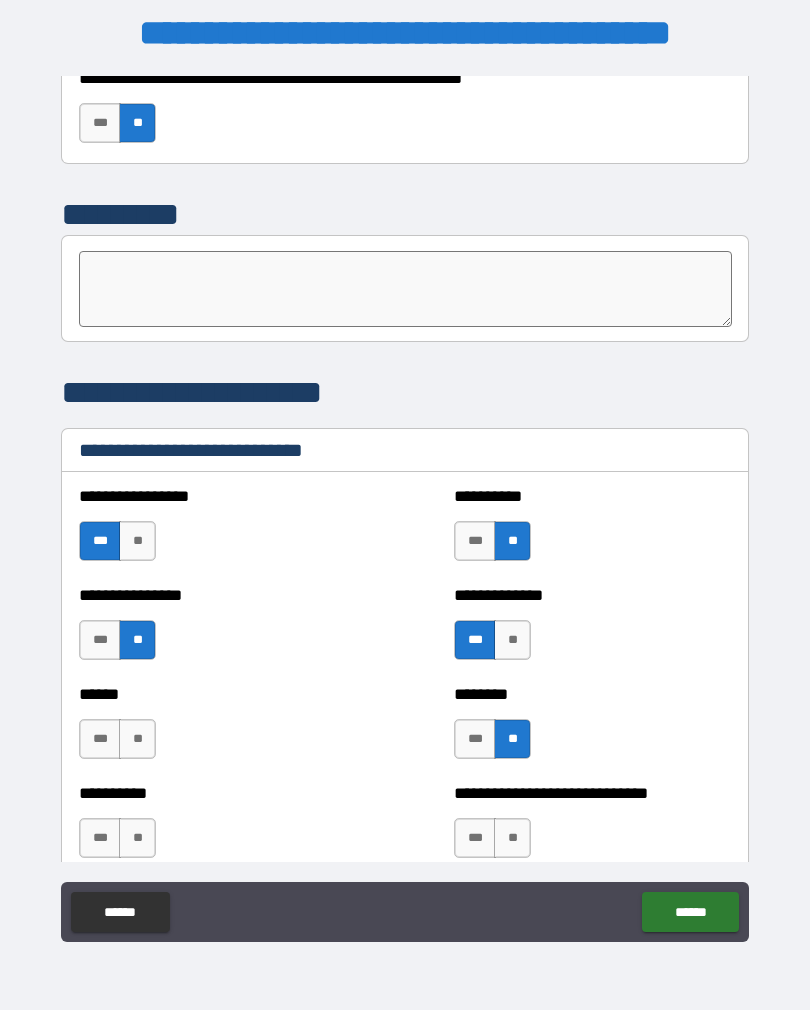 click on "***" at bounding box center [475, 739] 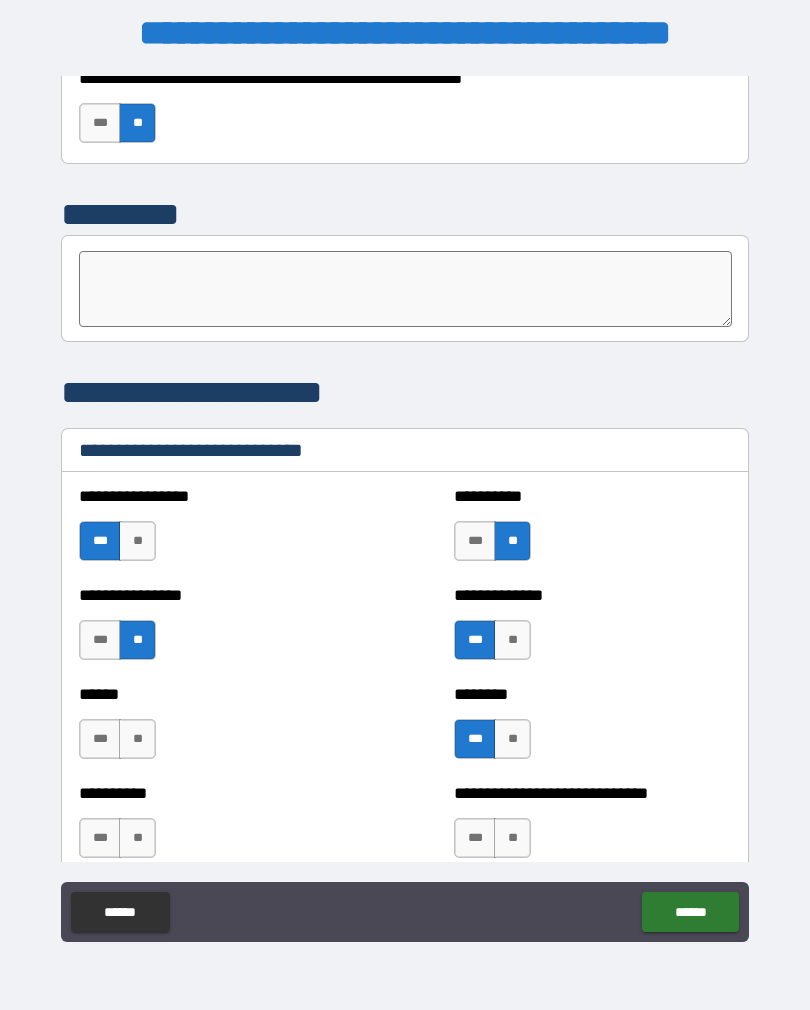 click on "**" at bounding box center [137, 739] 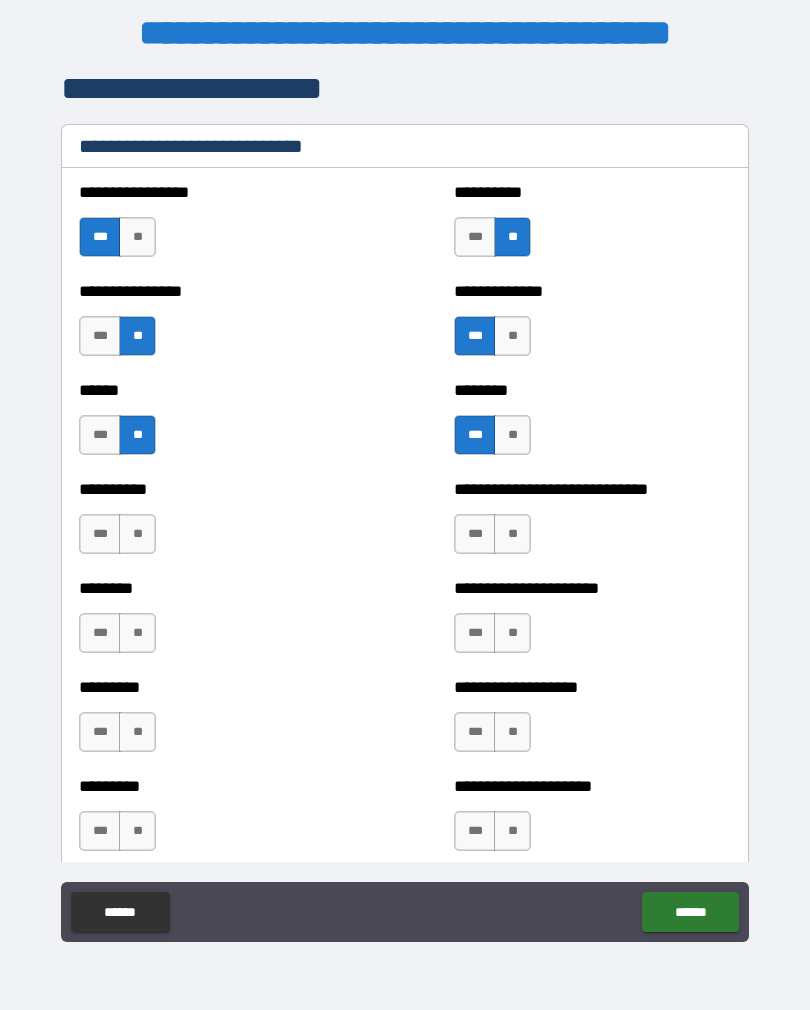 scroll, scrollTop: 6741, scrollLeft: 0, axis: vertical 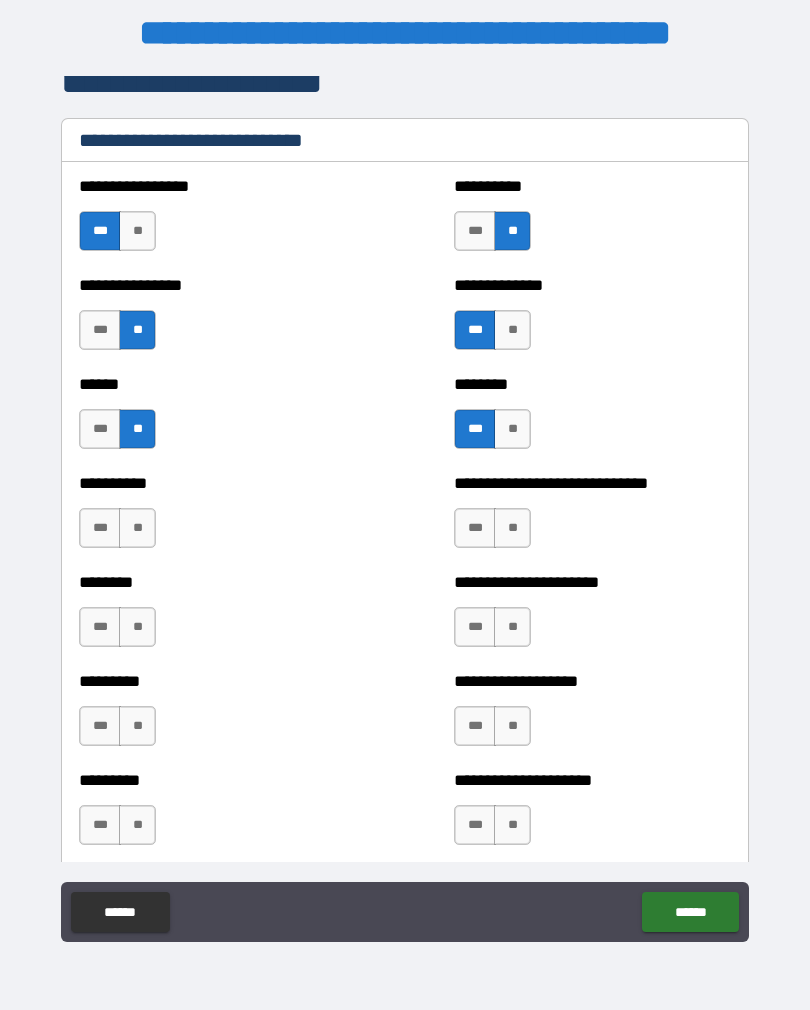 click on "**" at bounding box center (137, 528) 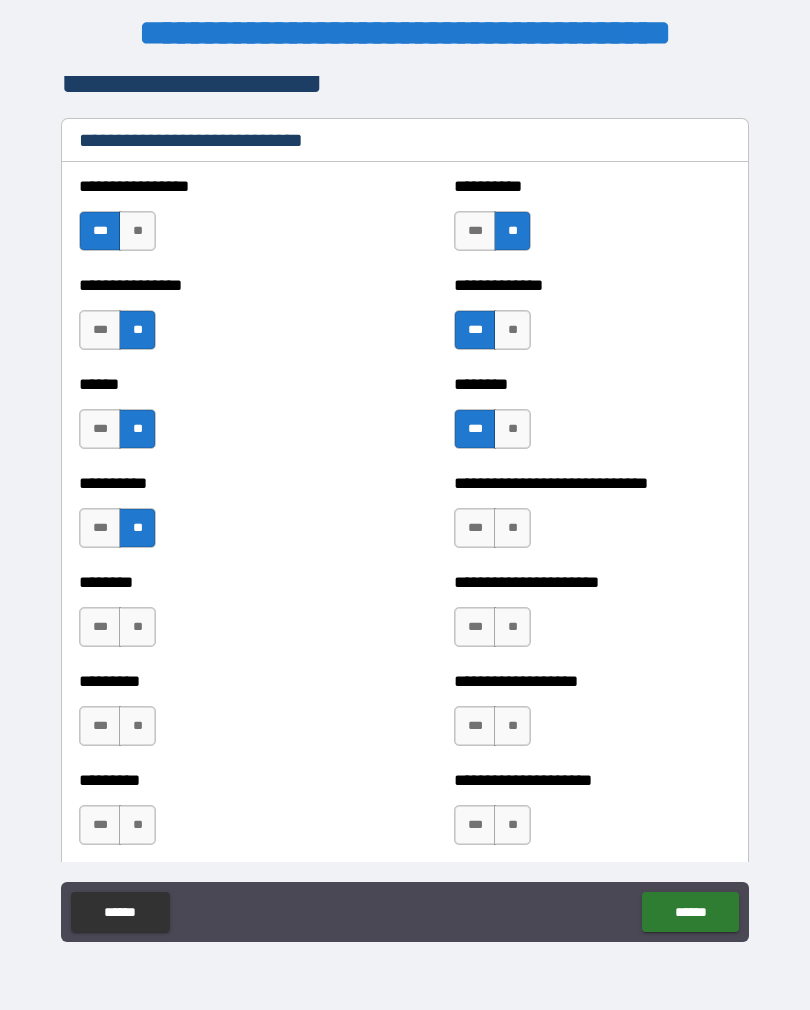click on "**" at bounding box center [137, 627] 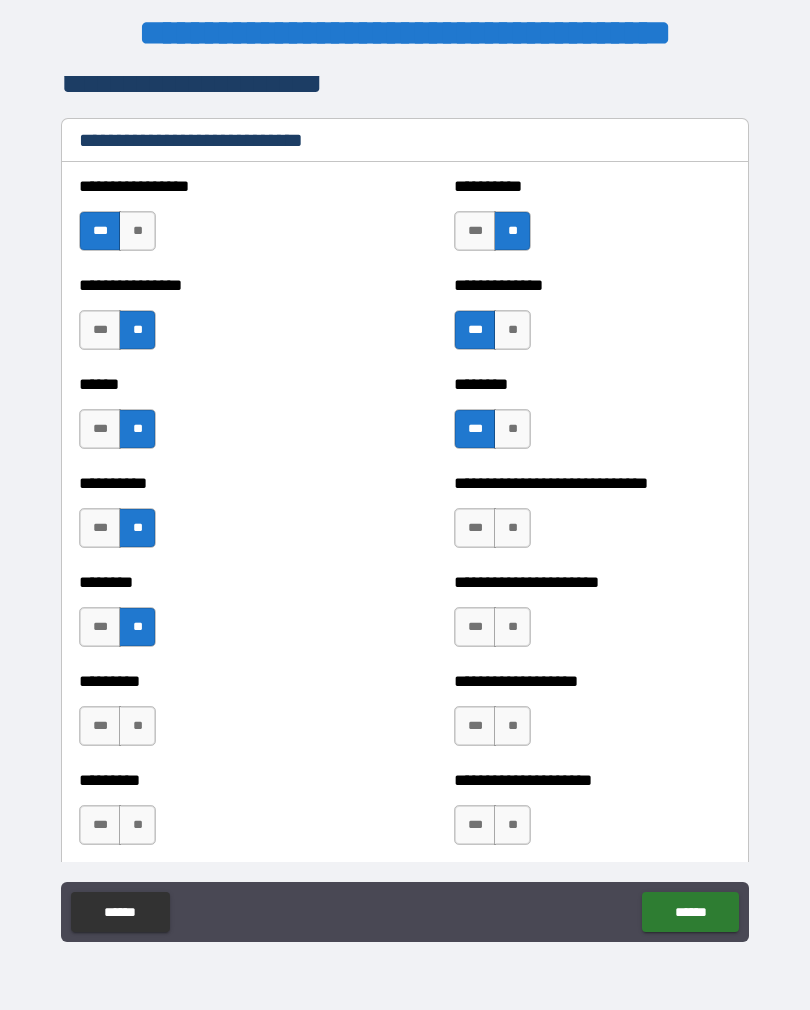 click on "***" at bounding box center [475, 528] 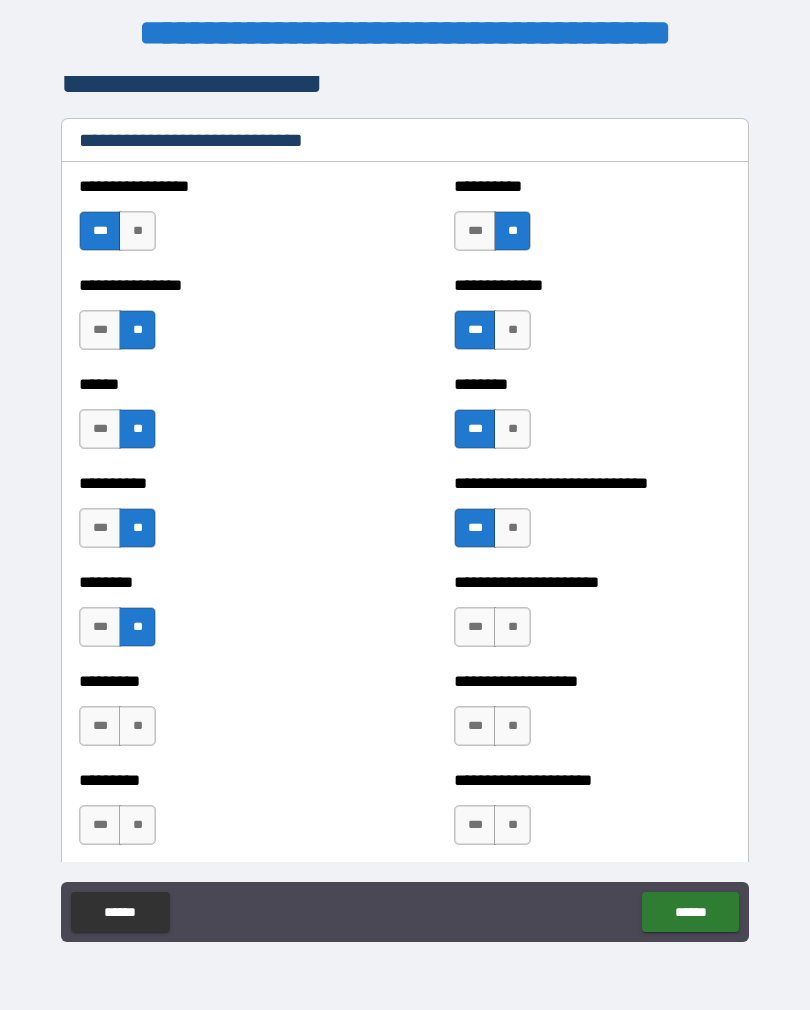 click on "**" at bounding box center (512, 627) 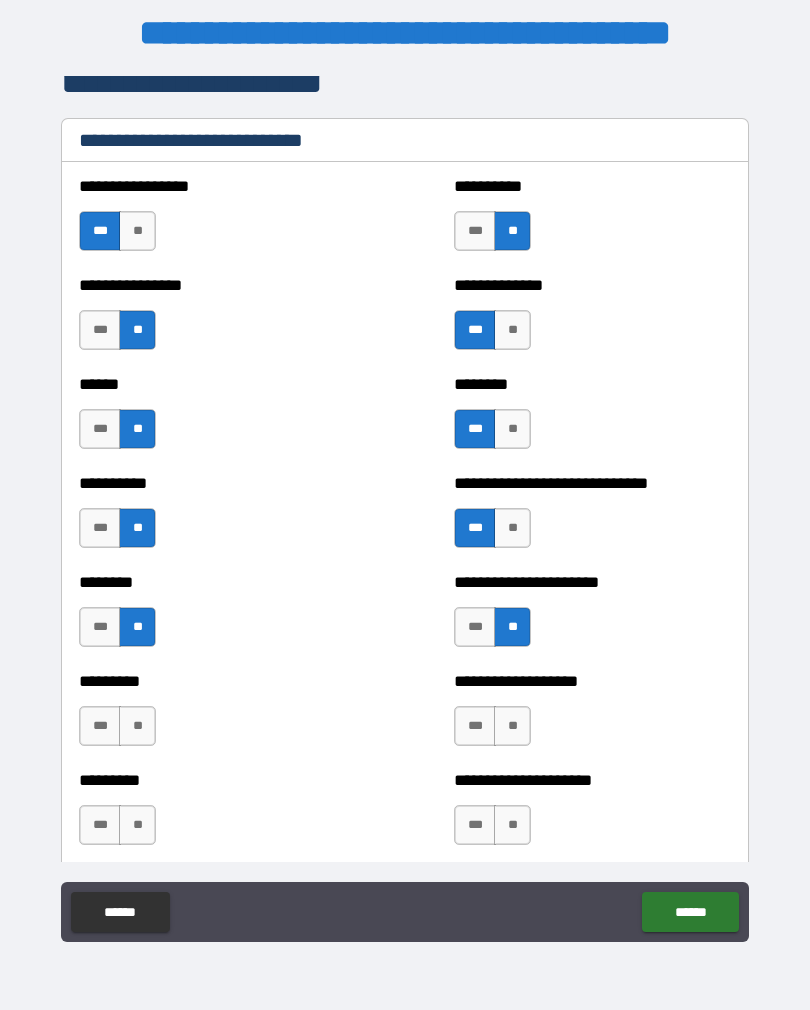 click on "***" at bounding box center [475, 627] 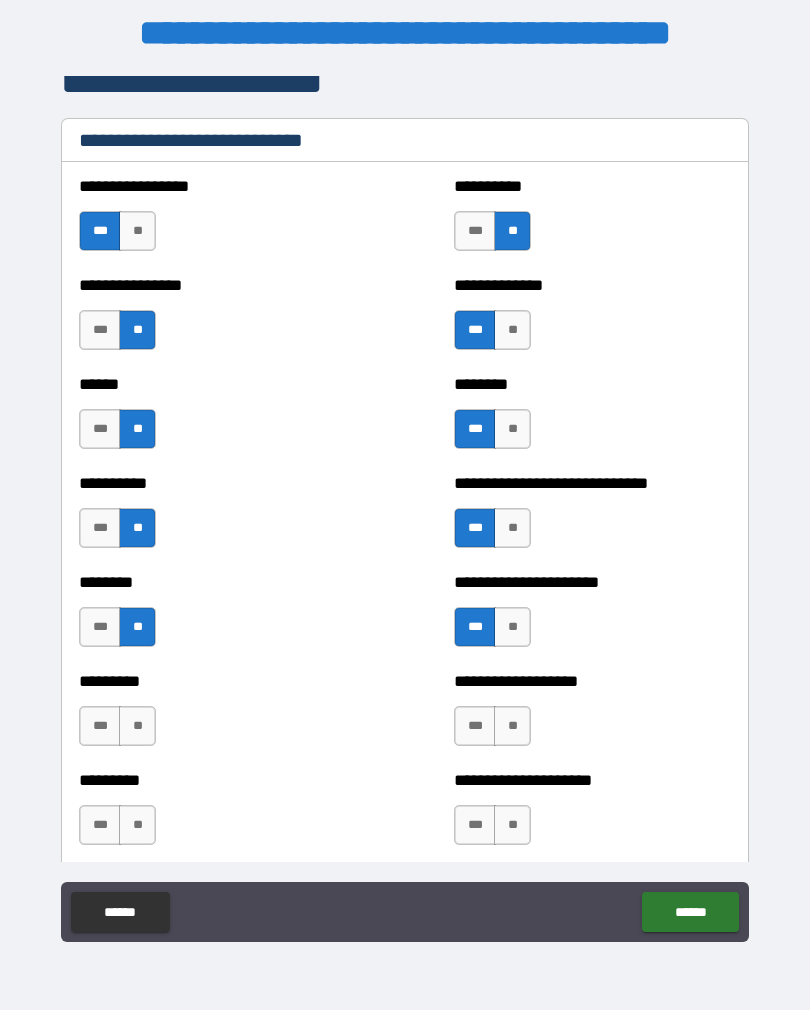 click on "**" at bounding box center (512, 726) 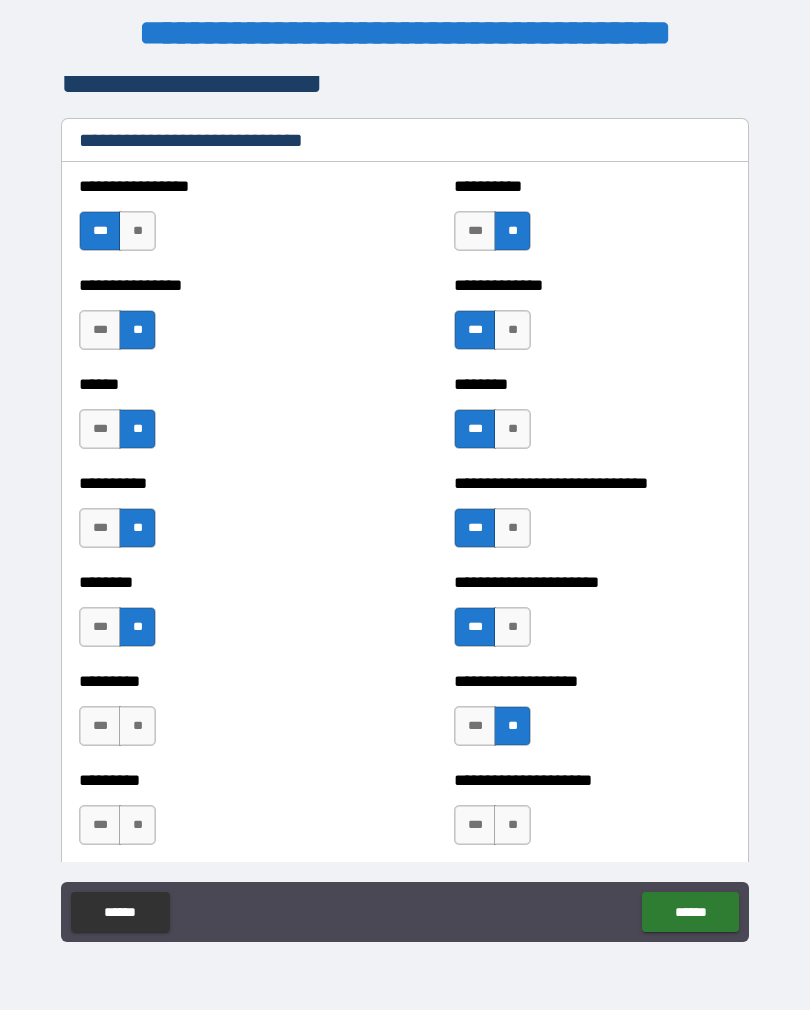 click on "**" at bounding box center [137, 726] 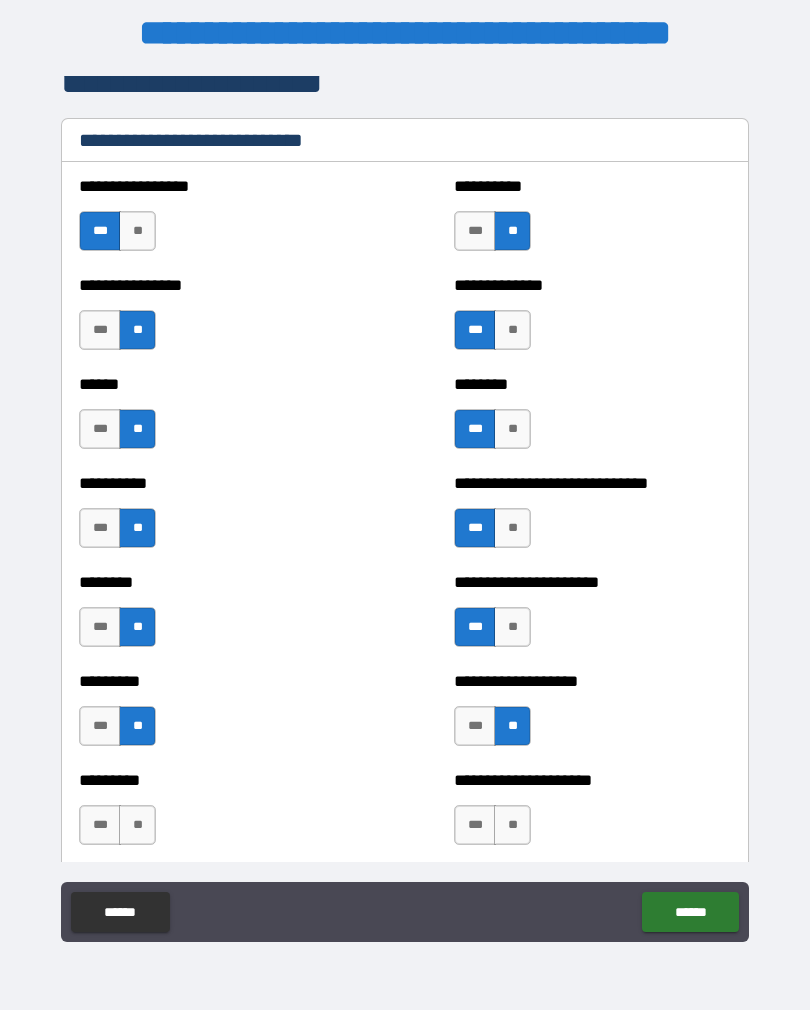 click on "**" at bounding box center (137, 825) 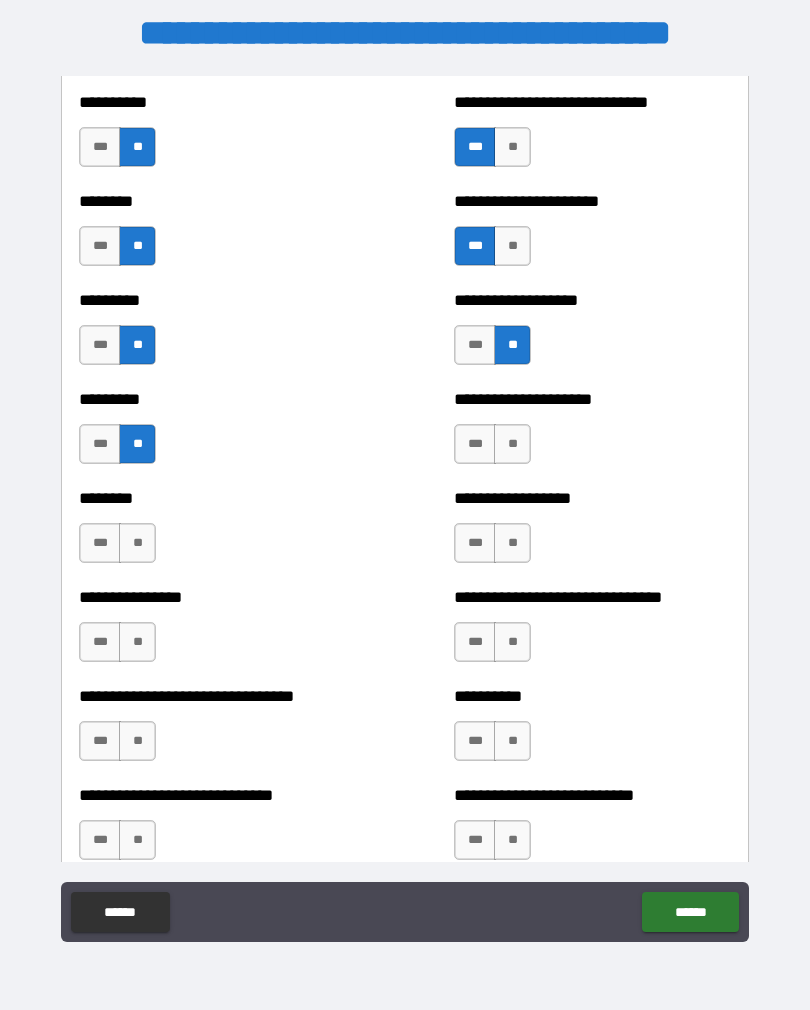 scroll, scrollTop: 7117, scrollLeft: 0, axis: vertical 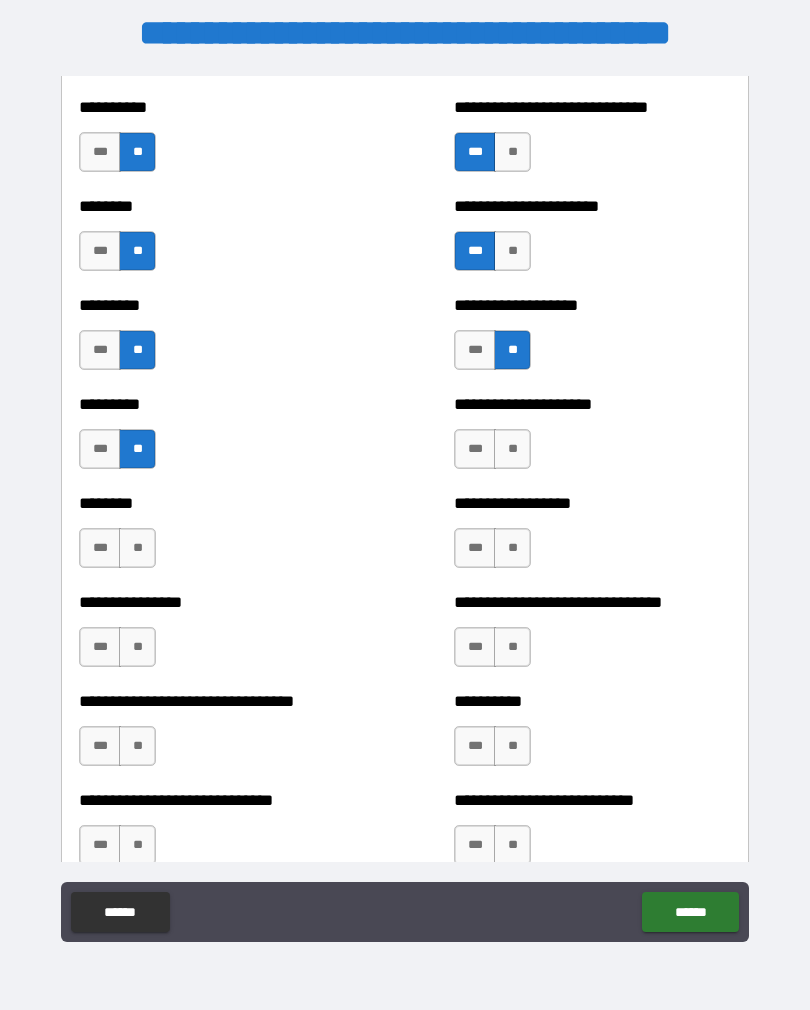 click on "**" at bounding box center [512, 449] 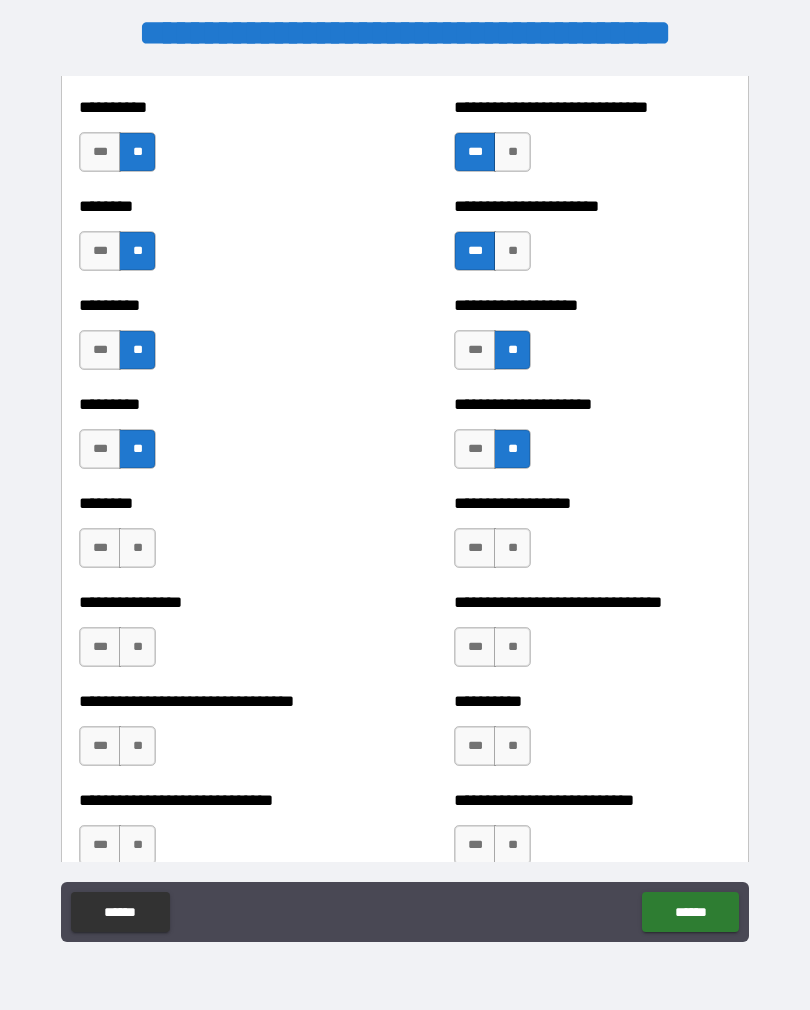 click on "**" at bounding box center [512, 548] 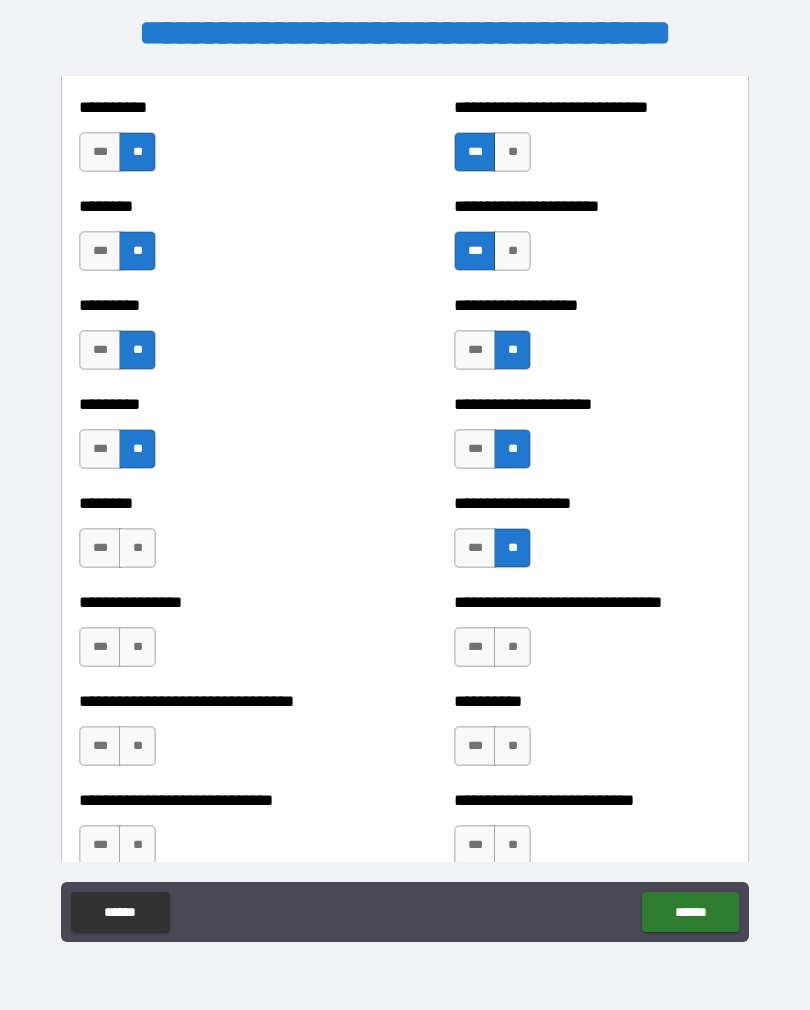 click on "**" at bounding box center [137, 548] 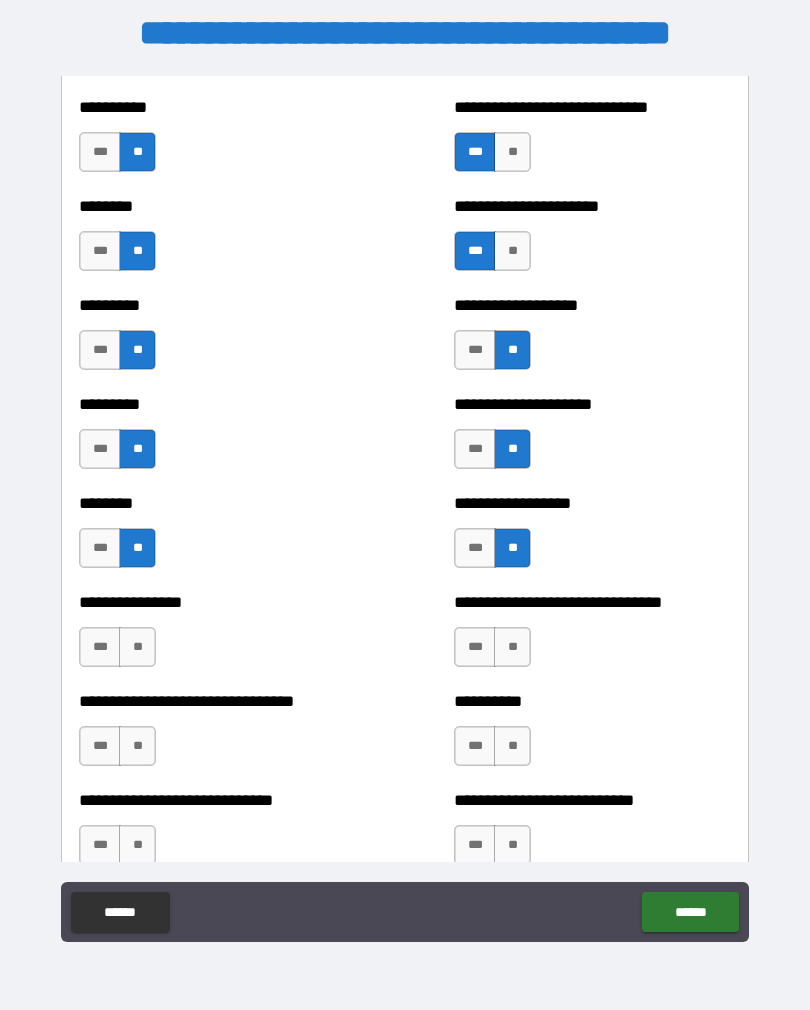 click on "**" at bounding box center [137, 647] 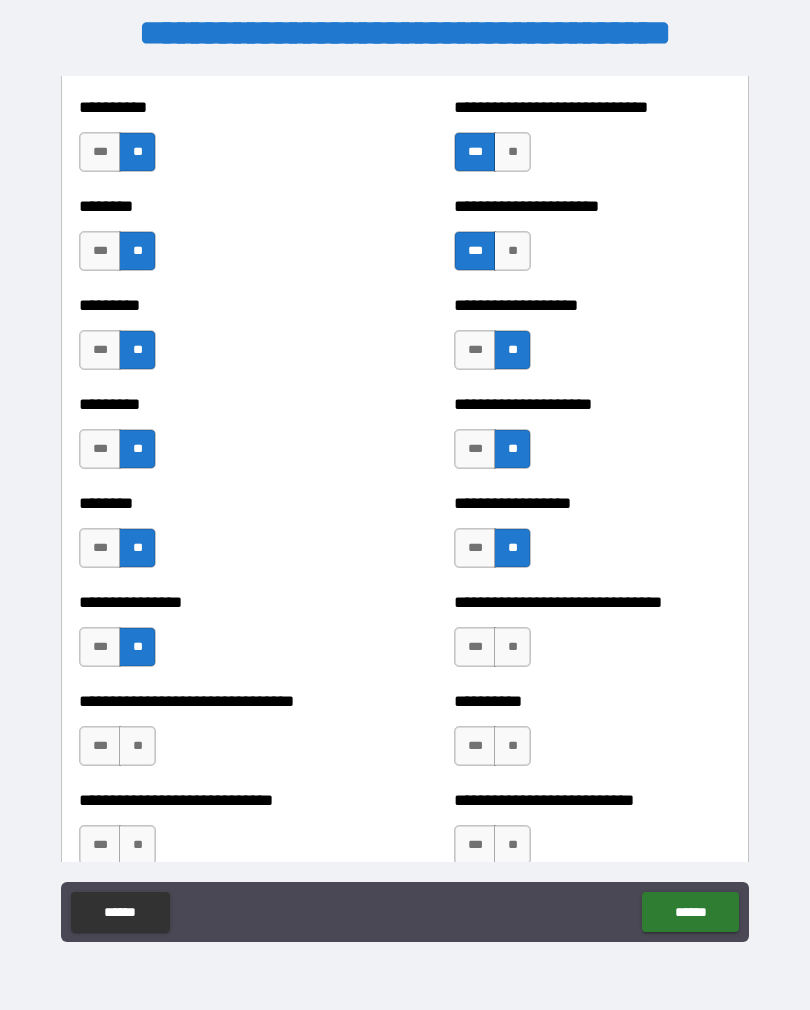 click on "**" at bounding box center [137, 746] 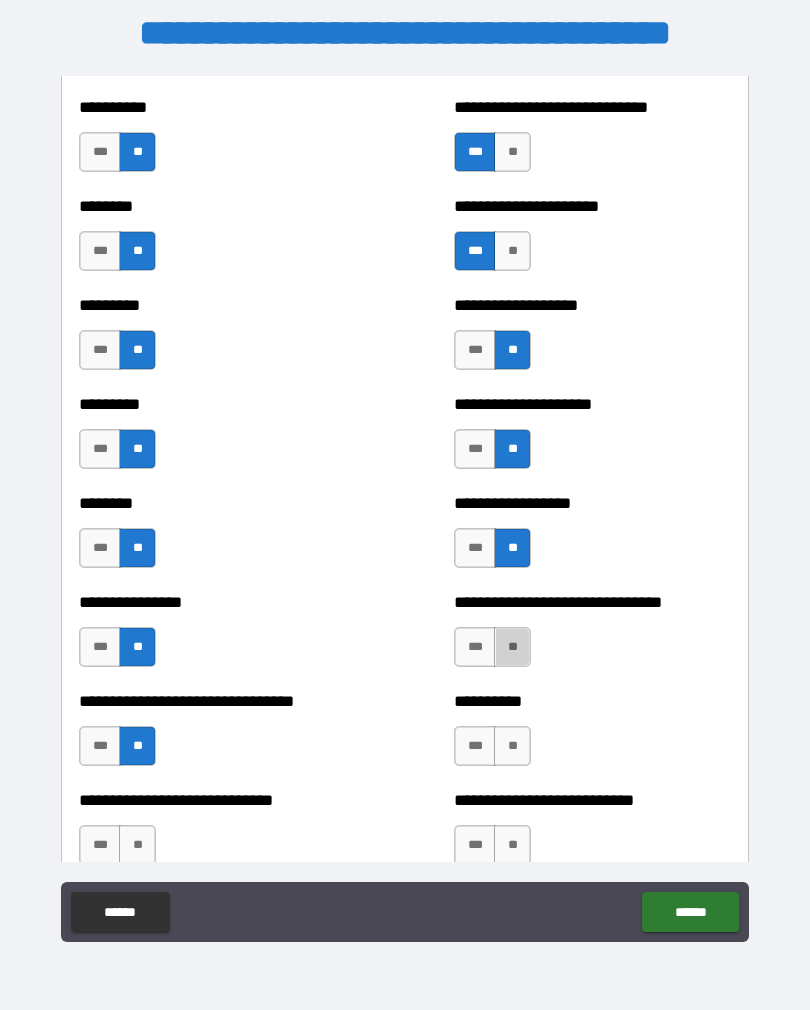 click on "**" at bounding box center [512, 647] 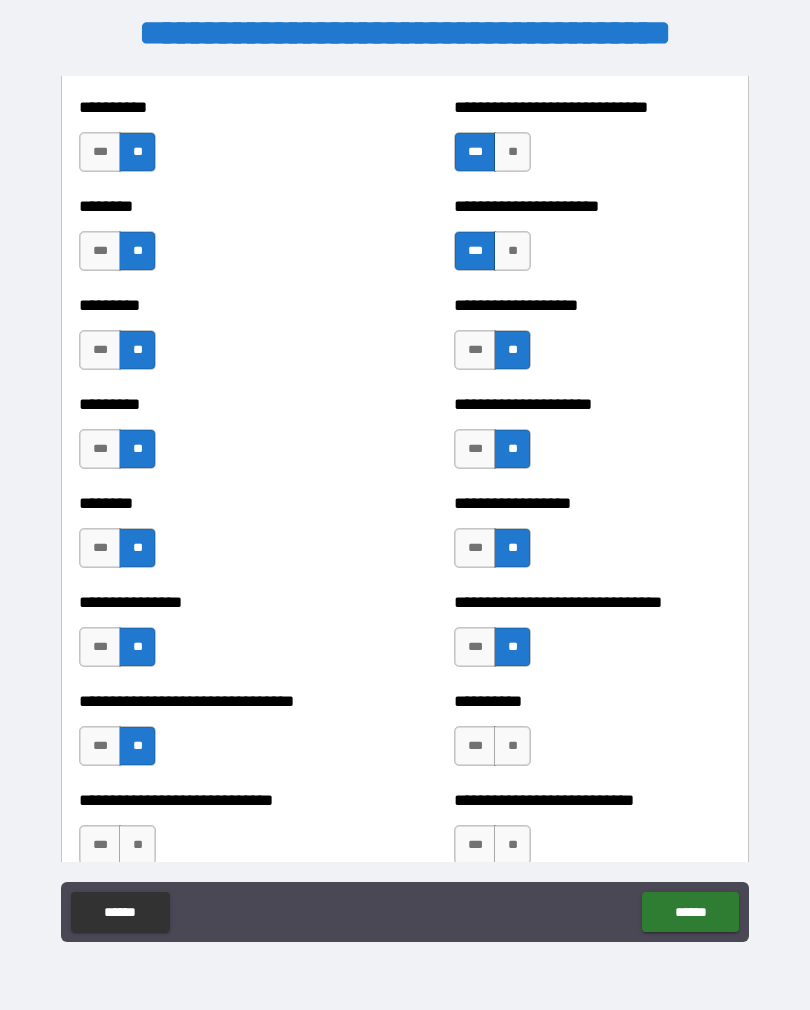 click on "**" at bounding box center [512, 746] 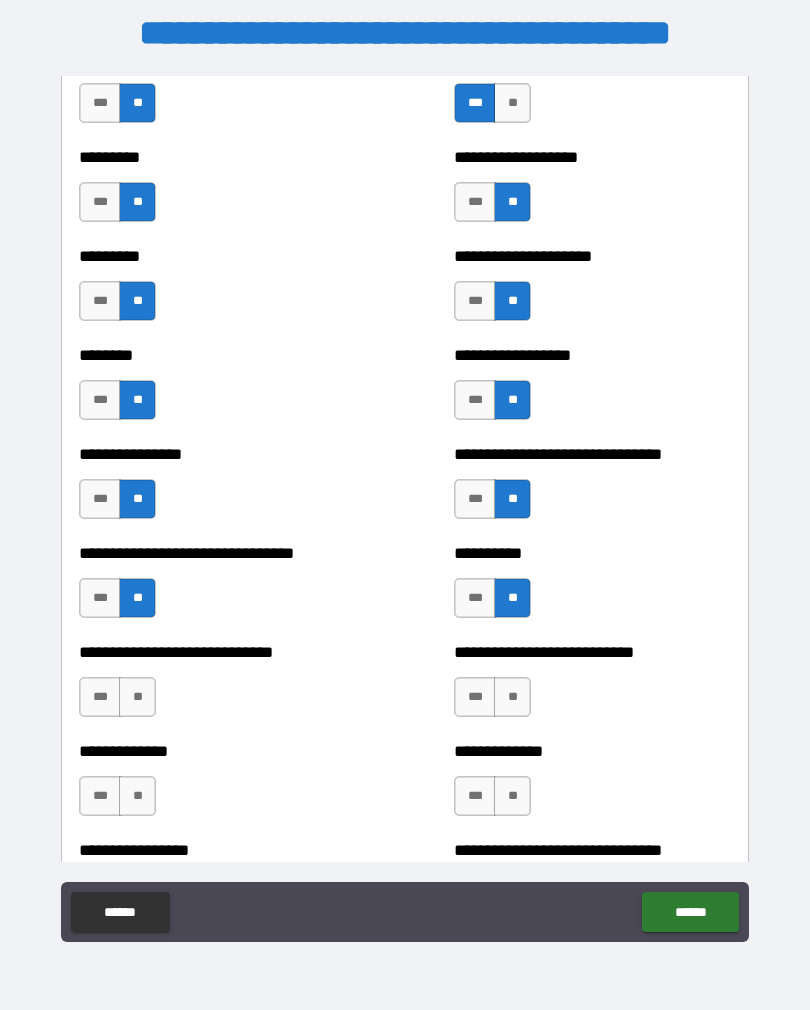 scroll, scrollTop: 7453, scrollLeft: 0, axis: vertical 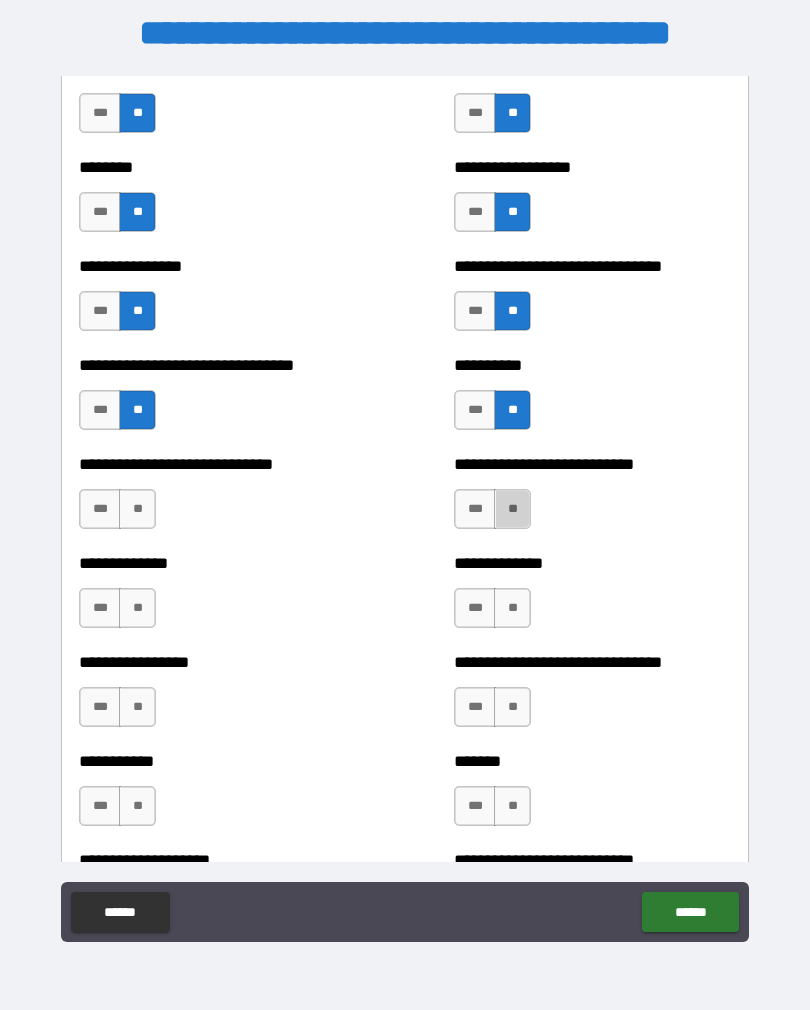 click on "**" at bounding box center [512, 509] 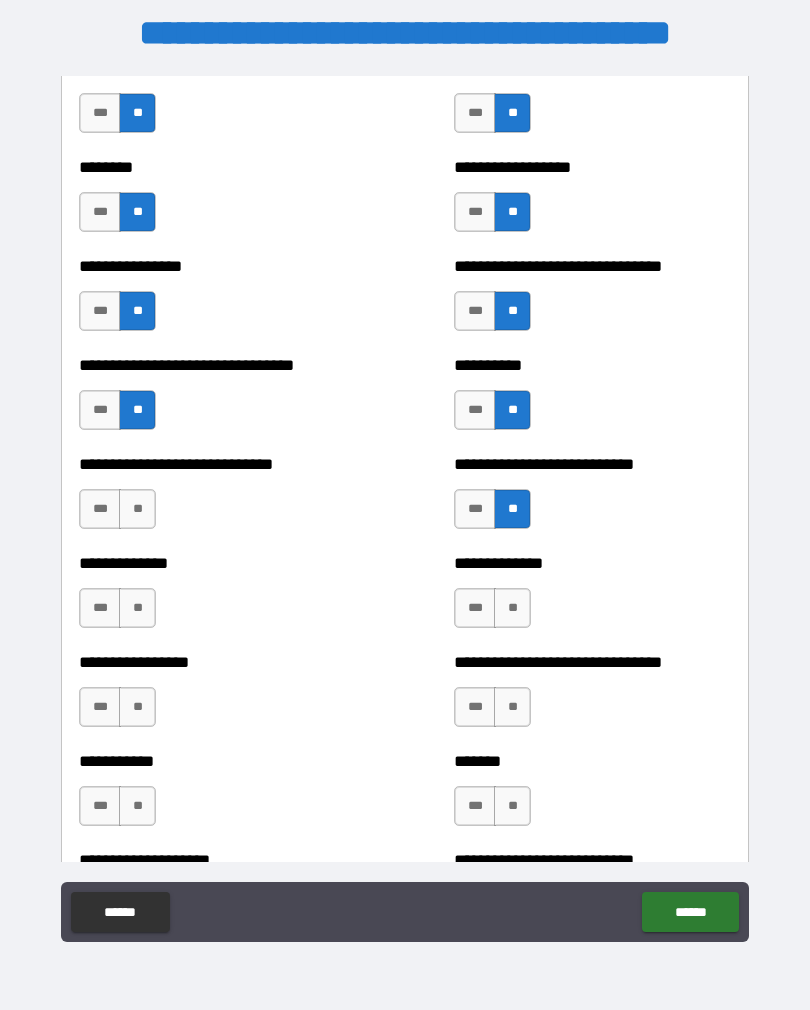 click on "**" at bounding box center (512, 608) 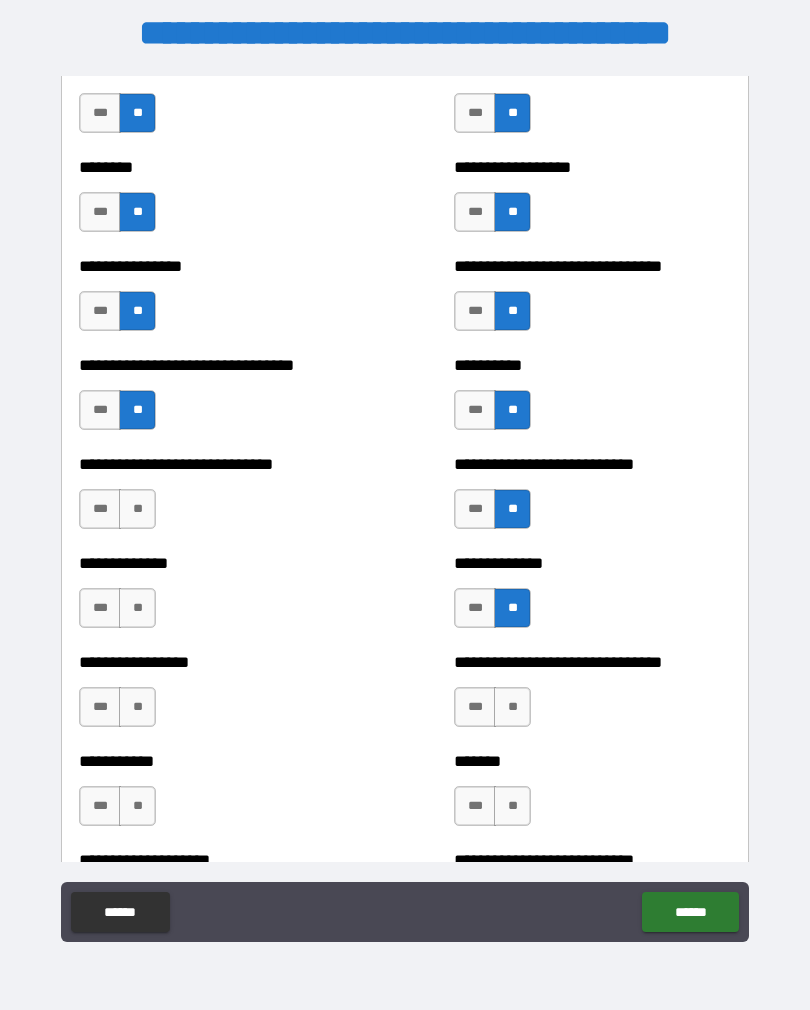 click on "**" at bounding box center (512, 707) 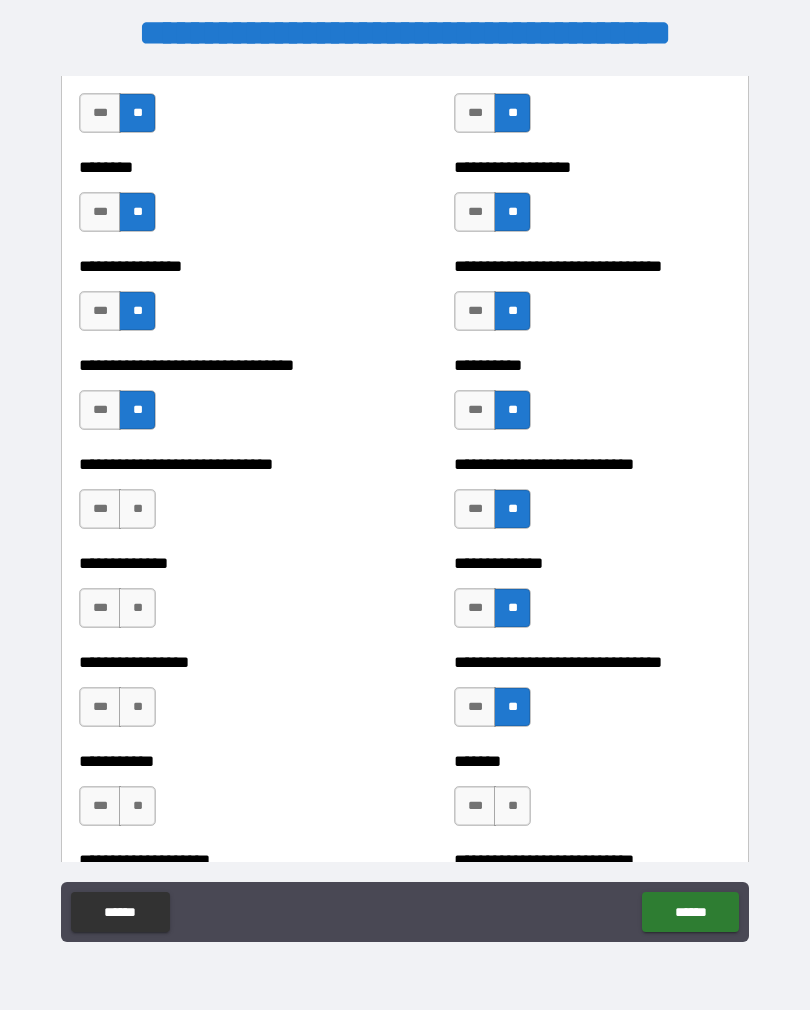 click on "**" at bounding box center [512, 806] 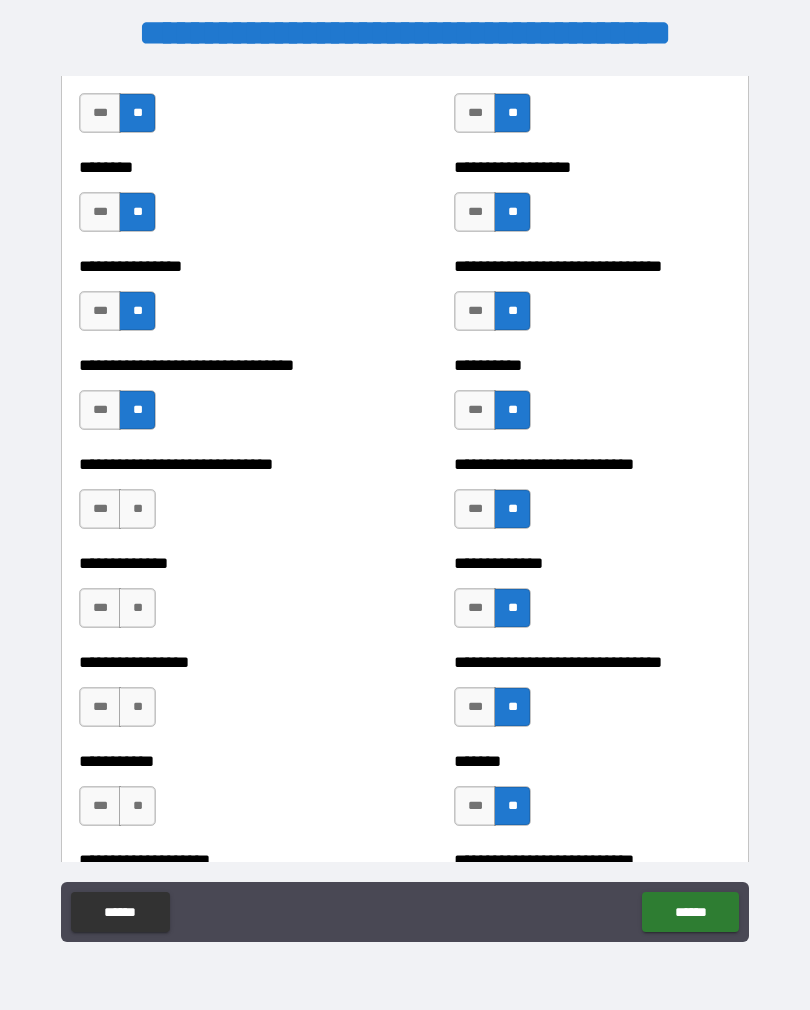 click on "**" at bounding box center [137, 806] 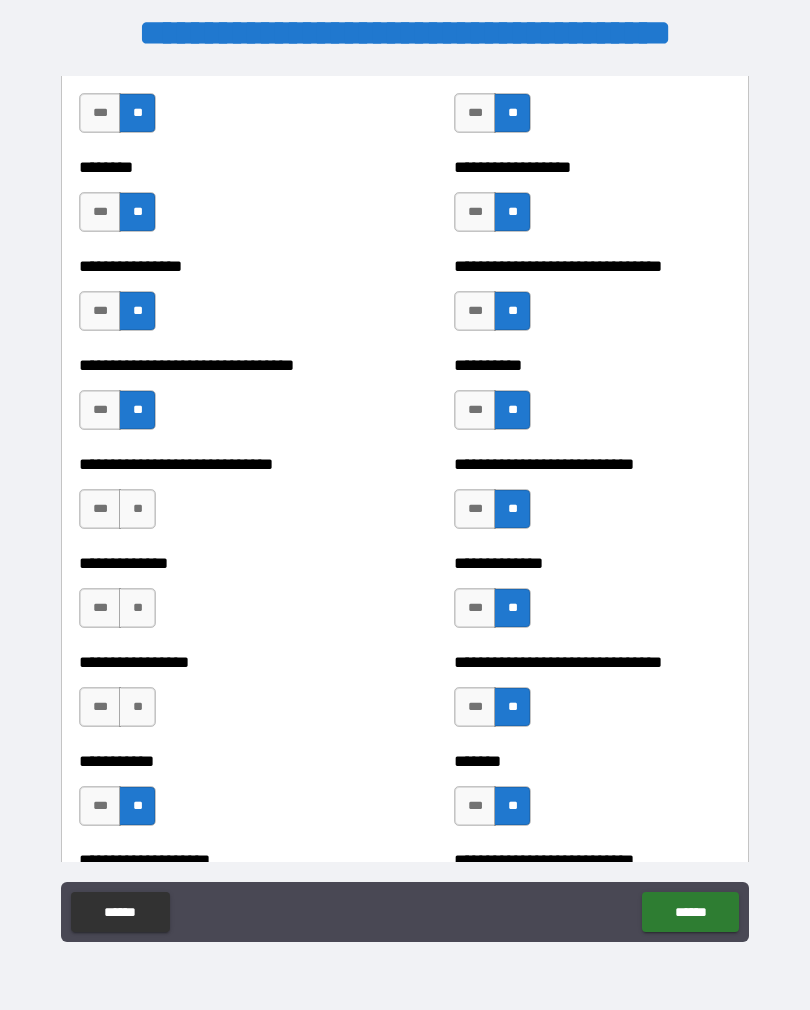 click on "**" at bounding box center [137, 707] 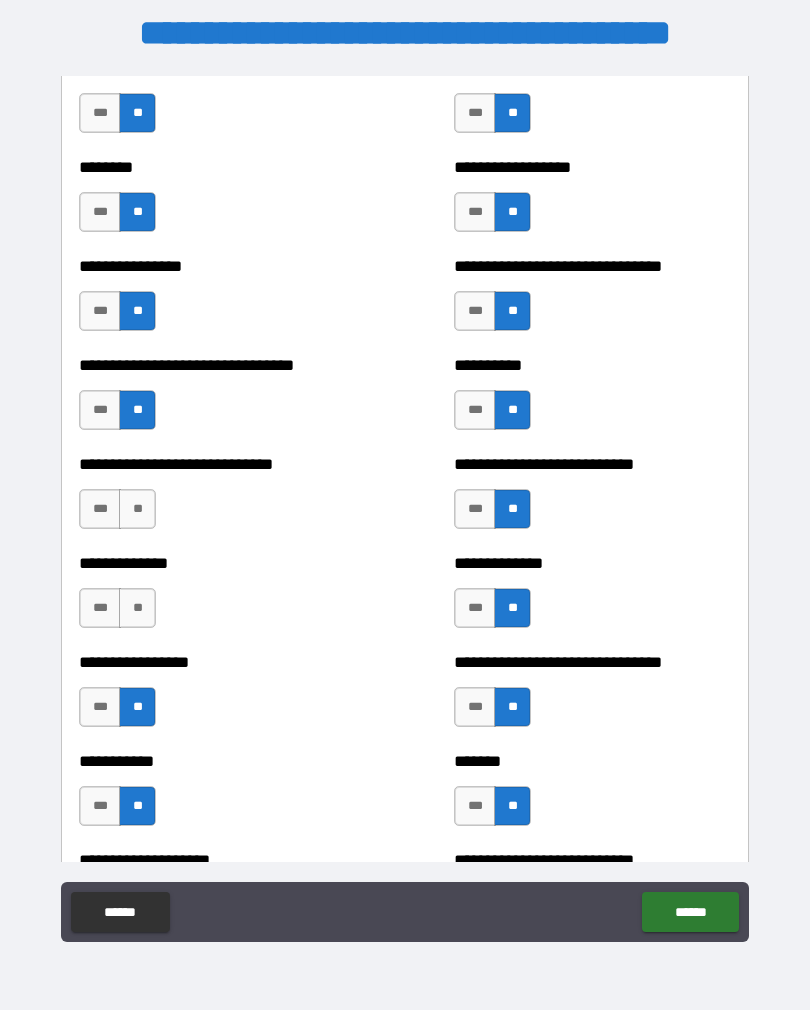 click on "**" at bounding box center (137, 608) 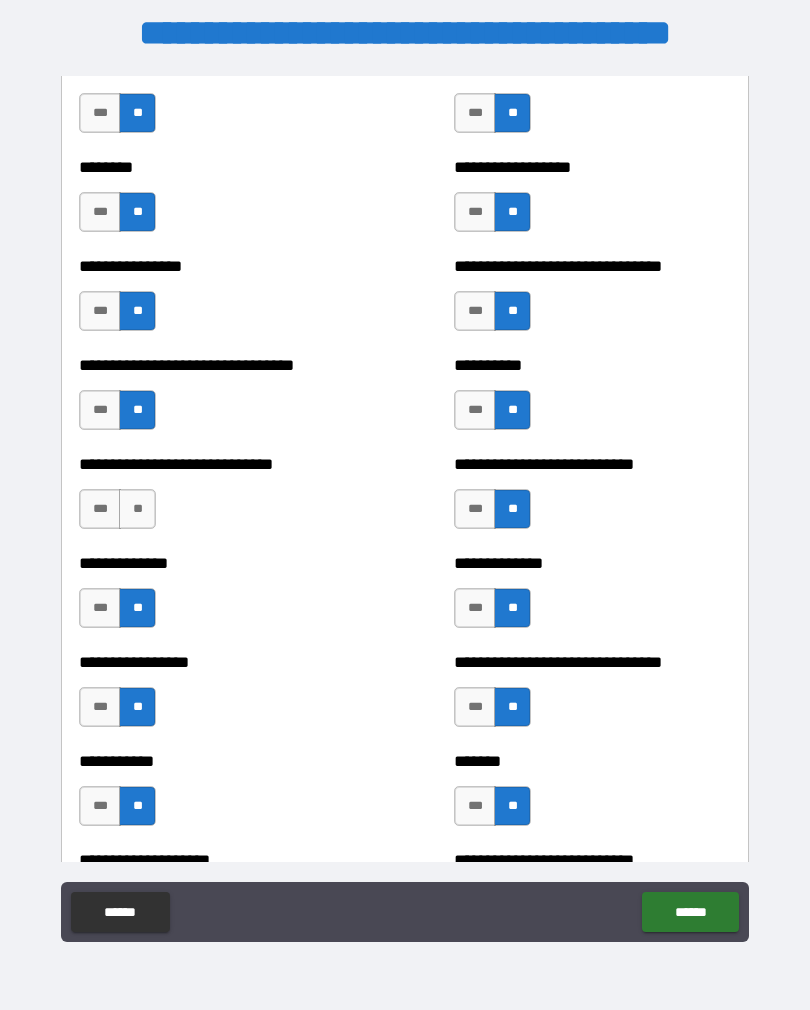 click on "**" at bounding box center (137, 509) 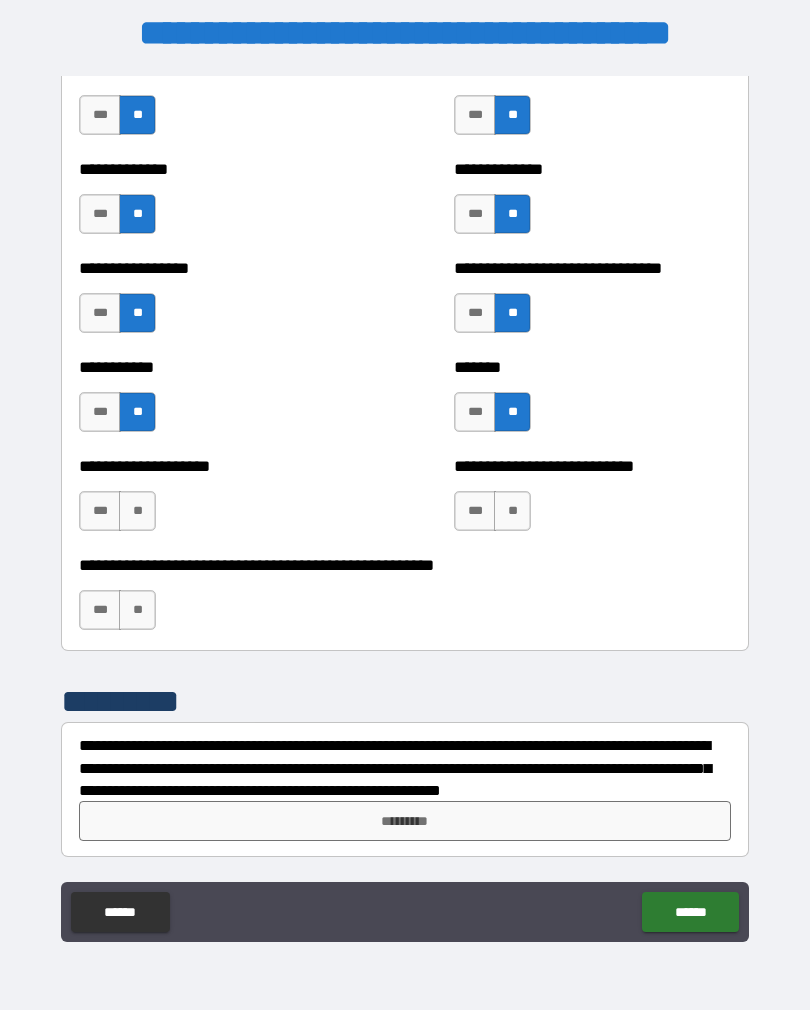scroll, scrollTop: 7847, scrollLeft: 0, axis: vertical 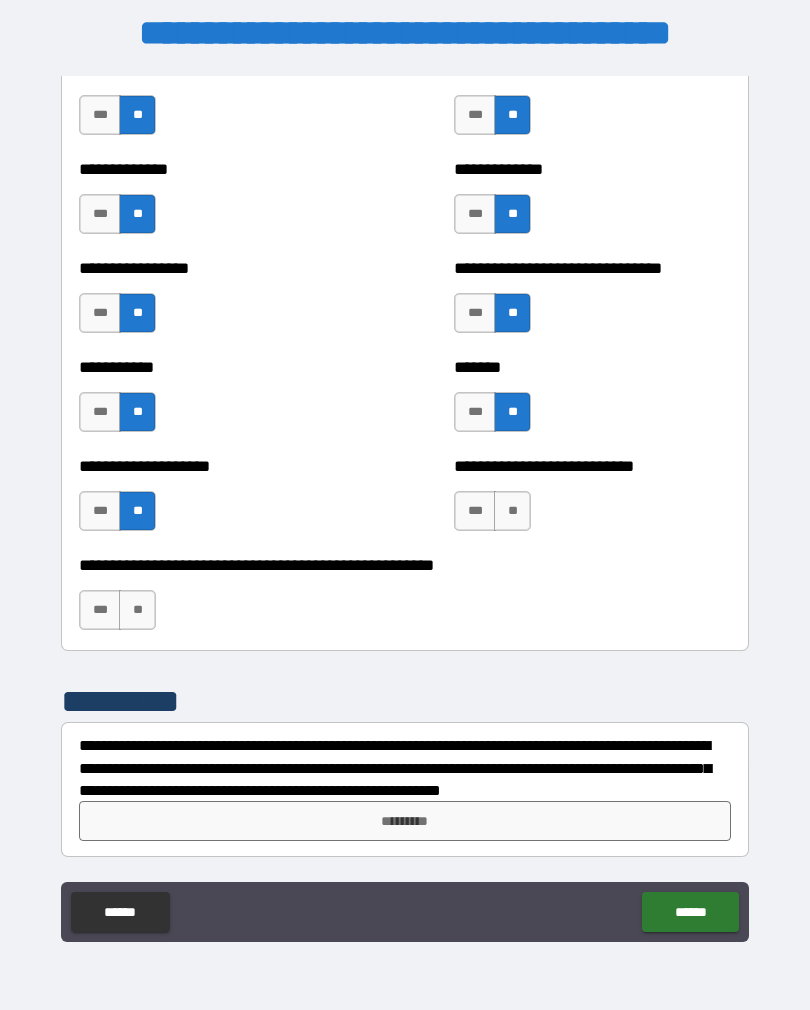click on "**********" at bounding box center [592, 501] 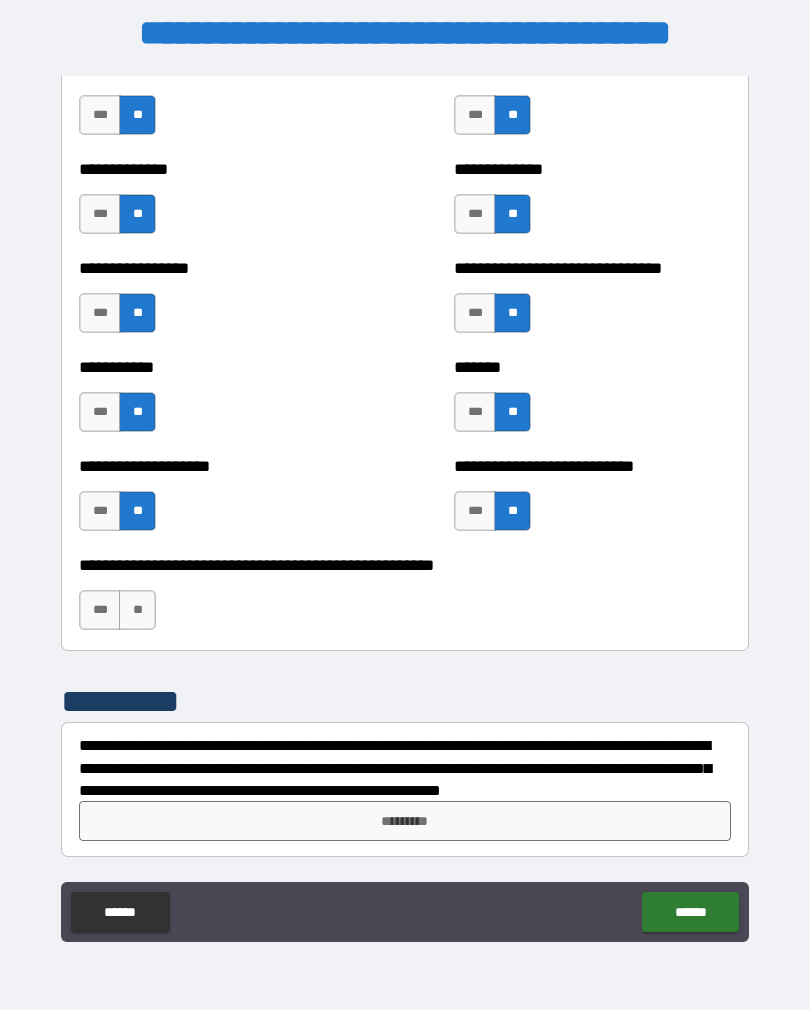 click on "**" at bounding box center (137, 610) 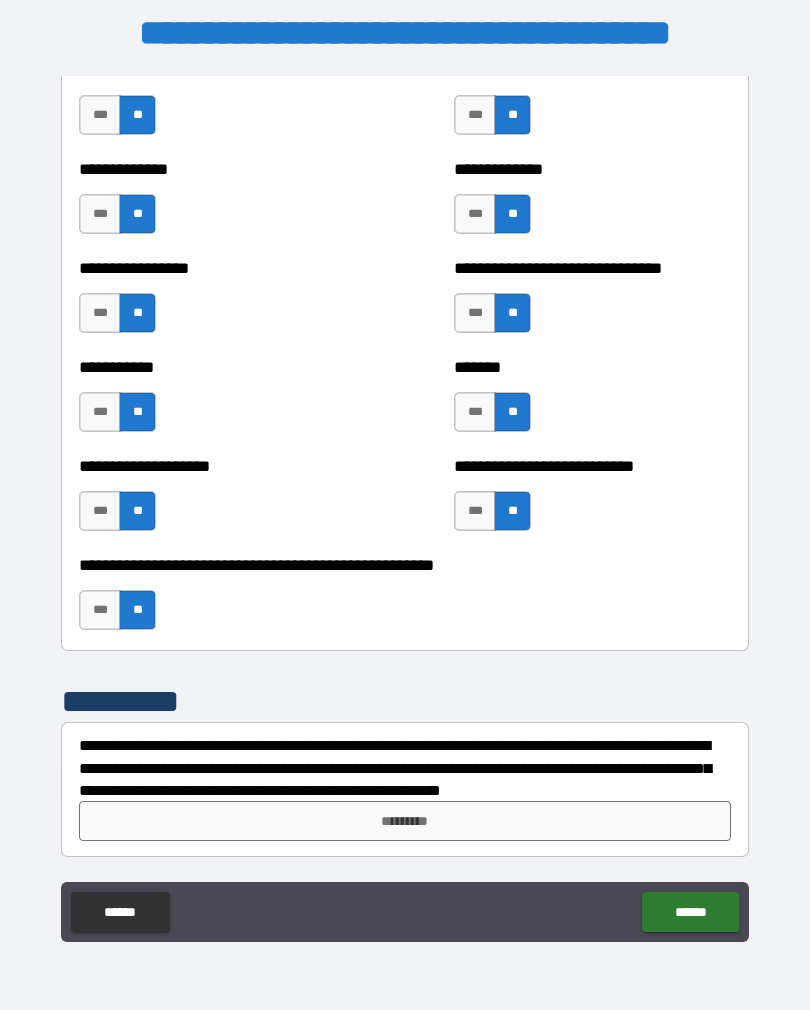 scroll, scrollTop: 7847, scrollLeft: 0, axis: vertical 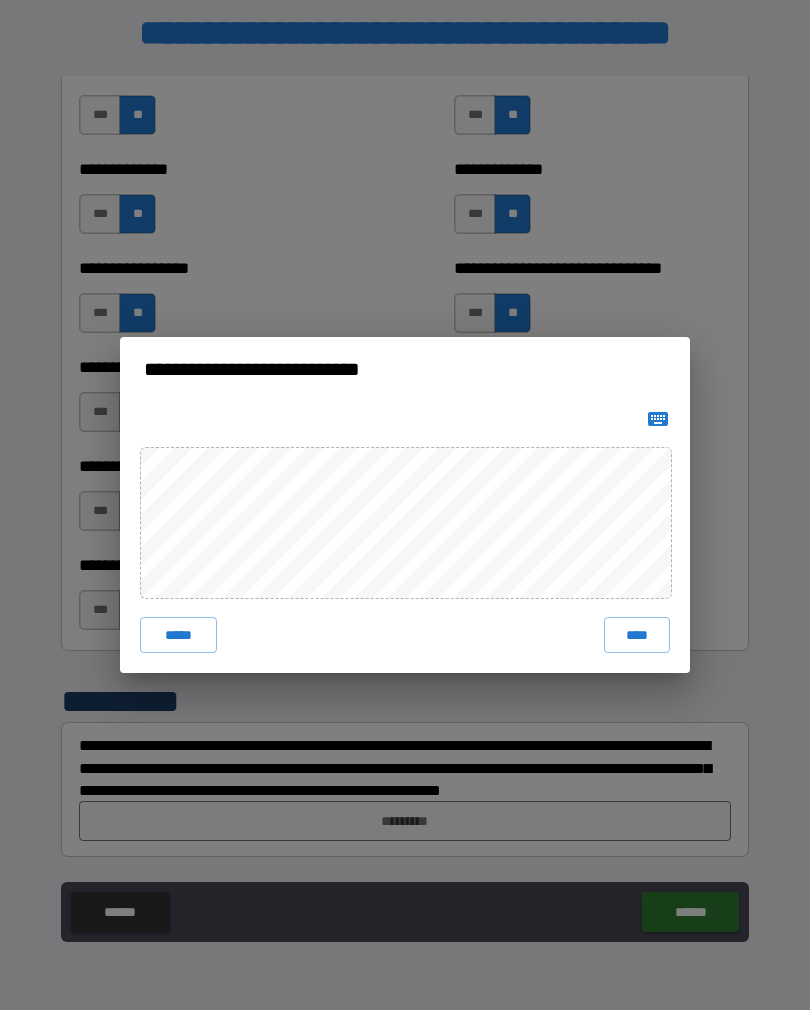 click on "****" at bounding box center (637, 635) 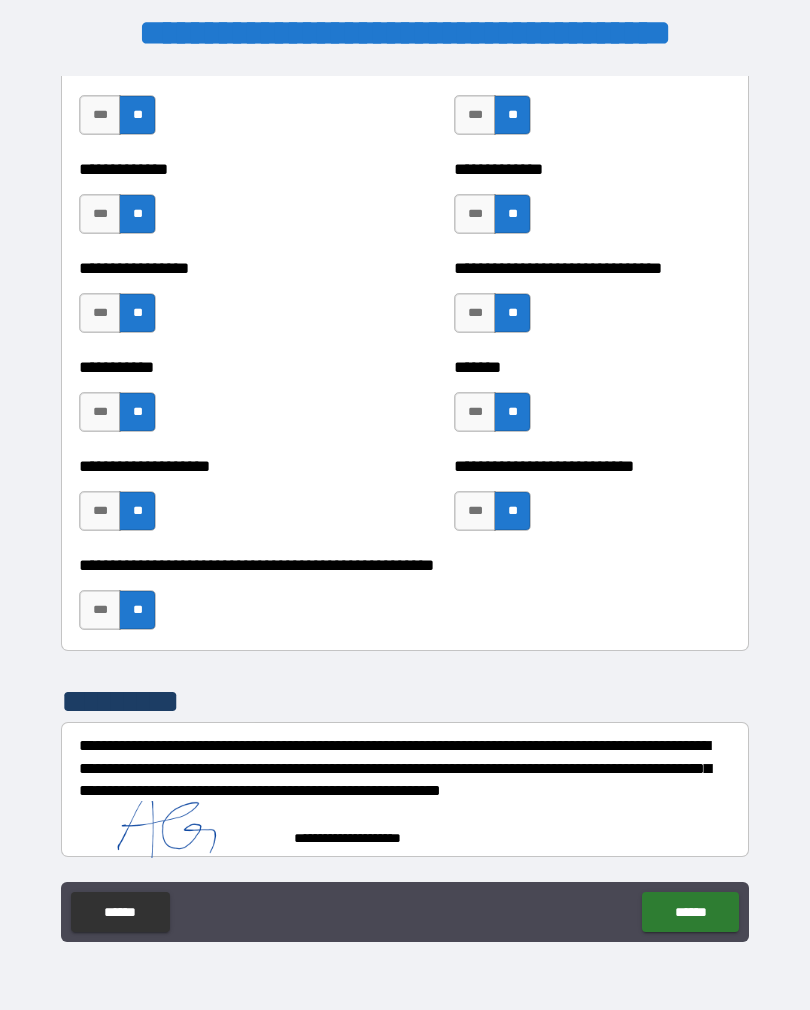 scroll, scrollTop: 7837, scrollLeft: 0, axis: vertical 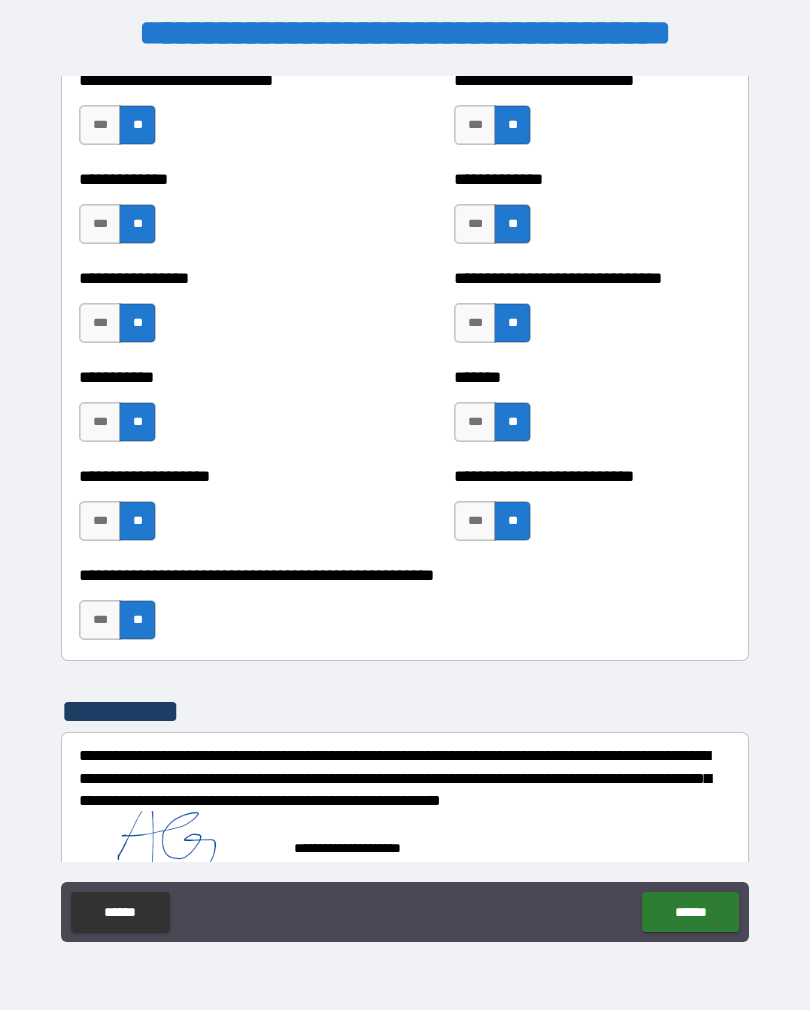 click on "******" at bounding box center (690, 912) 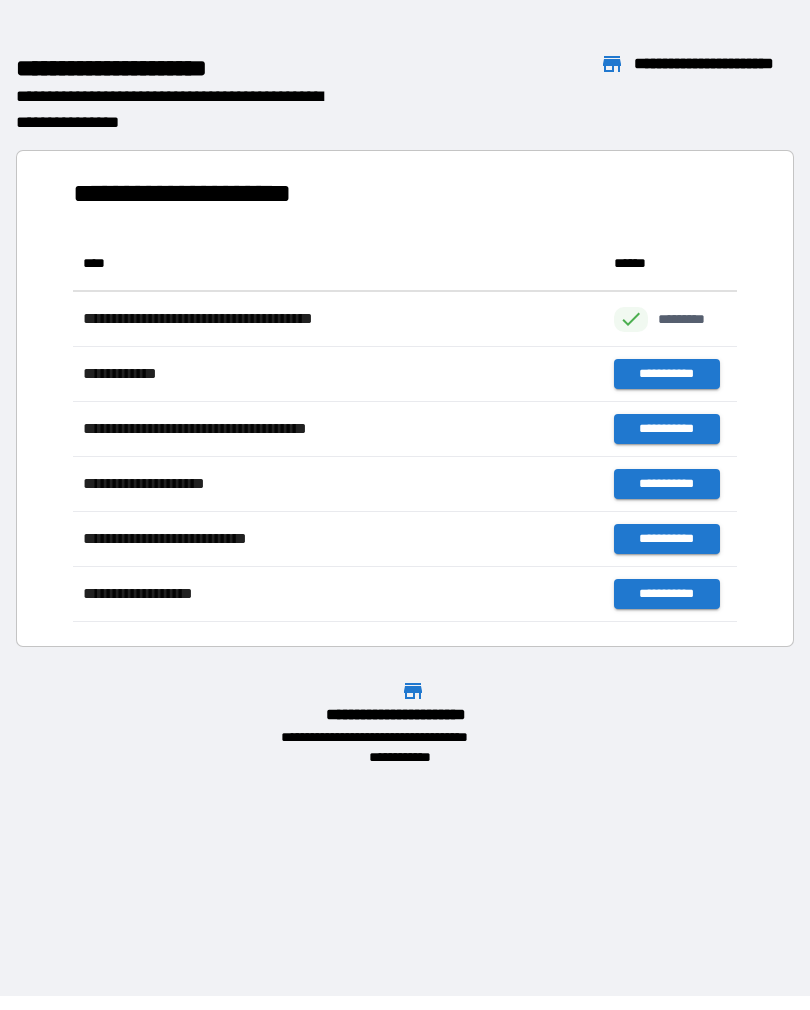 scroll, scrollTop: 1, scrollLeft: 1, axis: both 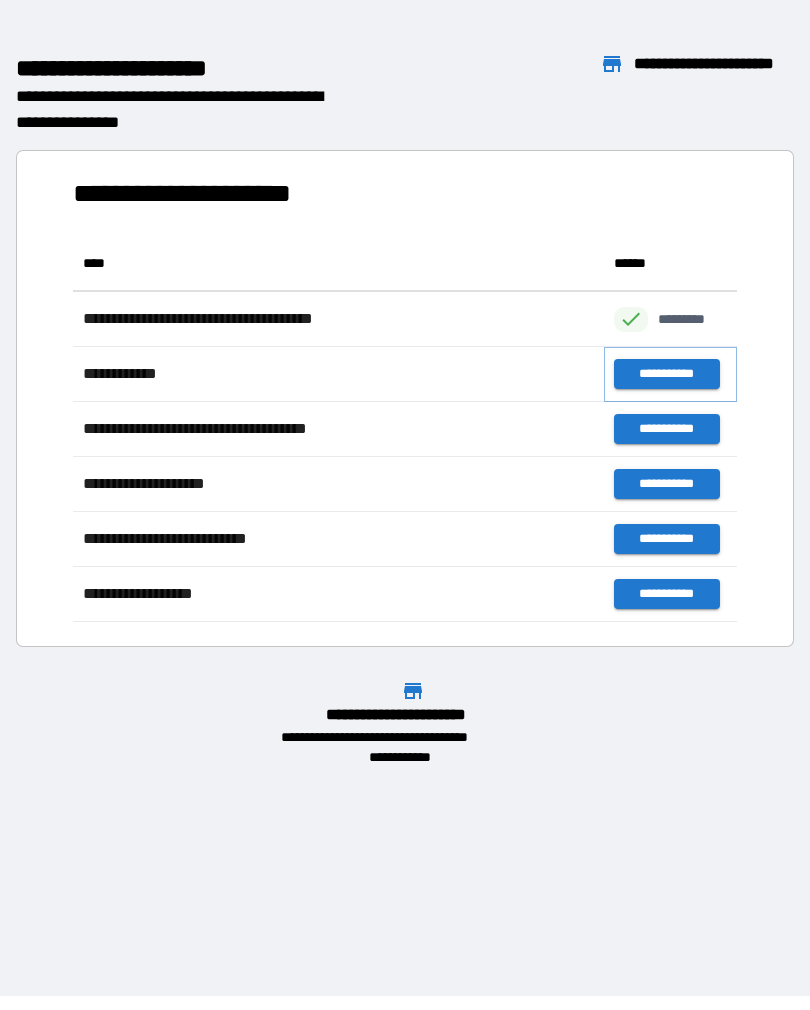 click on "**********" at bounding box center (666, 374) 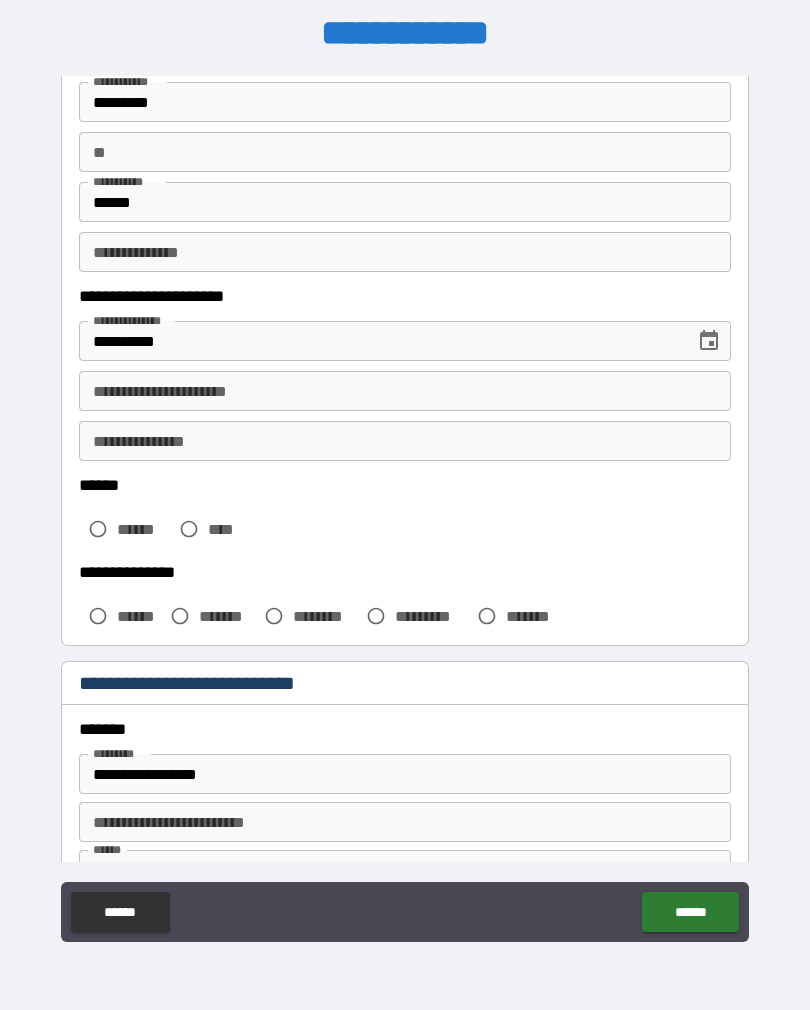 scroll, scrollTop: 142, scrollLeft: 0, axis: vertical 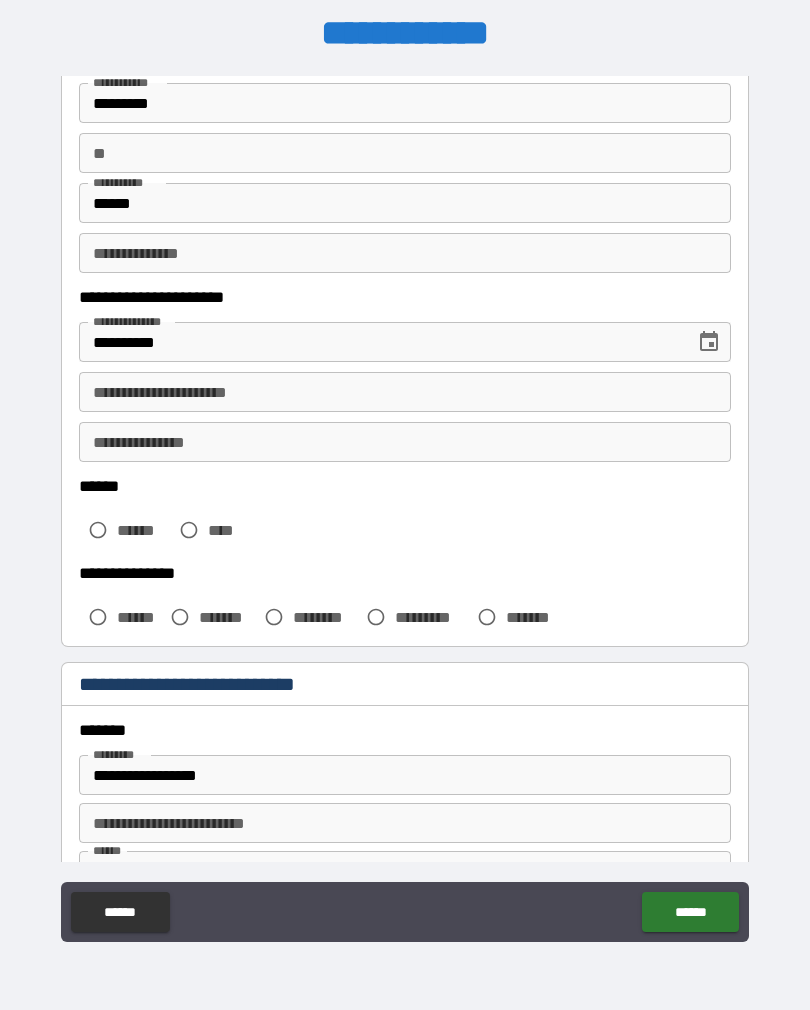 click on "******" at bounding box center [143, 530] 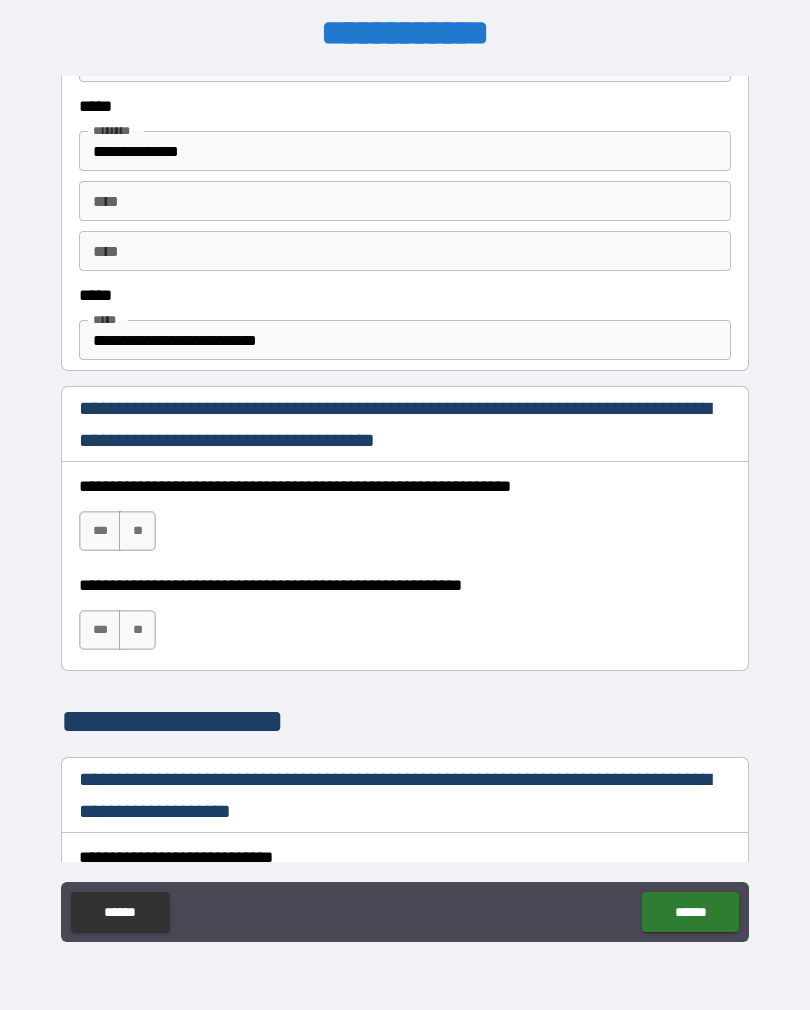 scroll, scrollTop: 1043, scrollLeft: 0, axis: vertical 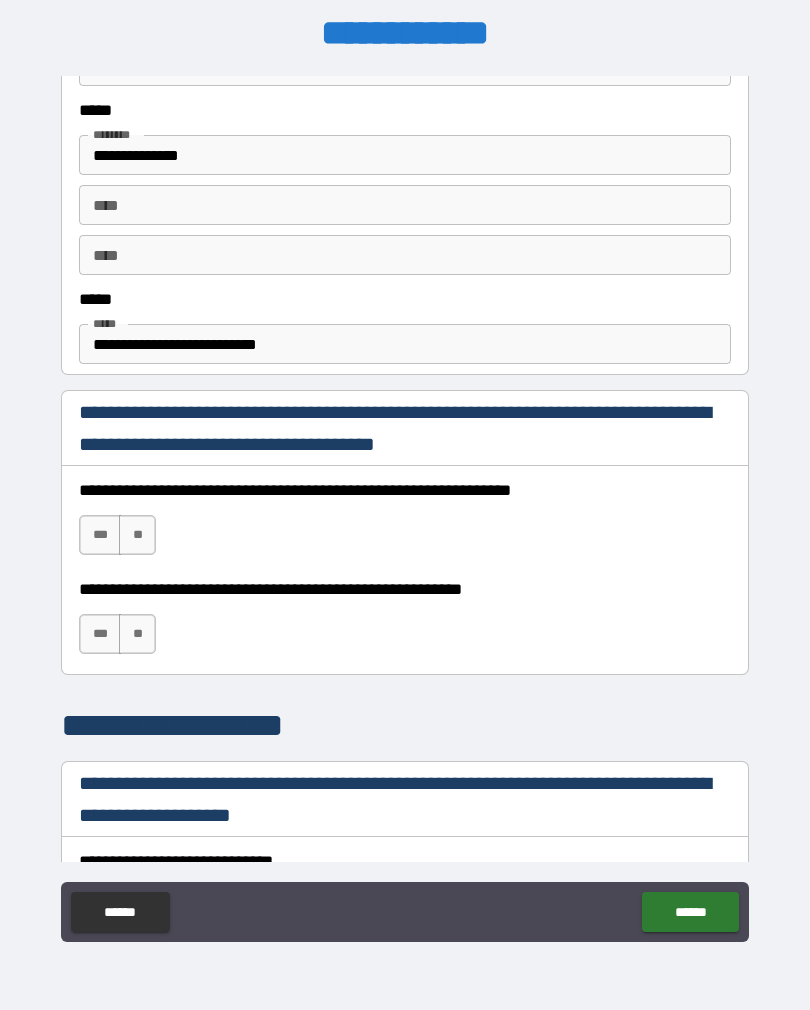 click on "***" at bounding box center (100, 535) 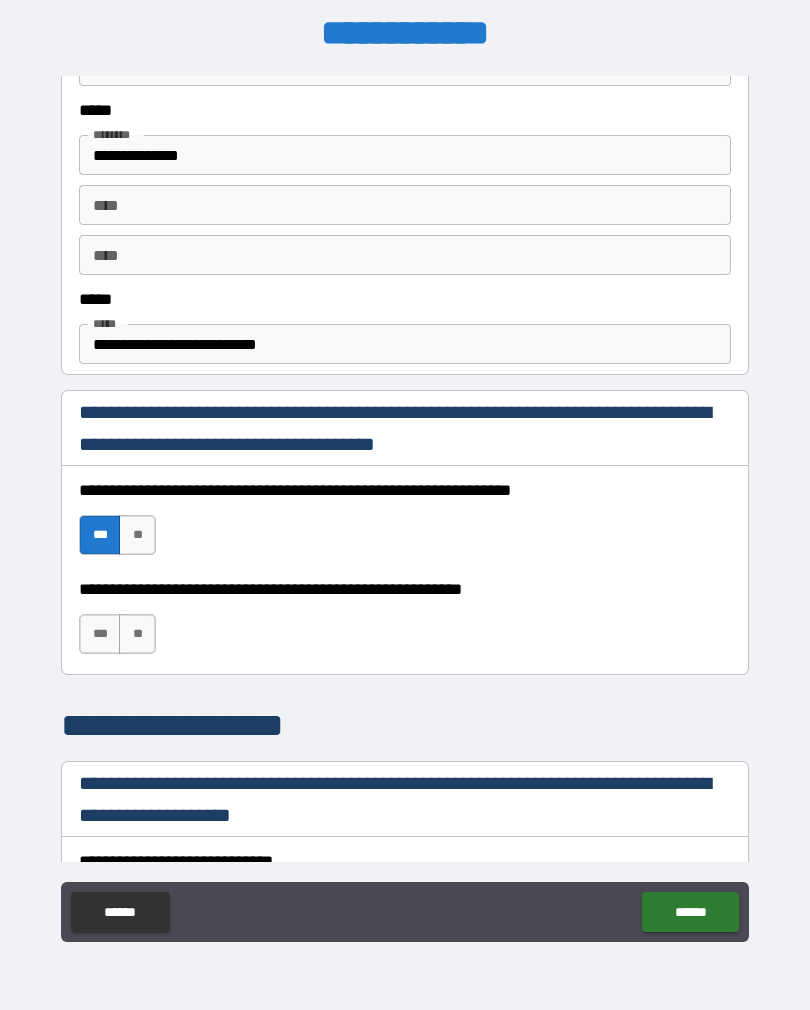 click on "**" at bounding box center (137, 634) 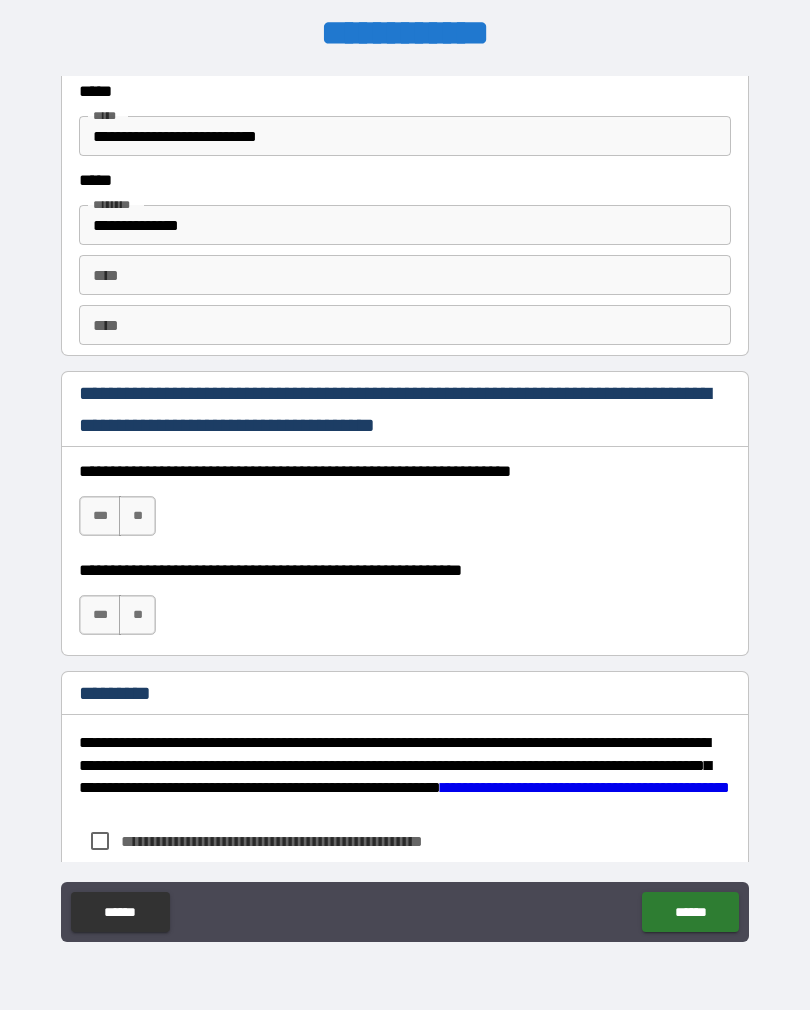 scroll, scrollTop: 2700, scrollLeft: 0, axis: vertical 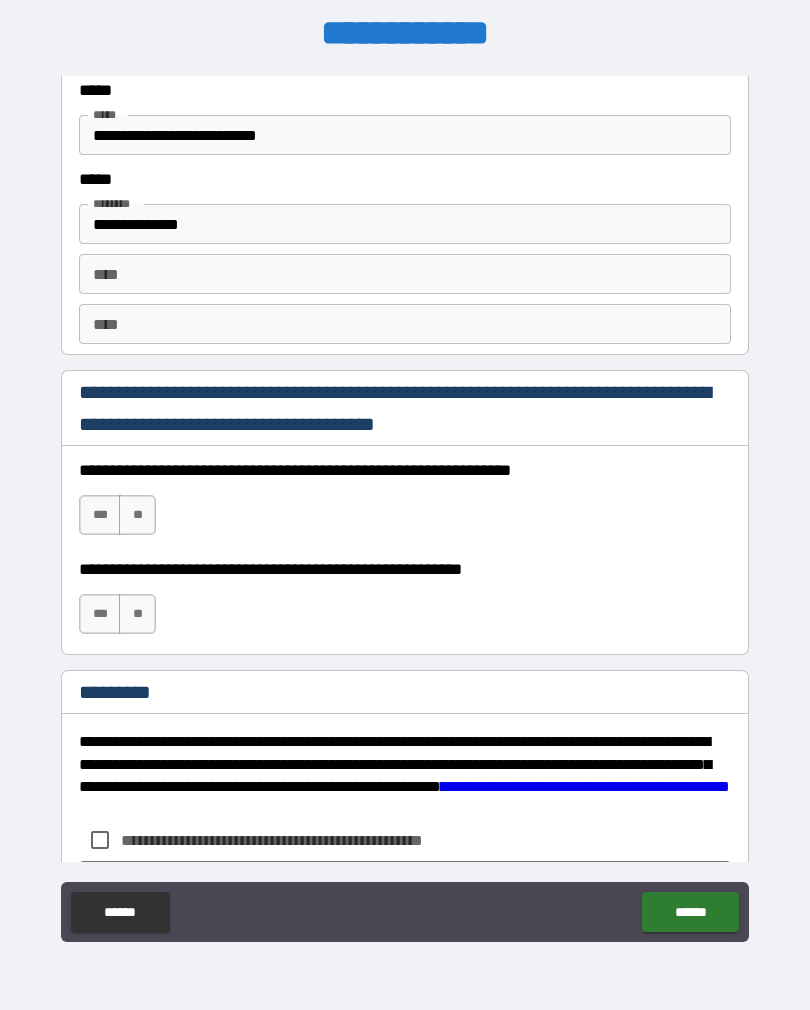 click on "***" at bounding box center [100, 515] 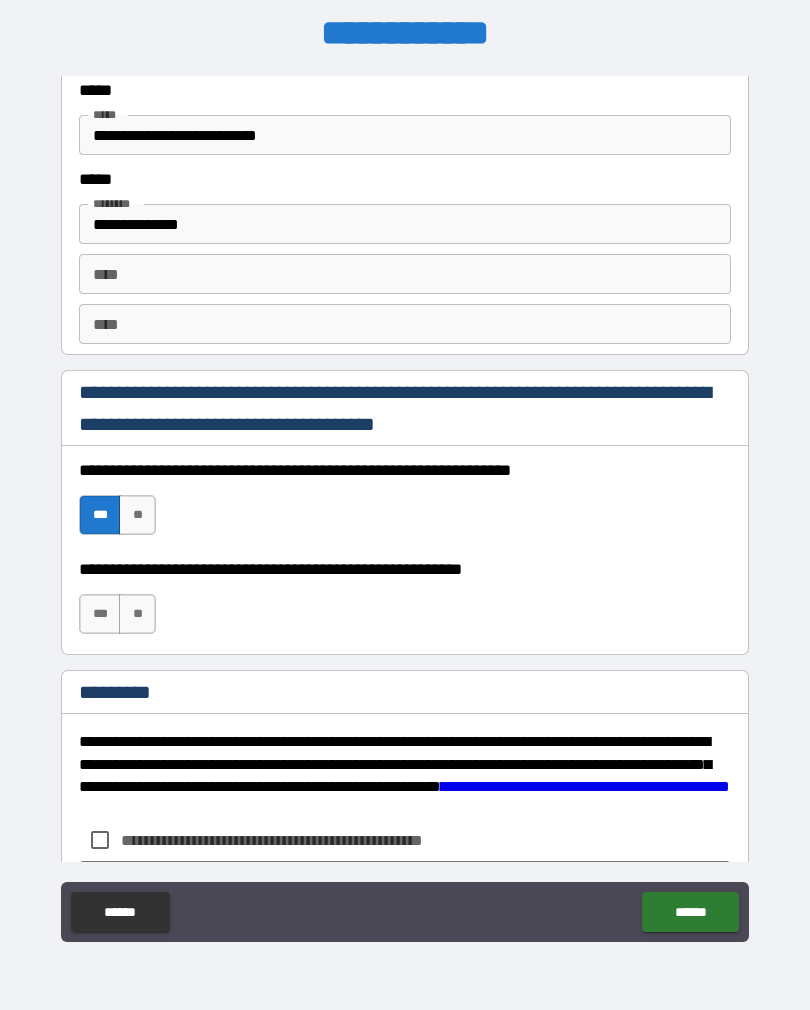click on "**" at bounding box center [137, 614] 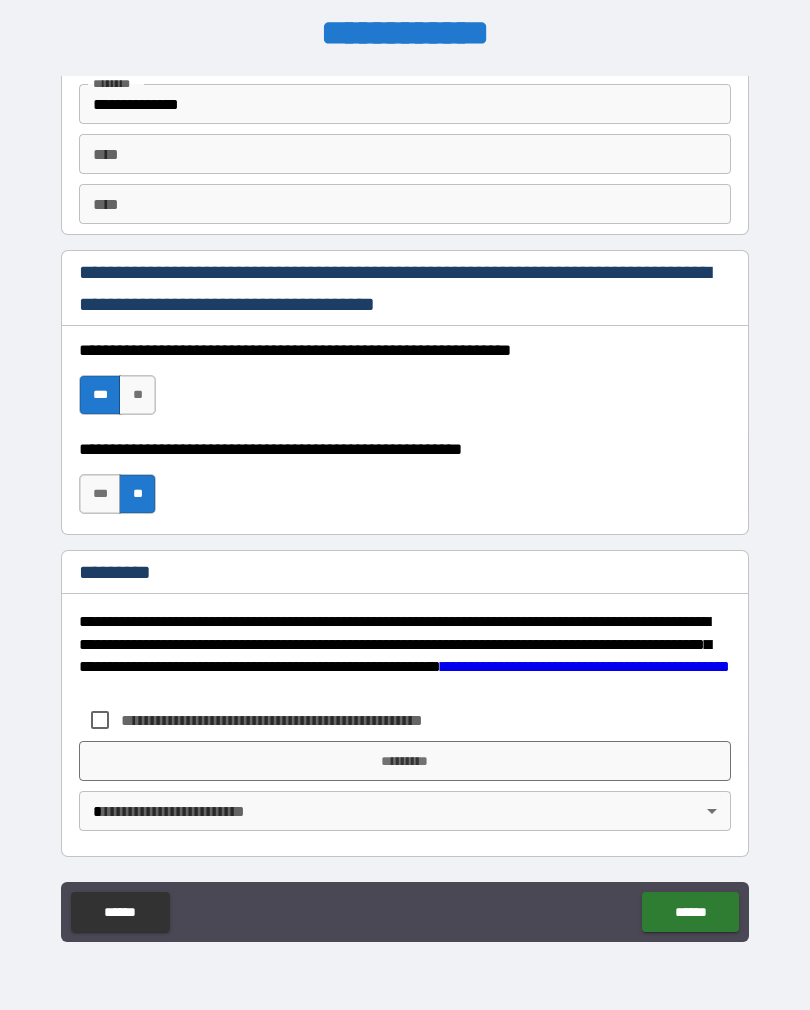 scroll, scrollTop: 2820, scrollLeft: 0, axis: vertical 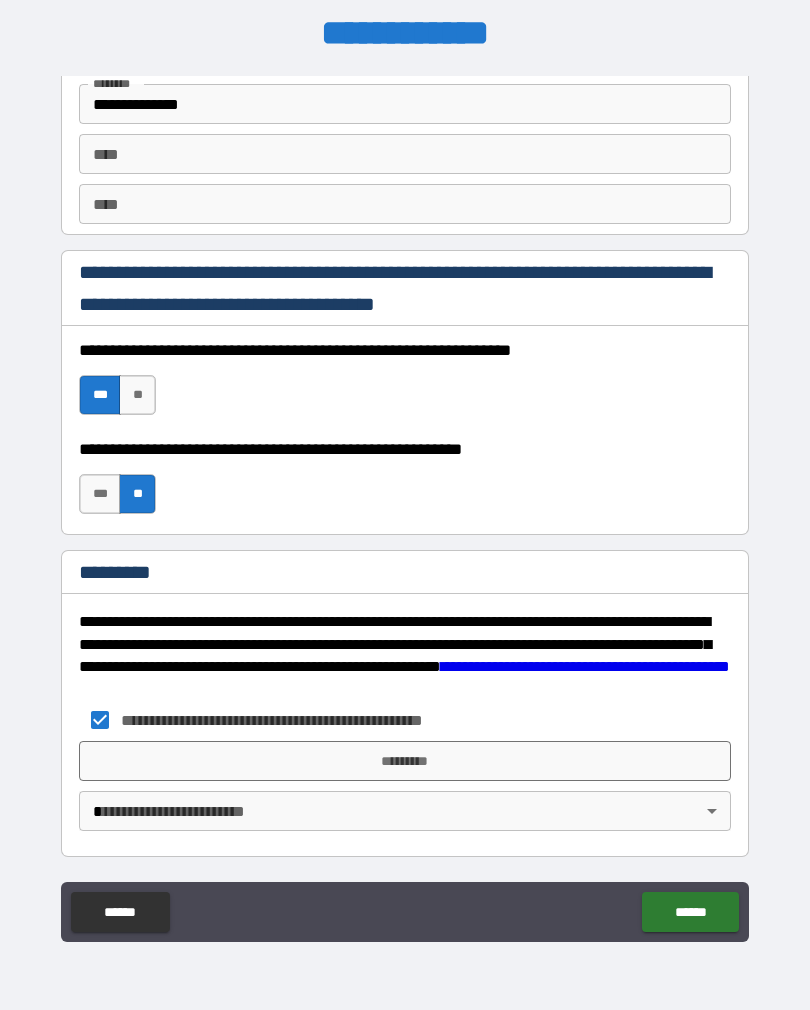 click on "*********" at bounding box center (405, 761) 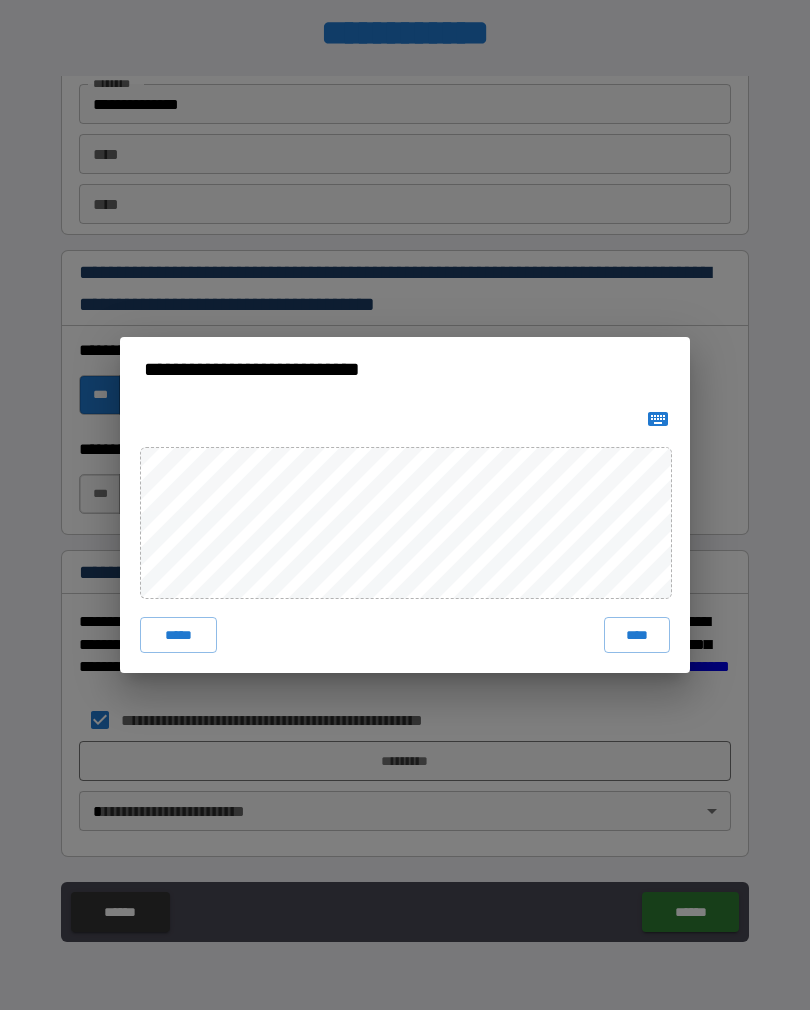 click on "****" at bounding box center [637, 635] 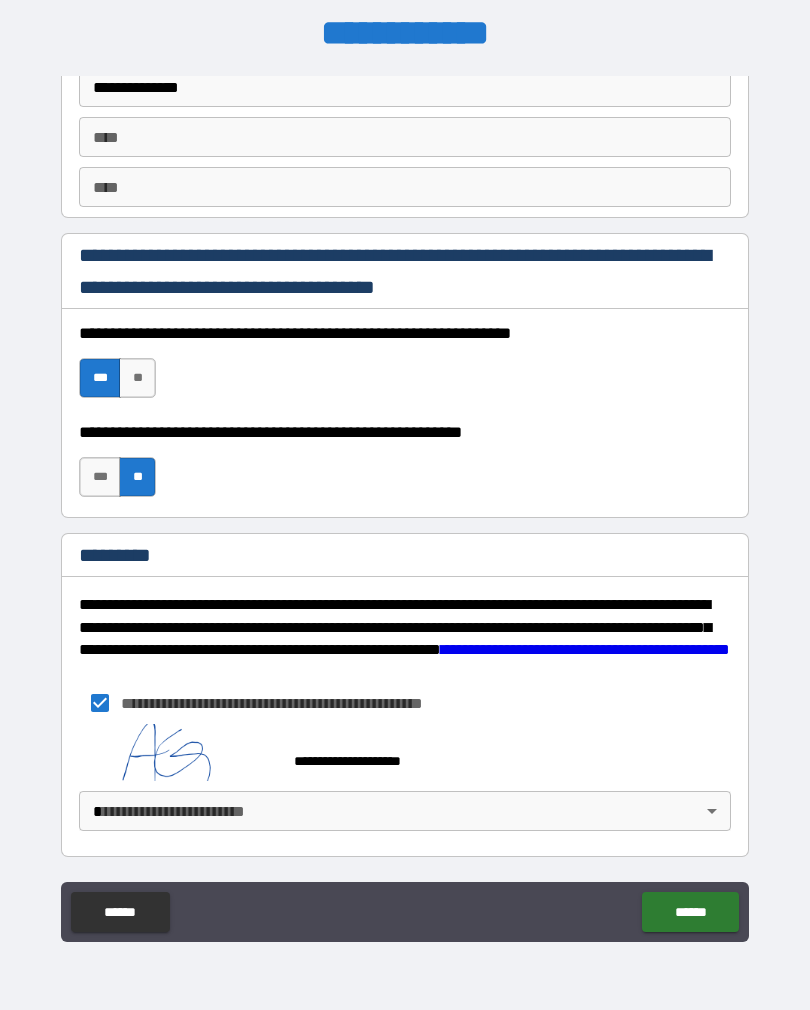 scroll, scrollTop: 2837, scrollLeft: 0, axis: vertical 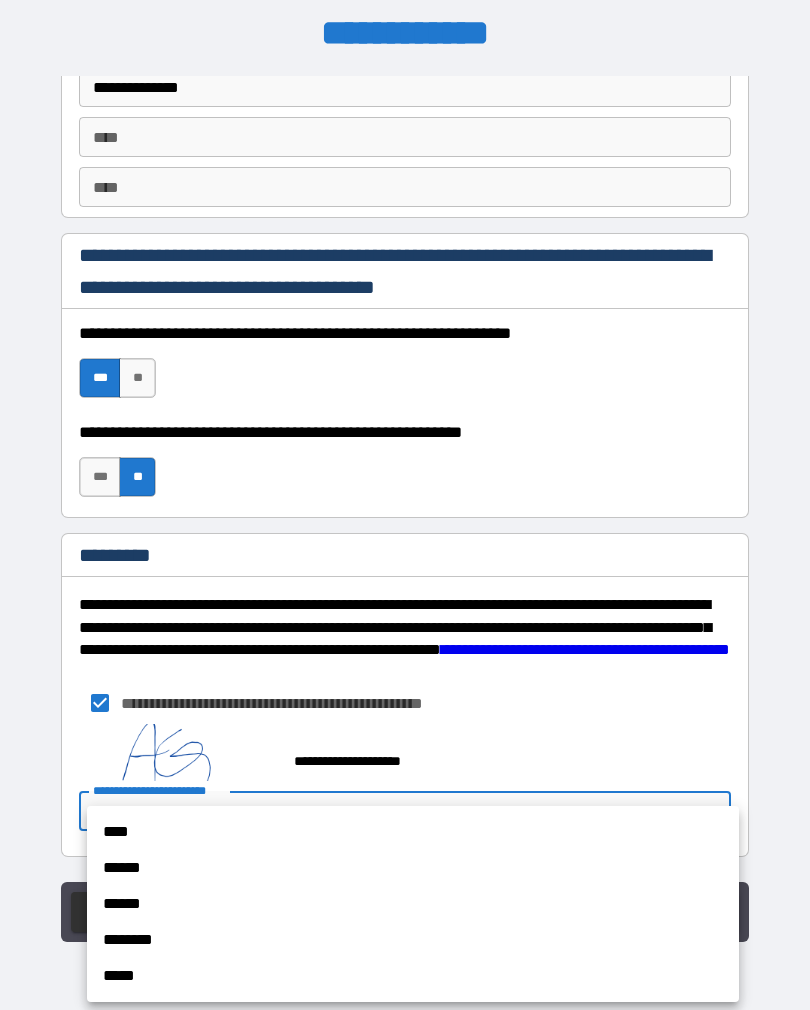 click on "****" at bounding box center (413, 832) 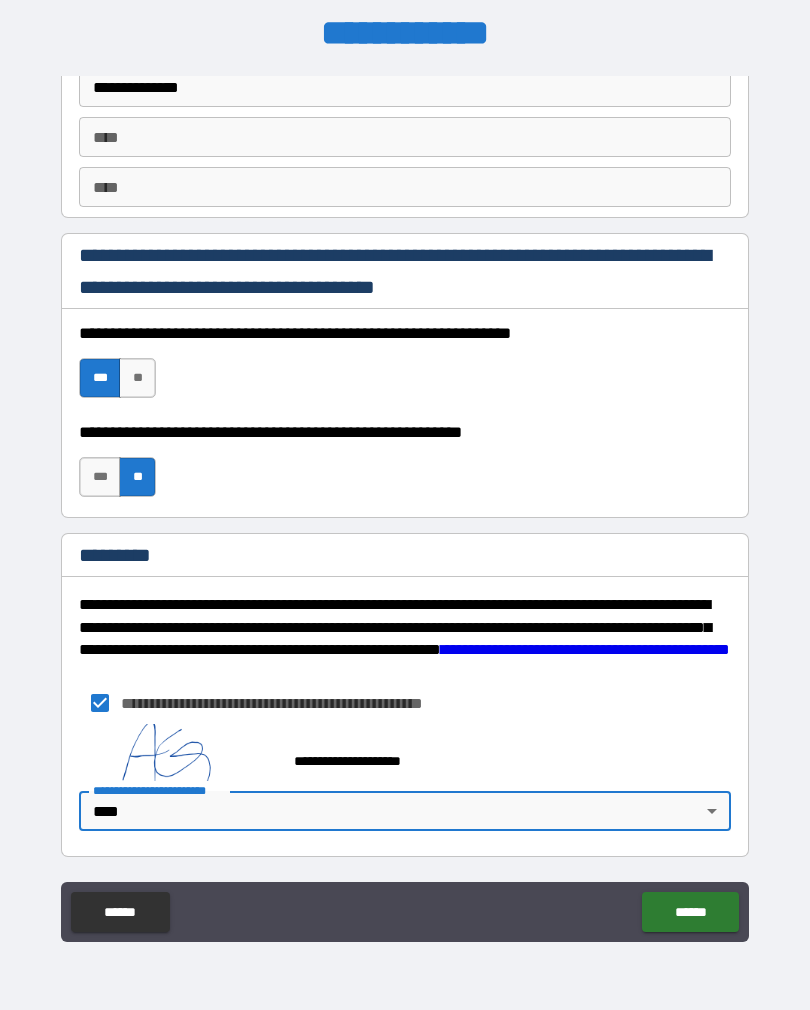 type on "*" 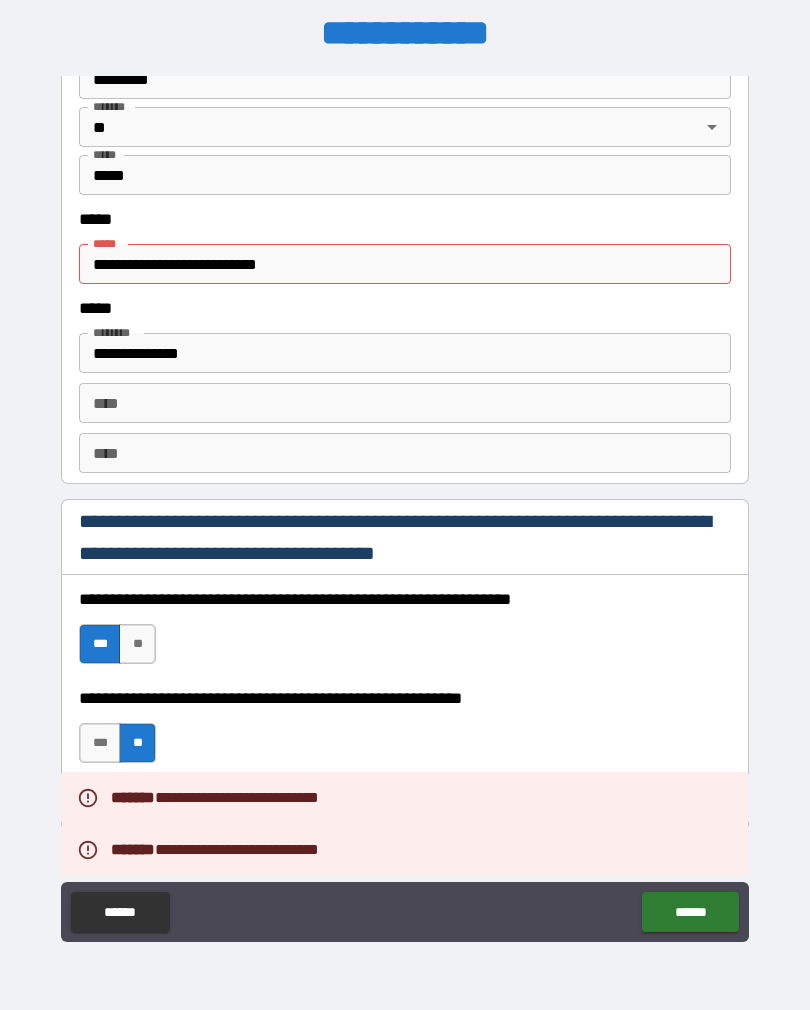scroll, scrollTop: 2574, scrollLeft: 0, axis: vertical 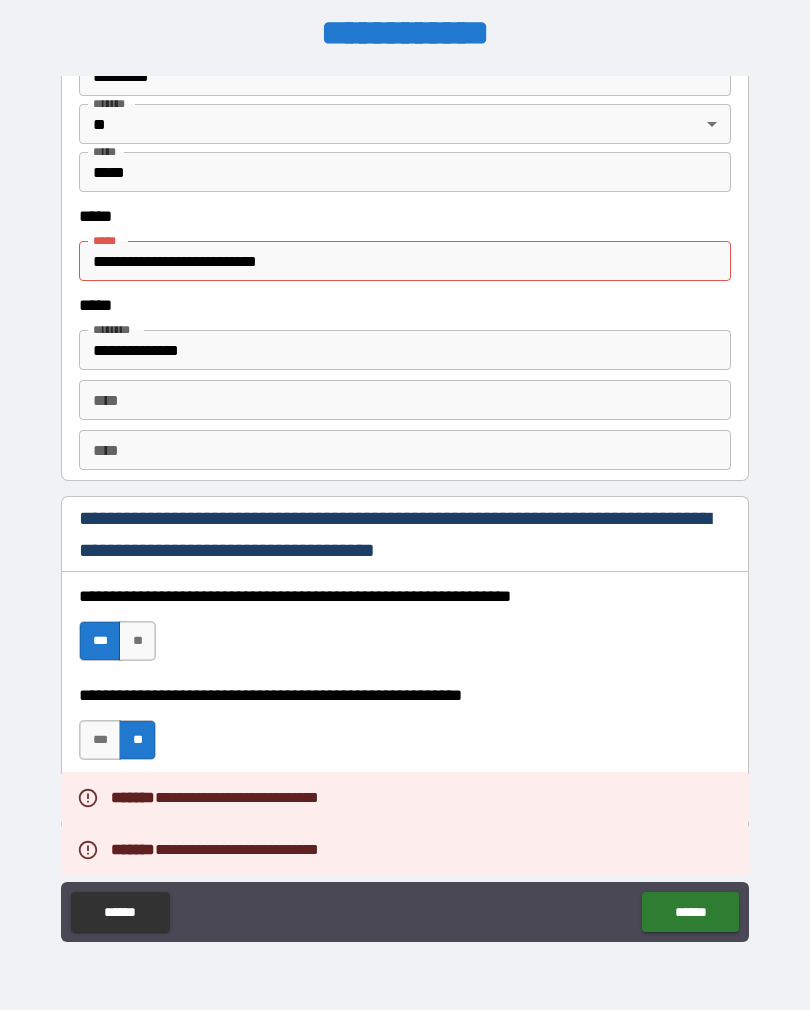 click on "**********" at bounding box center (405, 261) 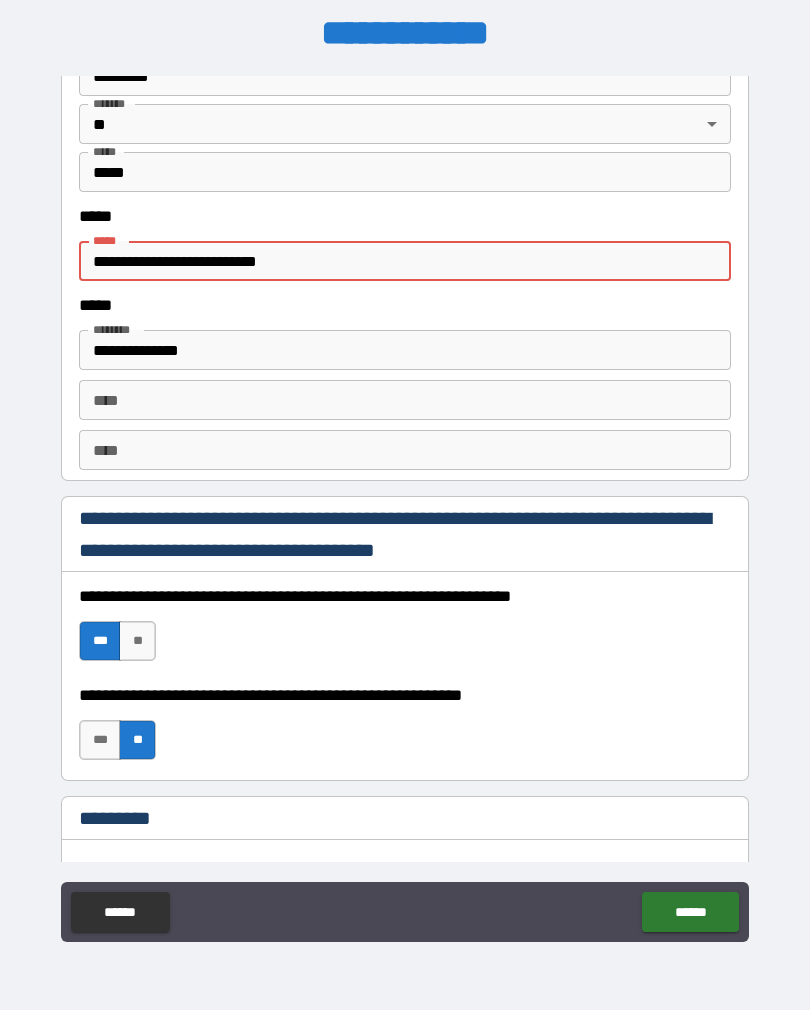 click on "**********" at bounding box center [405, 261] 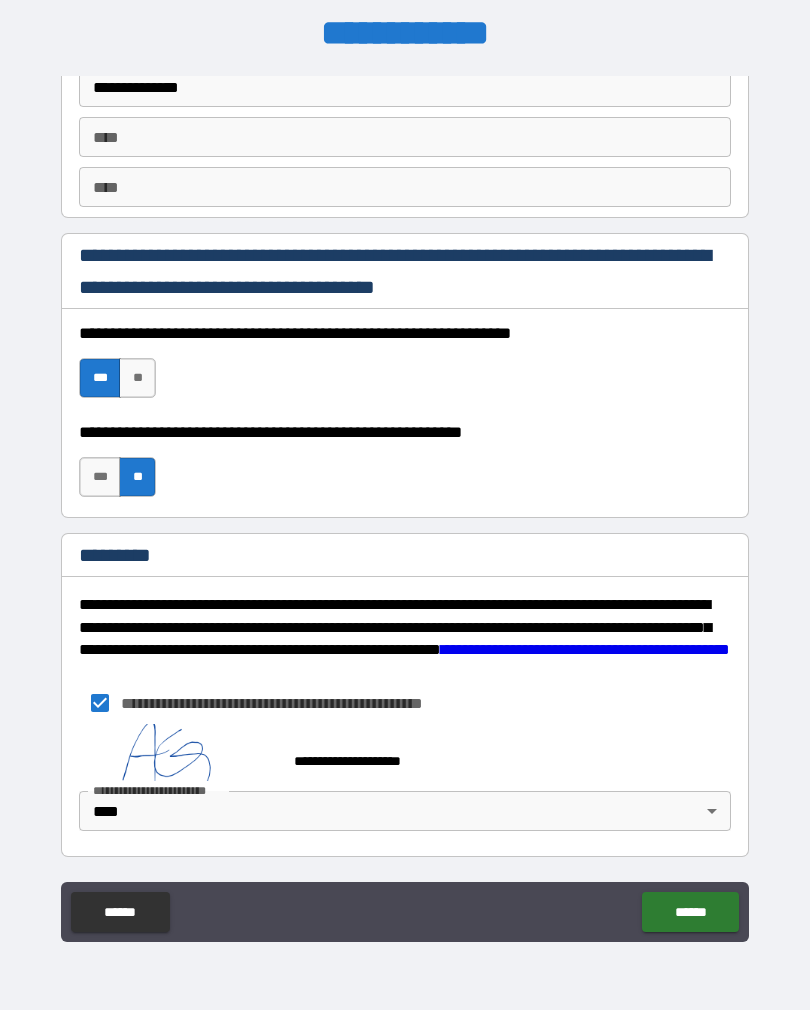 scroll, scrollTop: 2837, scrollLeft: 0, axis: vertical 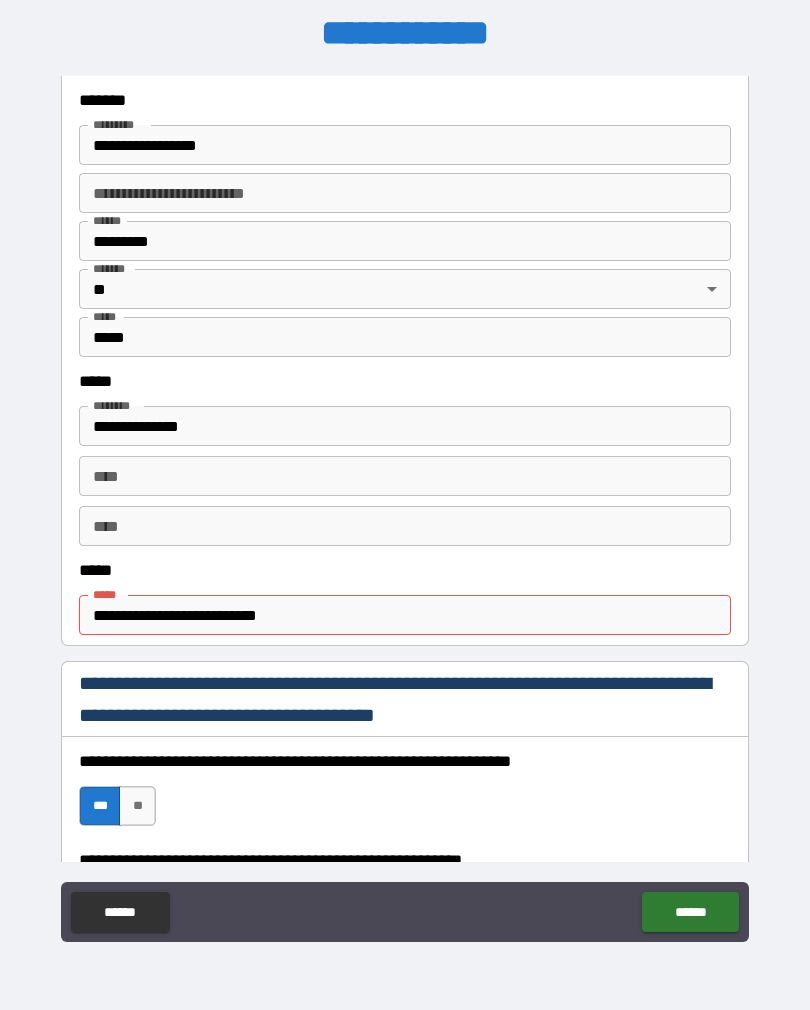 click on "**********" at bounding box center [405, 615] 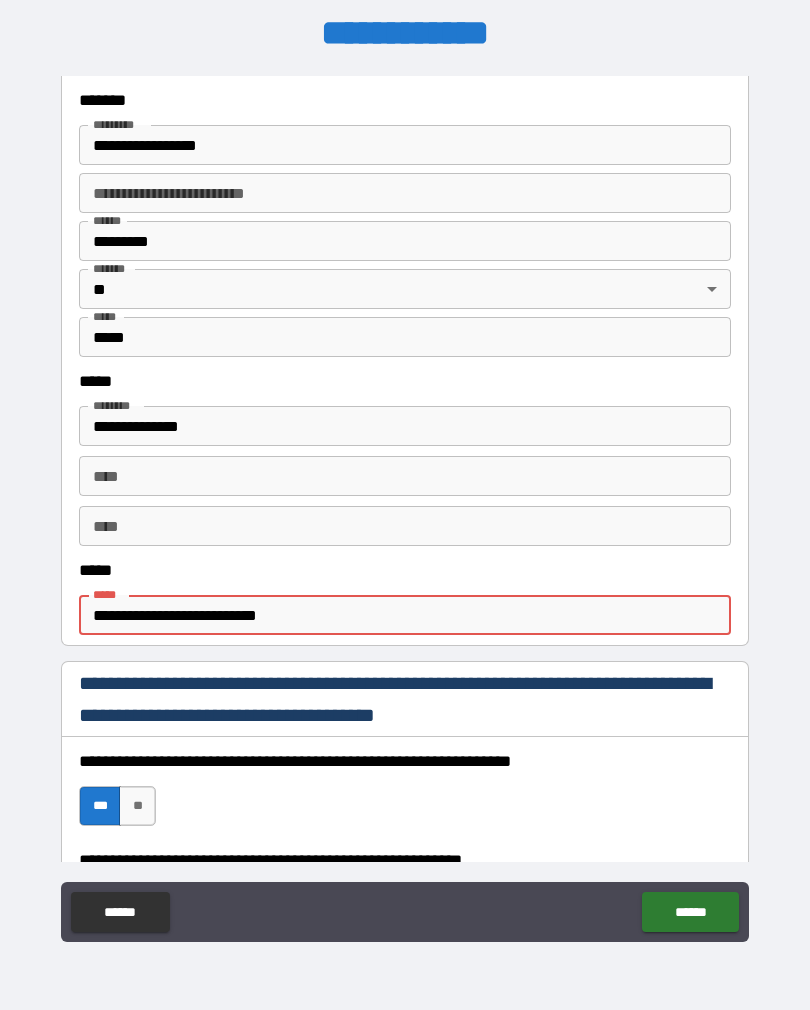 click on "**********" at bounding box center [405, 615] 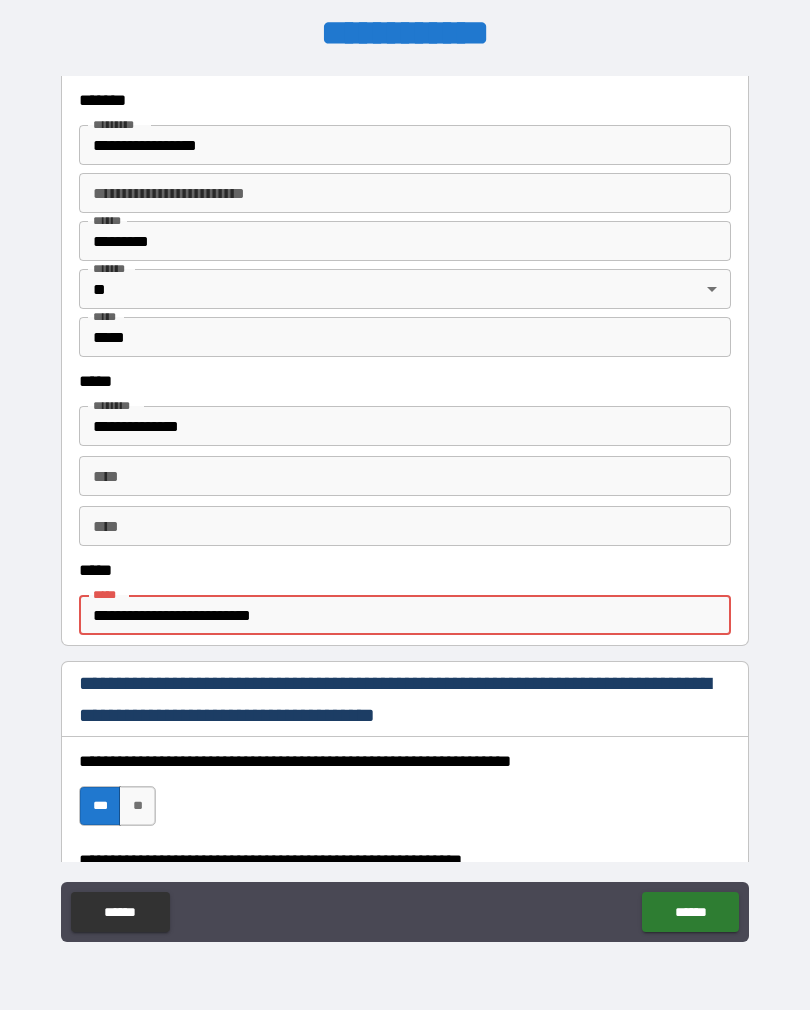 type on "**********" 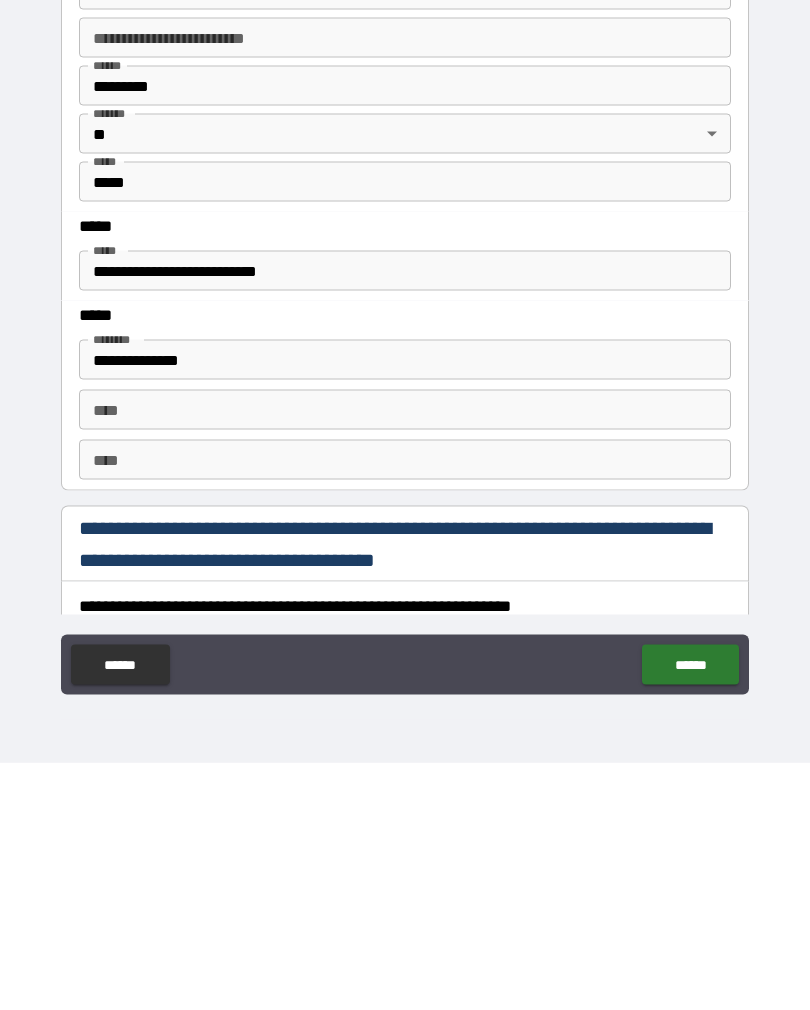 scroll, scrollTop: 2331, scrollLeft: 0, axis: vertical 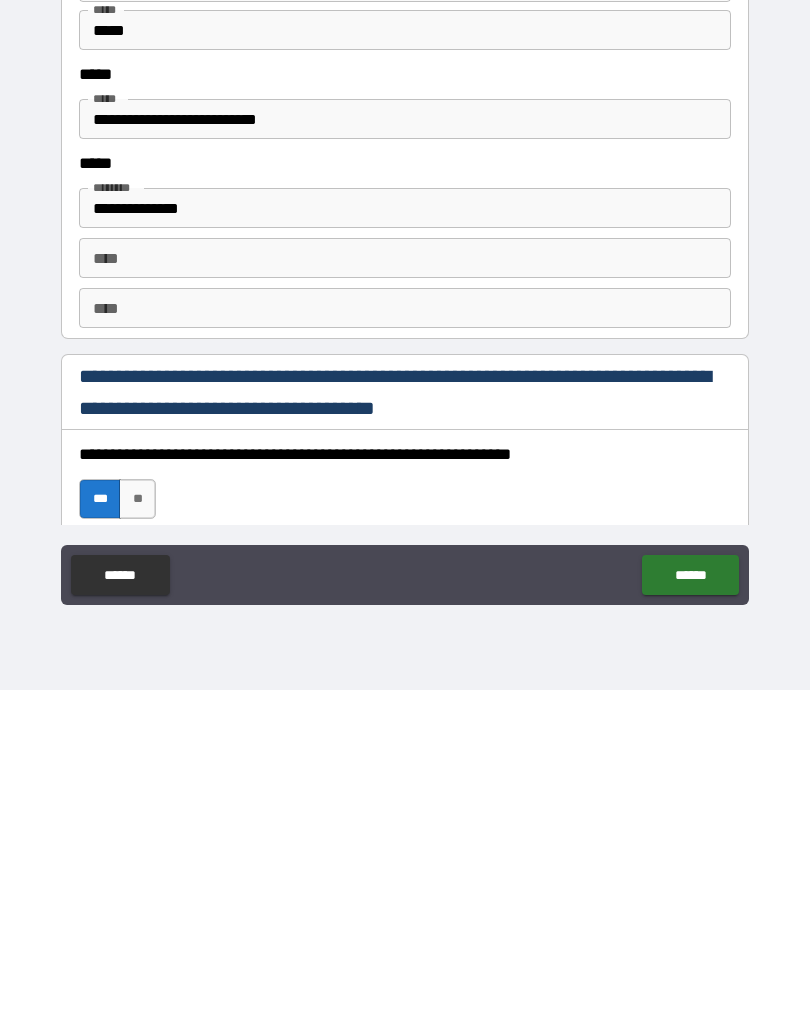 click on "******" at bounding box center (690, 895) 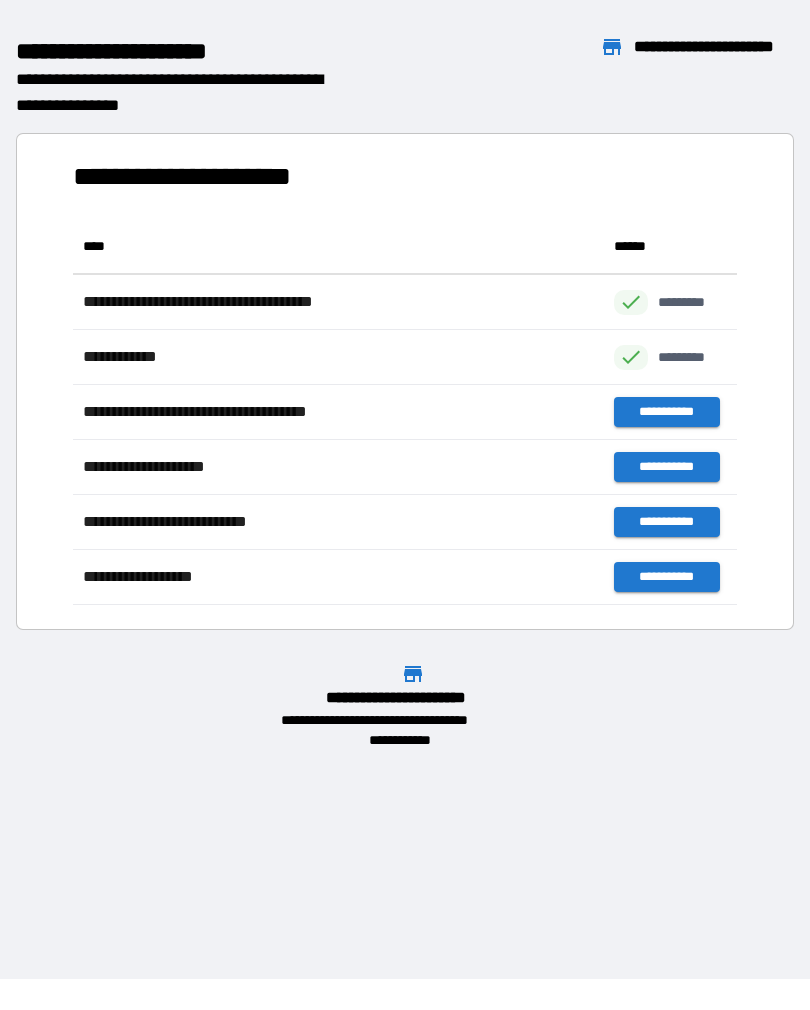 scroll, scrollTop: 1, scrollLeft: 1, axis: both 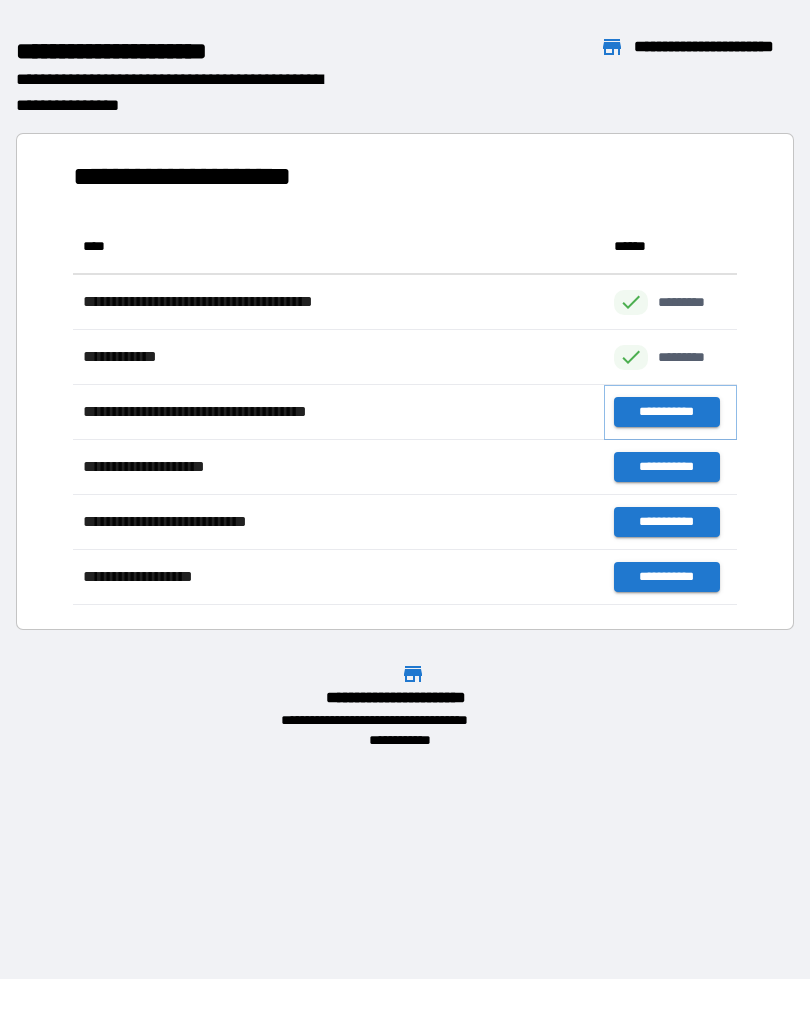 click on "**********" at bounding box center [666, 412] 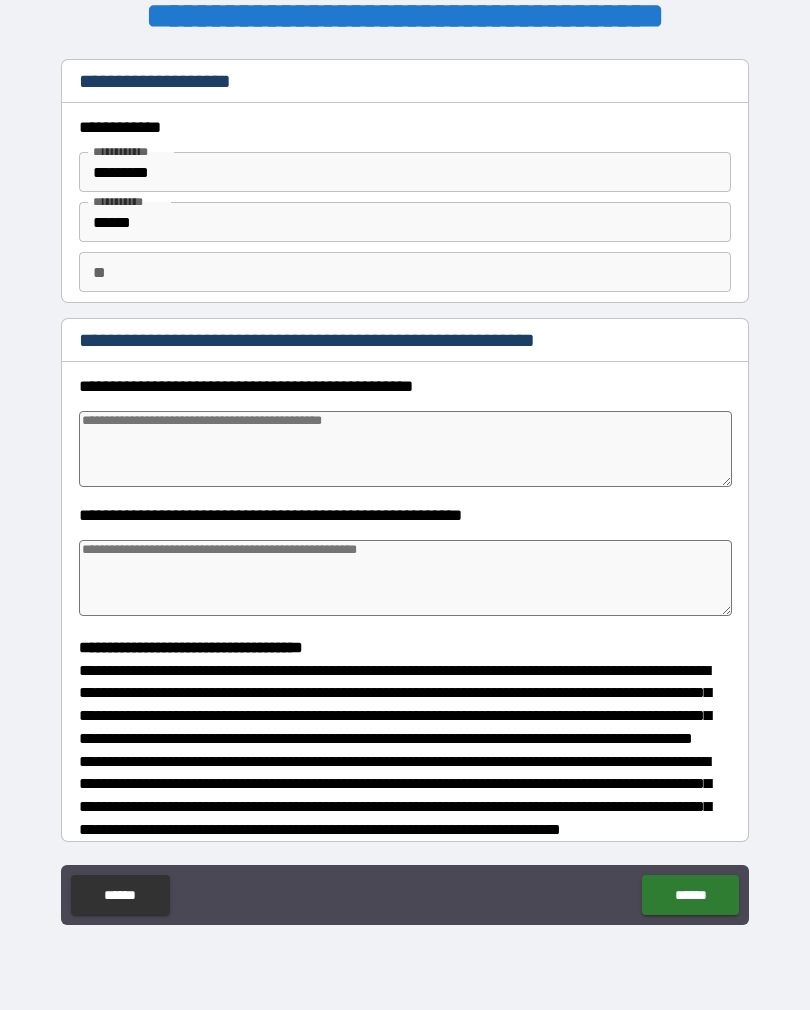 type on "*" 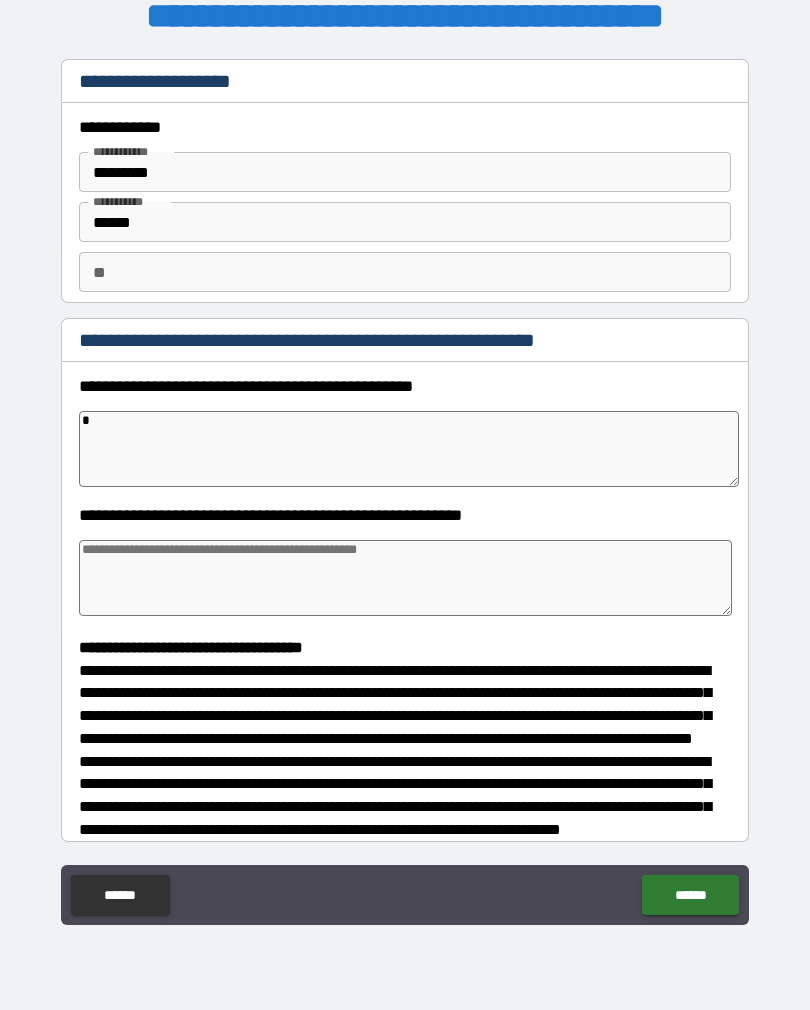 type on "*" 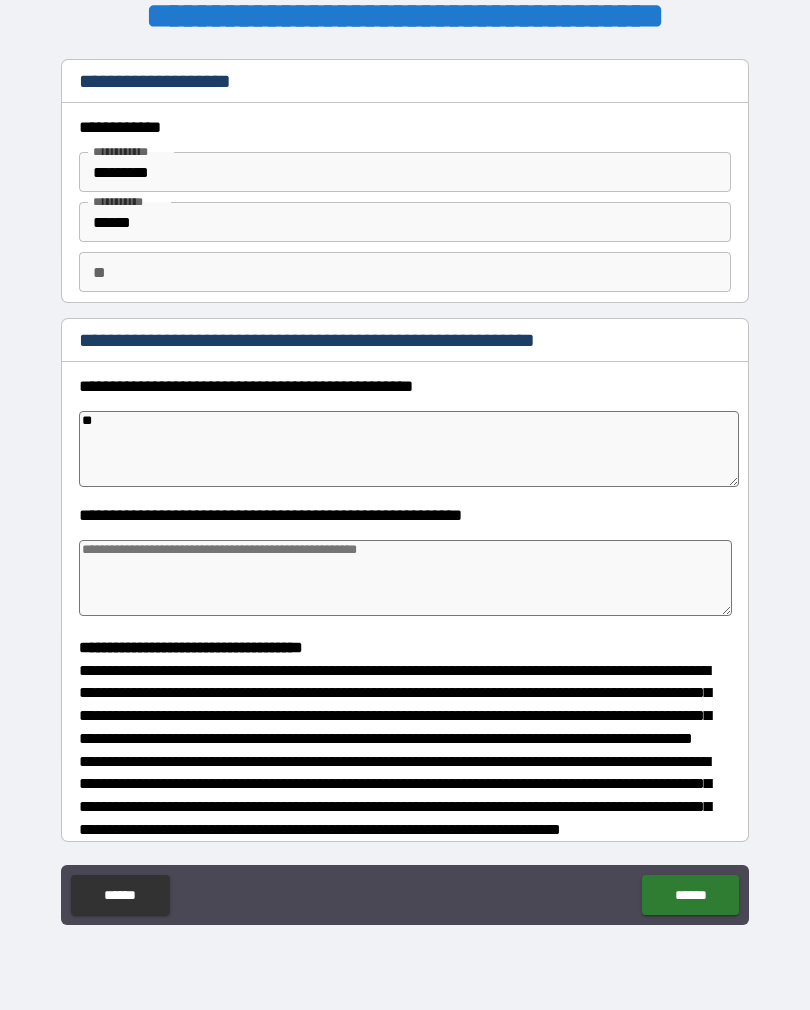 type on "***" 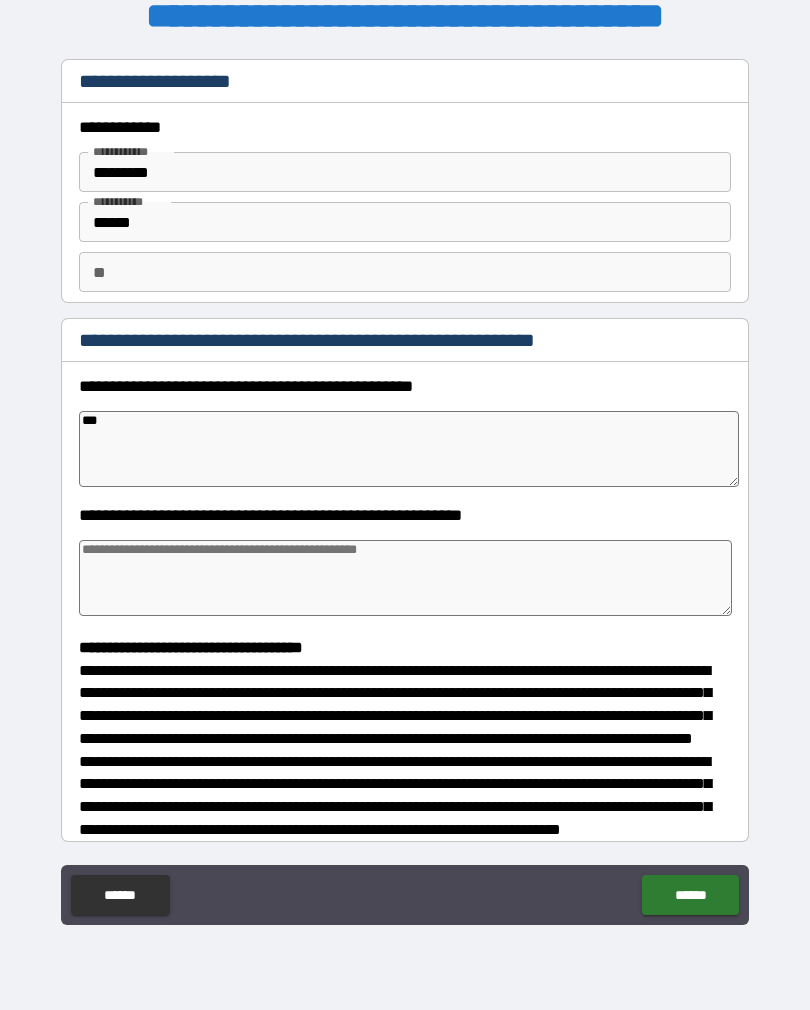 type on "****" 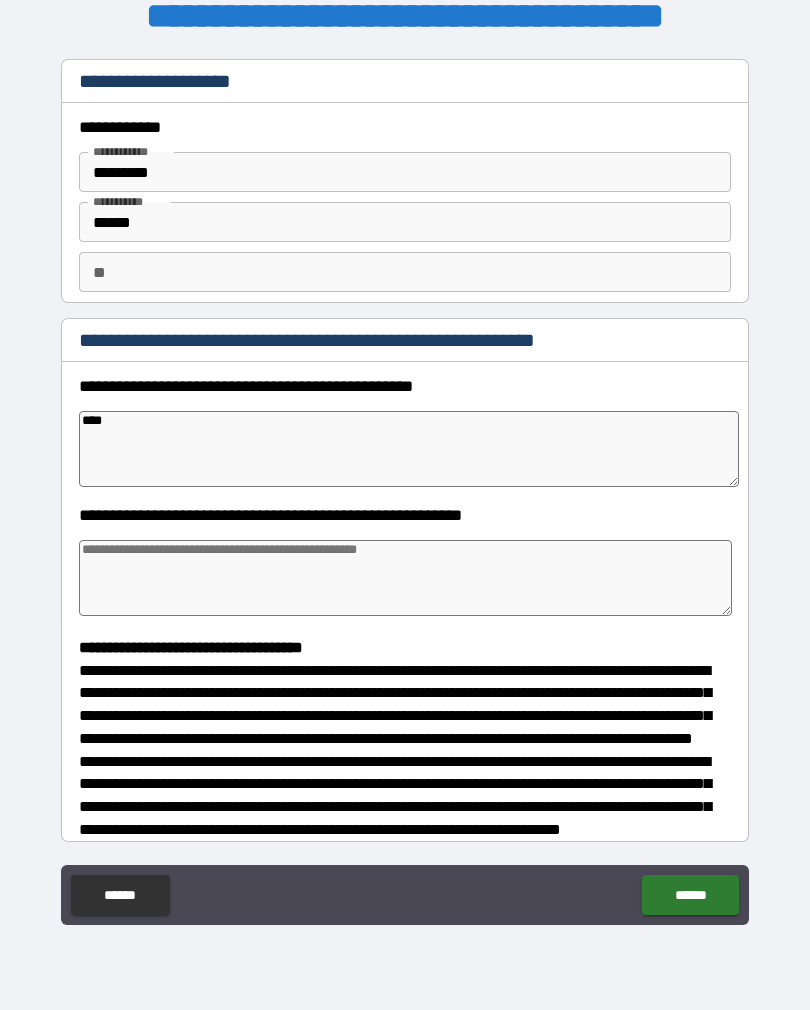 type on "*" 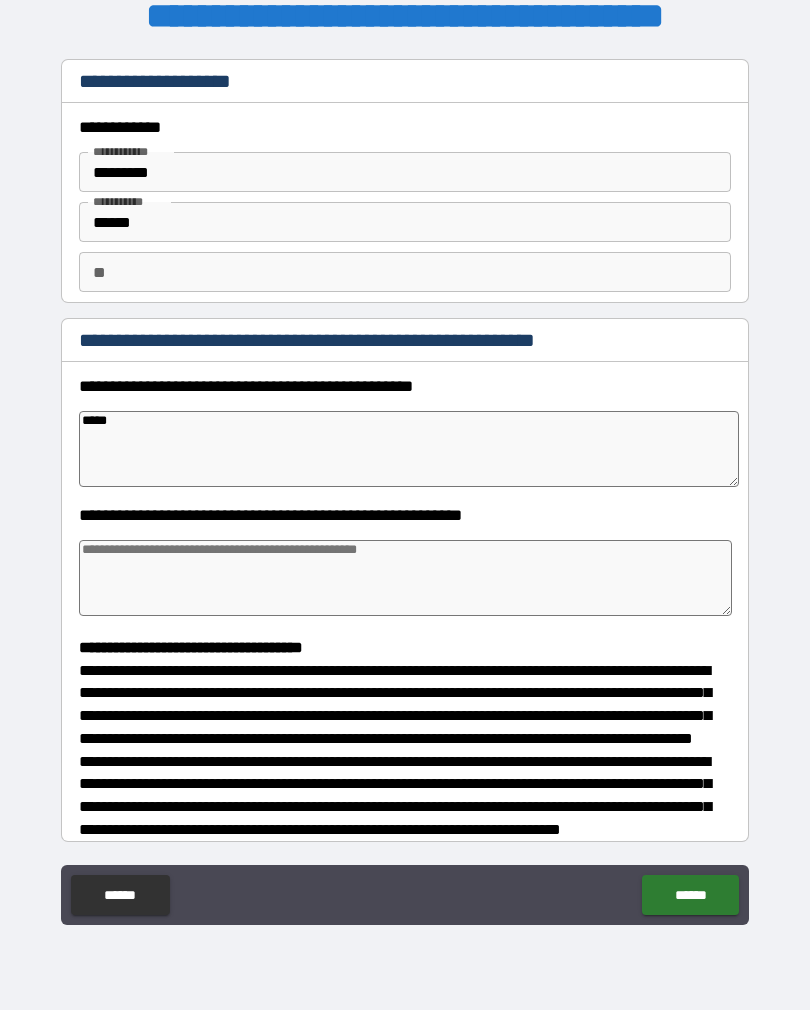 type on "*" 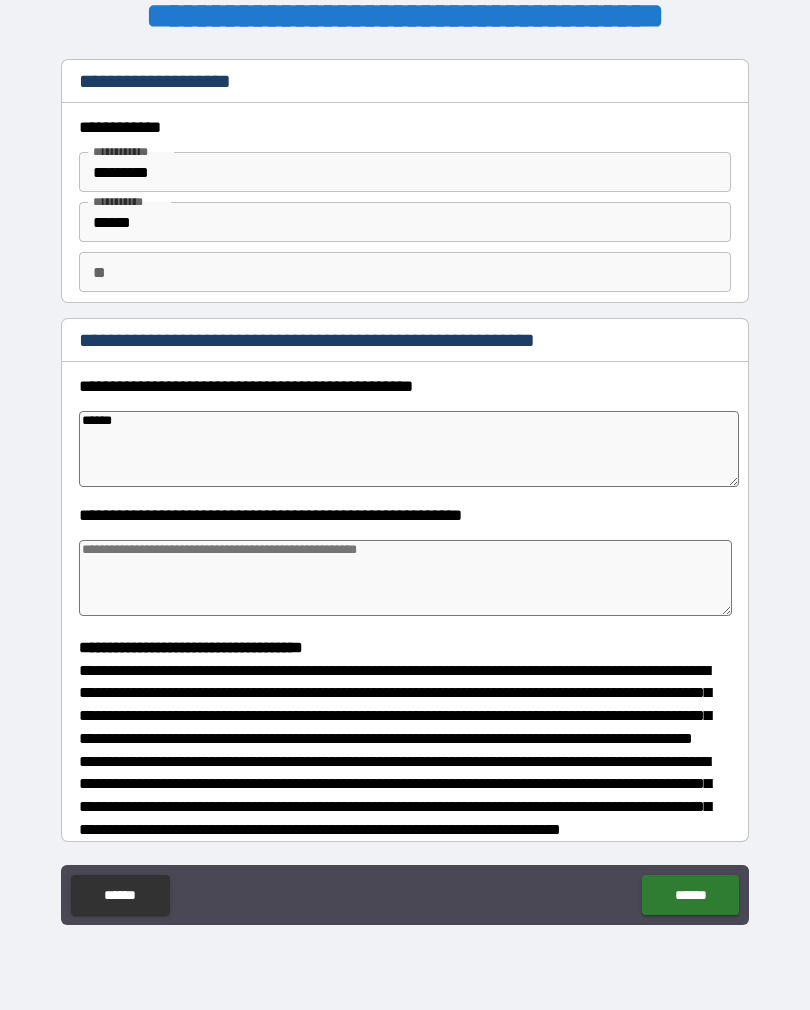 type on "*" 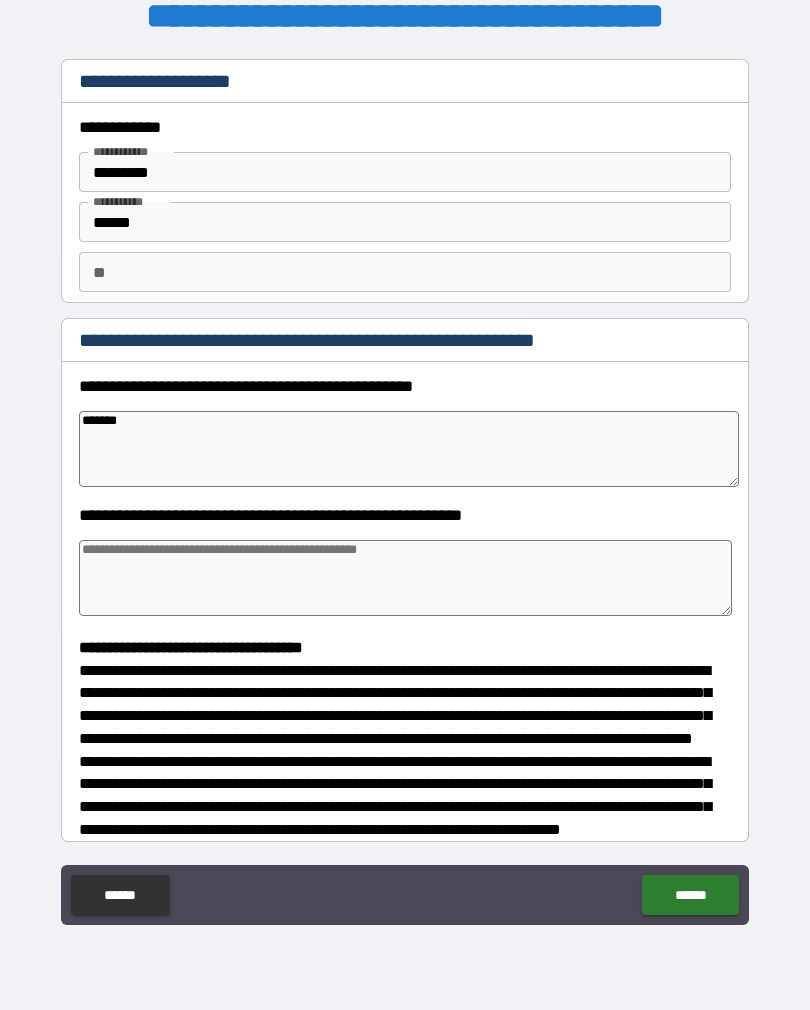 type on "*" 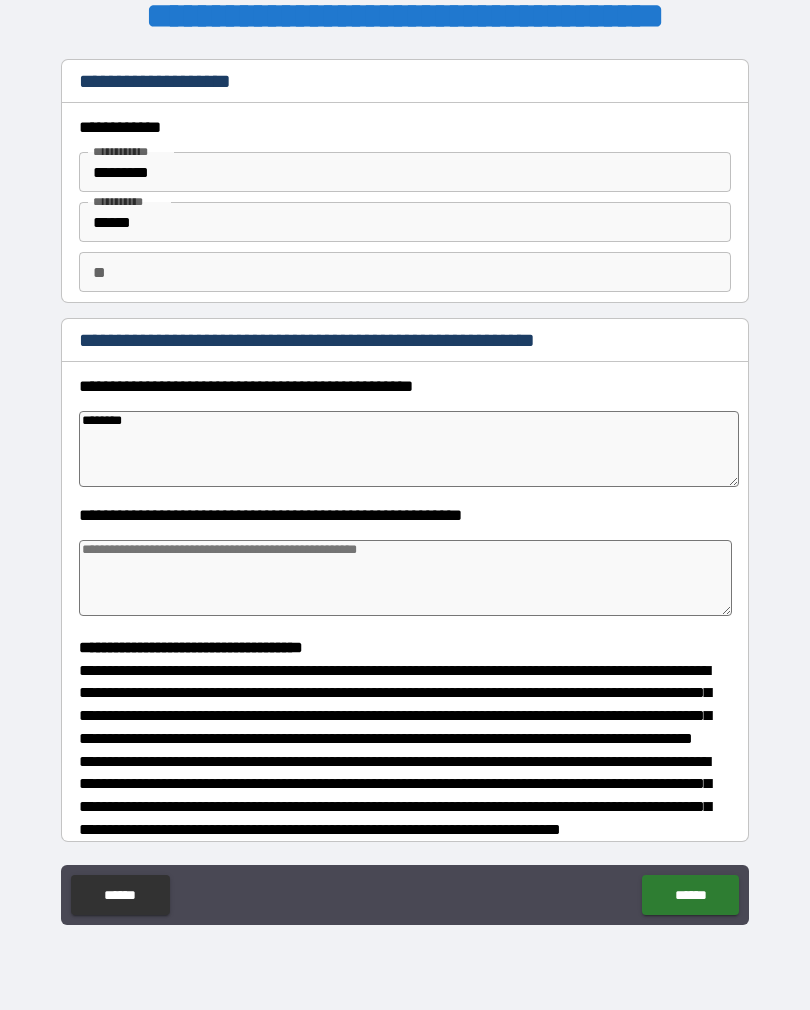 type on "*" 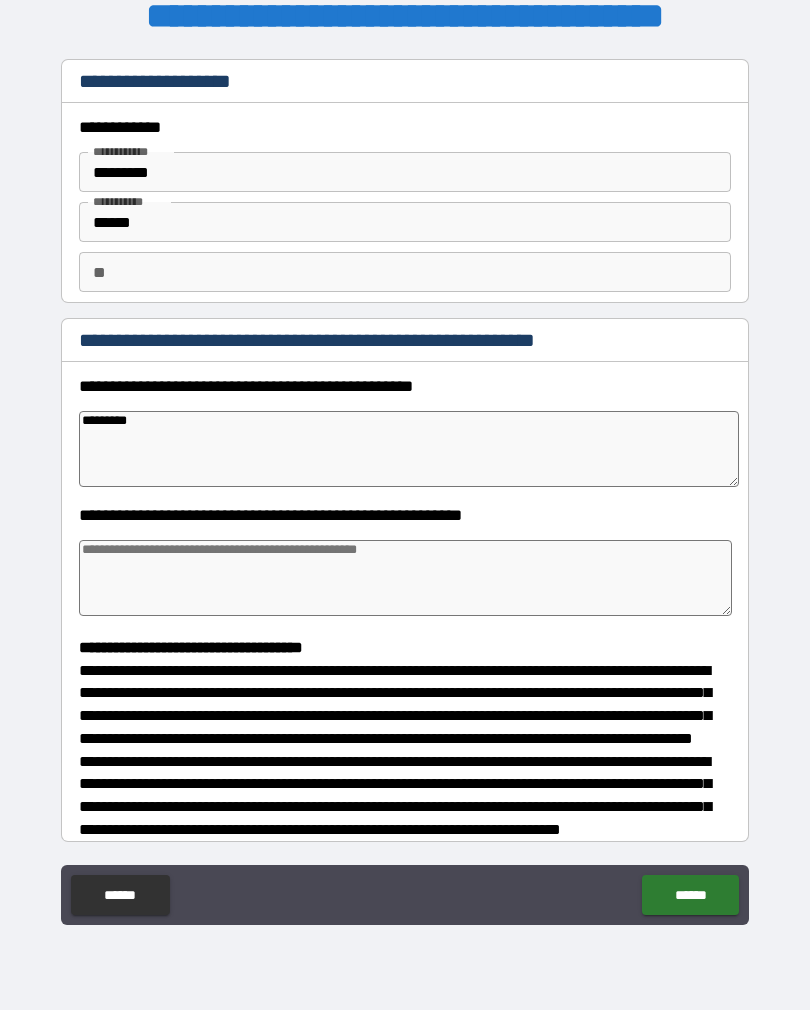 type on "*" 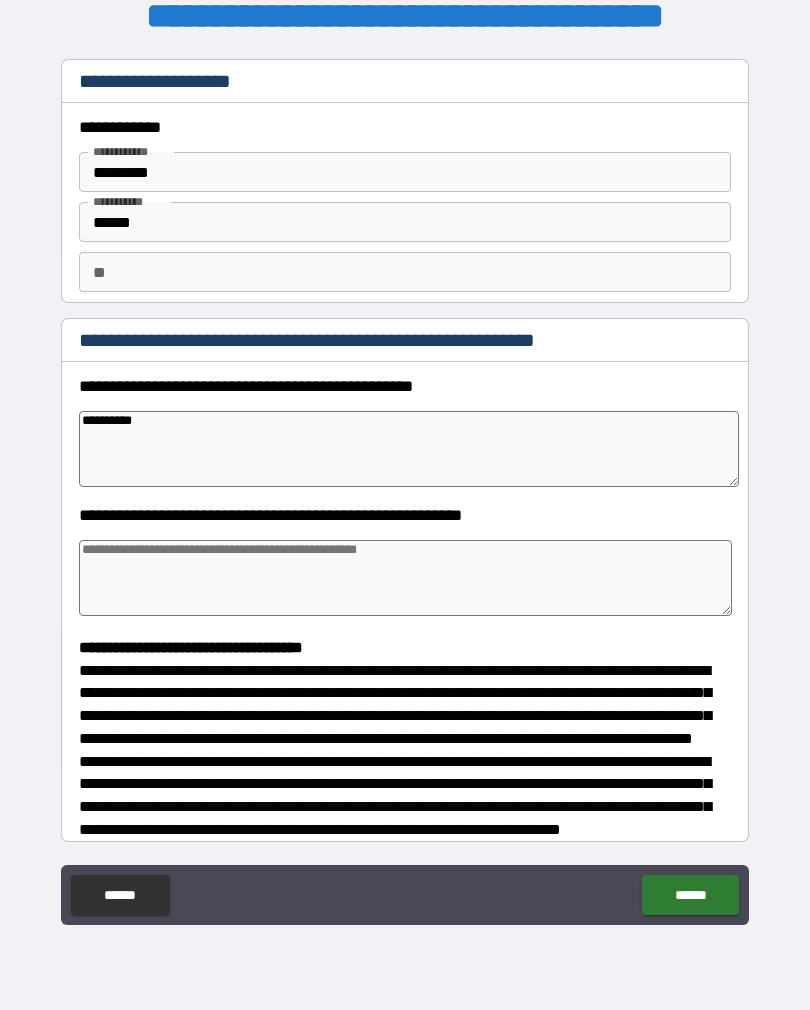 type on "*" 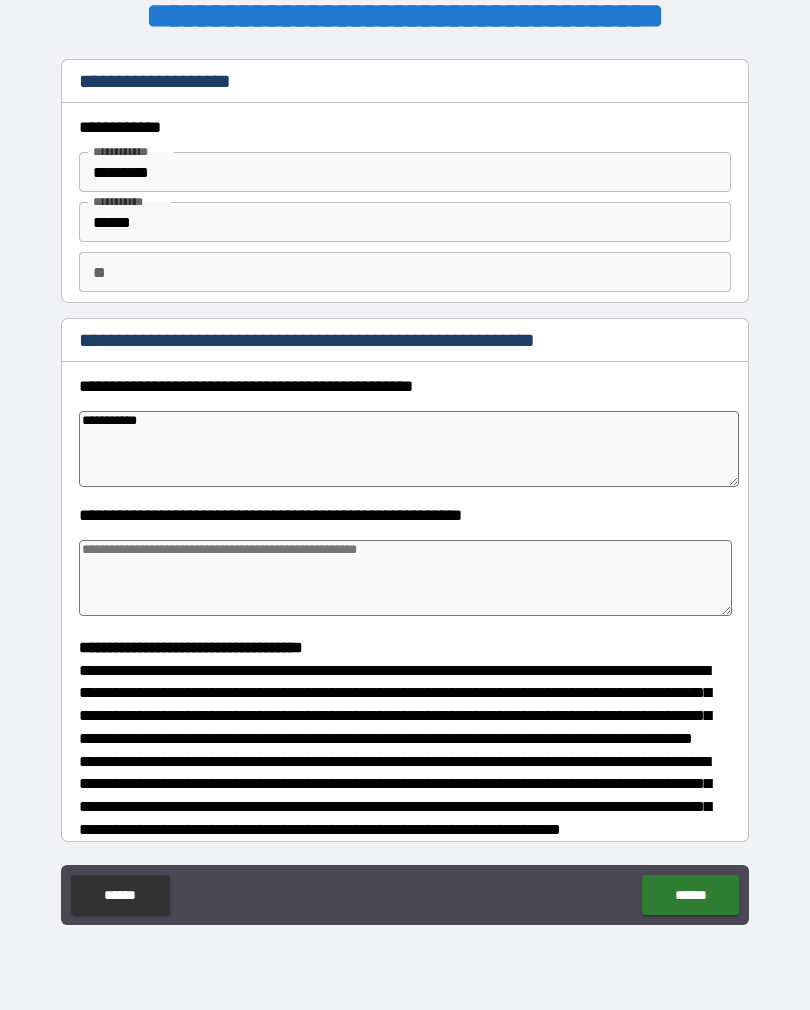 type on "*" 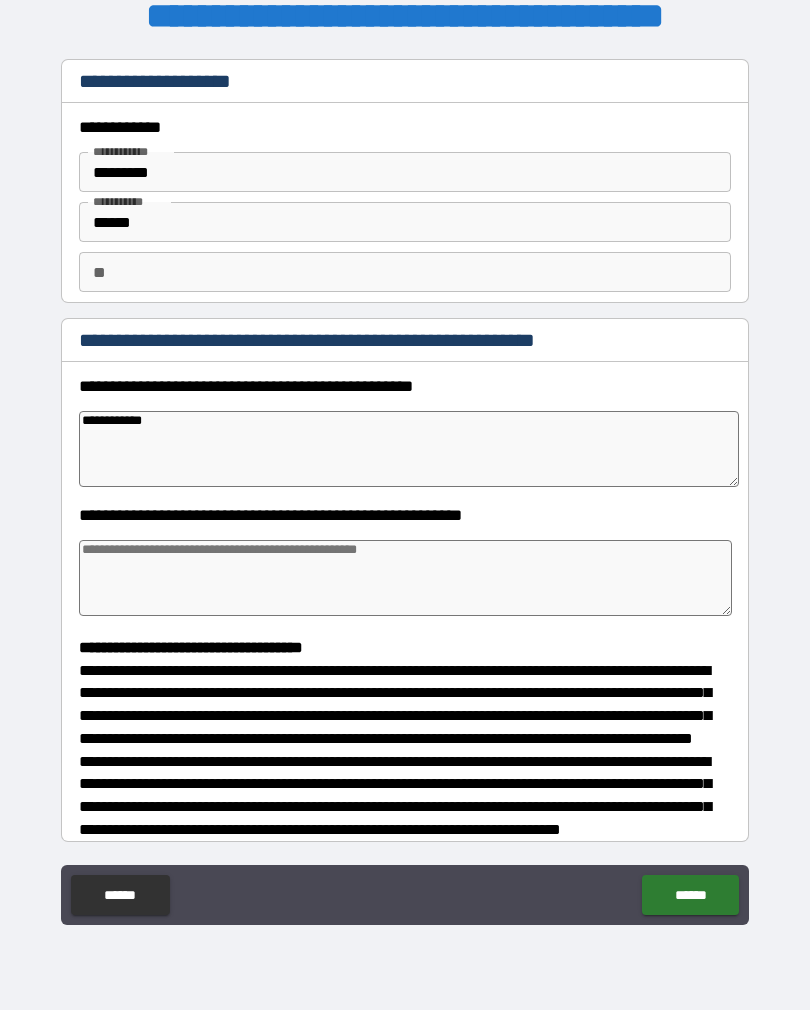 type on "*" 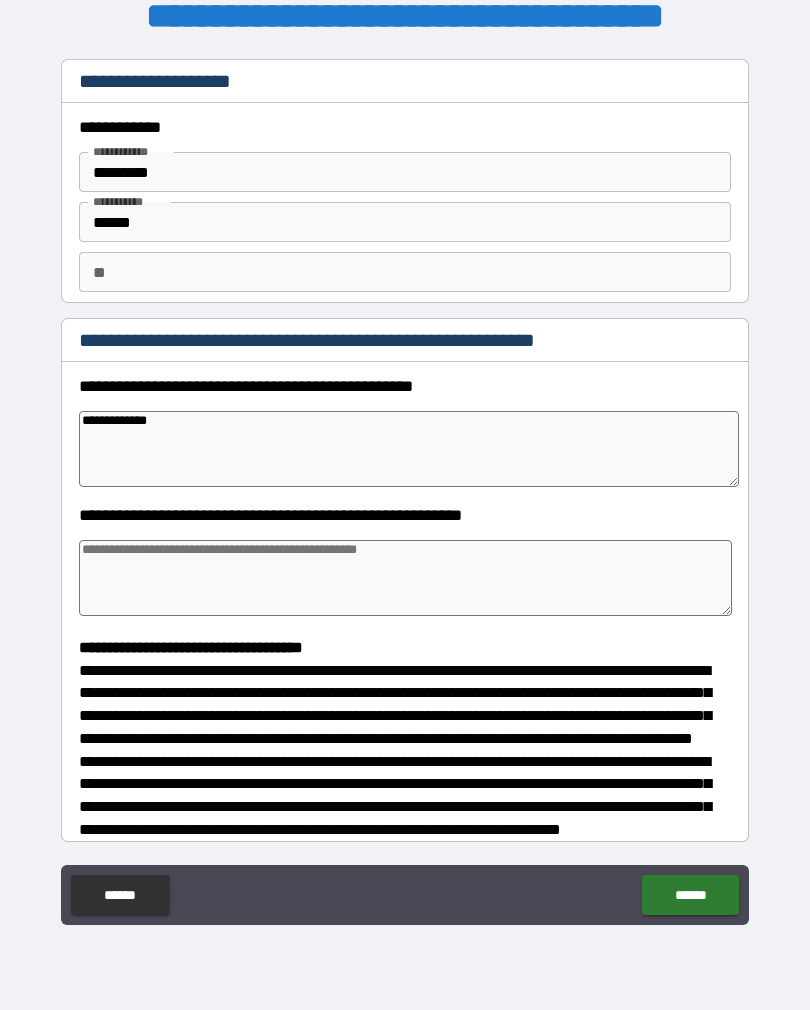 type on "*" 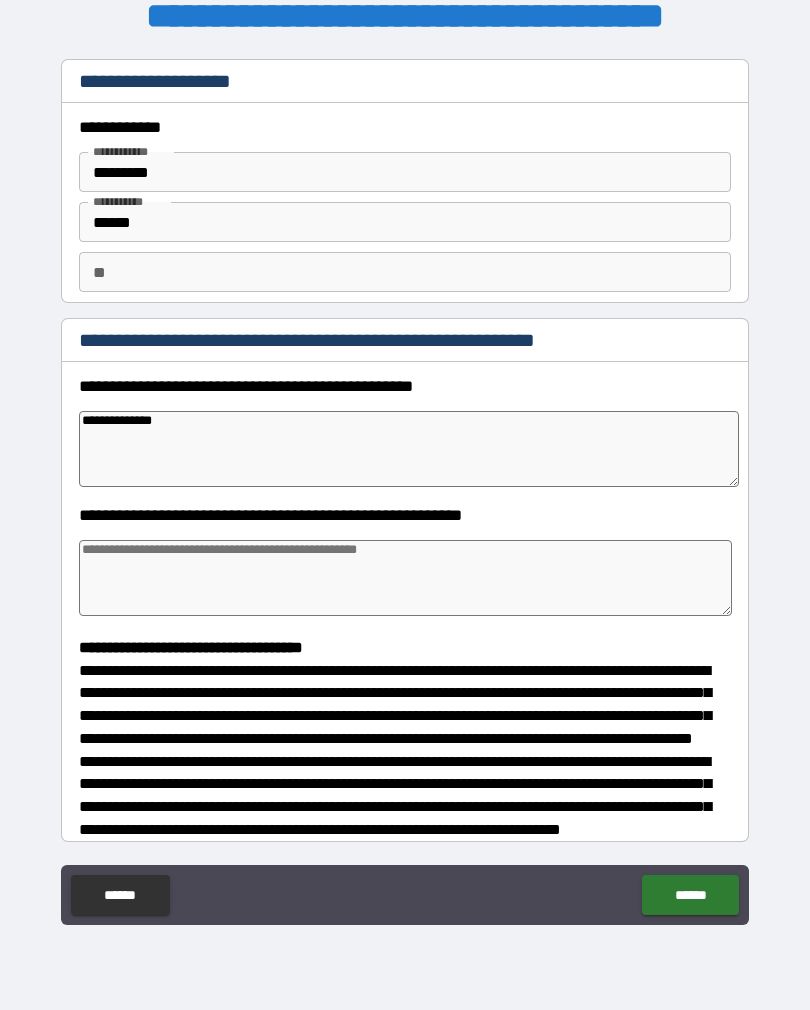 type on "*" 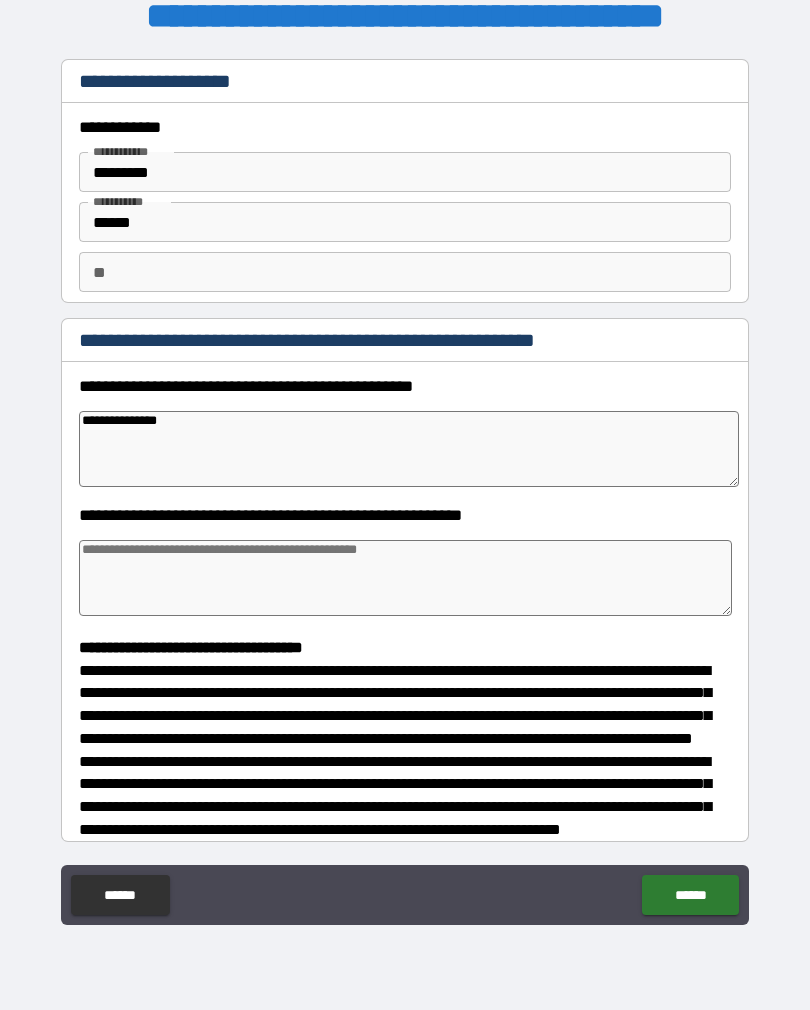 type on "*" 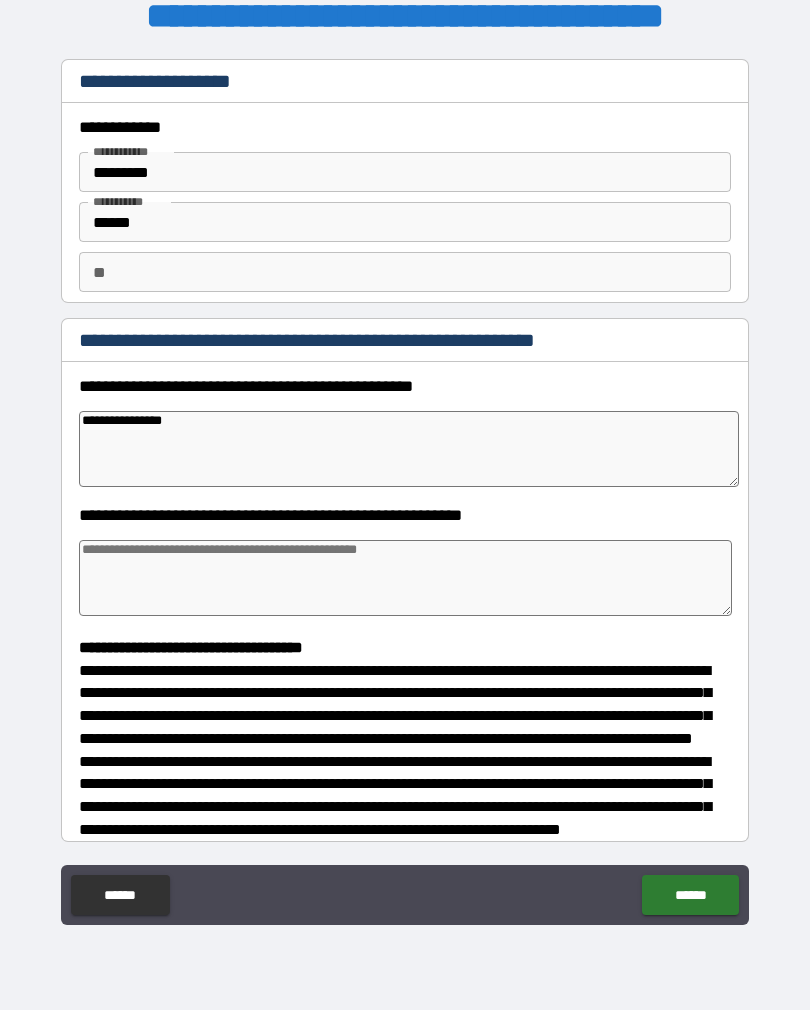 type on "*" 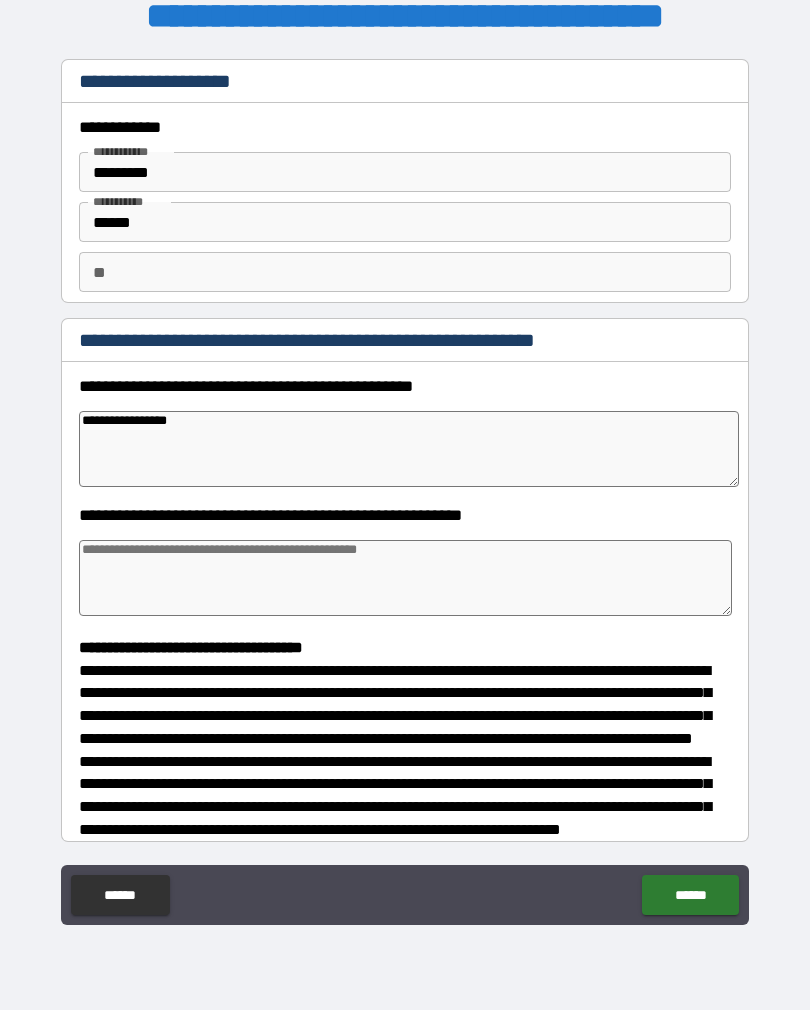 type on "*" 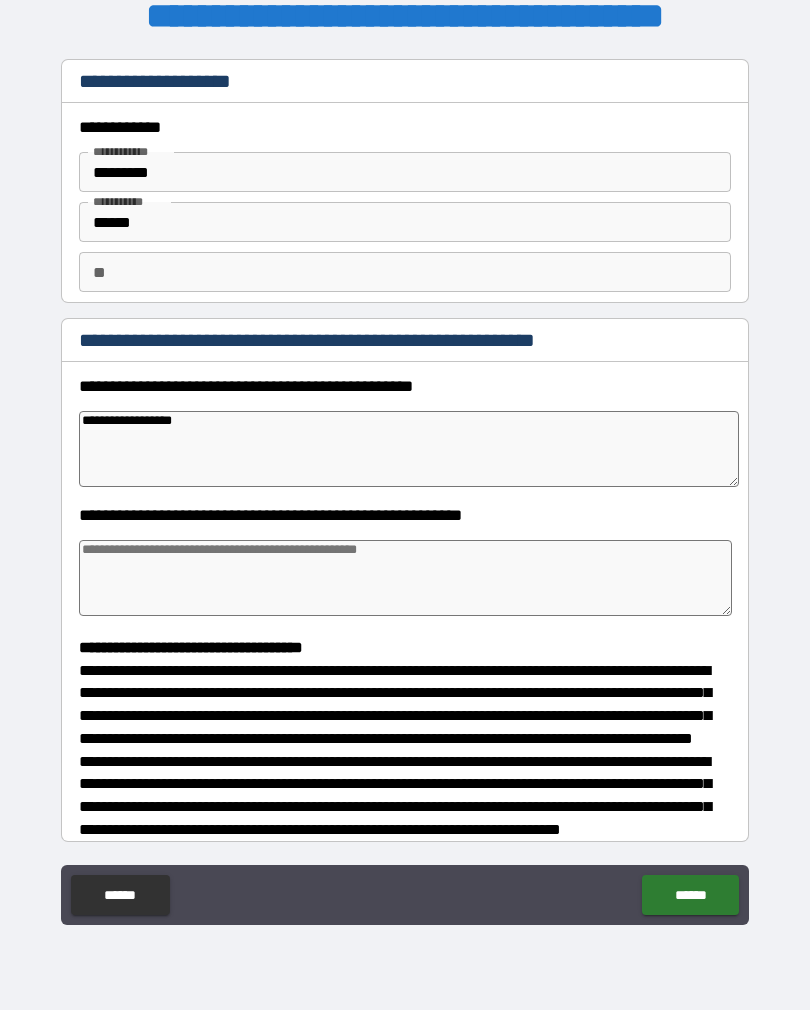 type on "*" 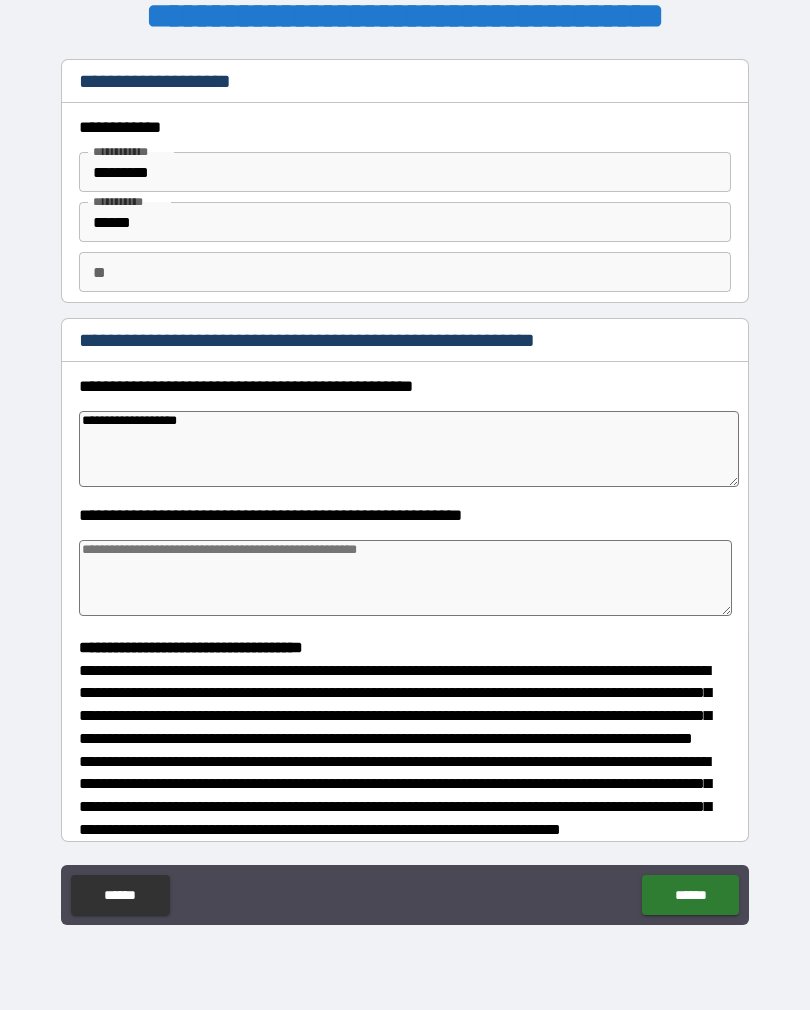 type on "*" 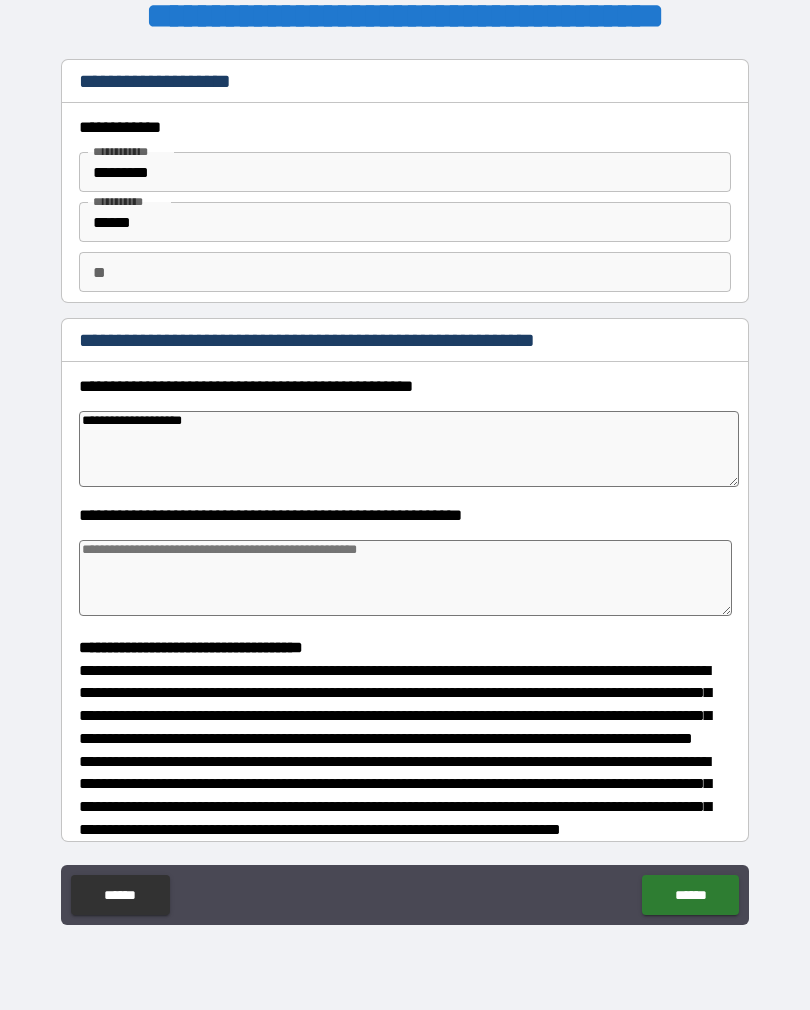 type on "*" 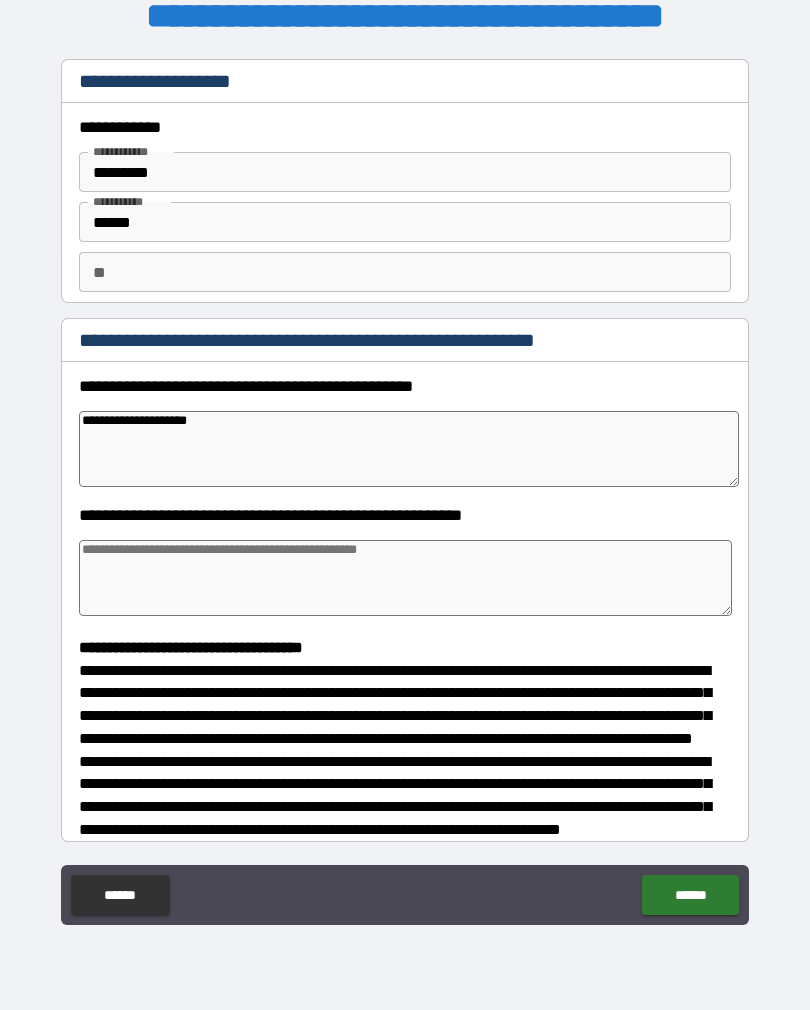 type on "*" 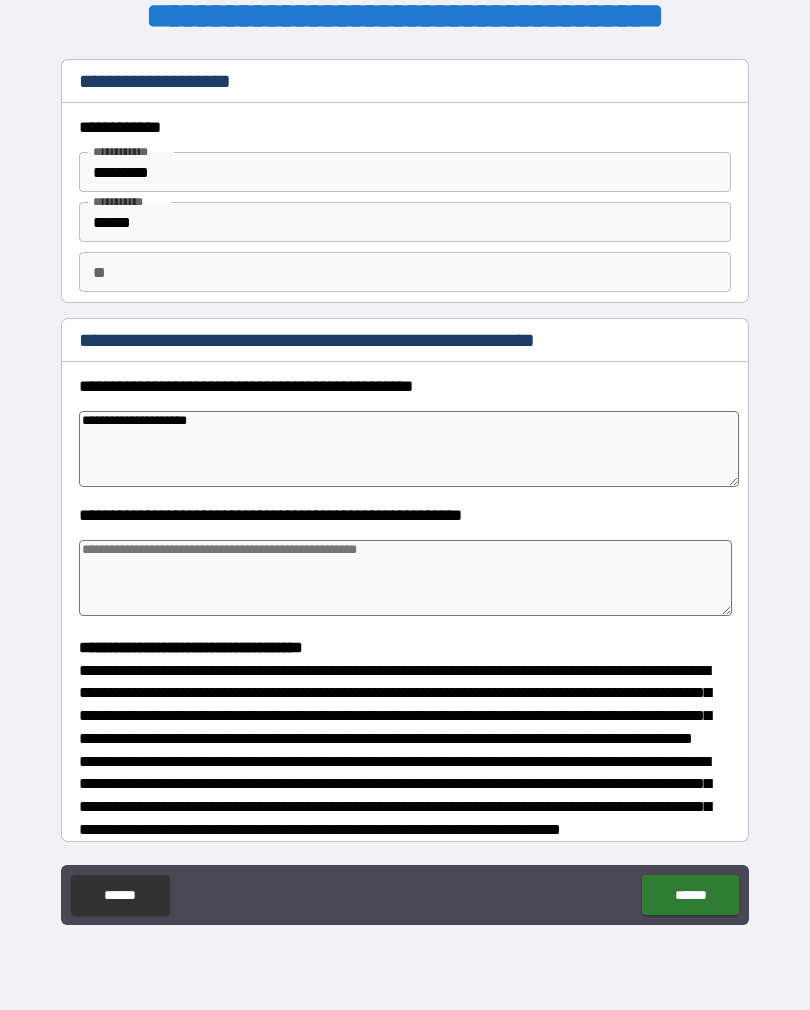 click on "**********" at bounding box center [409, 449] 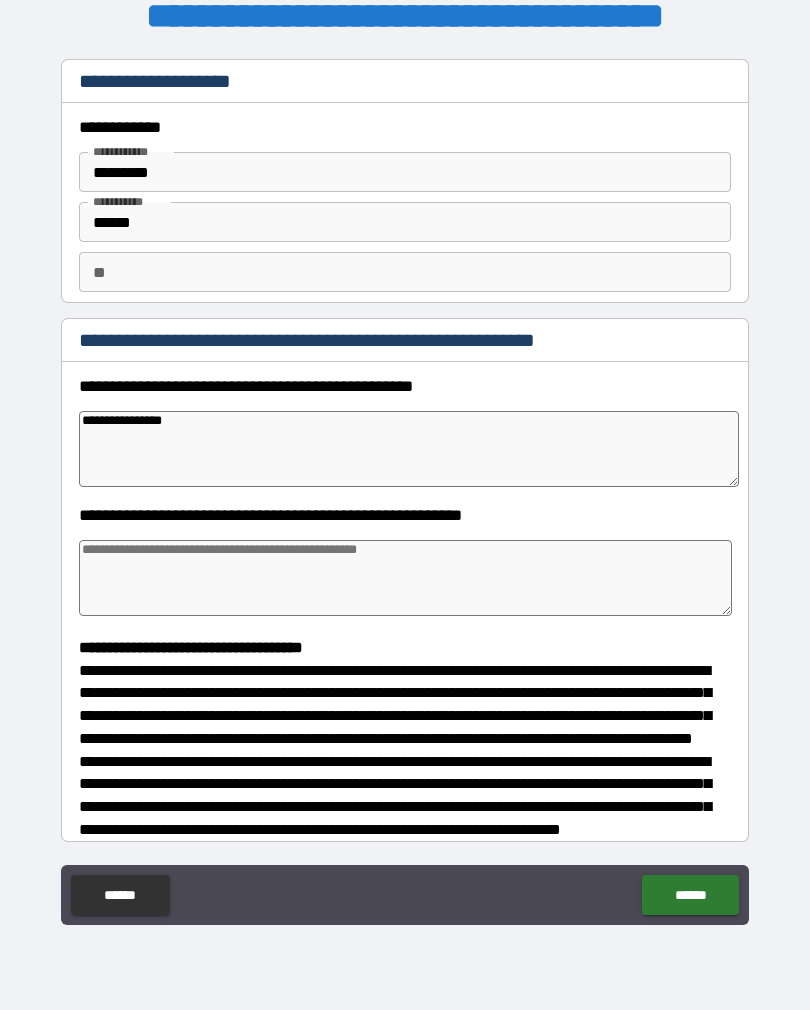 type on "*" 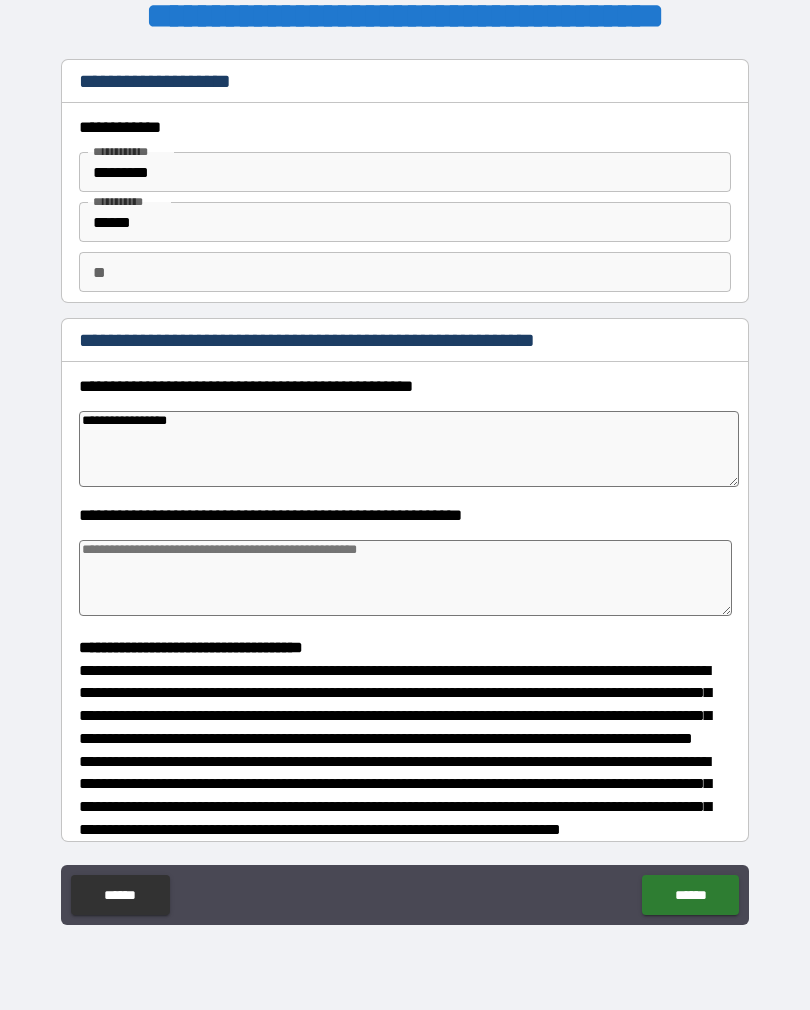 type on "*" 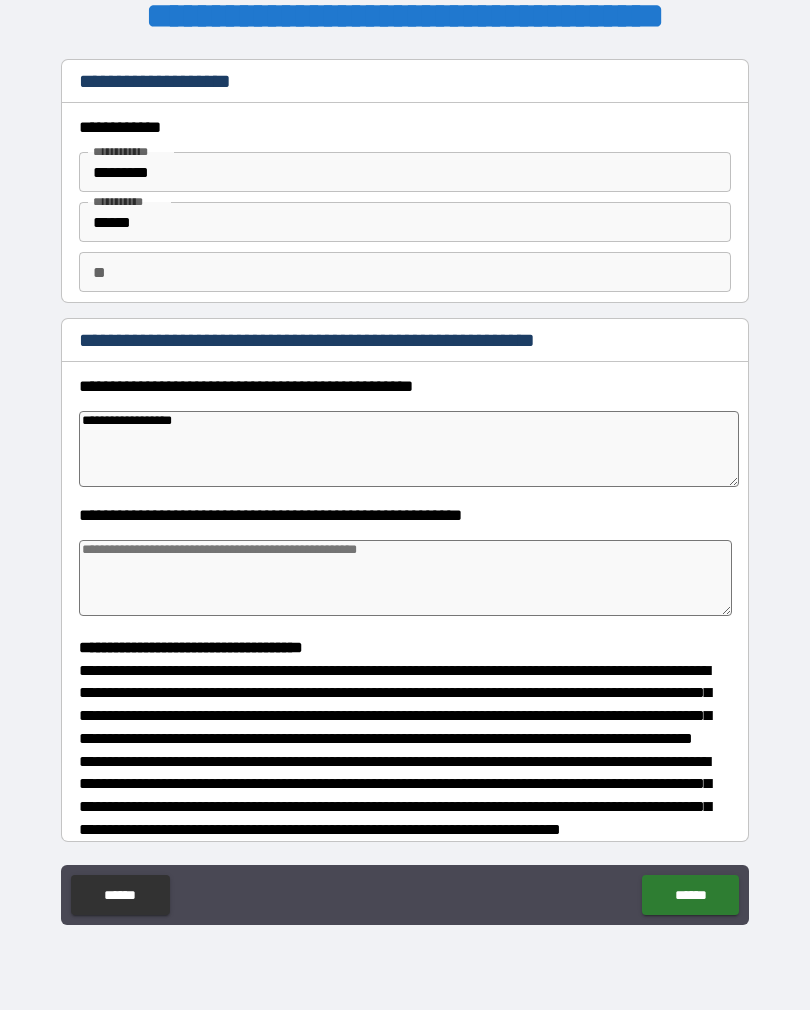 type on "*" 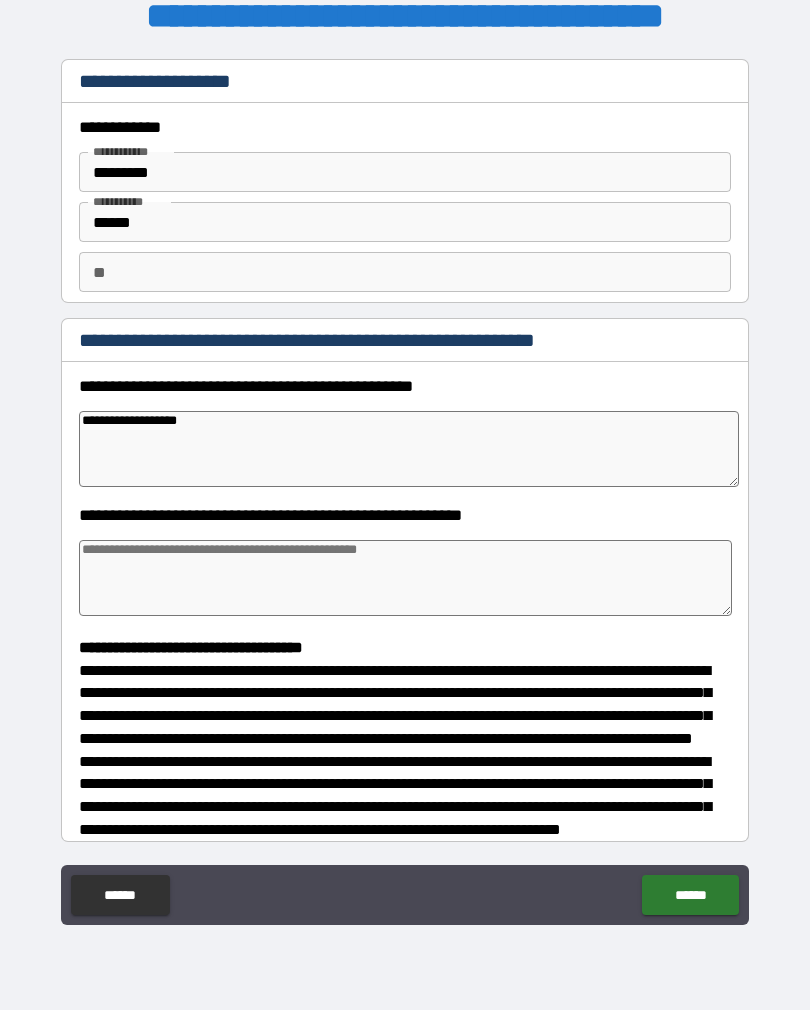 type on "*" 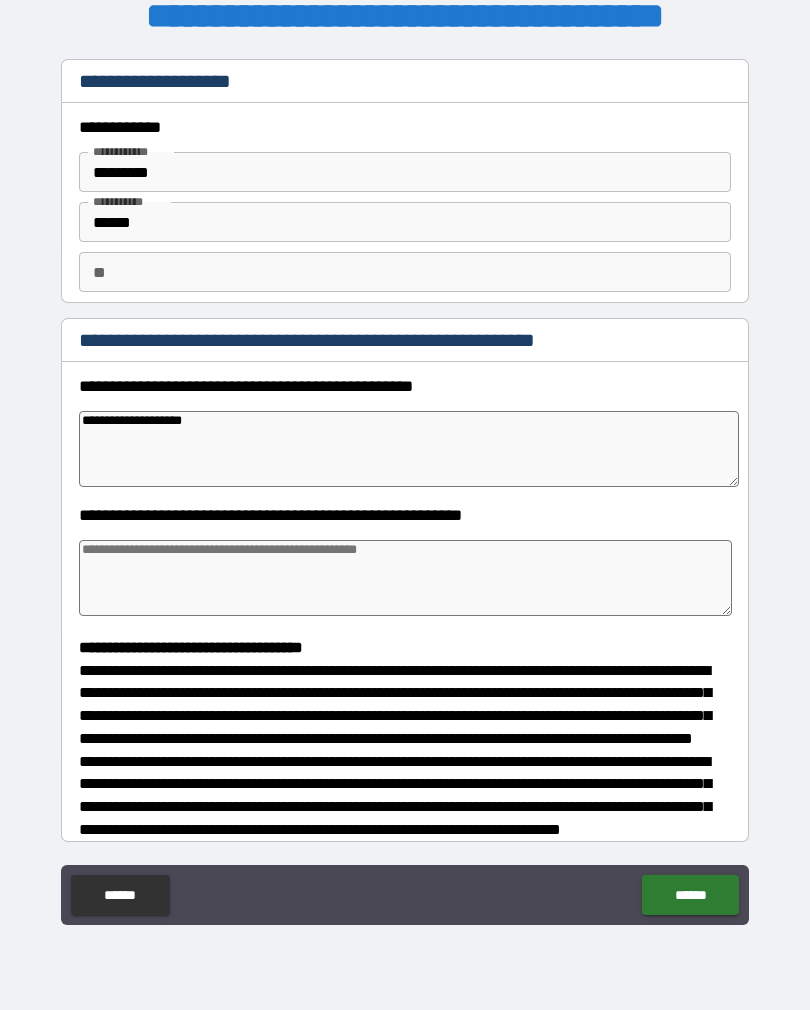 type on "*" 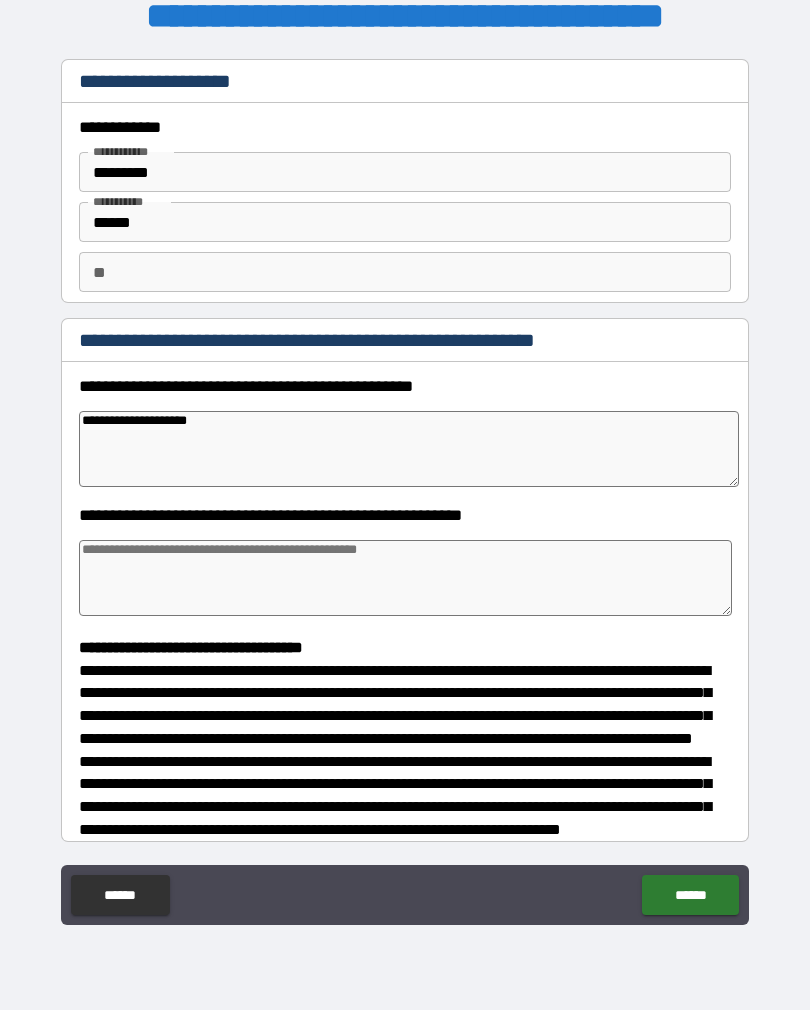 type on "*" 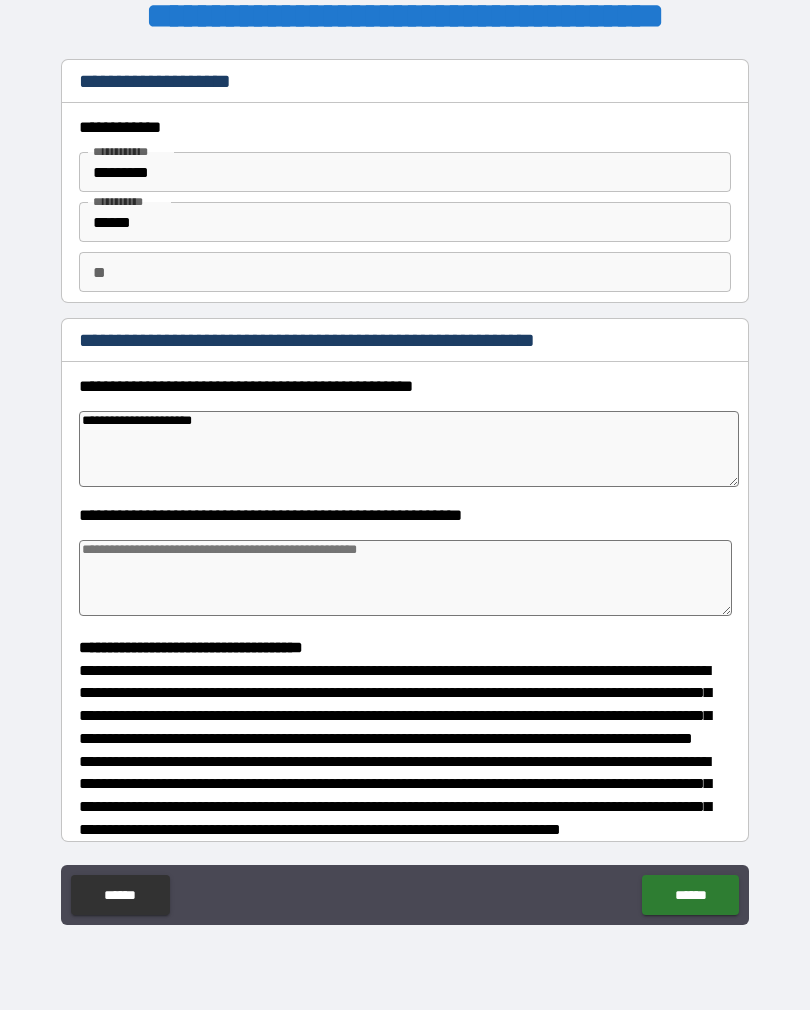type on "*" 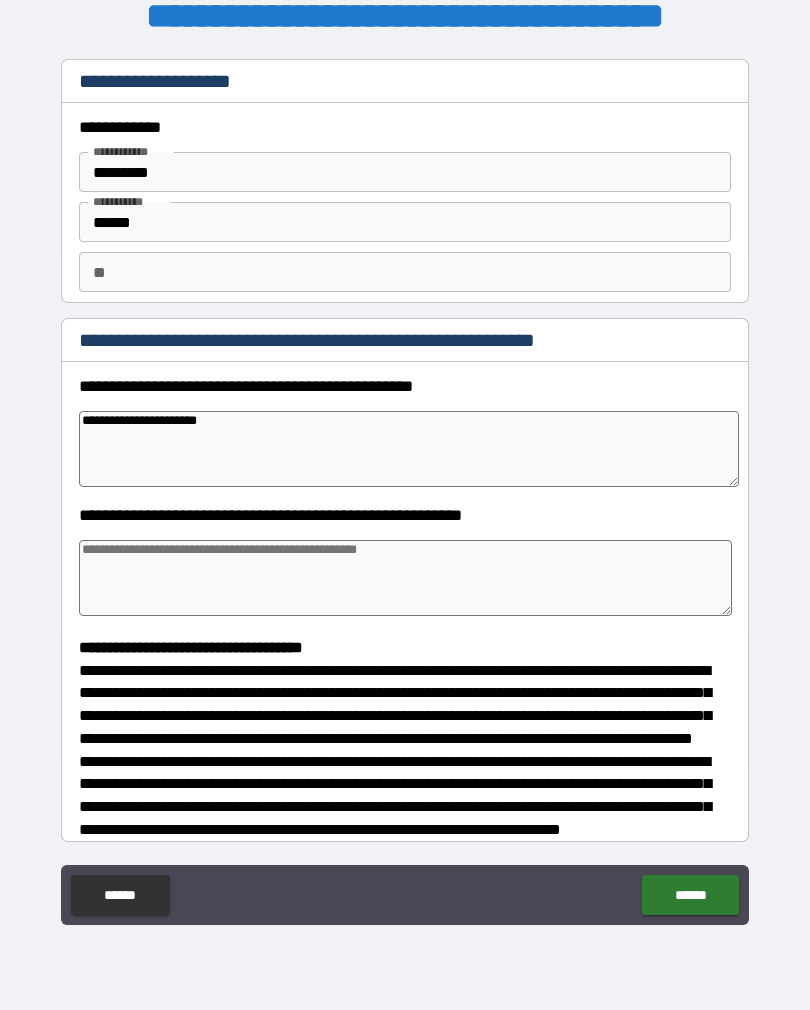 type on "*" 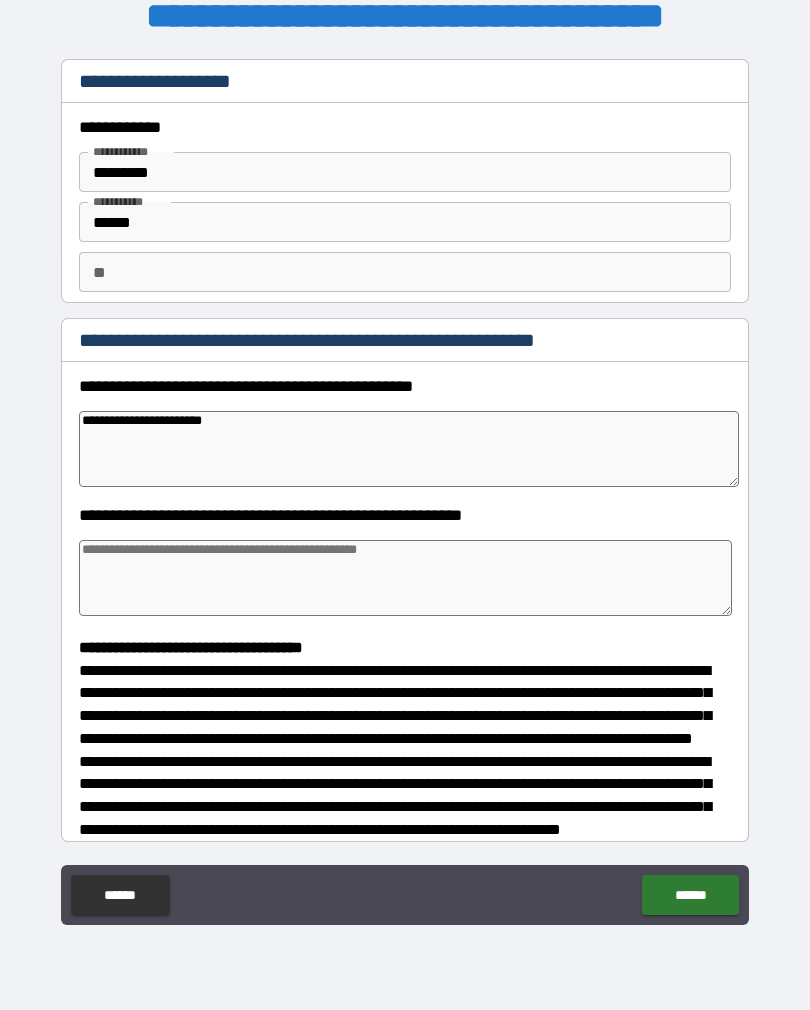 type on "*" 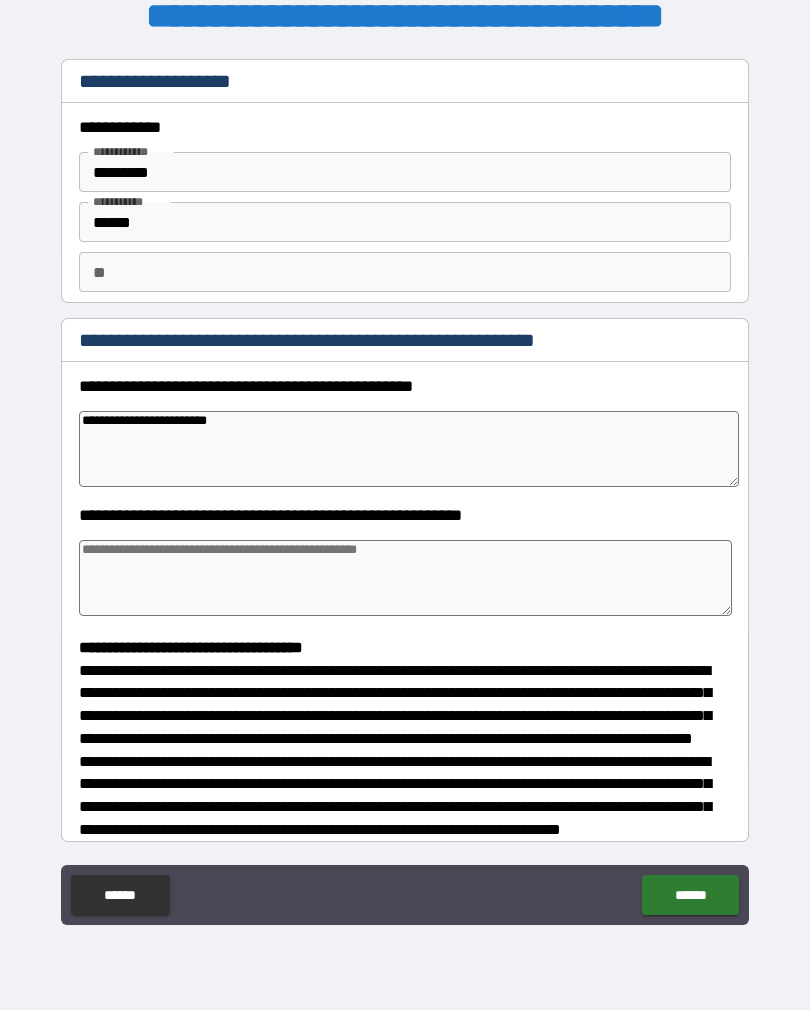 type on "*" 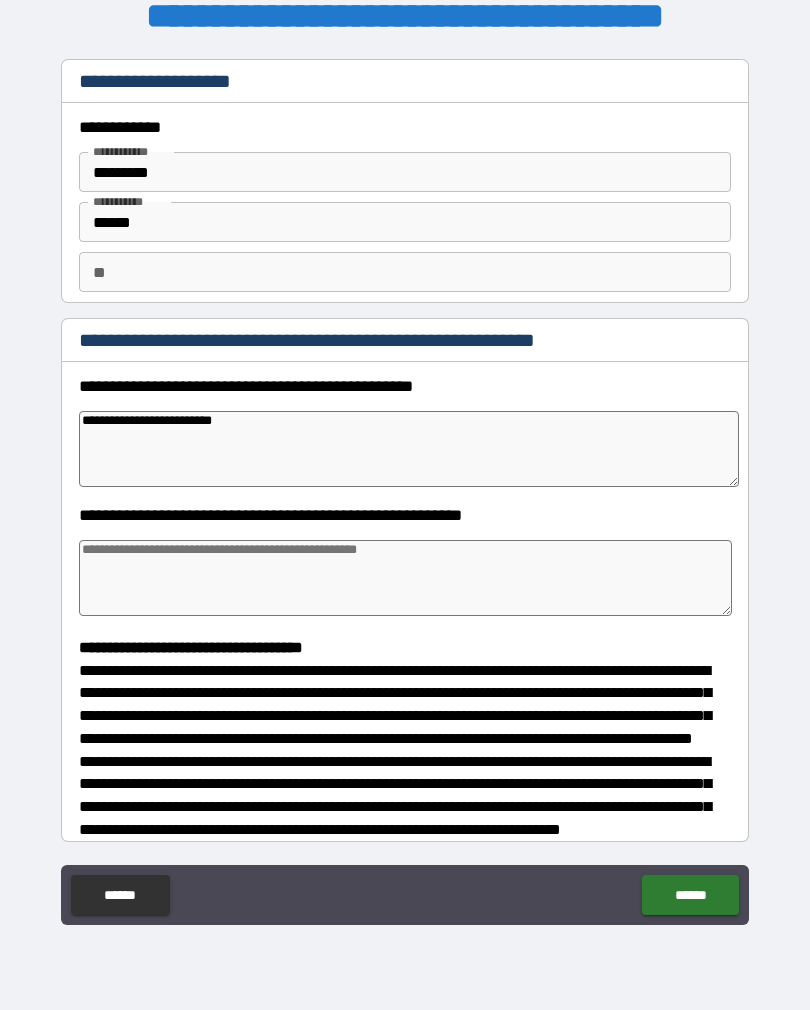 type on "*" 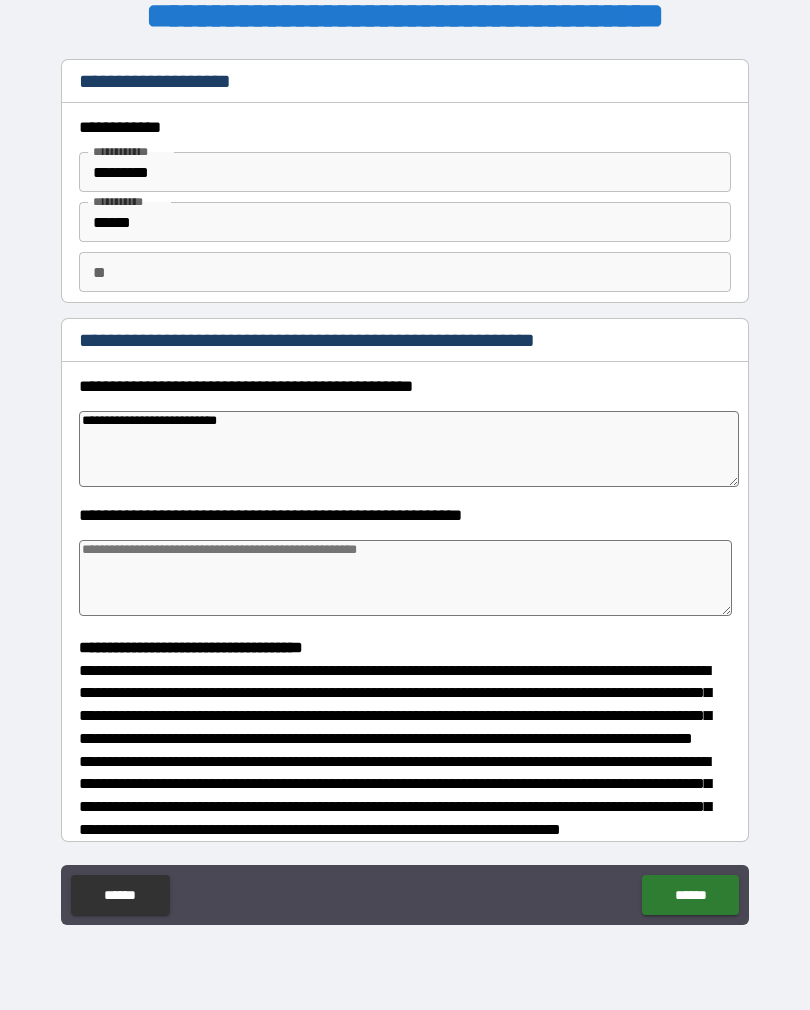 type on "*" 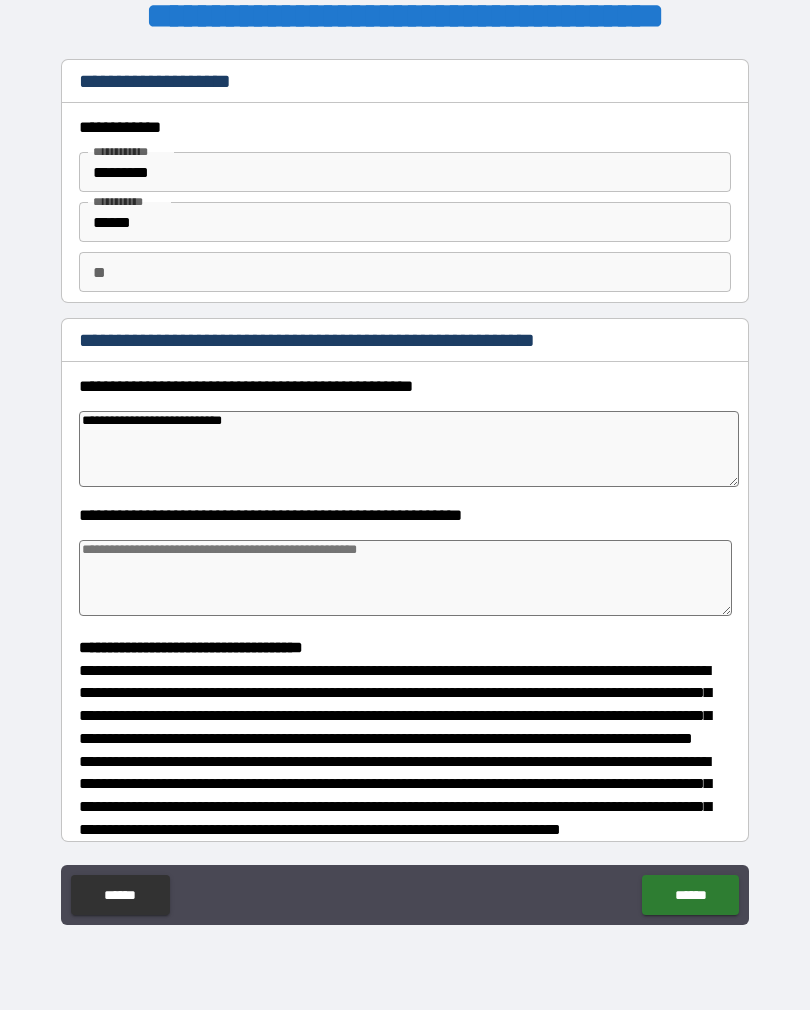 type on "*" 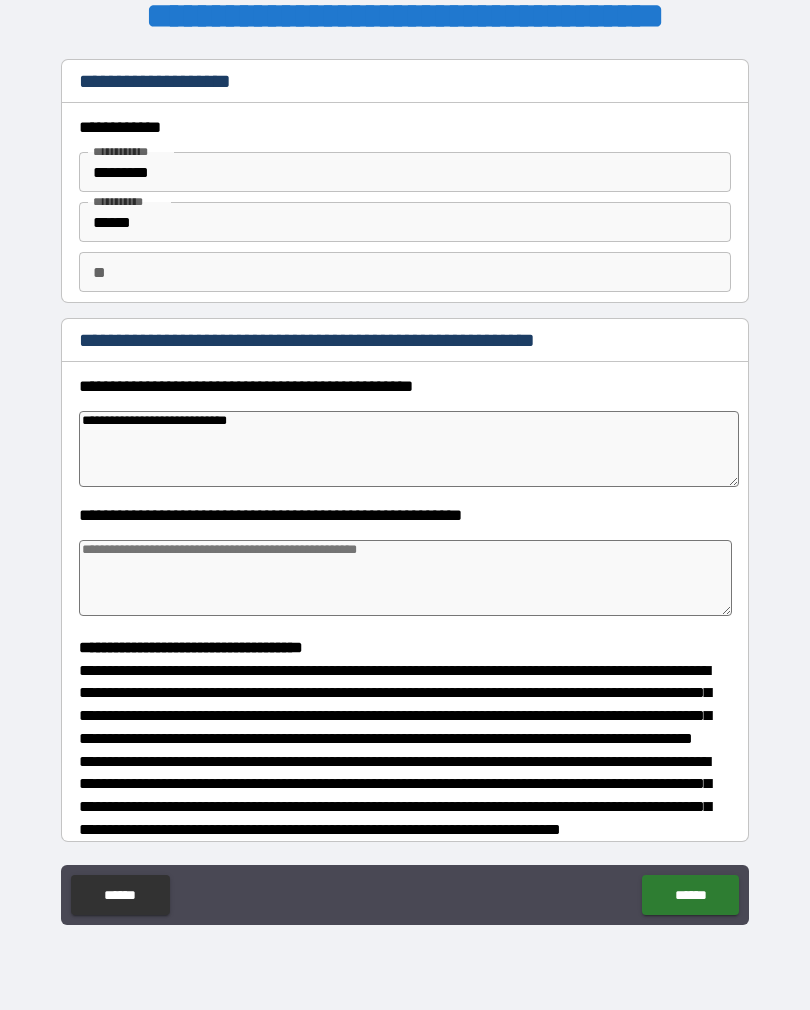 type on "*" 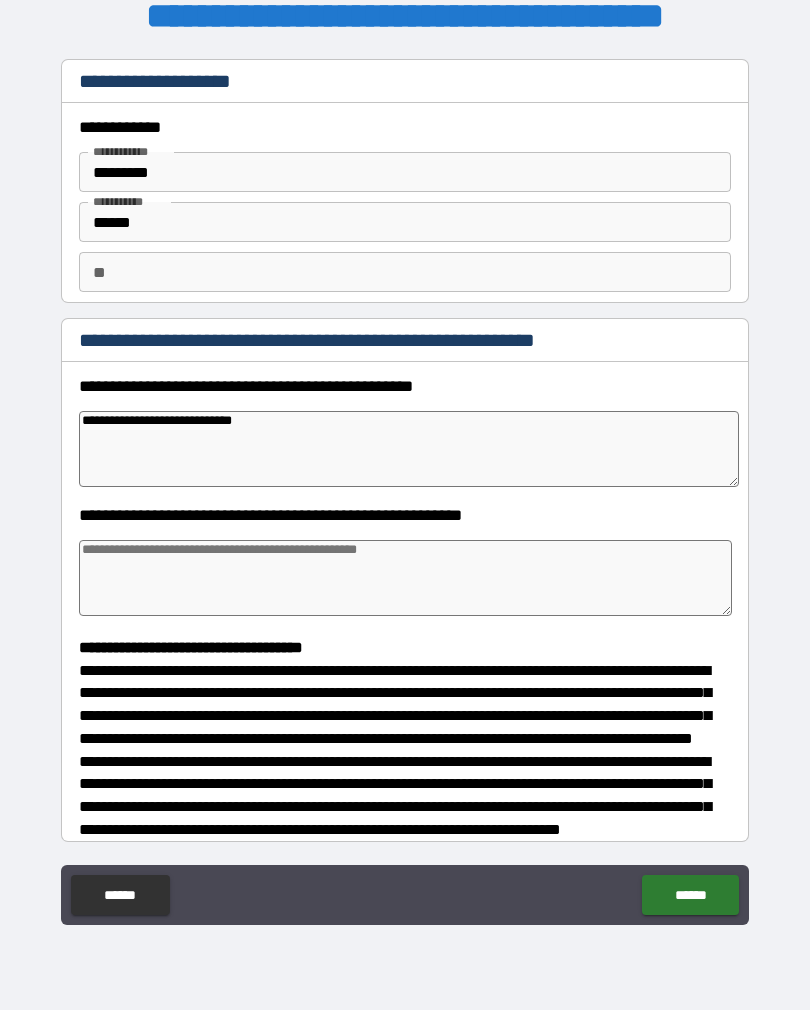 type on "*" 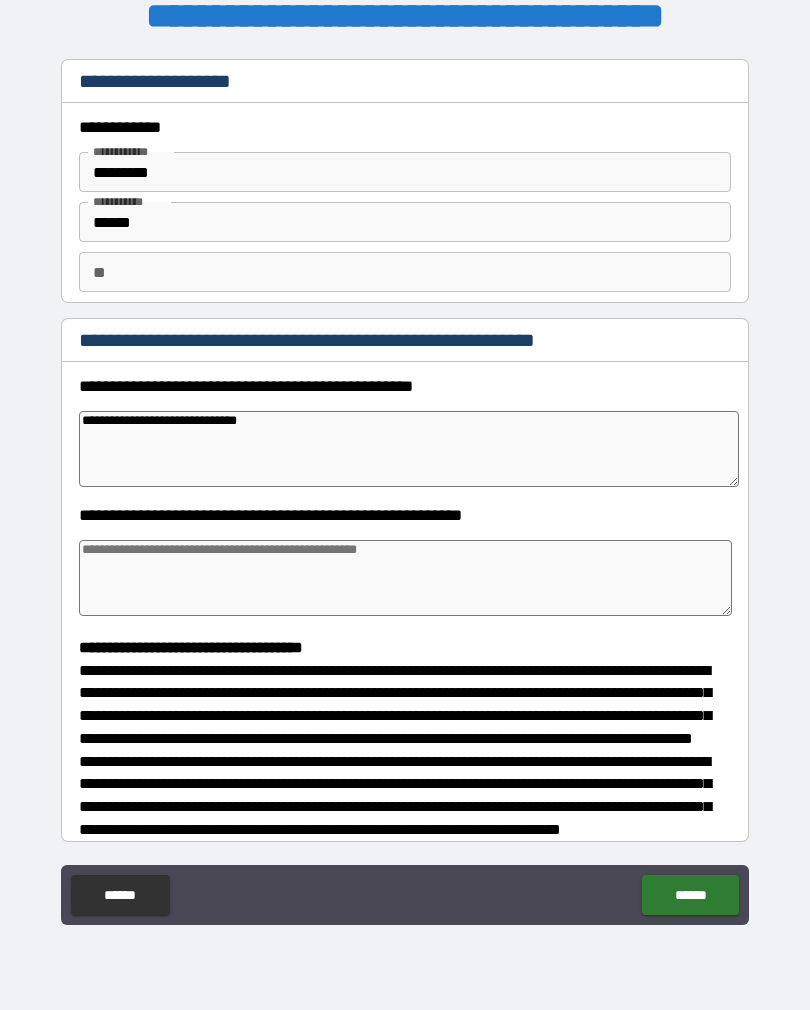 type on "*" 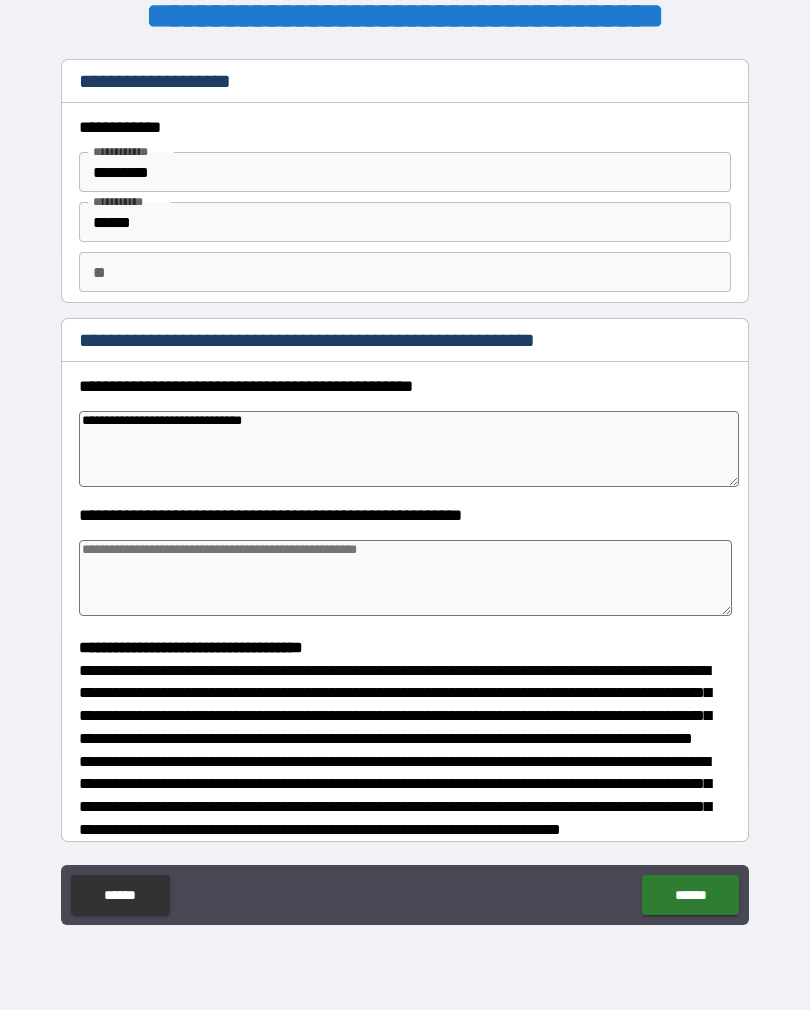 type on "*" 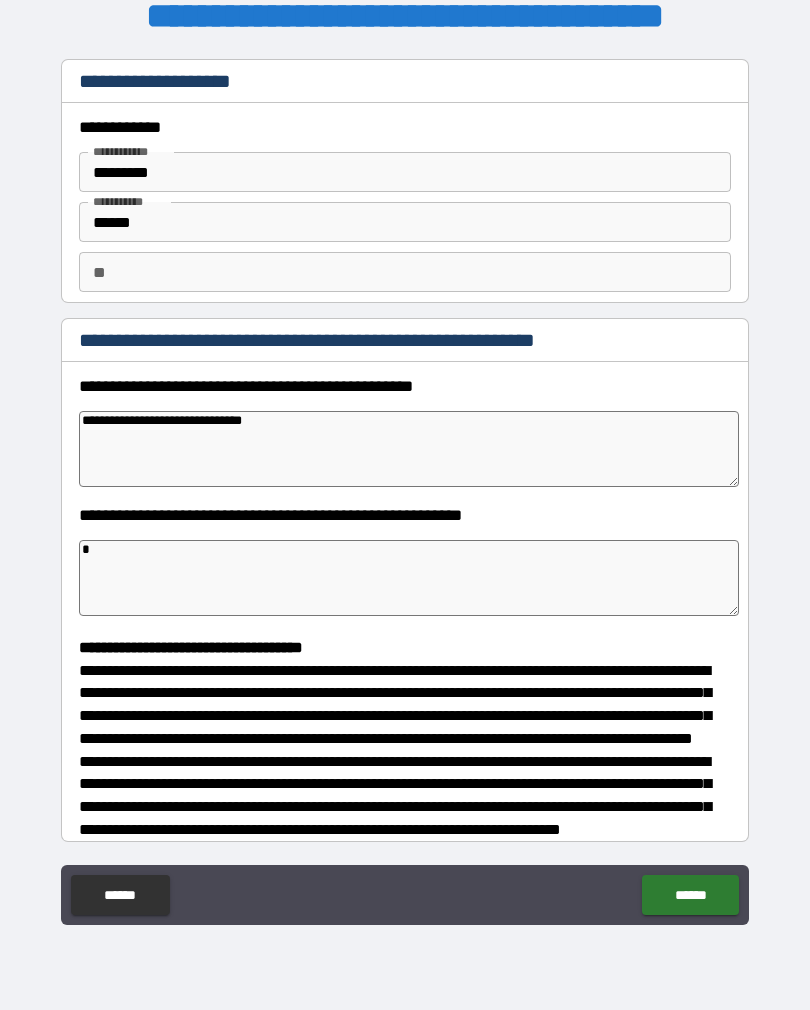 type on "*" 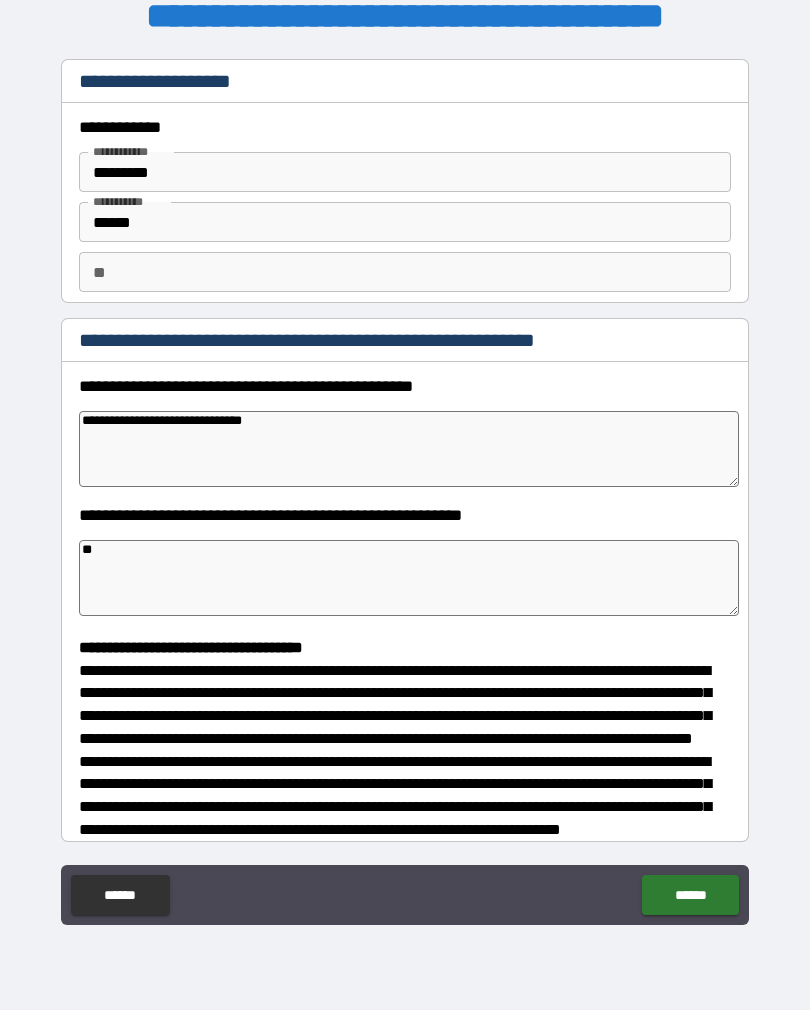 type 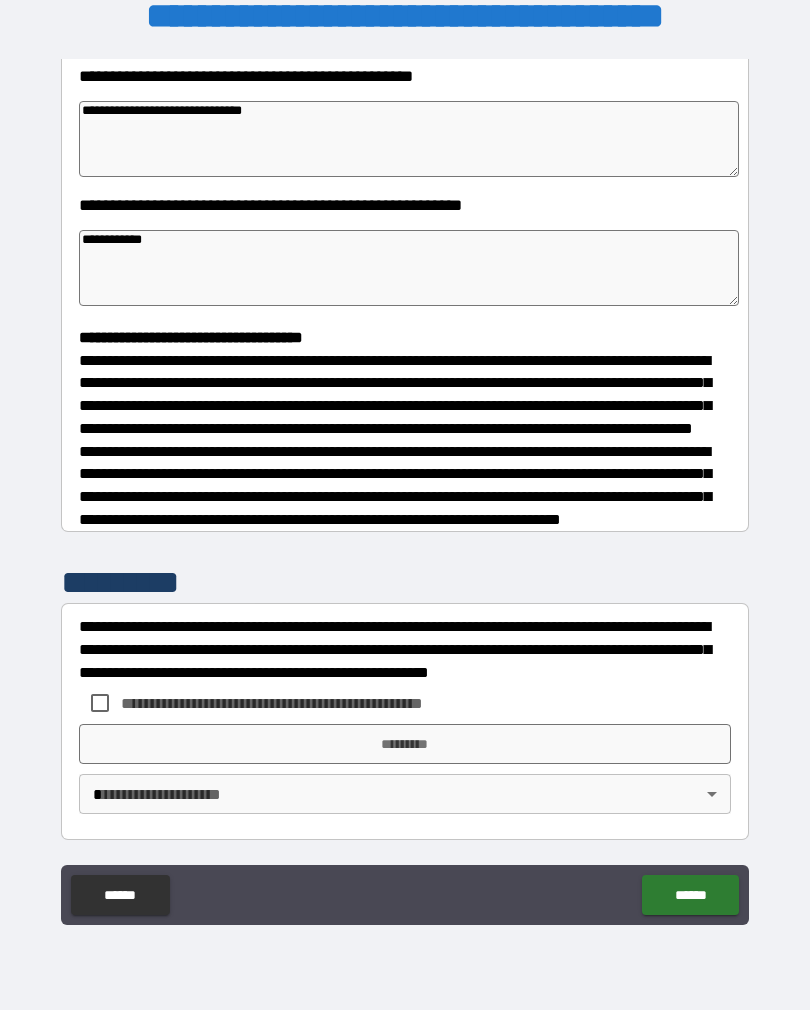 scroll, scrollTop: 348, scrollLeft: 0, axis: vertical 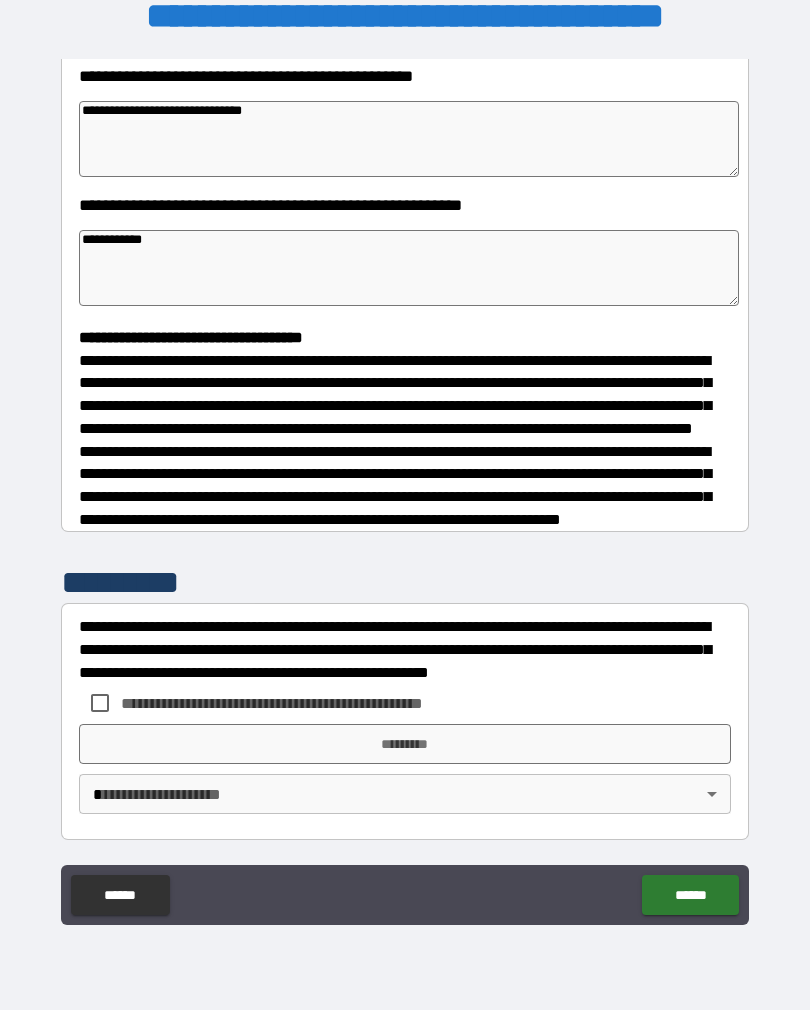 click on "**********" at bounding box center (405, 649) 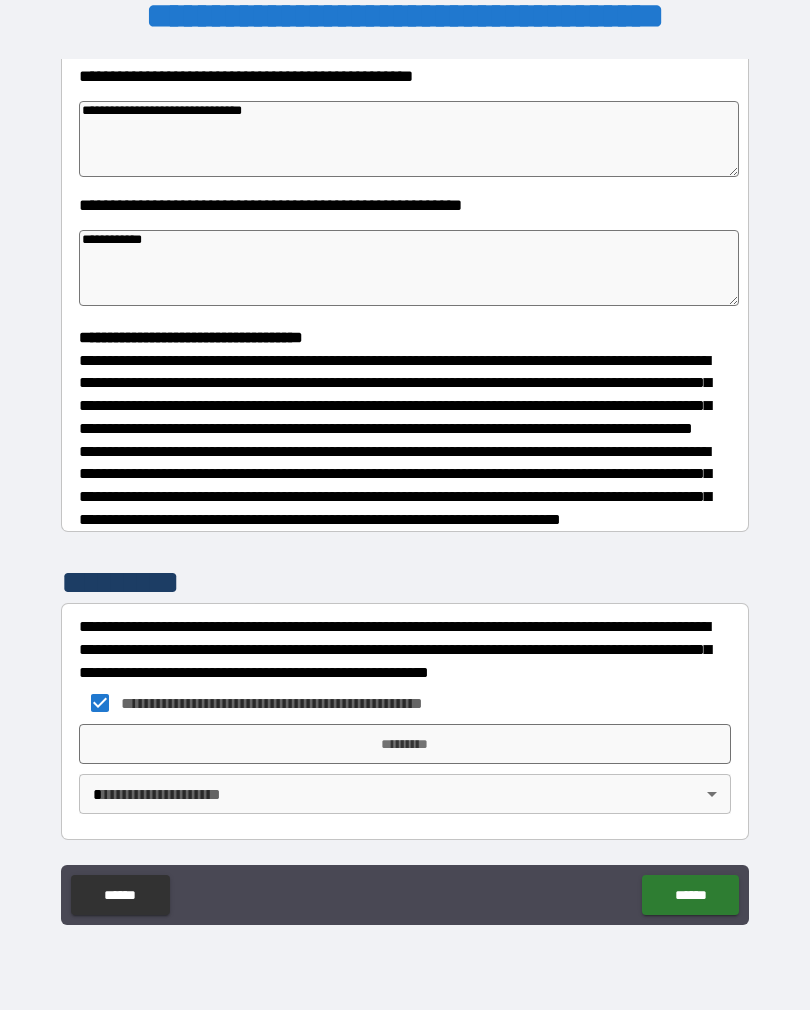 click on "*********" at bounding box center [405, 744] 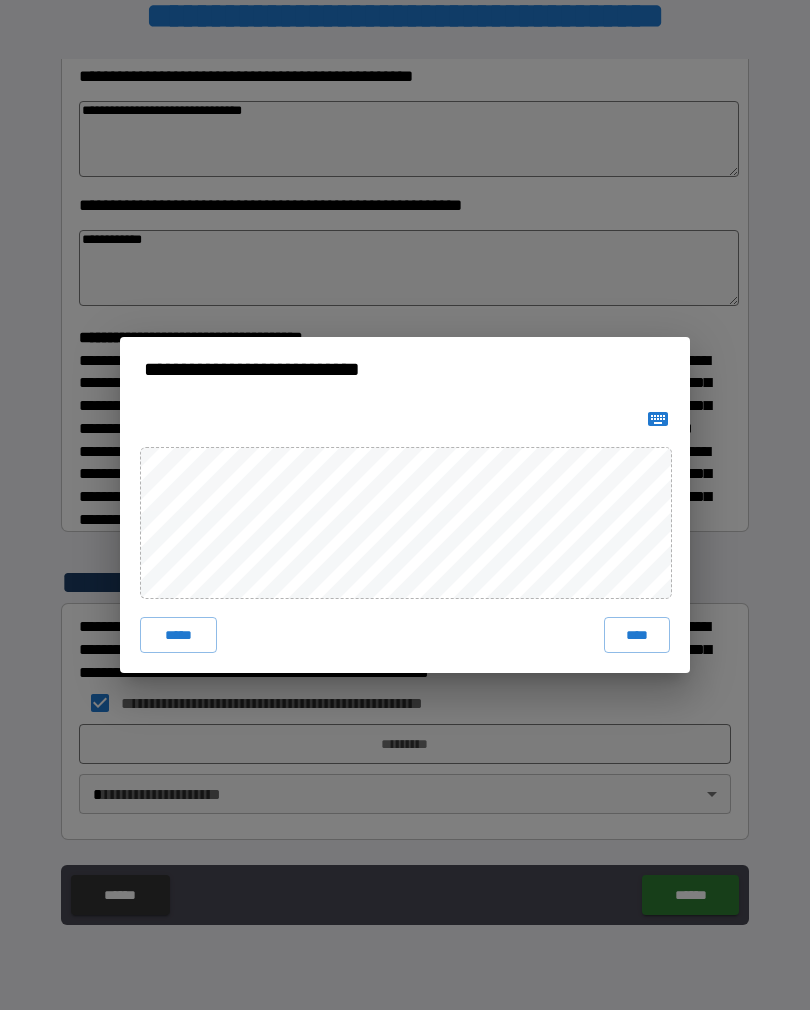 click on "****" at bounding box center (637, 635) 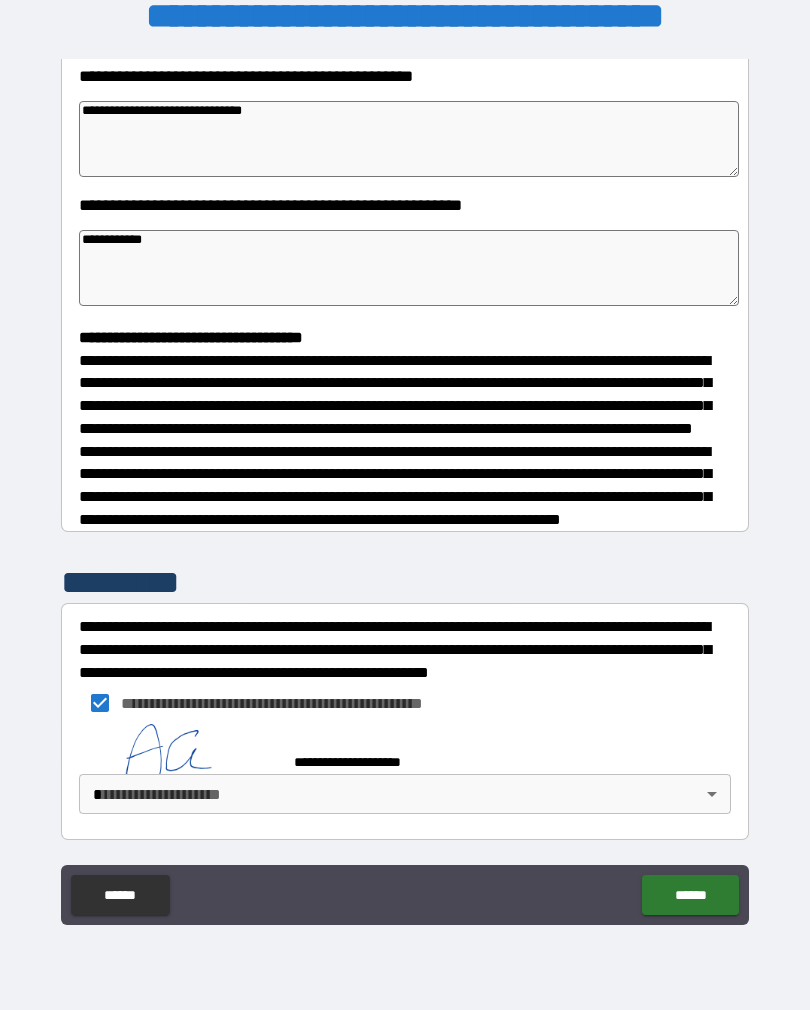 scroll, scrollTop: 338, scrollLeft: 0, axis: vertical 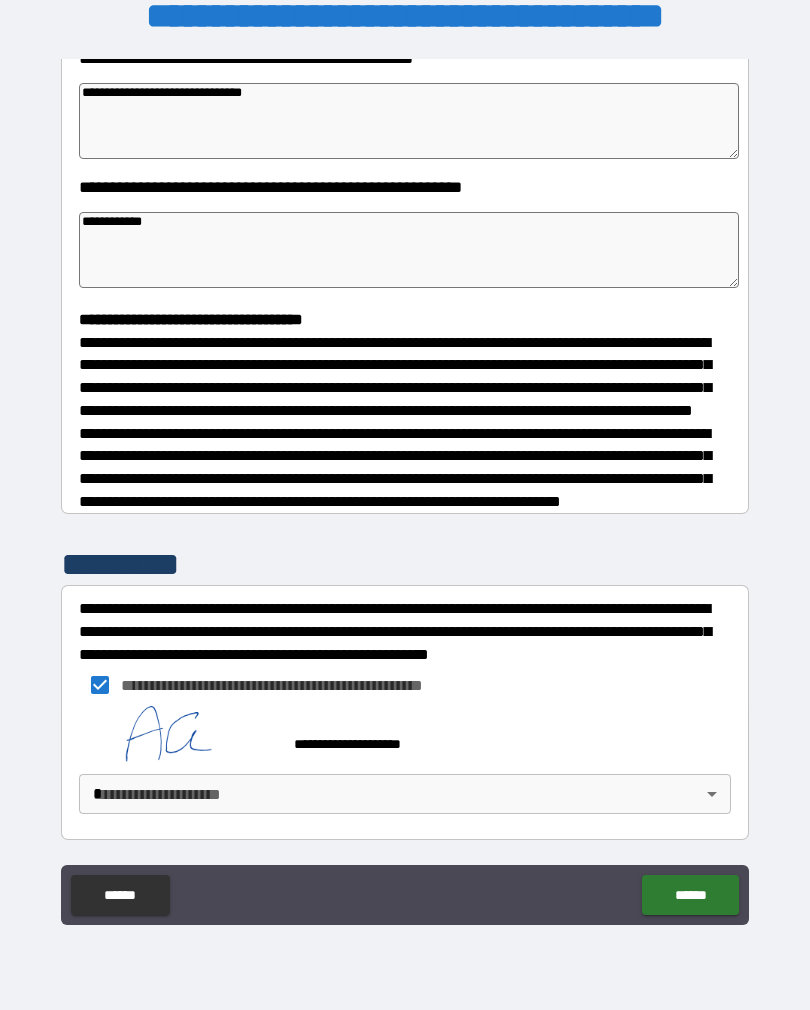 click on "**********" at bounding box center [405, 489] 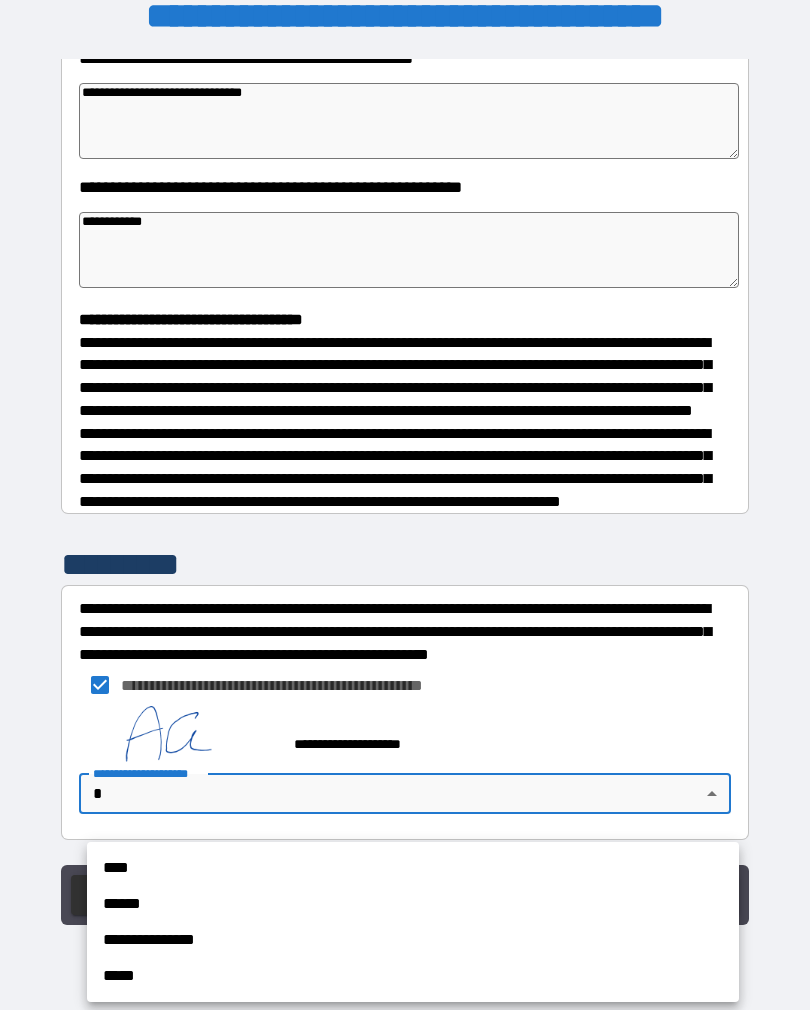 click on "****" at bounding box center (413, 868) 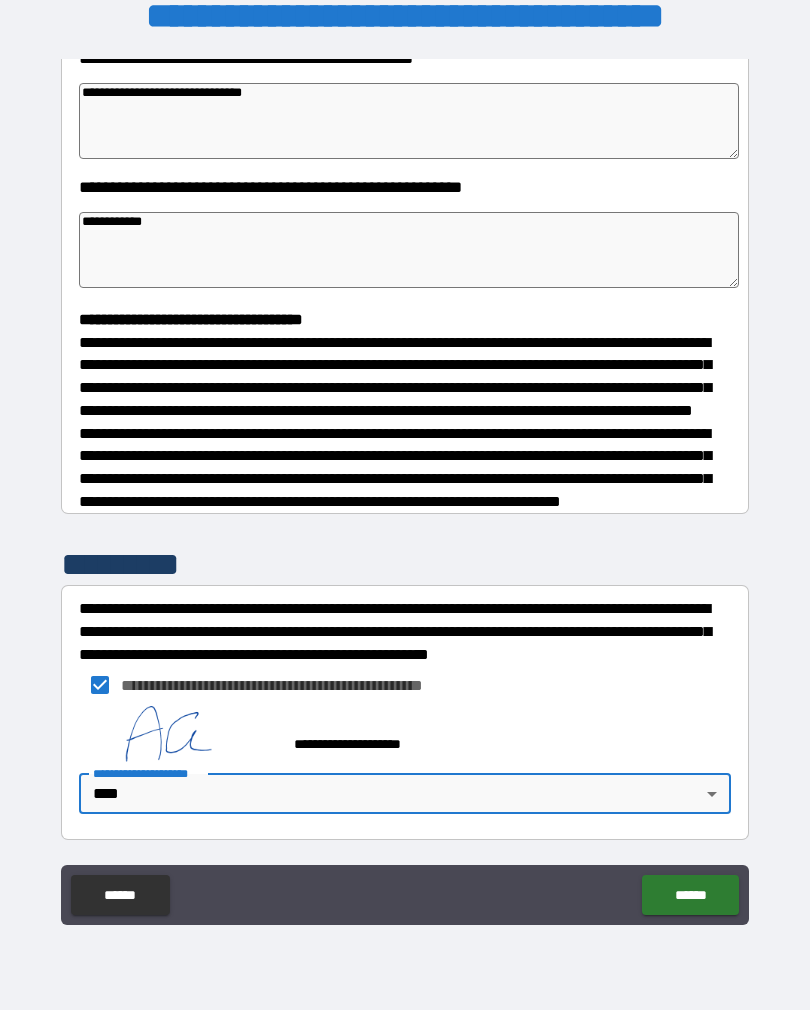 click on "******" at bounding box center (690, 895) 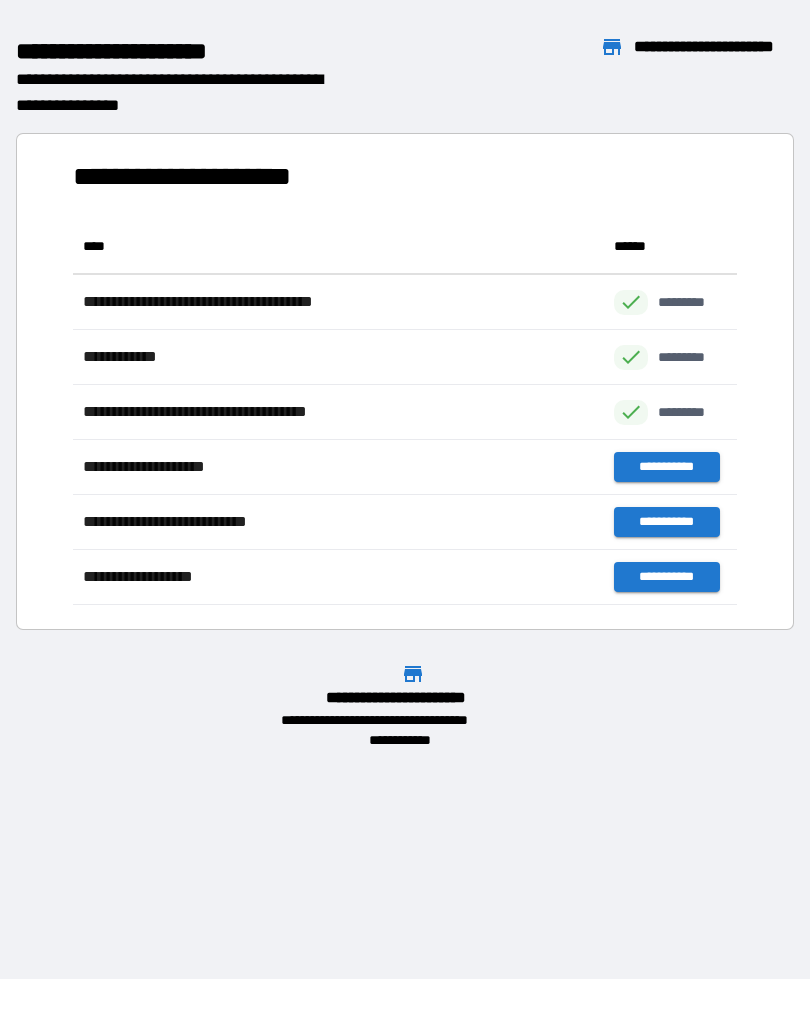scroll, scrollTop: 1, scrollLeft: 1, axis: both 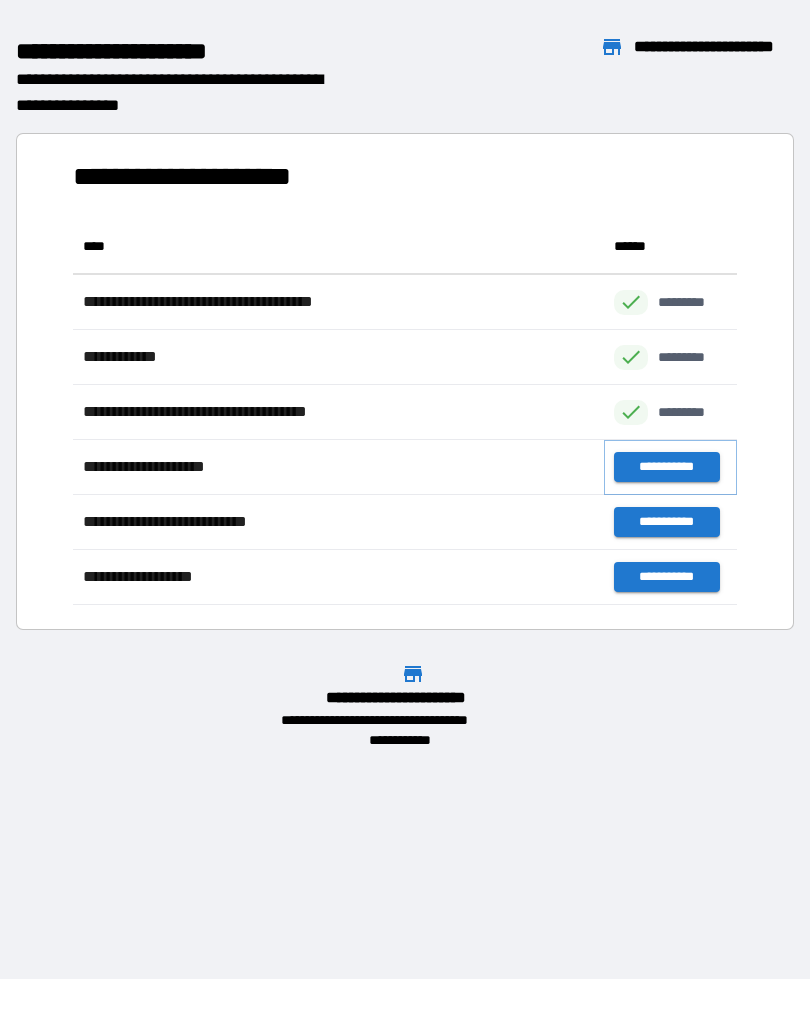 click on "**********" at bounding box center (666, 467) 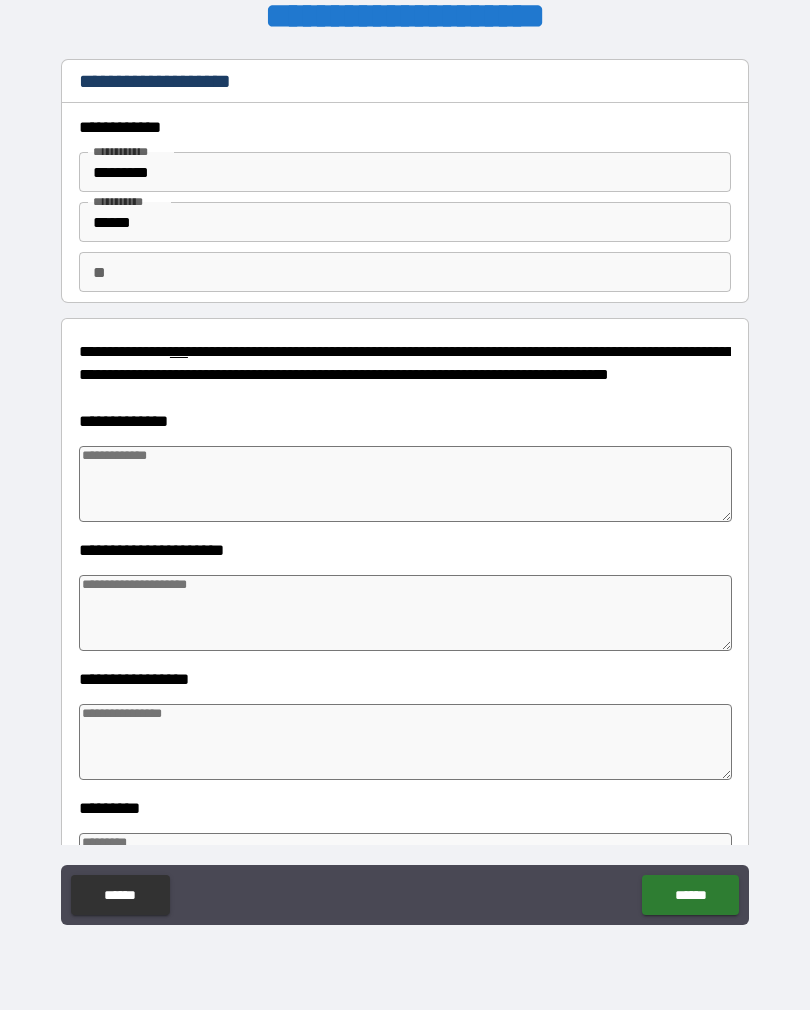 click at bounding box center (405, 484) 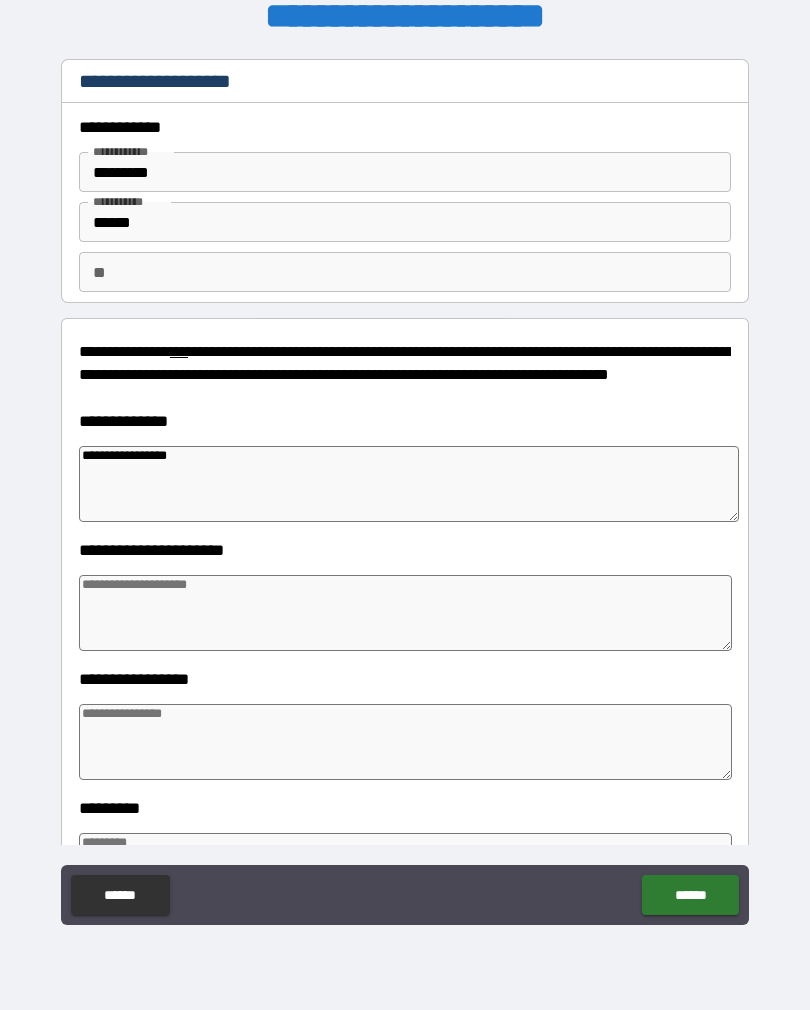 click at bounding box center [405, 613] 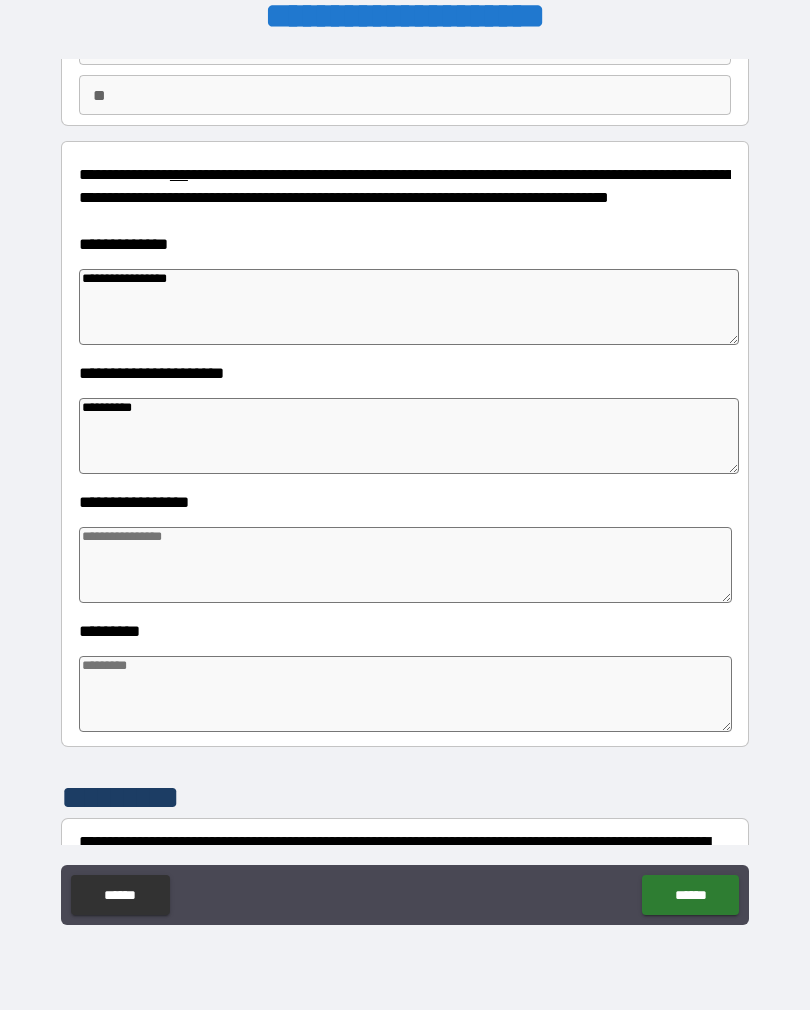 scroll, scrollTop: 179, scrollLeft: 0, axis: vertical 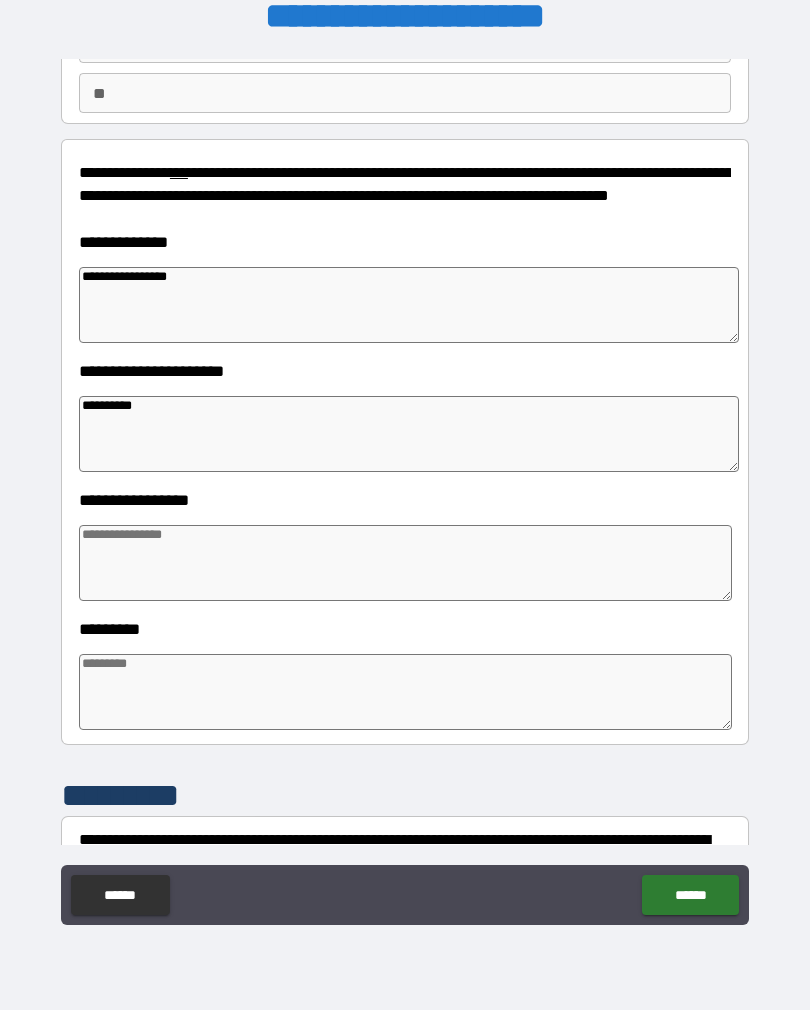 click at bounding box center [405, 563] 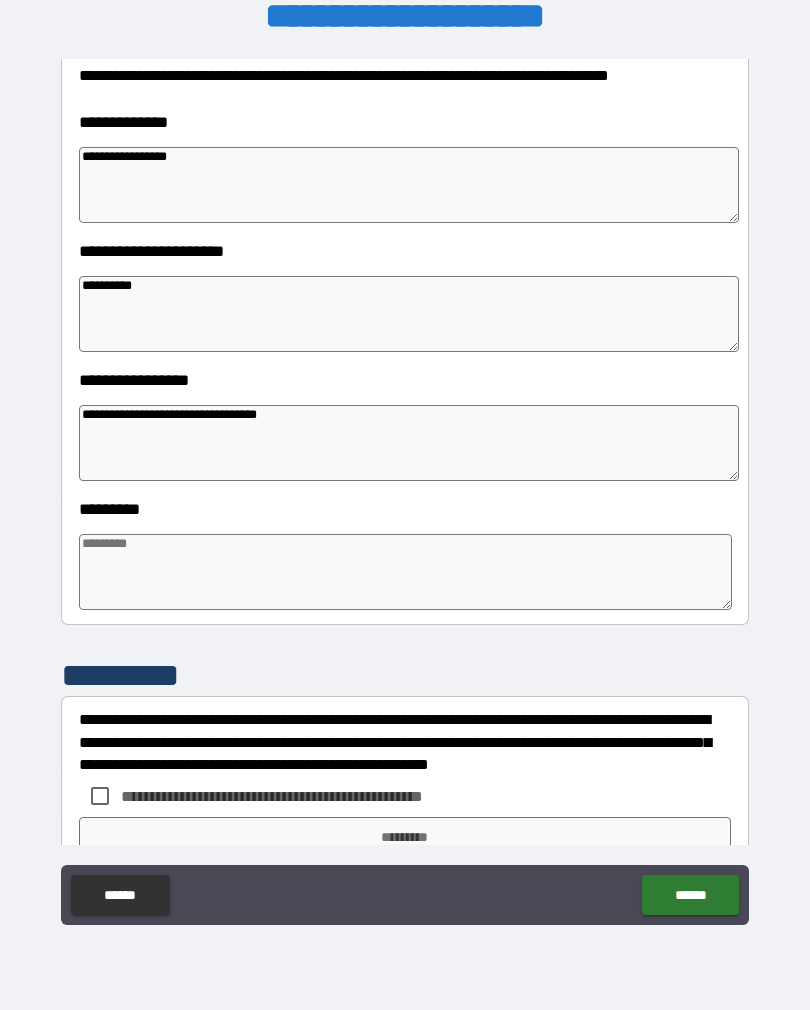 scroll, scrollTop: 299, scrollLeft: 0, axis: vertical 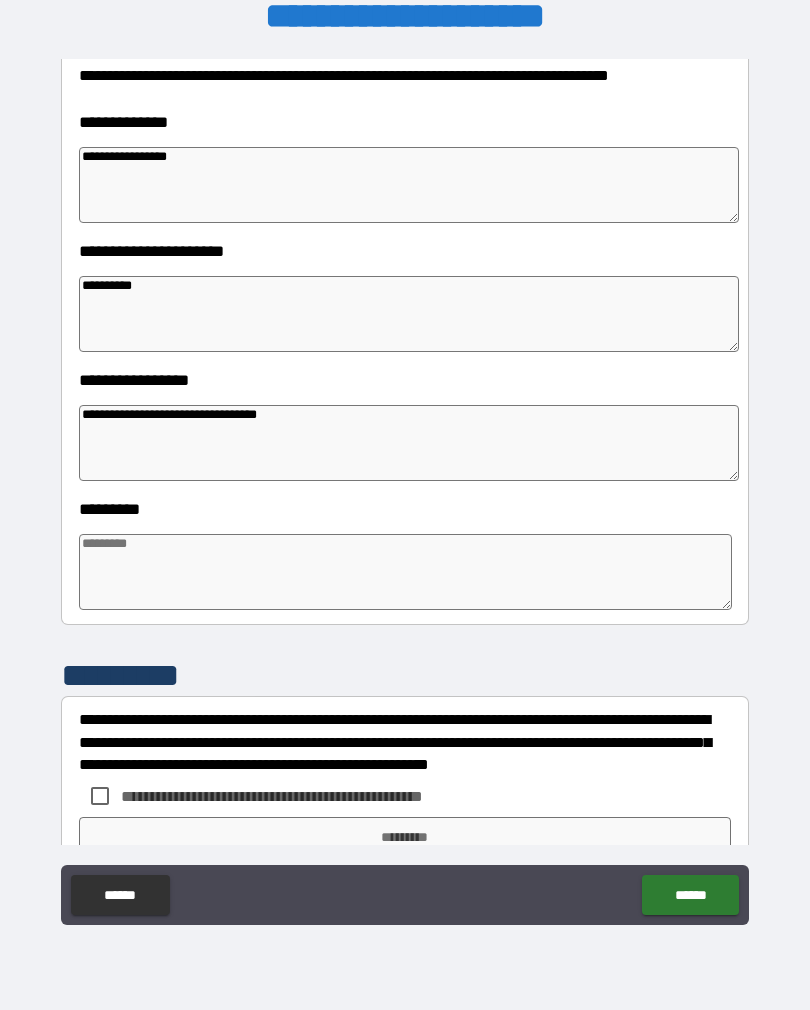 click at bounding box center [405, 572] 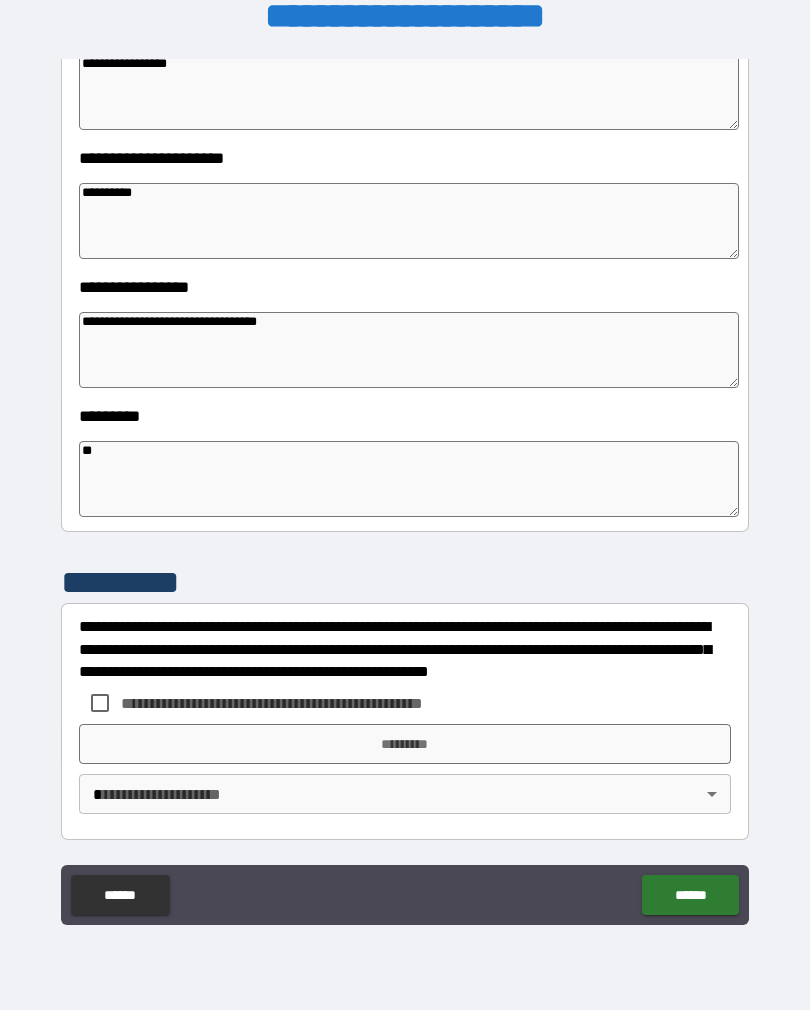 scroll, scrollTop: 392, scrollLeft: 0, axis: vertical 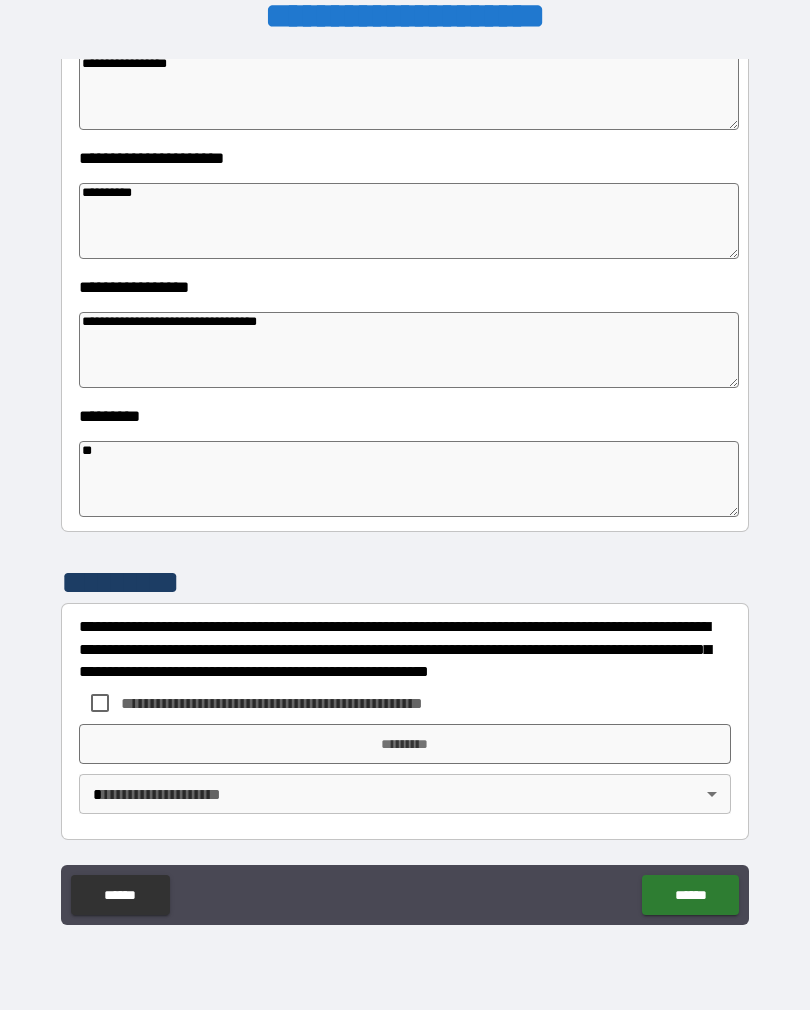 click on "**********" at bounding box center (405, 649) 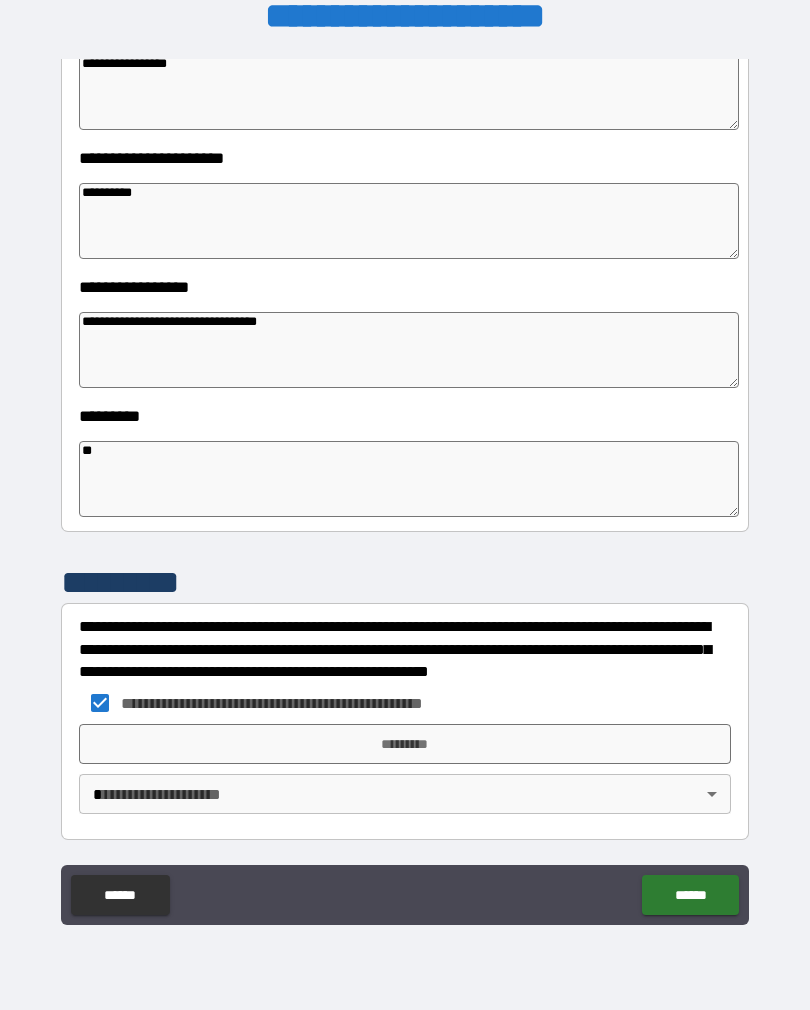 click on "*********" at bounding box center [405, 744] 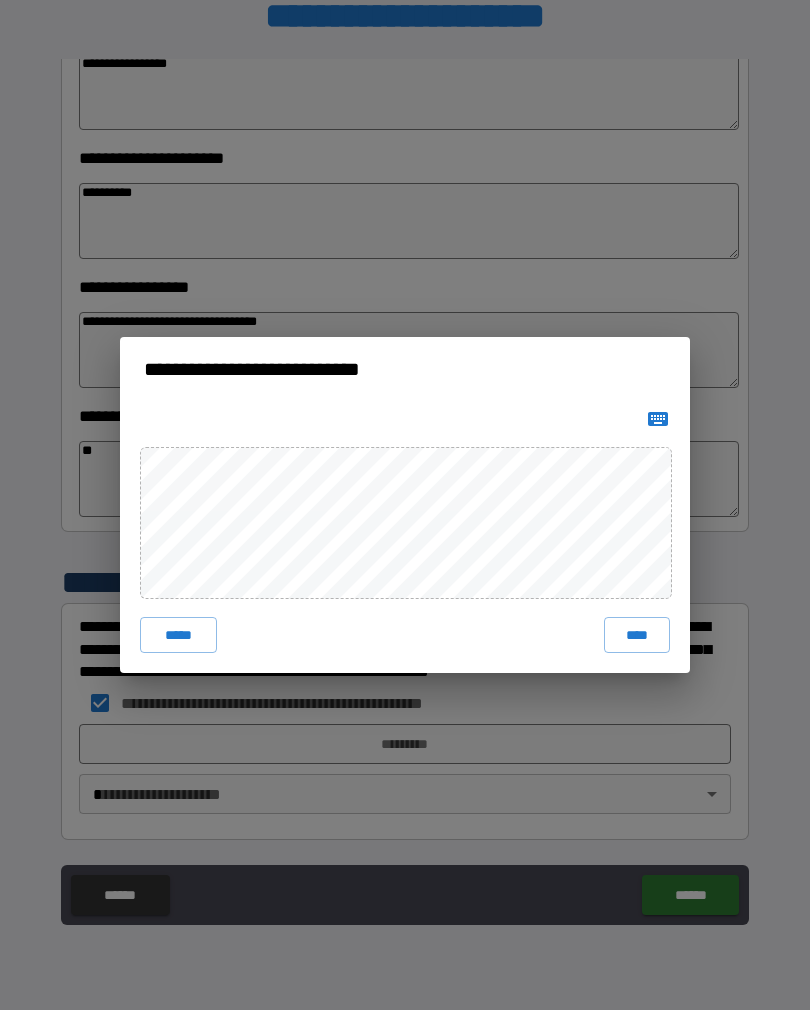 click on "****" at bounding box center (637, 635) 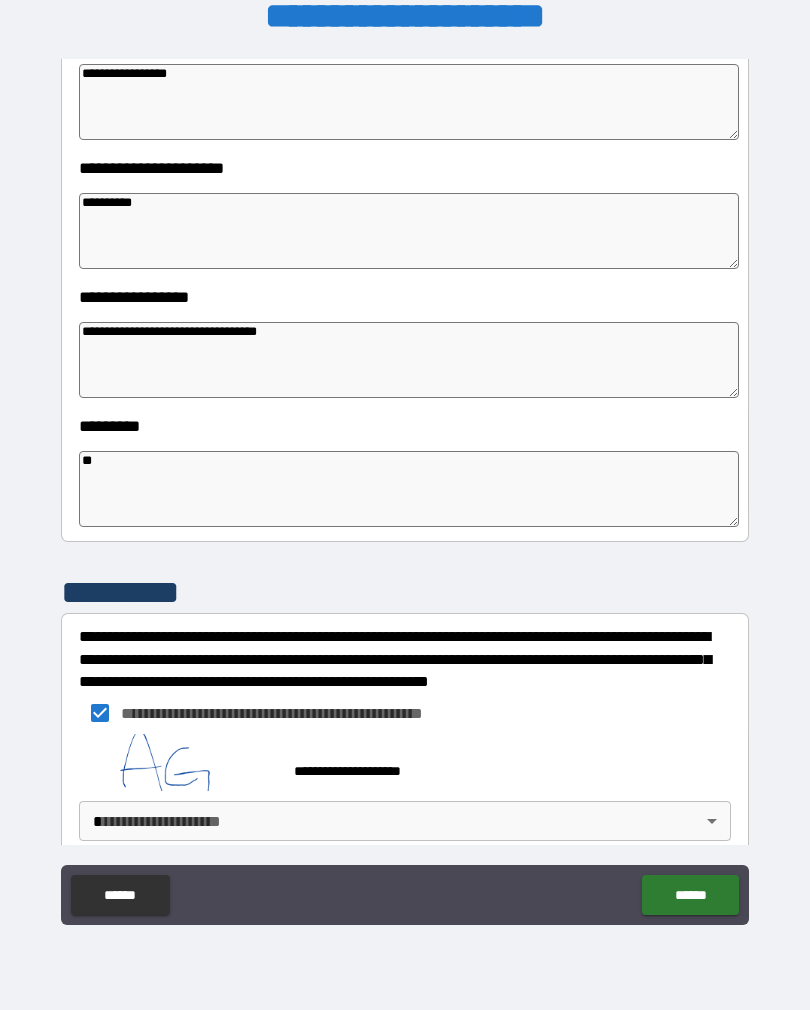 click on "**********" at bounding box center [405, 489] 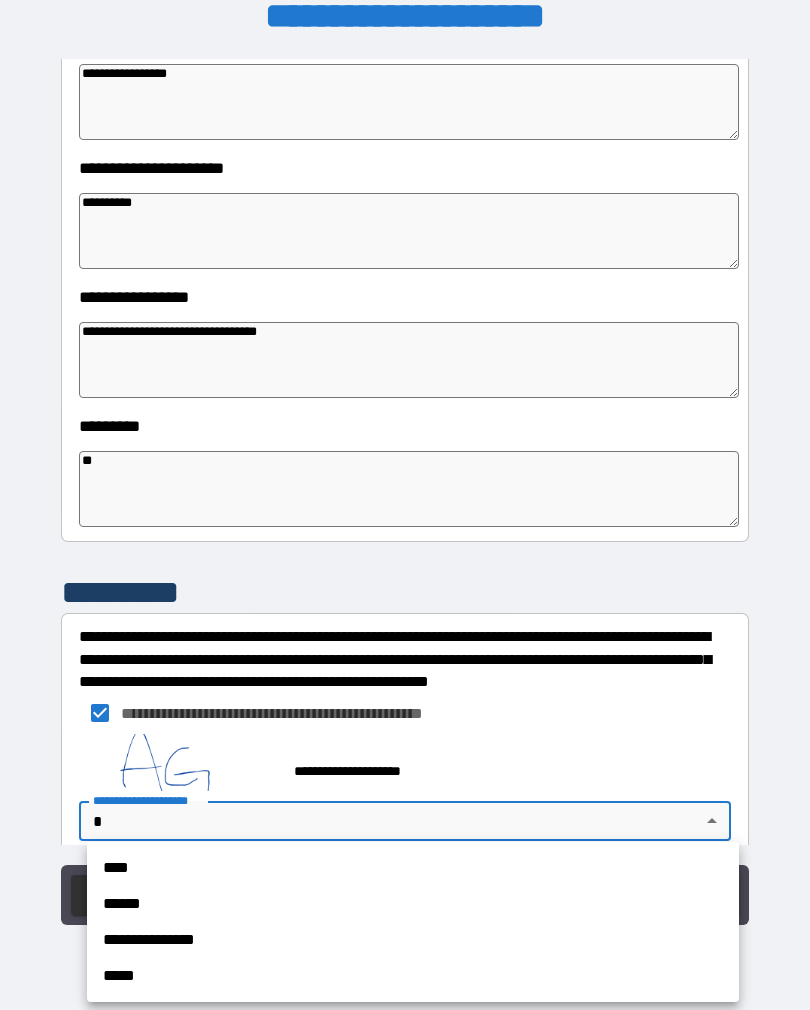 click on "****" at bounding box center (413, 868) 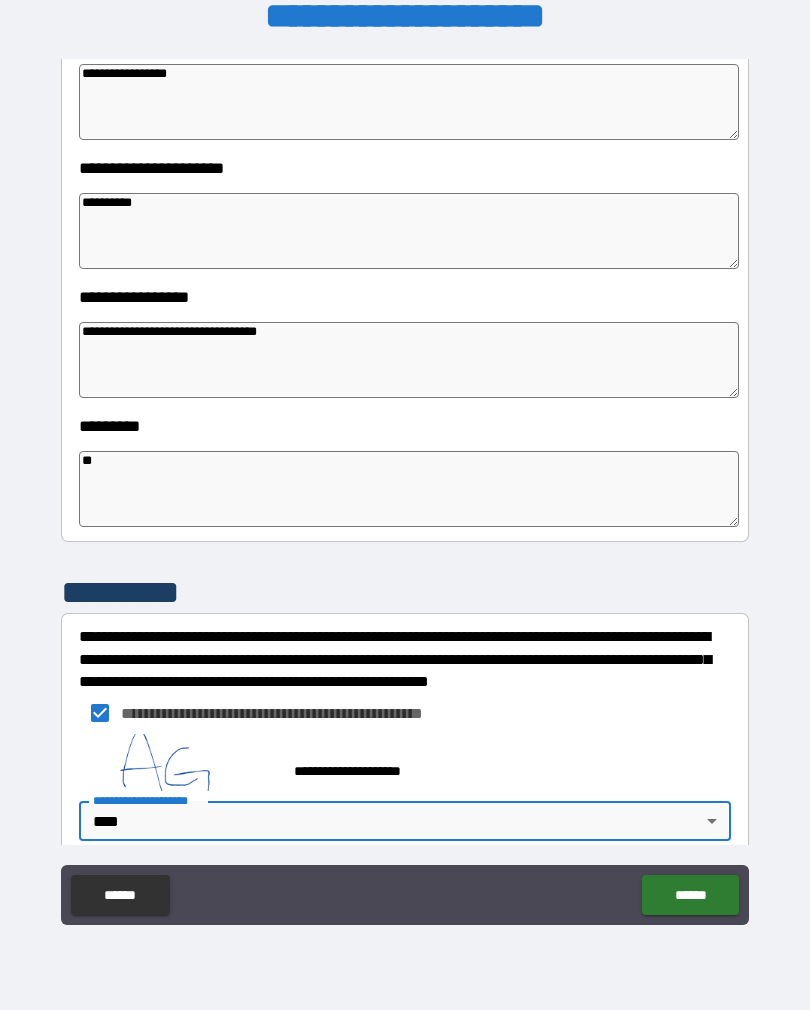 click on "******" at bounding box center (690, 895) 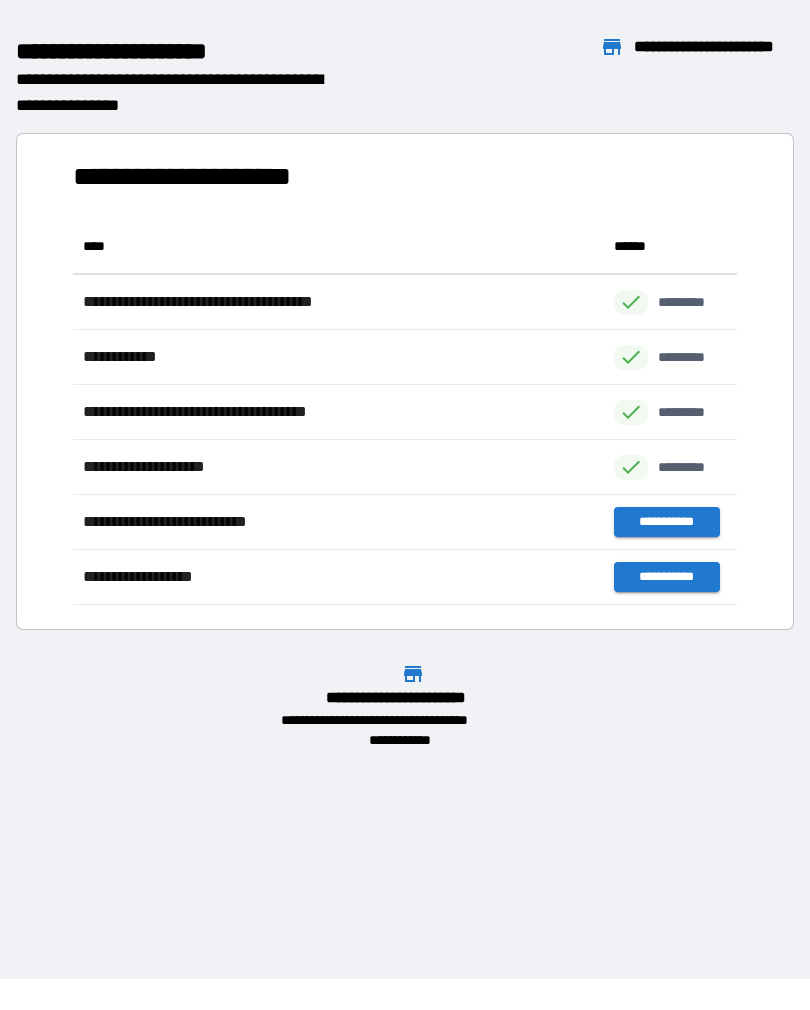 scroll, scrollTop: 1, scrollLeft: 1, axis: both 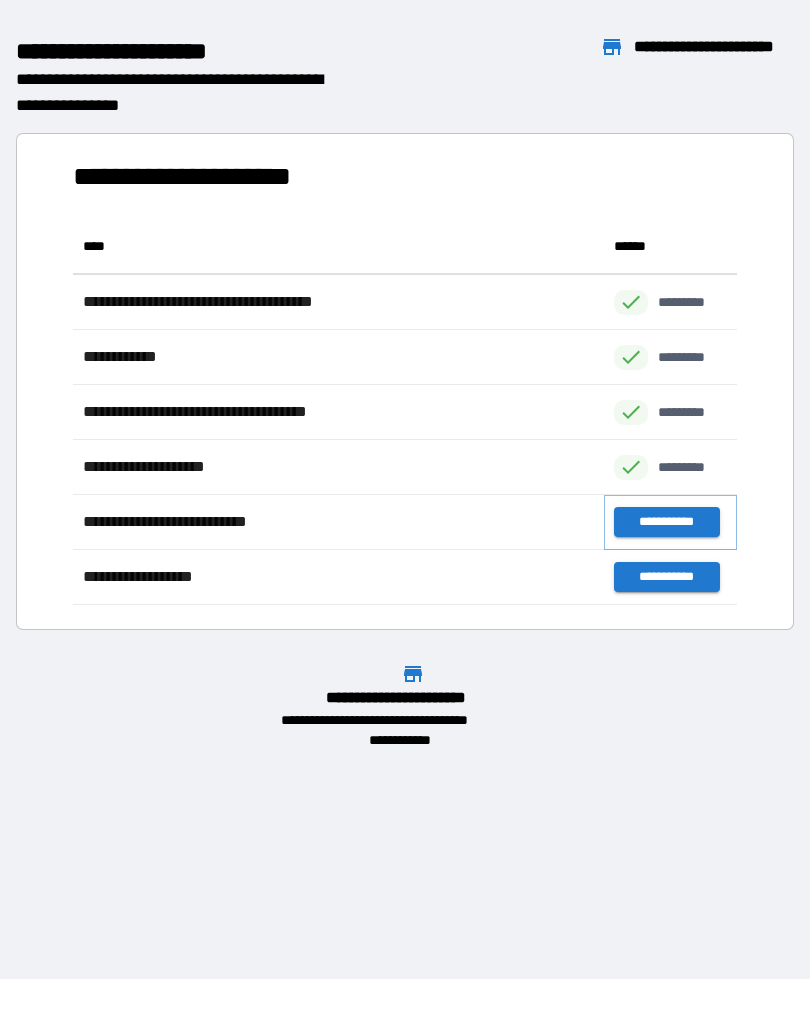 click on "**********" at bounding box center [666, 522] 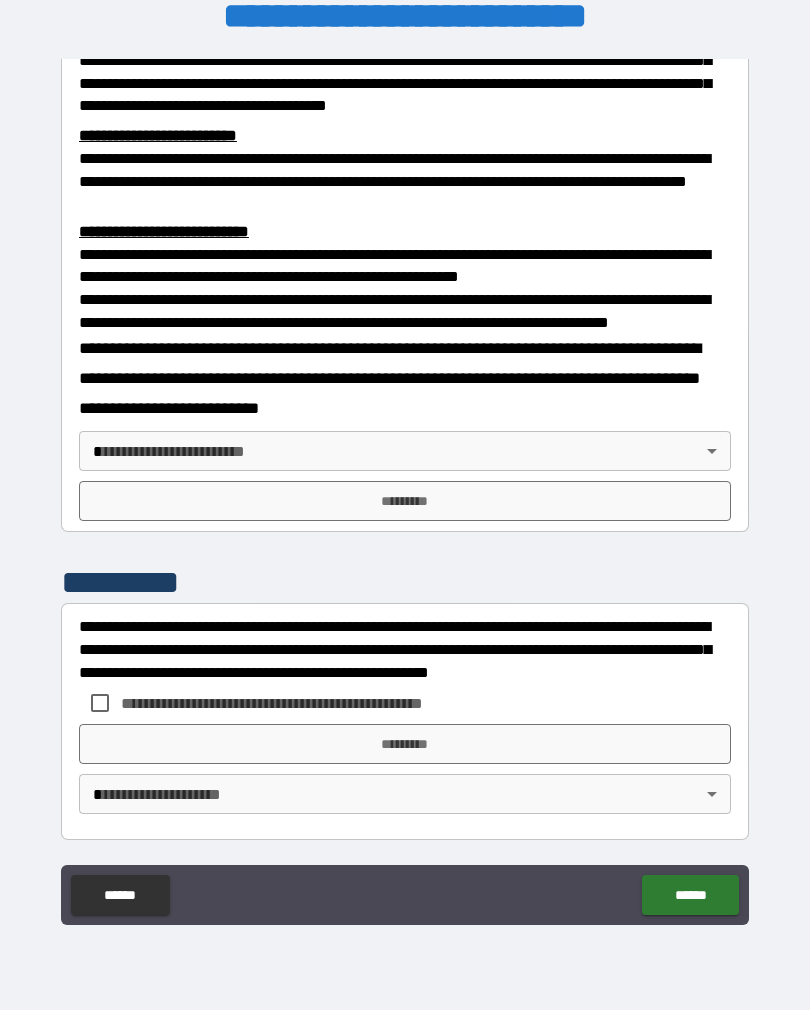 scroll, scrollTop: 660, scrollLeft: 0, axis: vertical 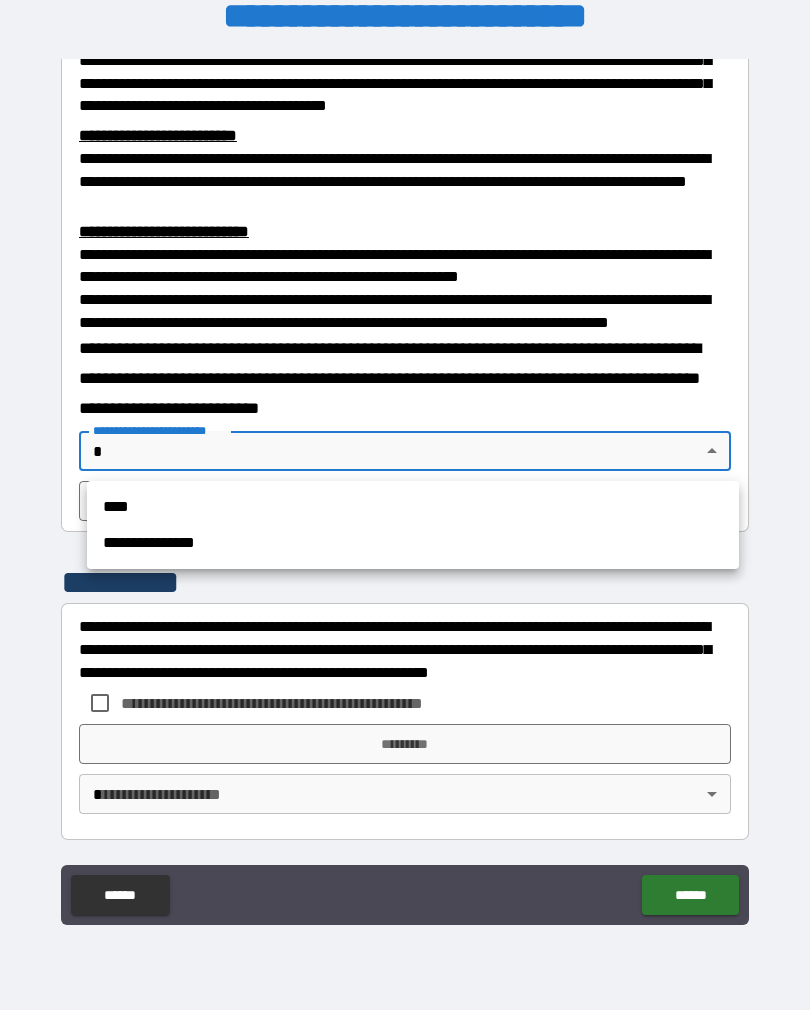 click on "****" at bounding box center [413, 507] 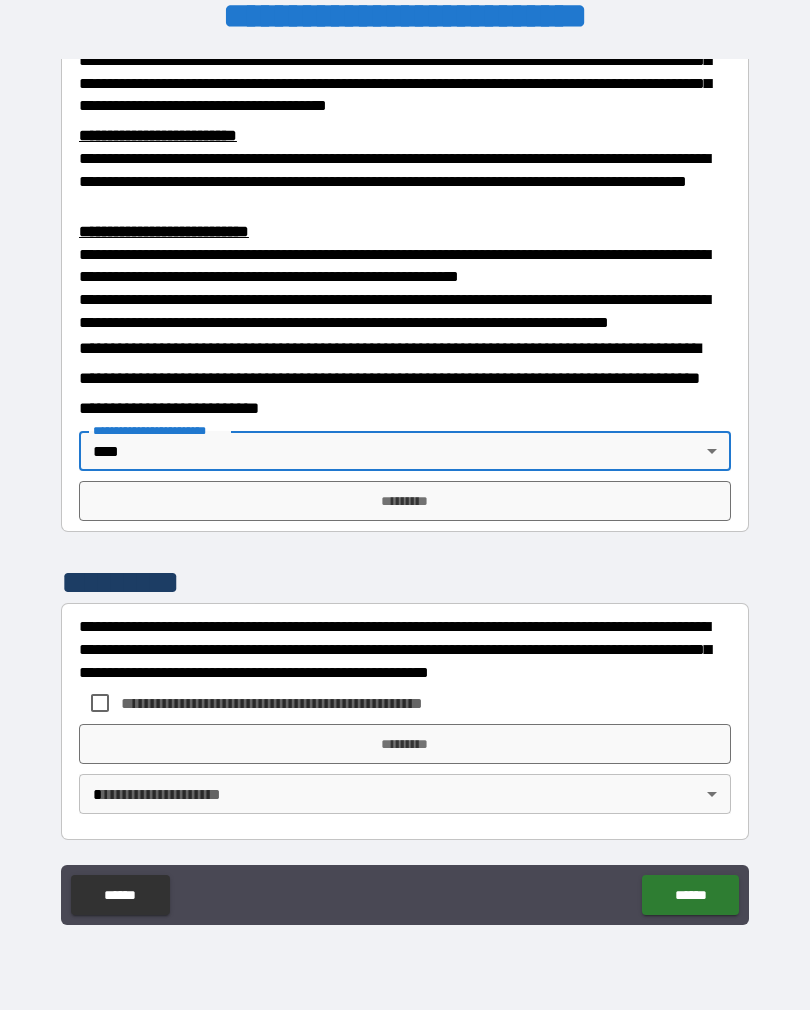 click on "*********" at bounding box center (405, 501) 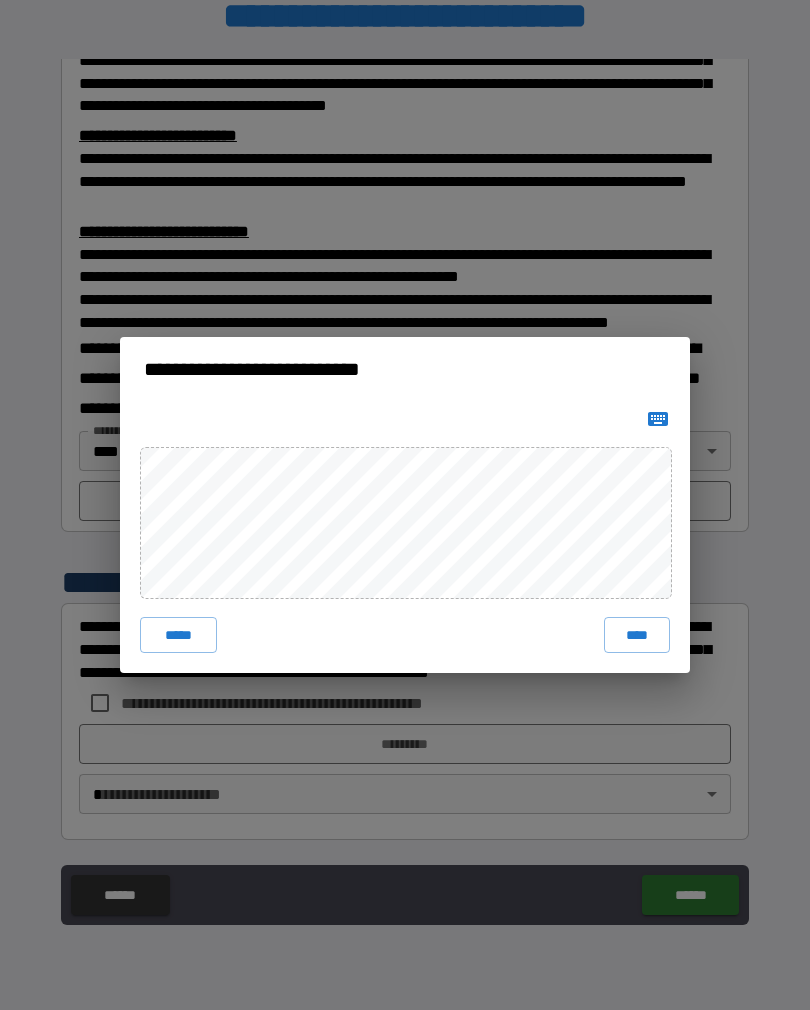 click on "****" at bounding box center (637, 635) 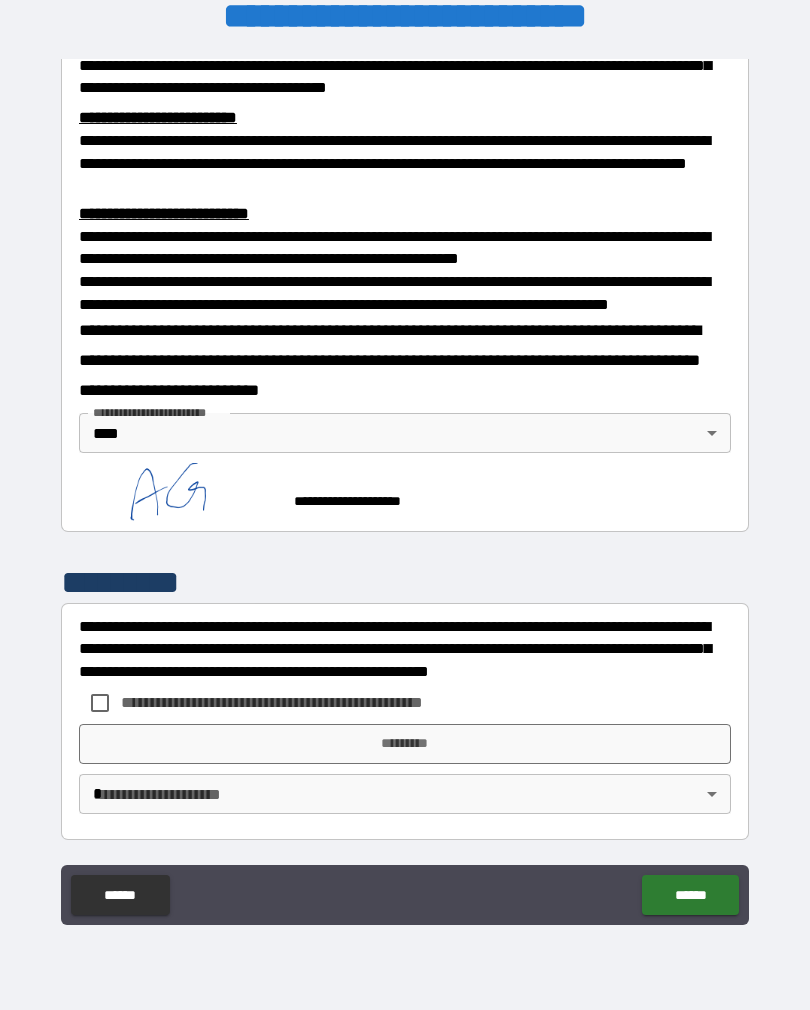 click on "**********" at bounding box center [305, 702] 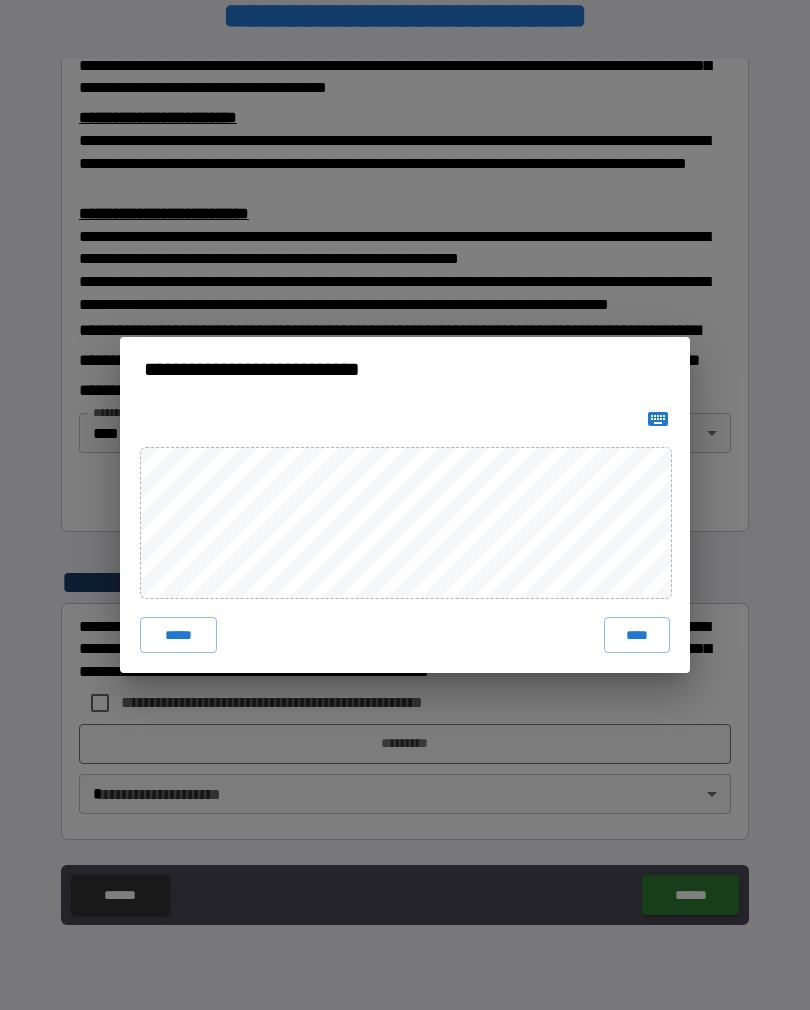 click on "****" at bounding box center (637, 635) 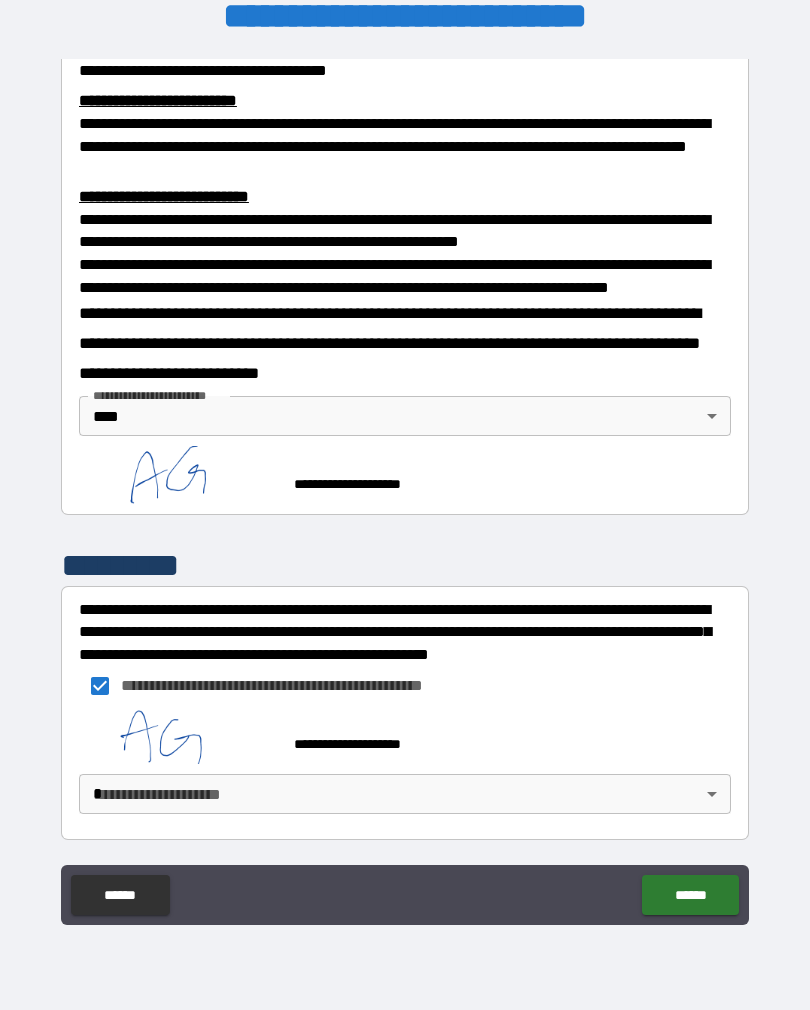 click on "******" at bounding box center [690, 895] 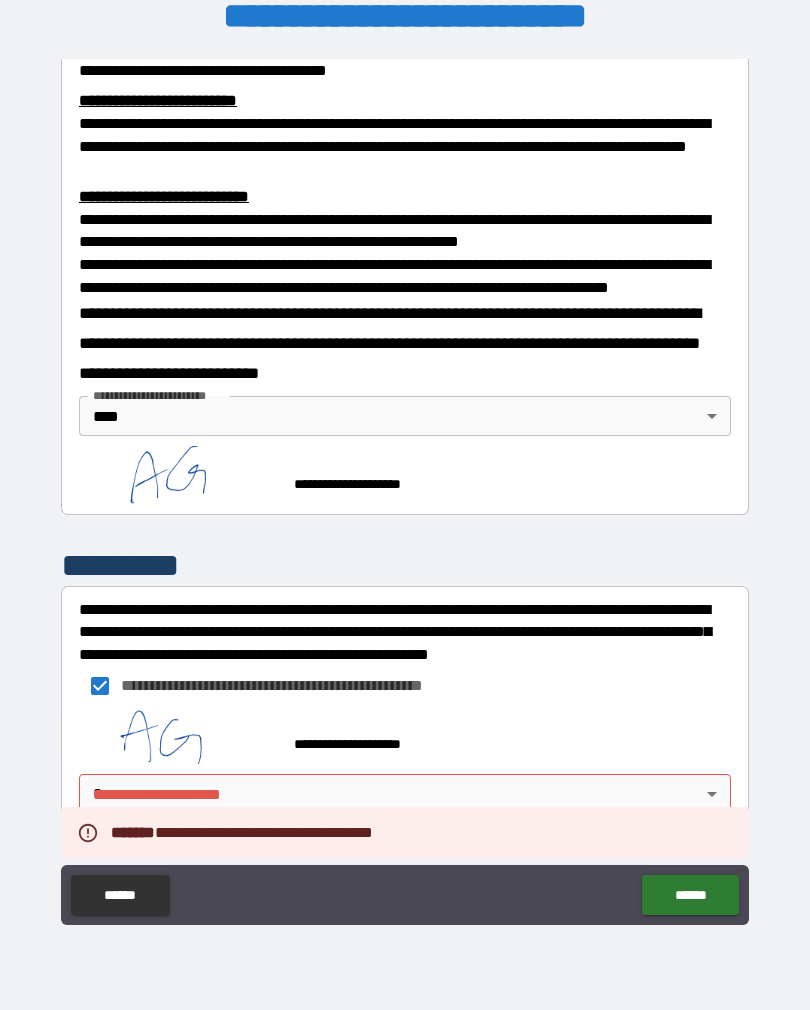 scroll, scrollTop: 694, scrollLeft: 0, axis: vertical 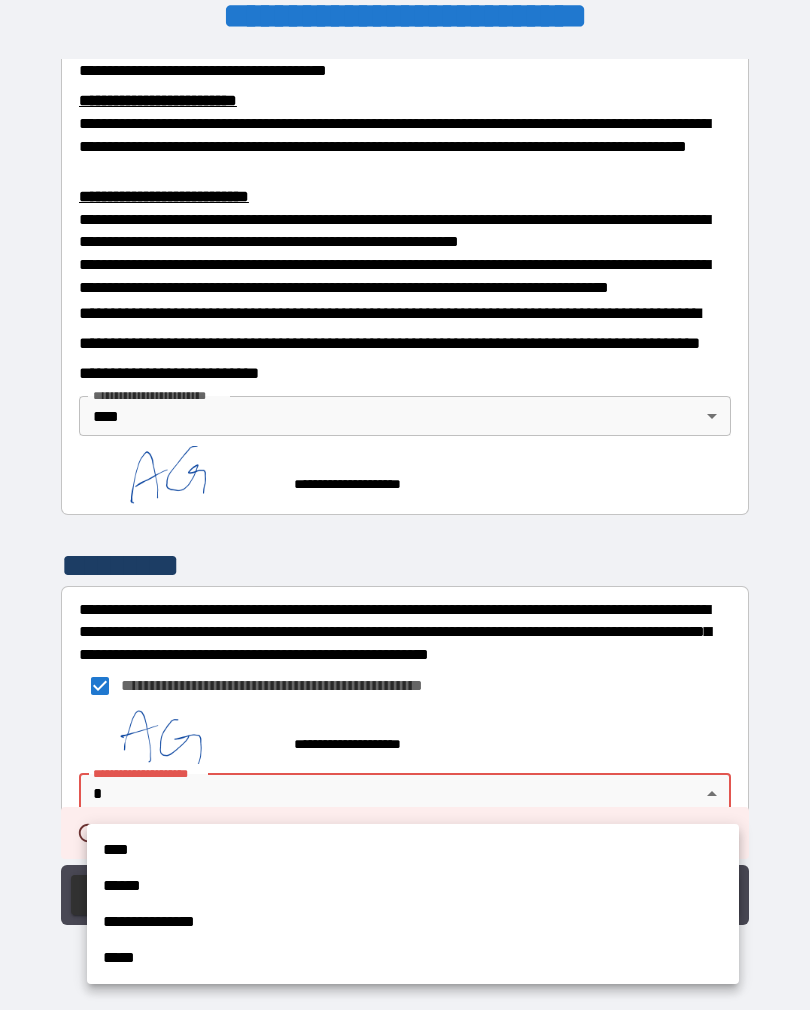 click on "****" at bounding box center (413, 850) 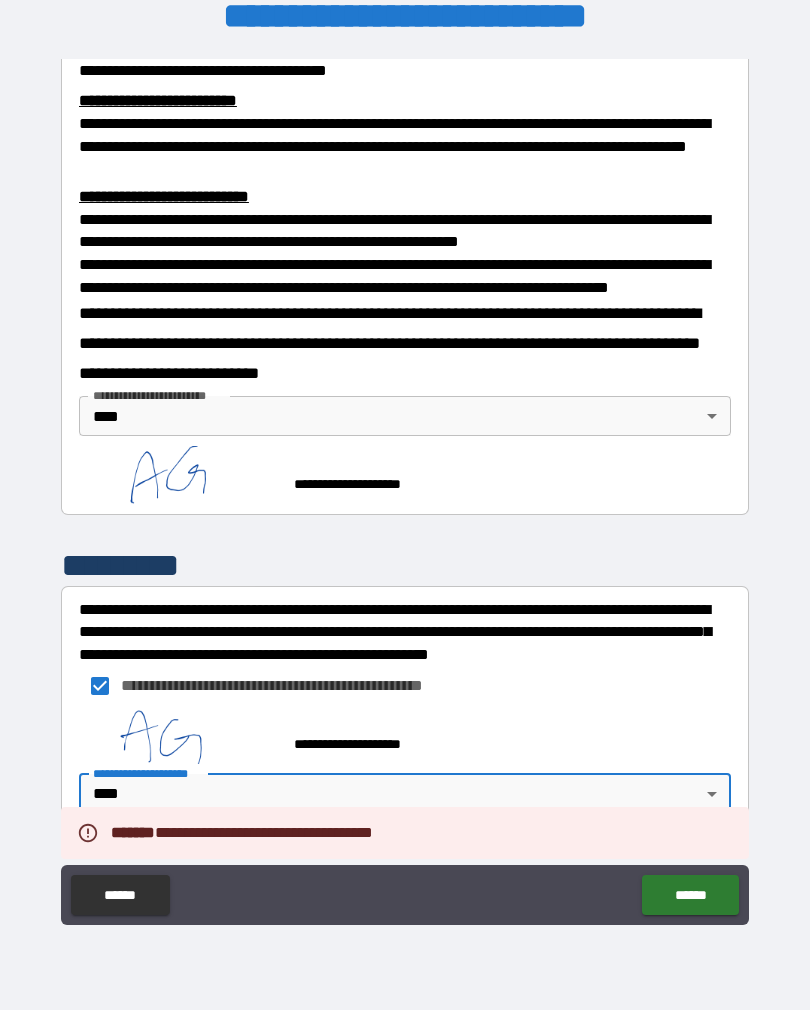 click on "******" at bounding box center [690, 895] 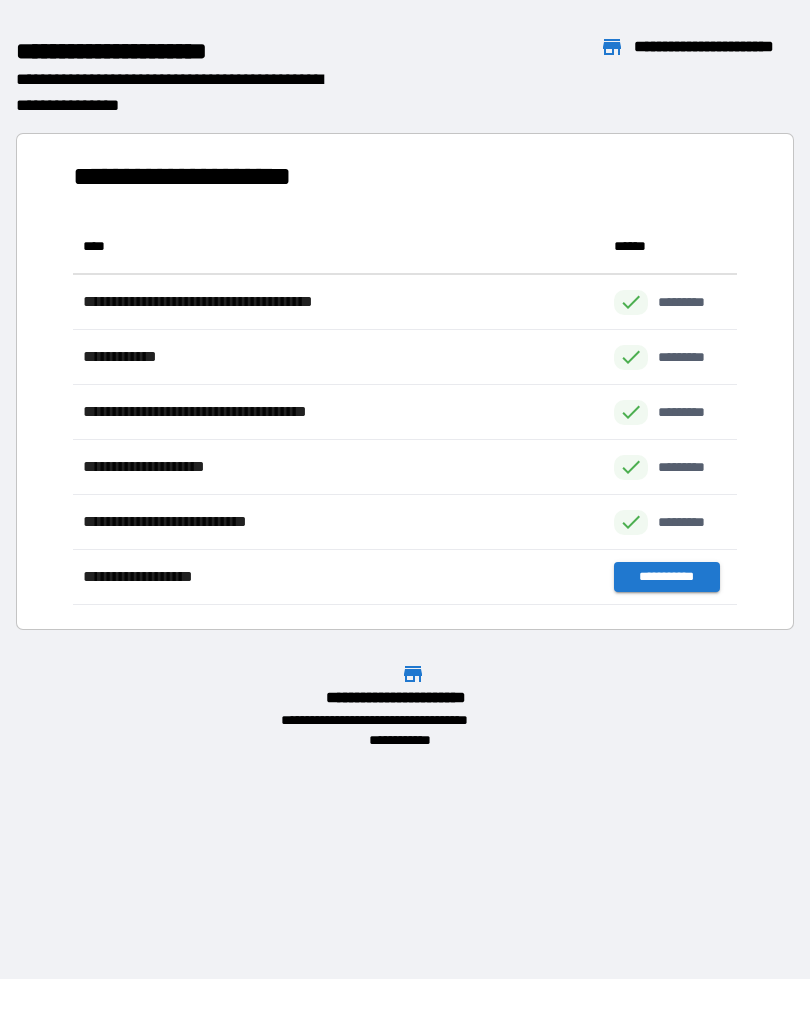 scroll, scrollTop: 386, scrollLeft: 664, axis: both 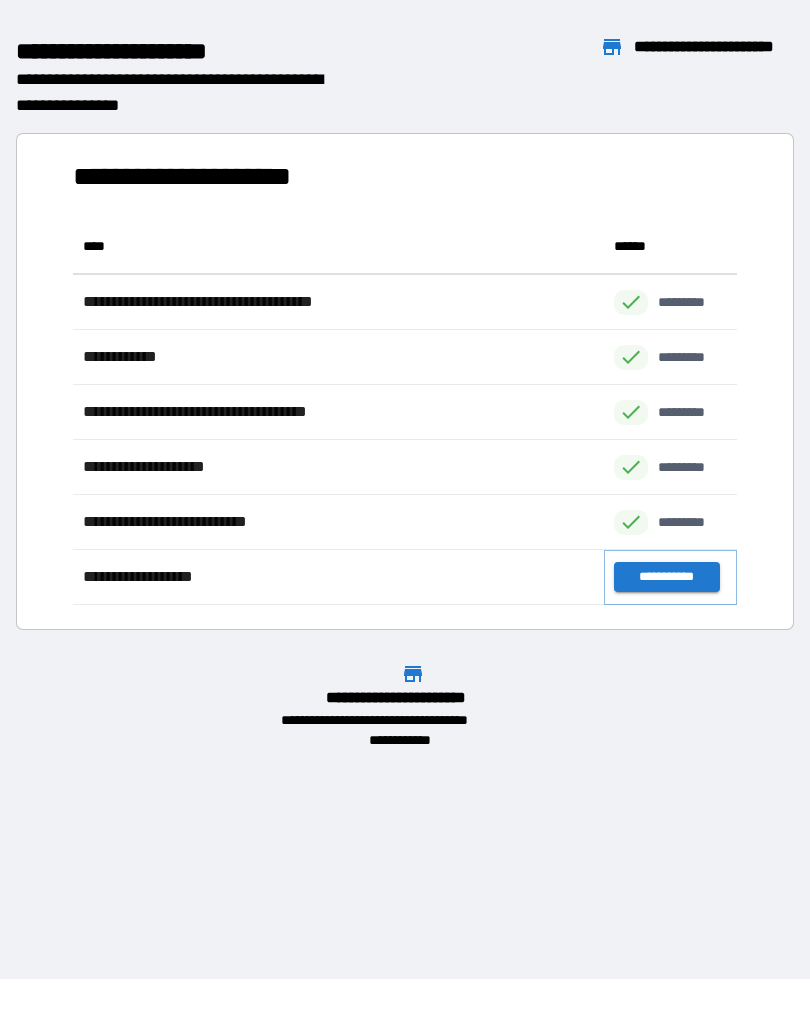 click on "**********" at bounding box center (666, 577) 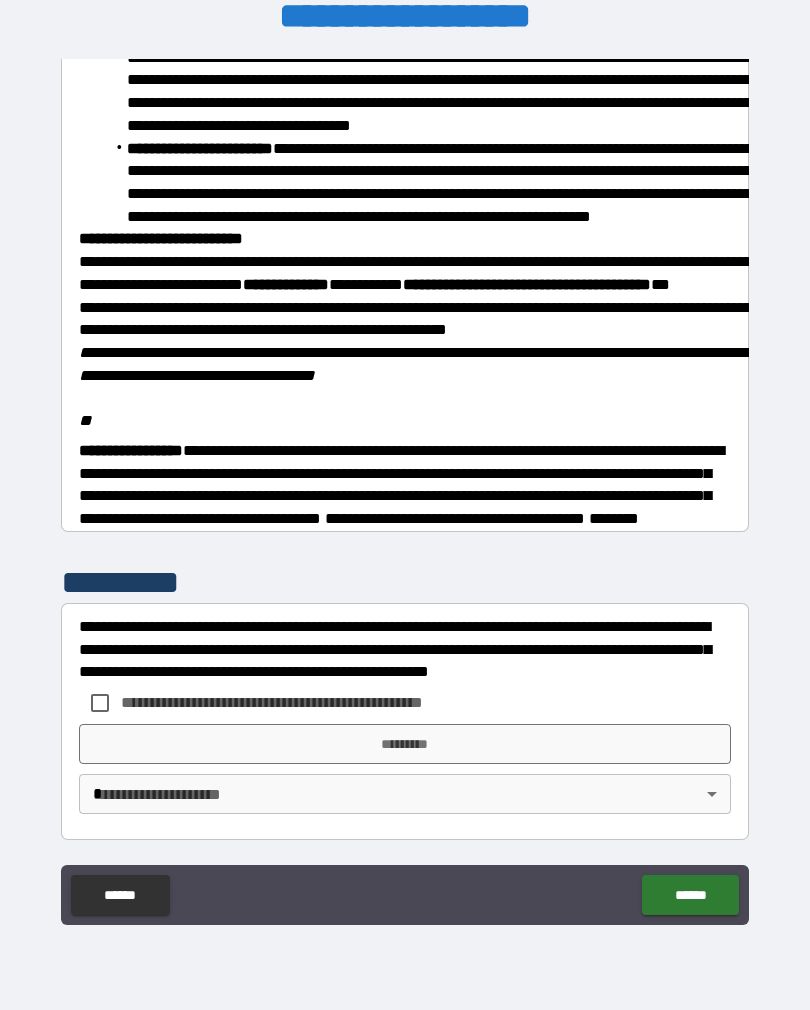 scroll, scrollTop: 2206, scrollLeft: 0, axis: vertical 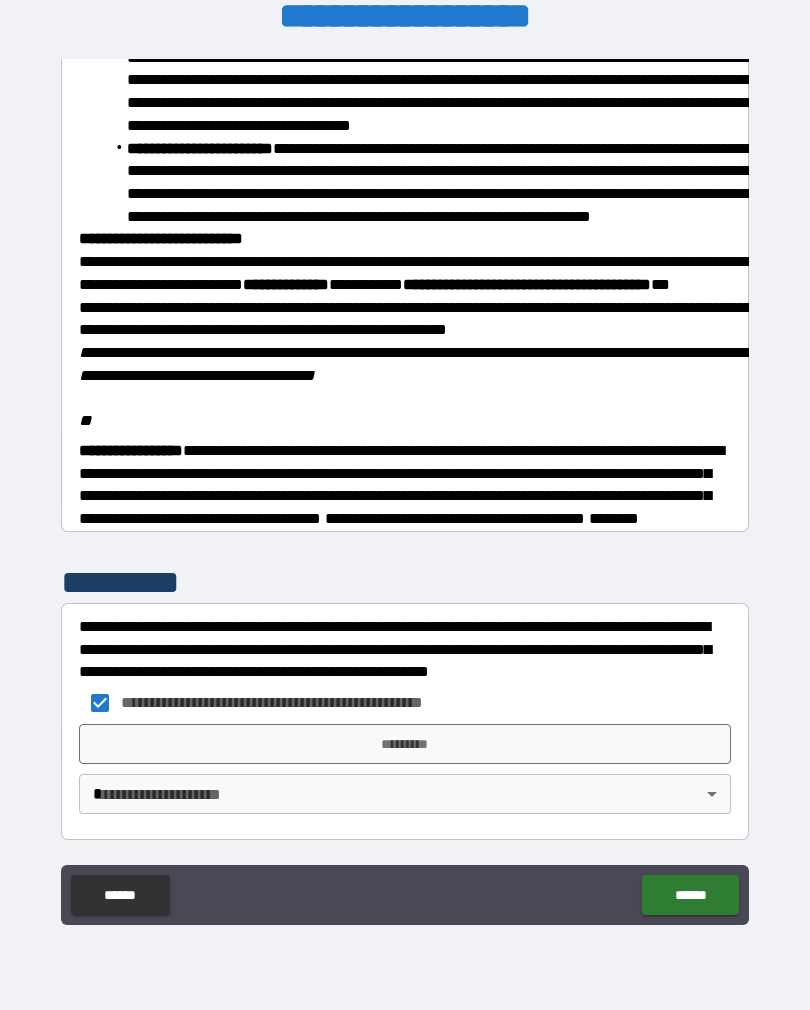 click on "*********" at bounding box center (405, 744) 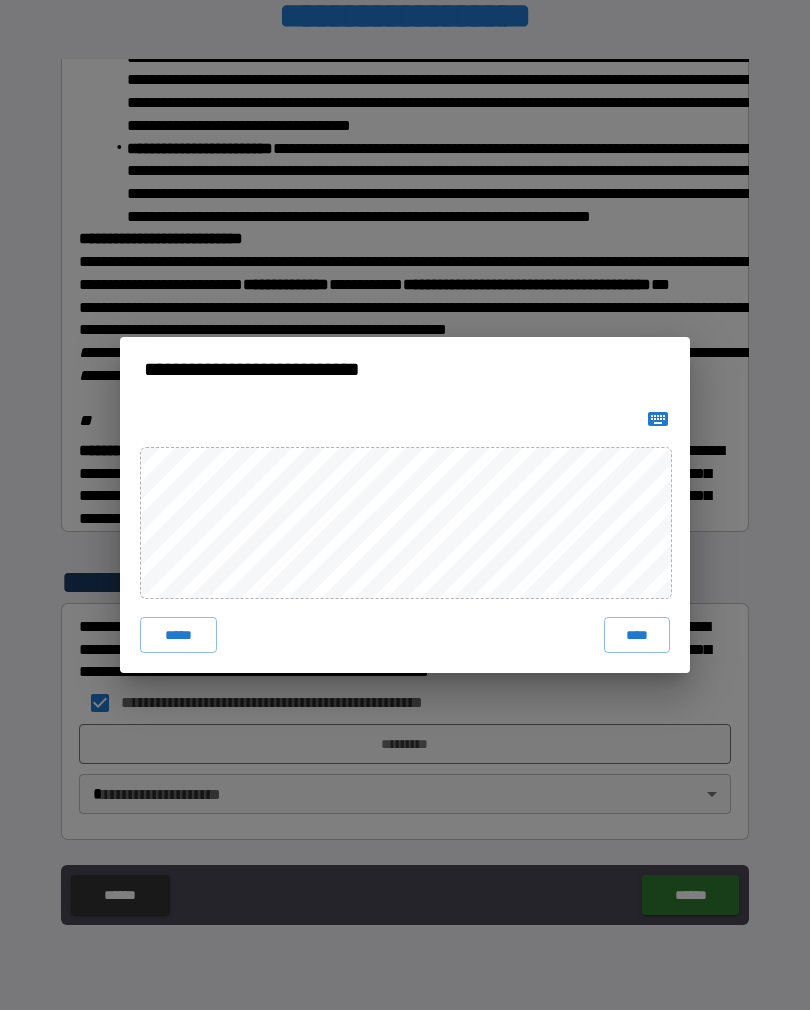 click on "****" at bounding box center (637, 635) 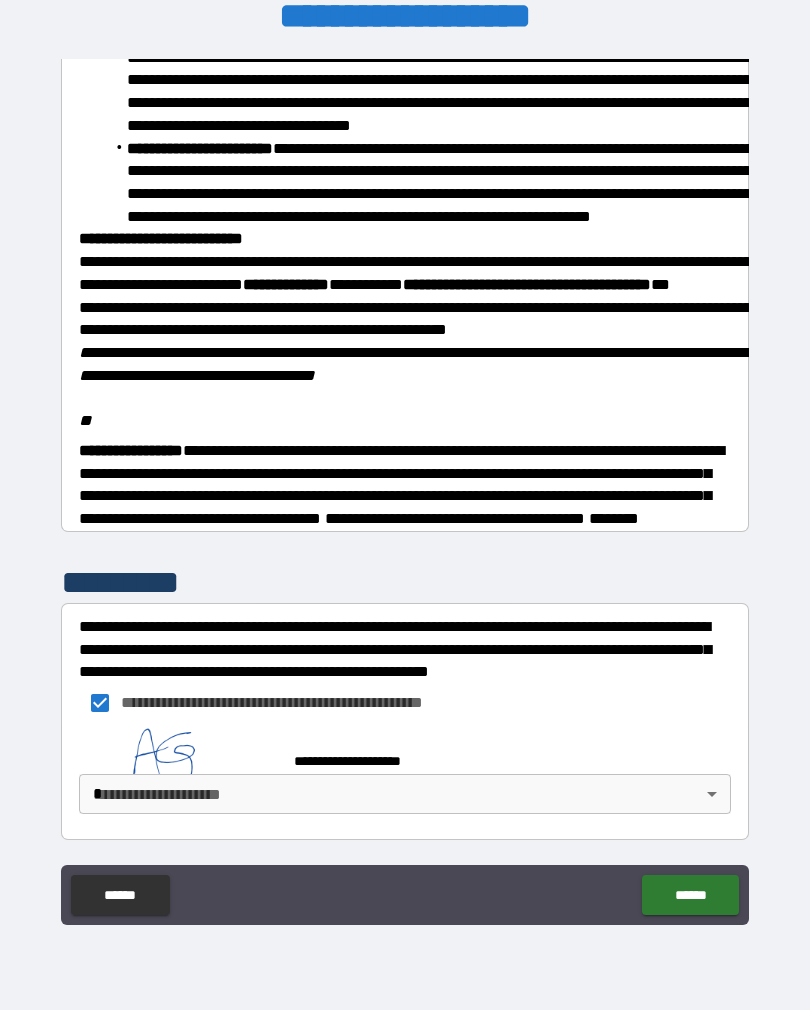 scroll, scrollTop: 2196, scrollLeft: 0, axis: vertical 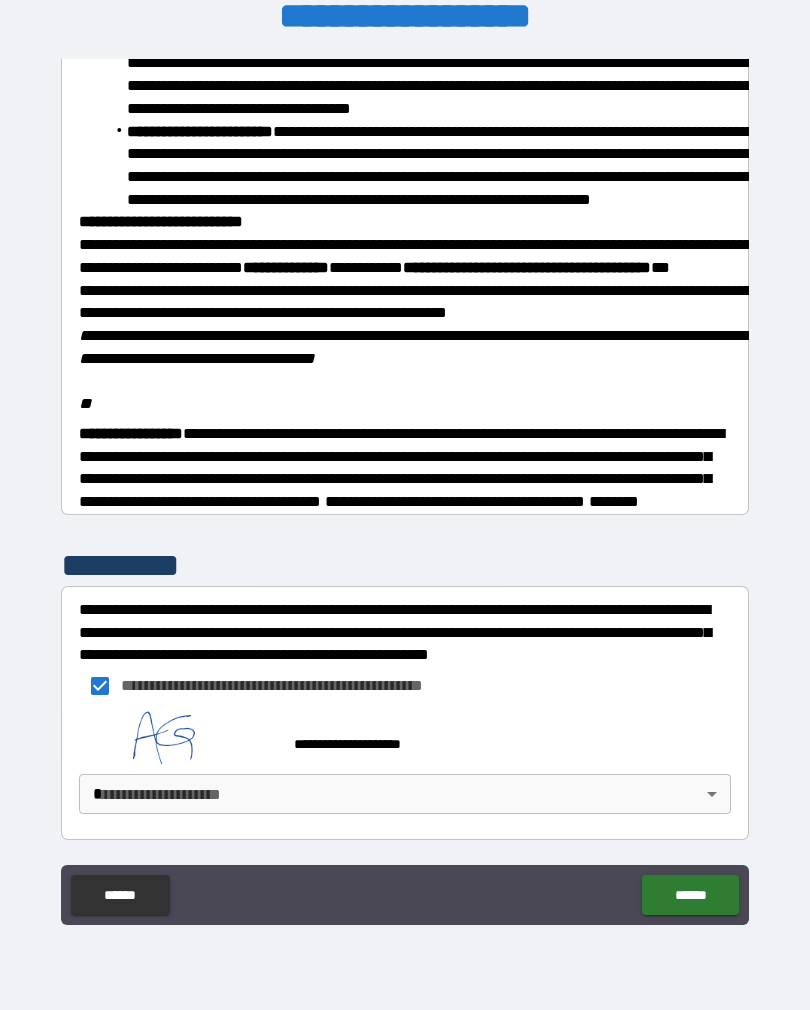 click on "**********" at bounding box center [405, 489] 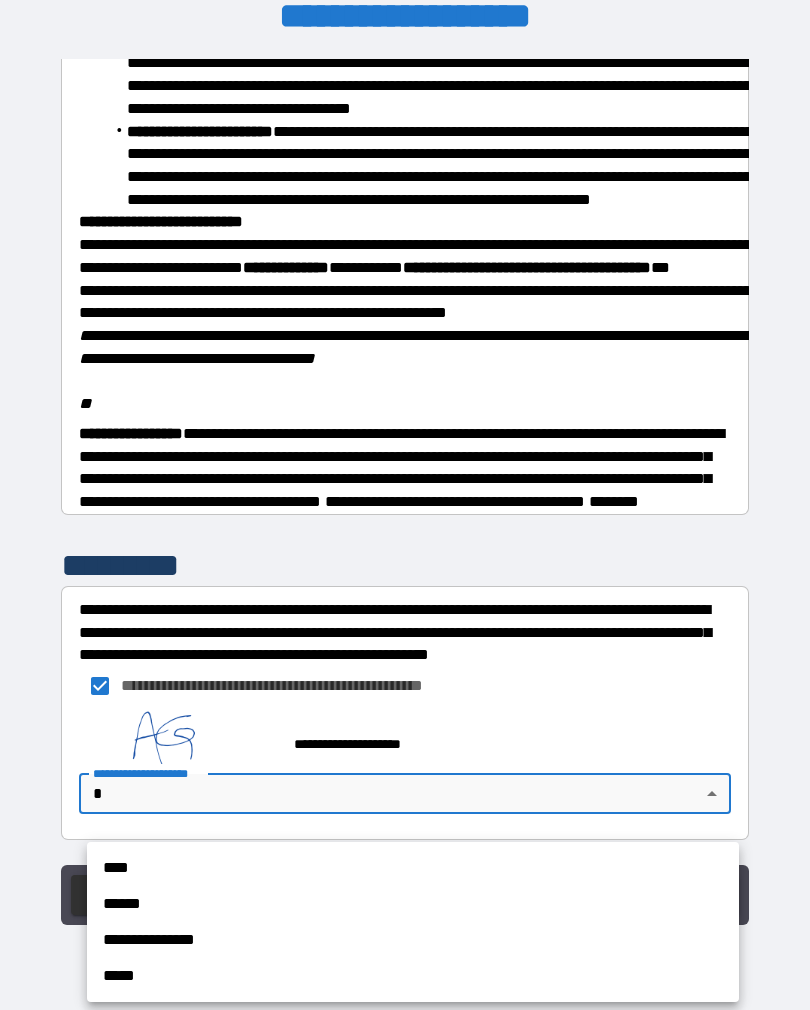 click on "****" at bounding box center [413, 868] 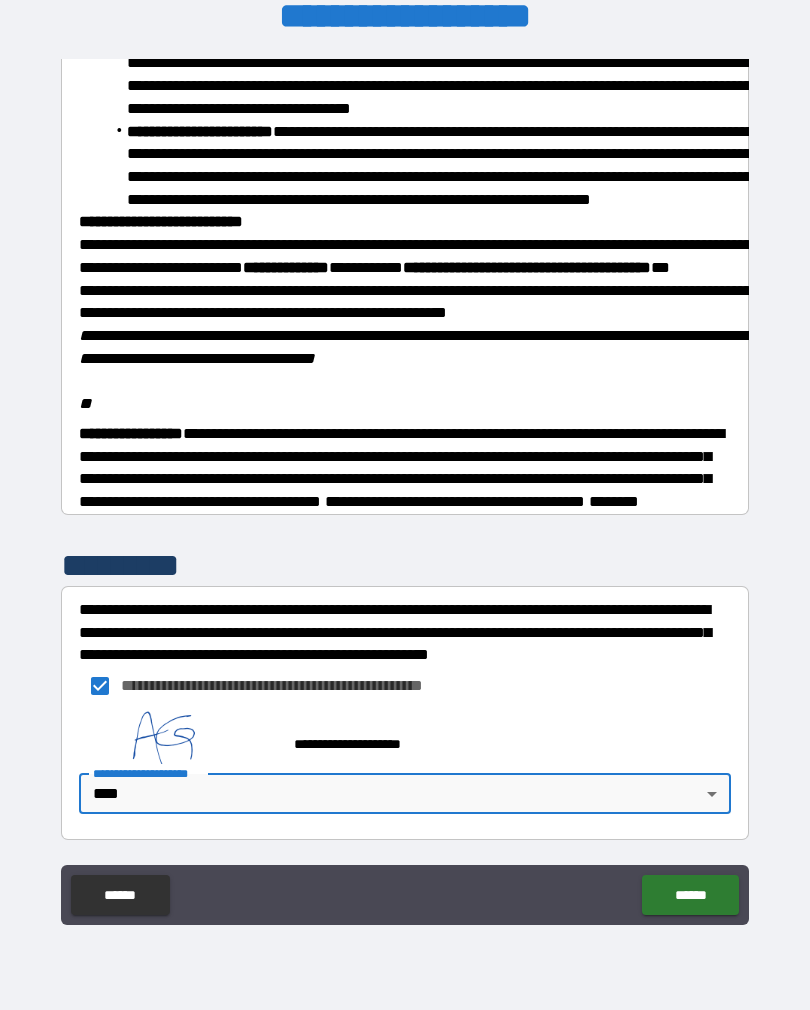 click on "******" at bounding box center [690, 895] 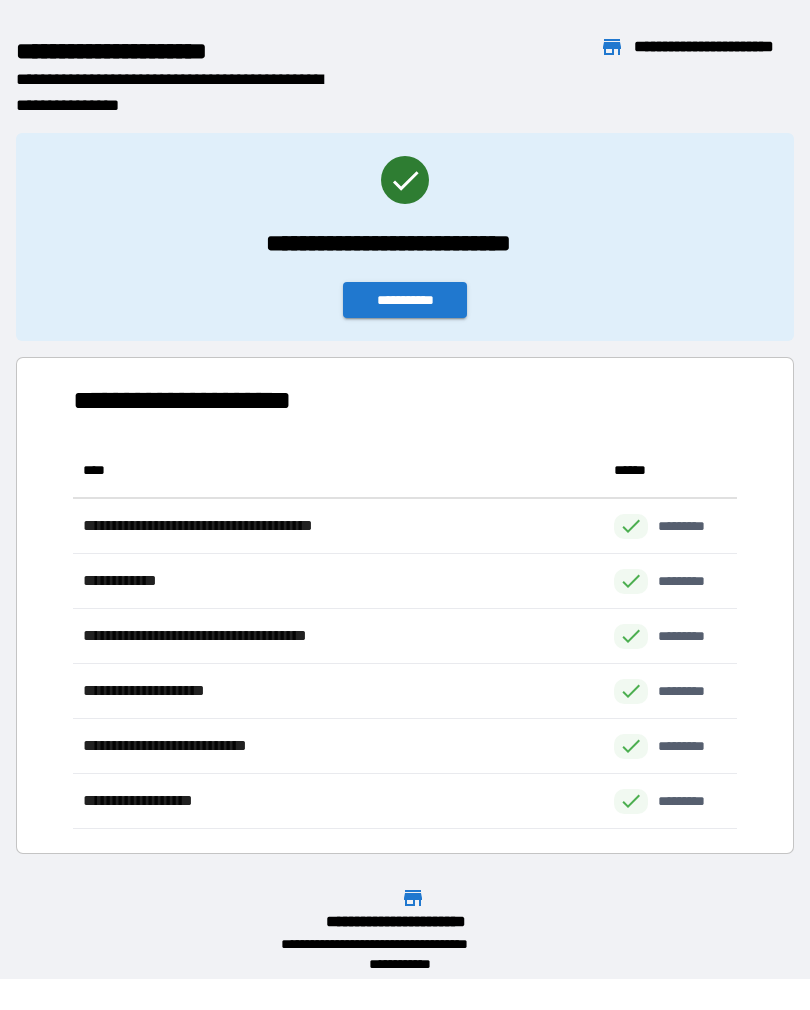 scroll, scrollTop: 1, scrollLeft: 1, axis: both 